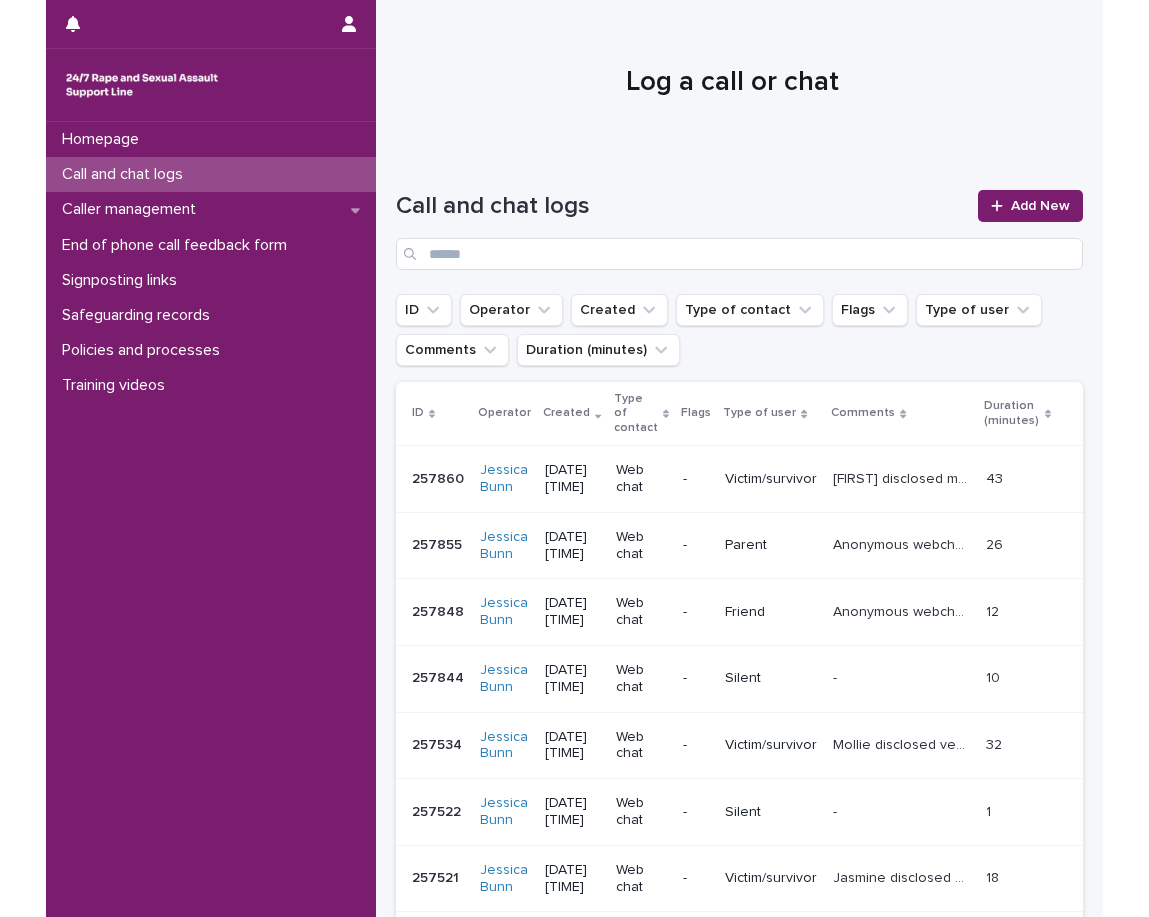 scroll, scrollTop: 0, scrollLeft: 0, axis: both 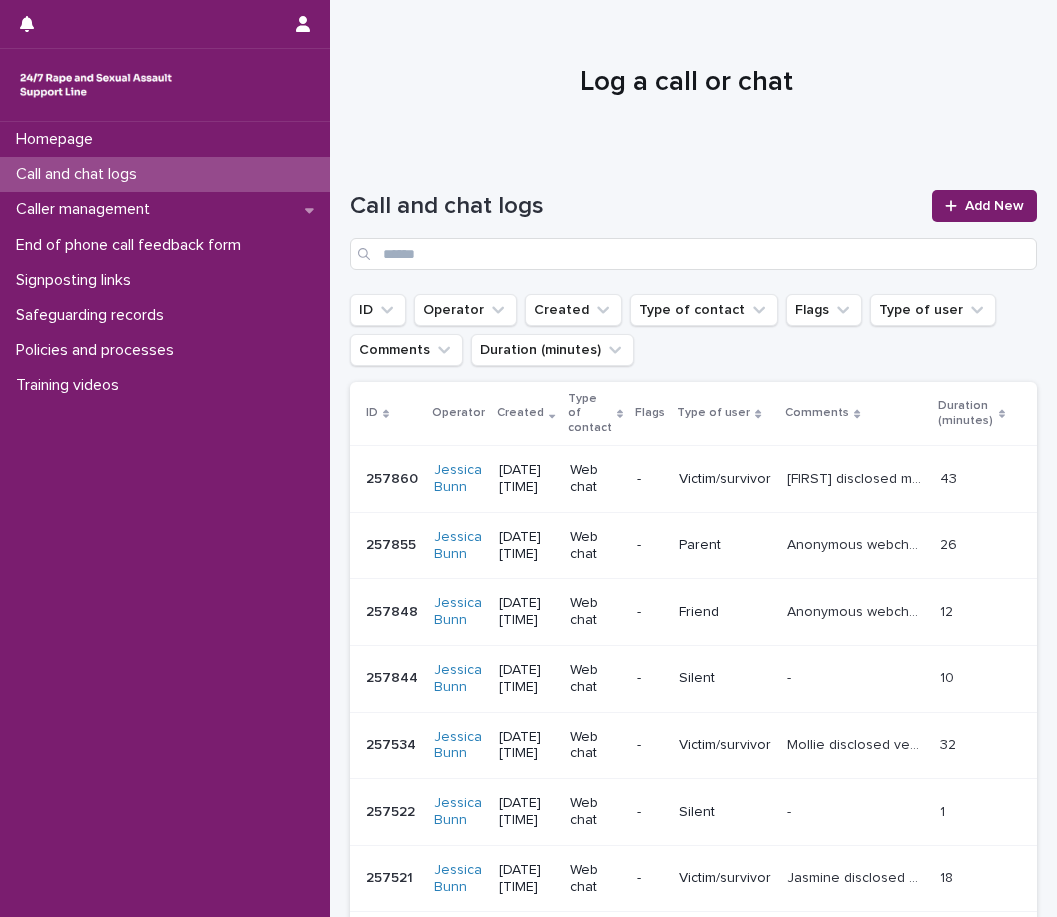 click on "Call and chat logs Add New" at bounding box center (693, 222) 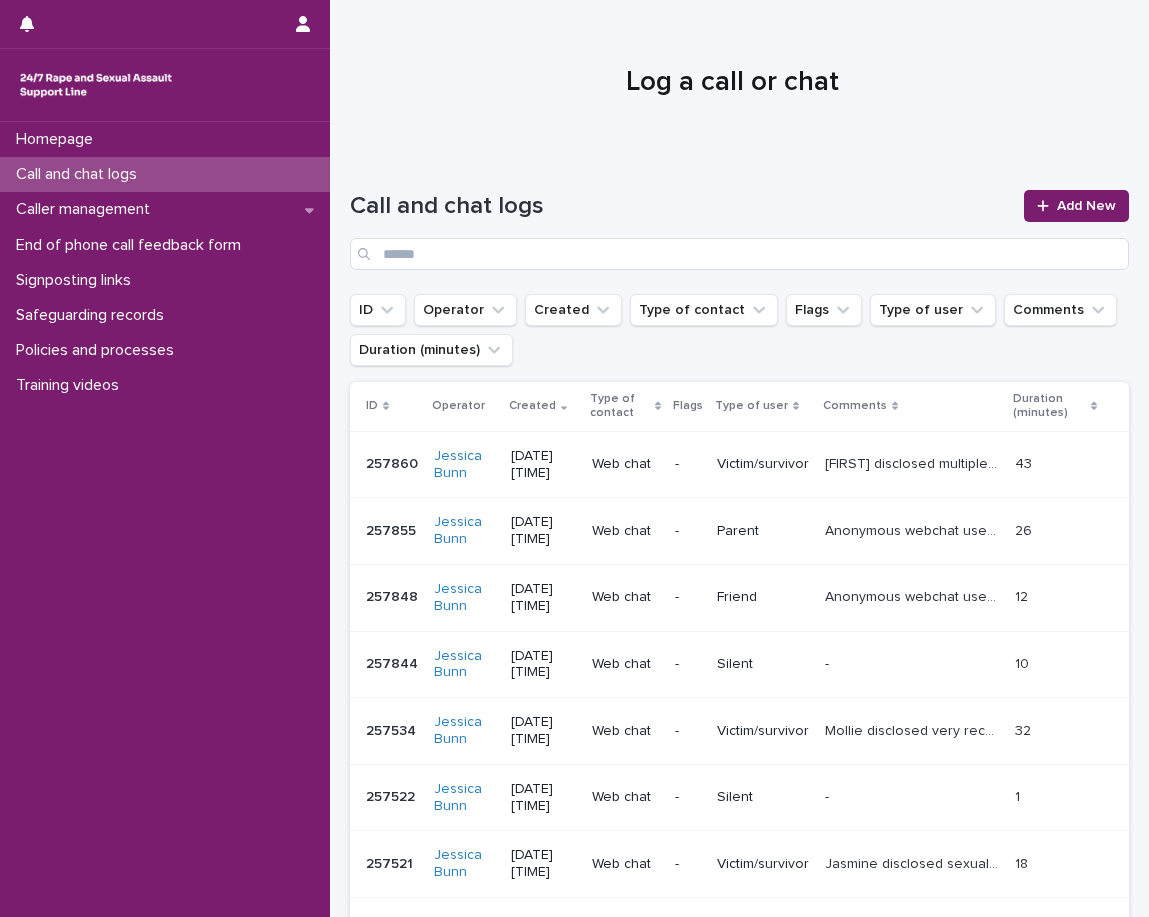 drag, startPoint x: 813, startPoint y: 1, endPoint x: 791, endPoint y: 120, distance: 121.016525 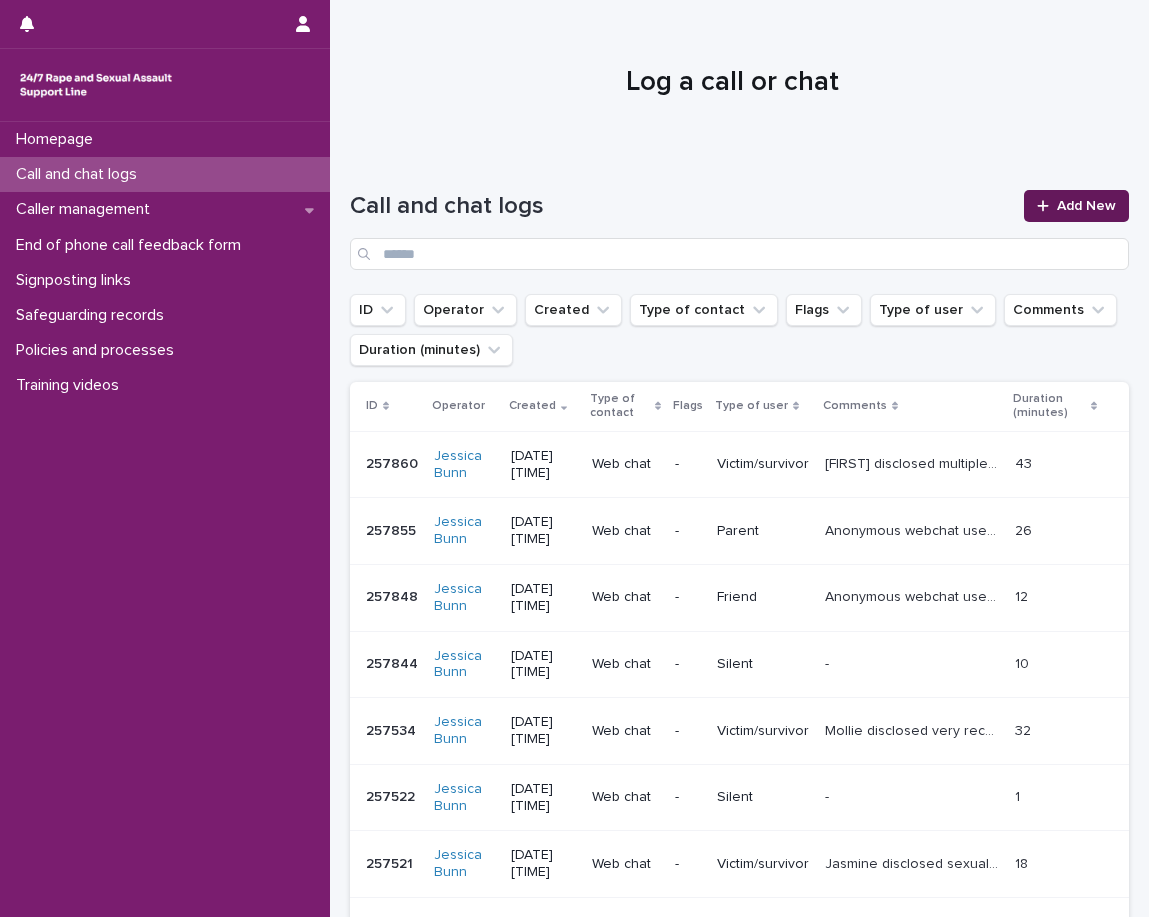 click on "Add New" at bounding box center [1086, 206] 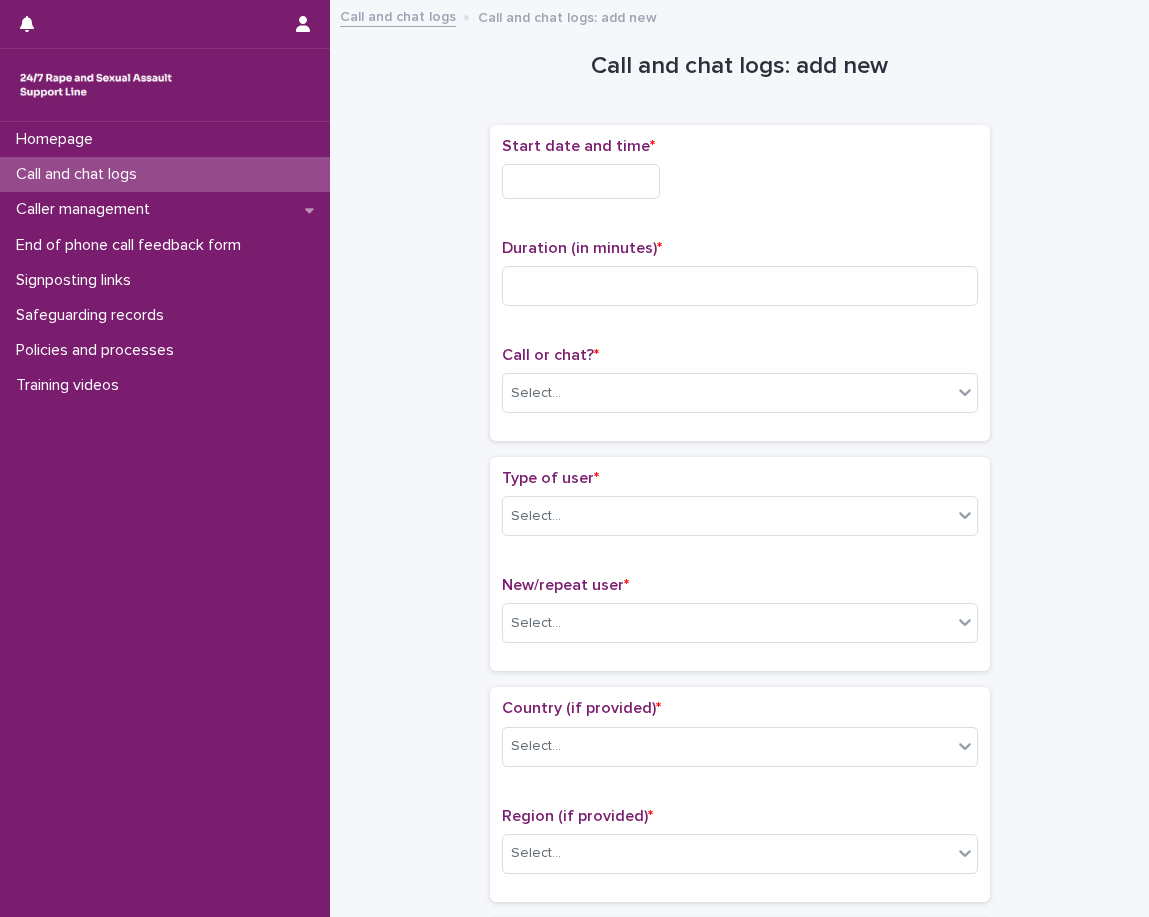 click at bounding box center (581, 181) 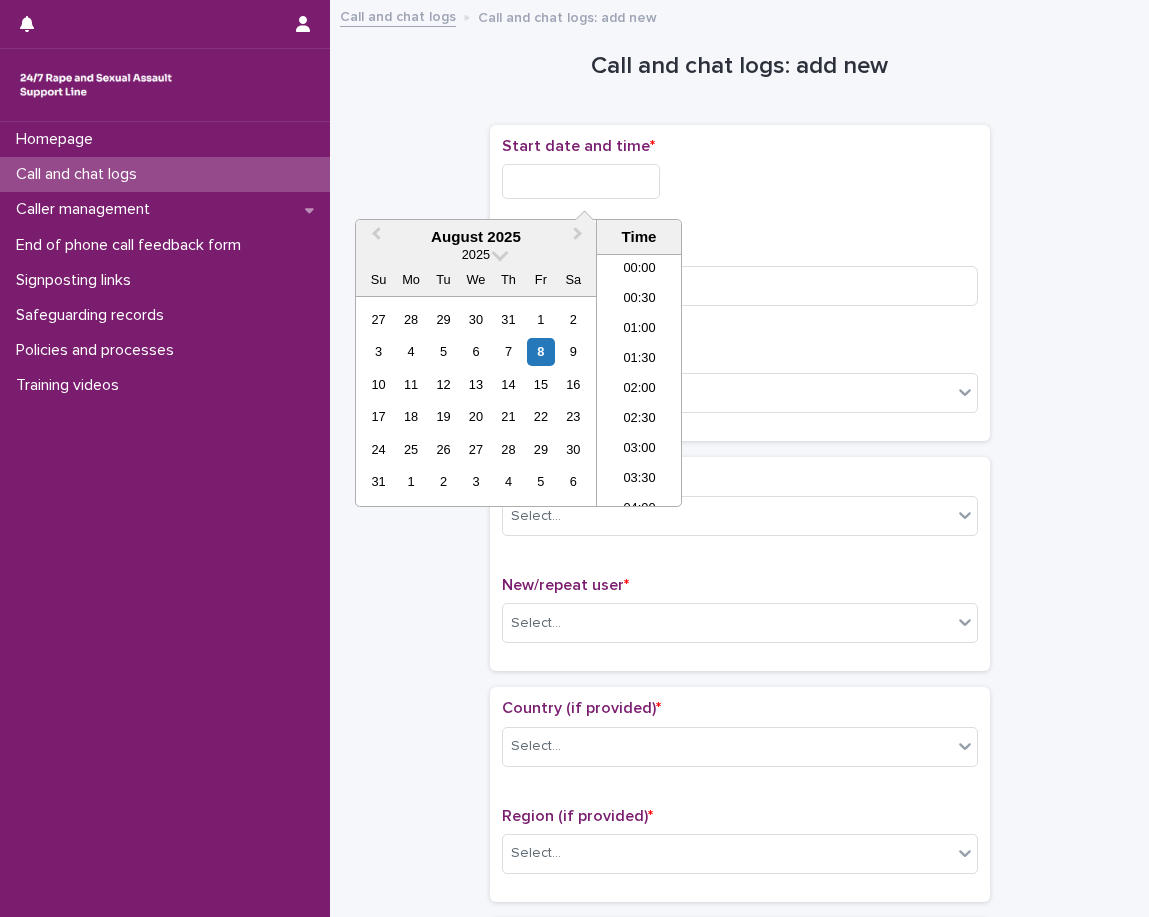 scroll, scrollTop: 1090, scrollLeft: 0, axis: vertical 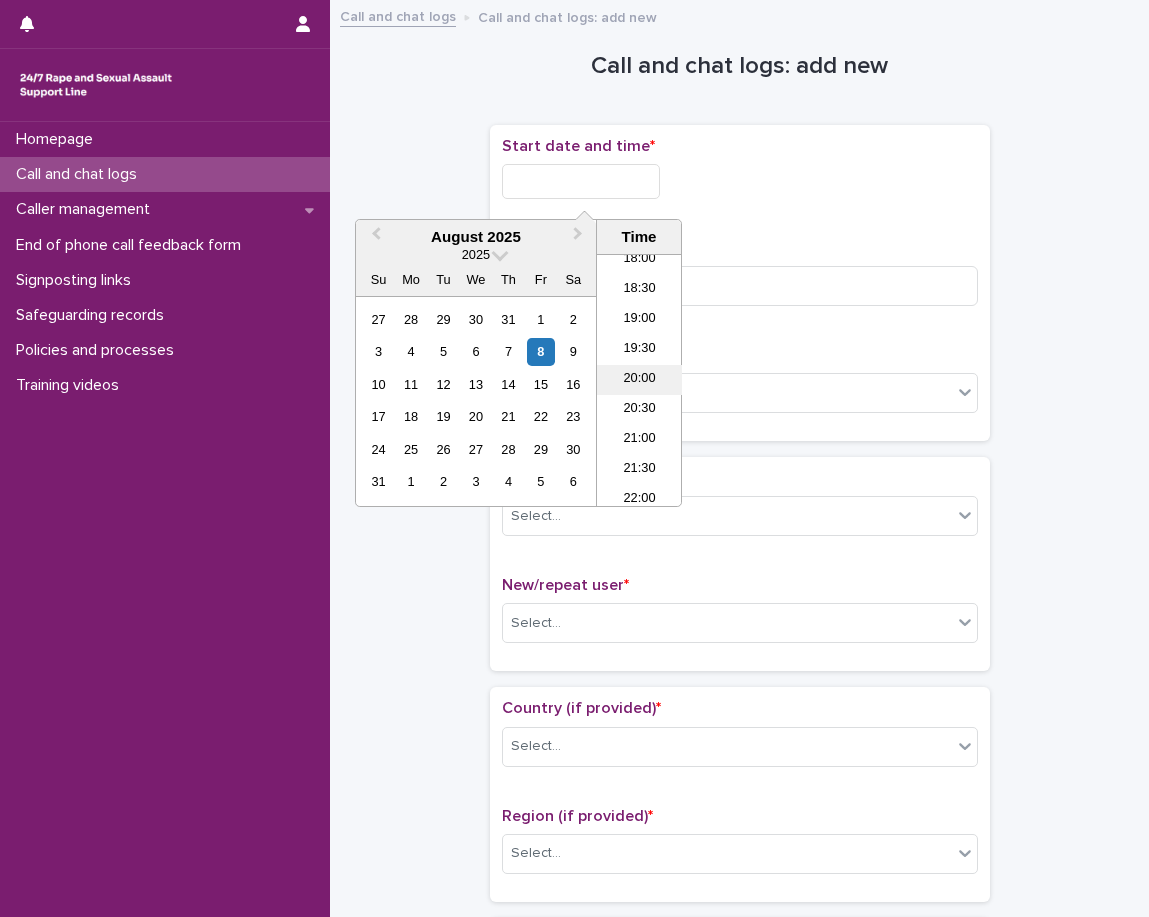 click on "20:00" at bounding box center [639, 380] 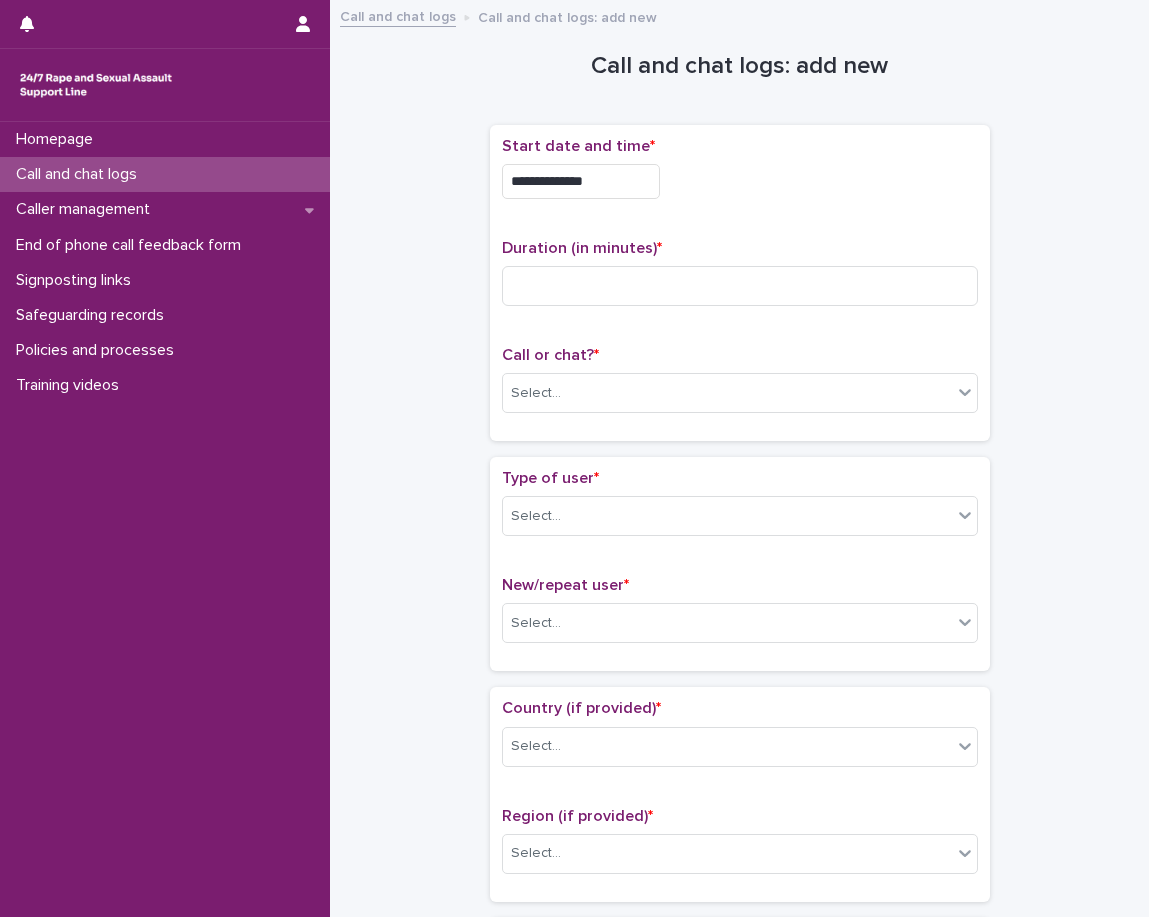 click on "**********" at bounding box center (581, 181) 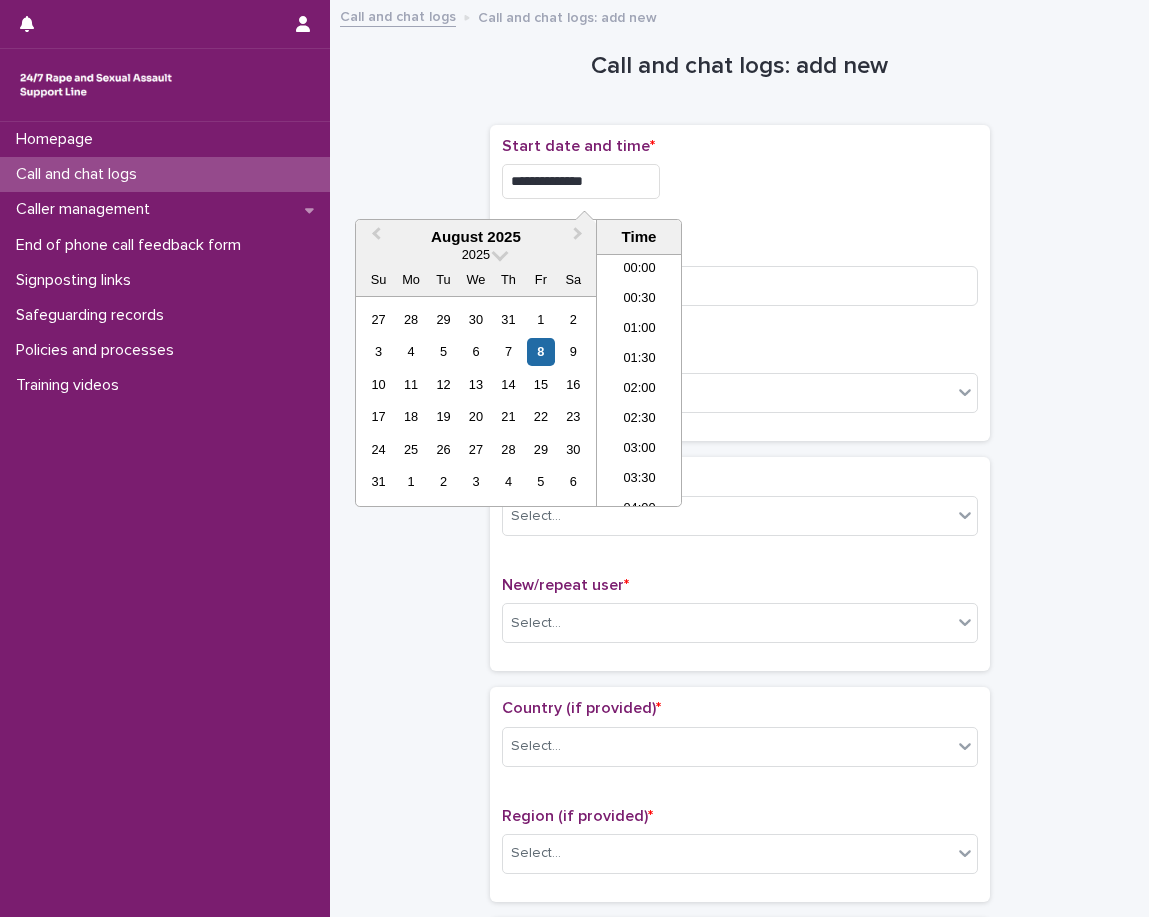 scroll, scrollTop: 1090, scrollLeft: 0, axis: vertical 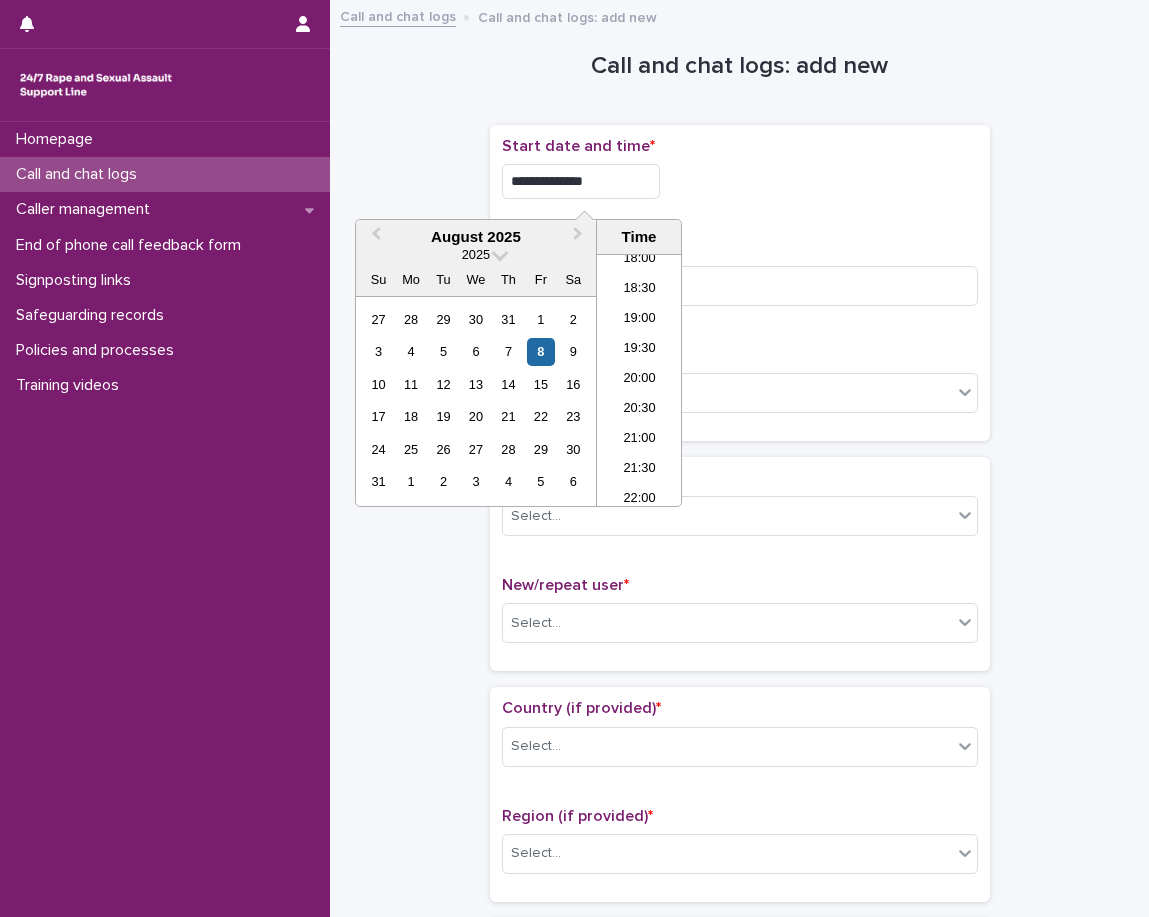 type on "**********" 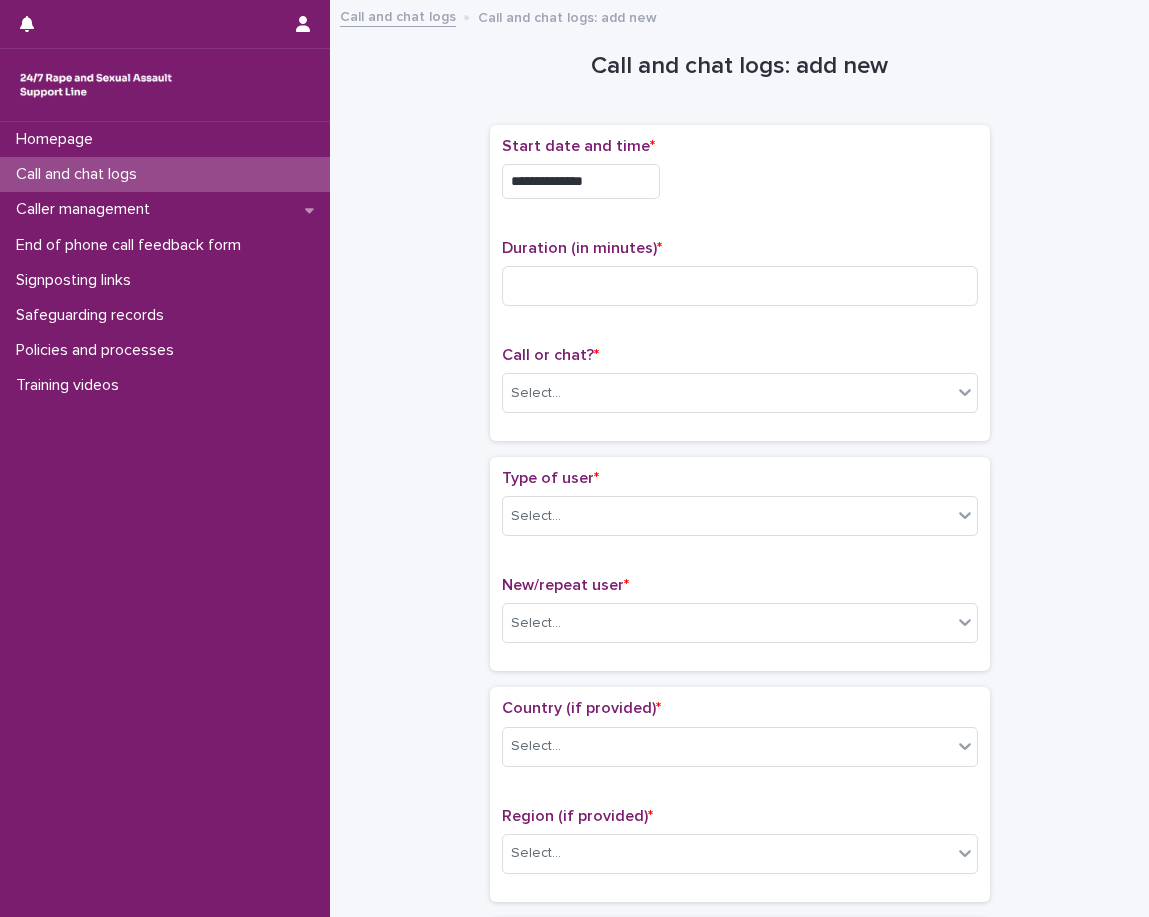 click on "**********" at bounding box center [740, 176] 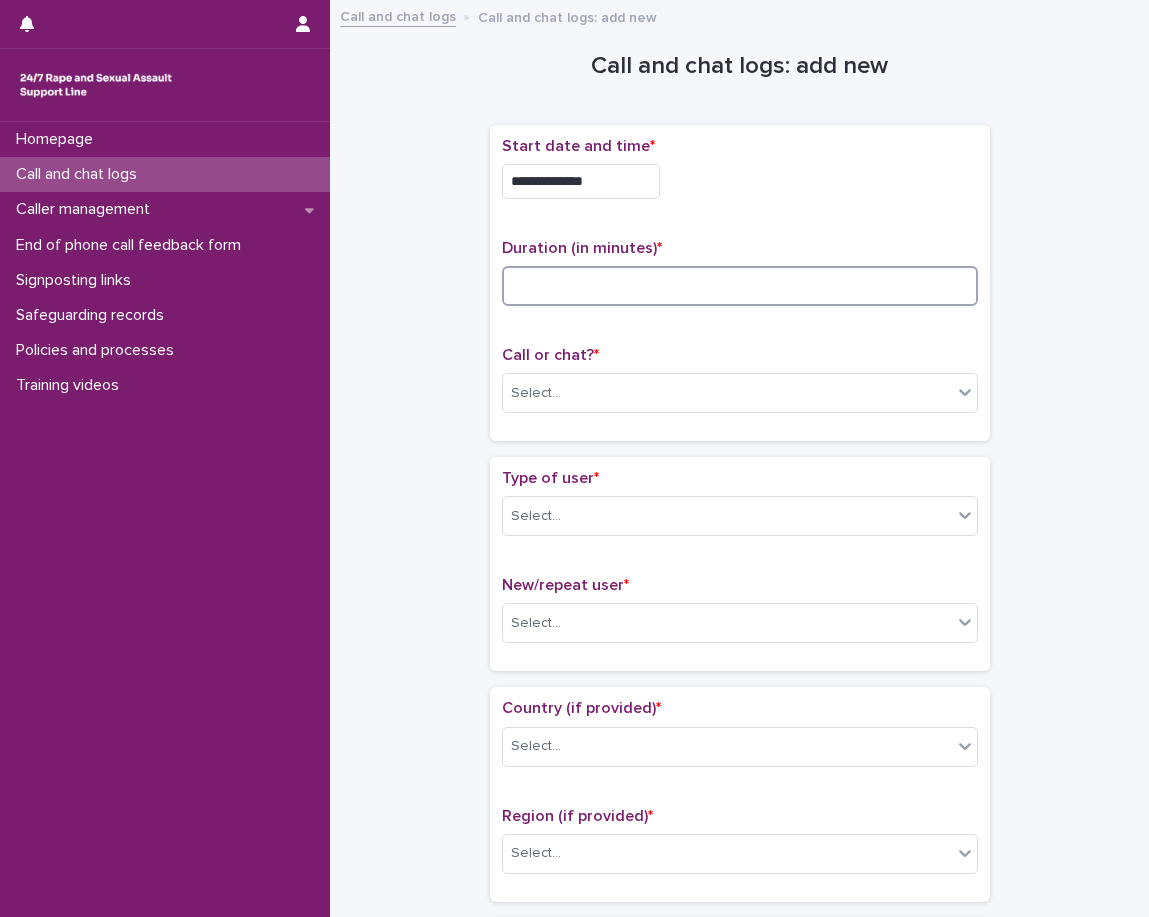 click at bounding box center [740, 286] 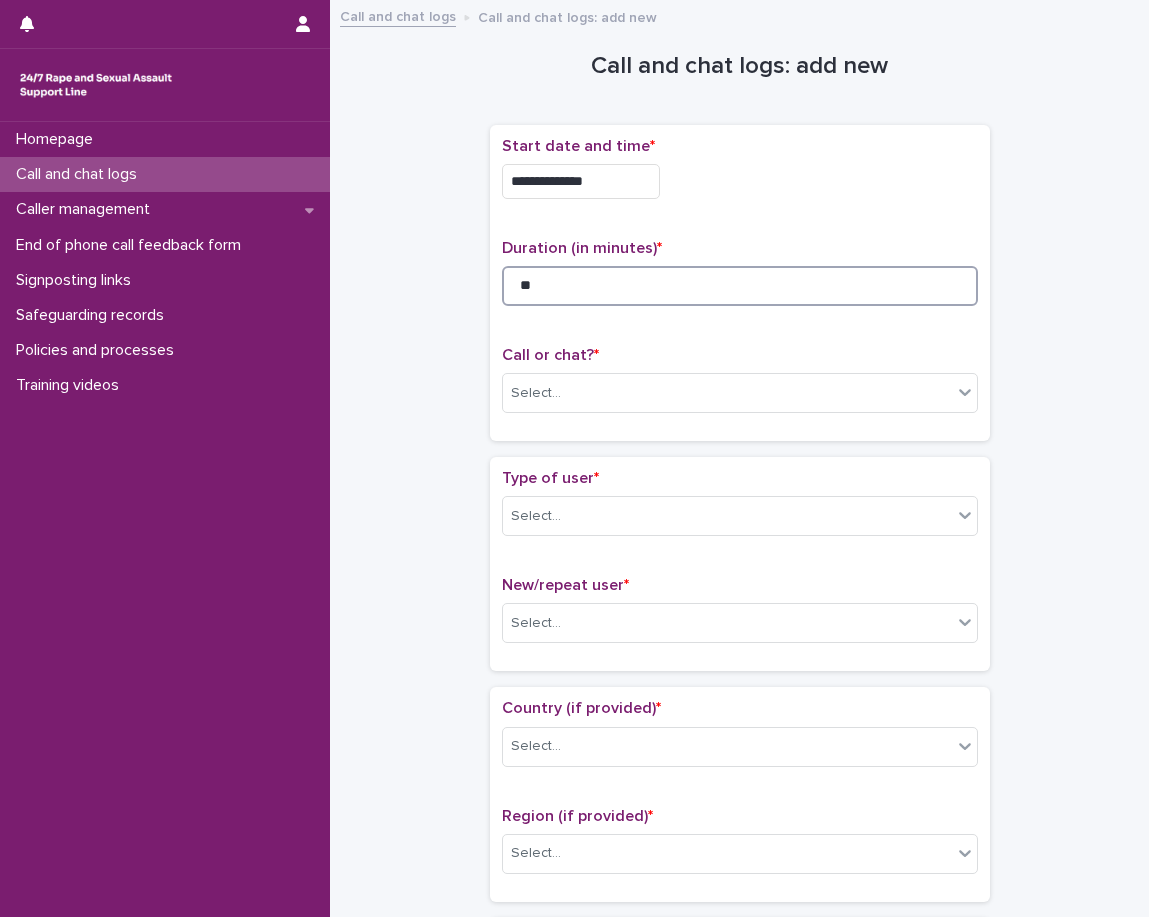 type on "**" 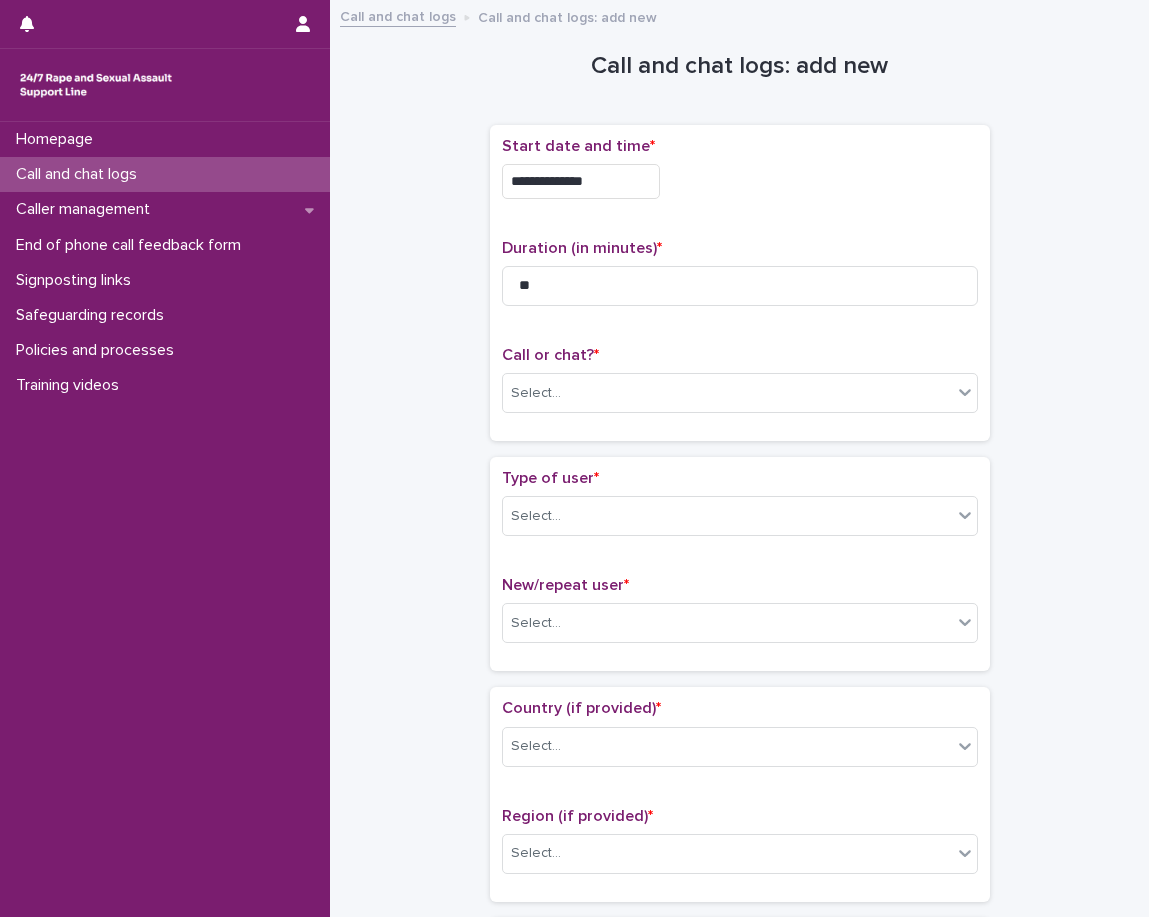 click on "Call or chat? *" at bounding box center [740, 355] 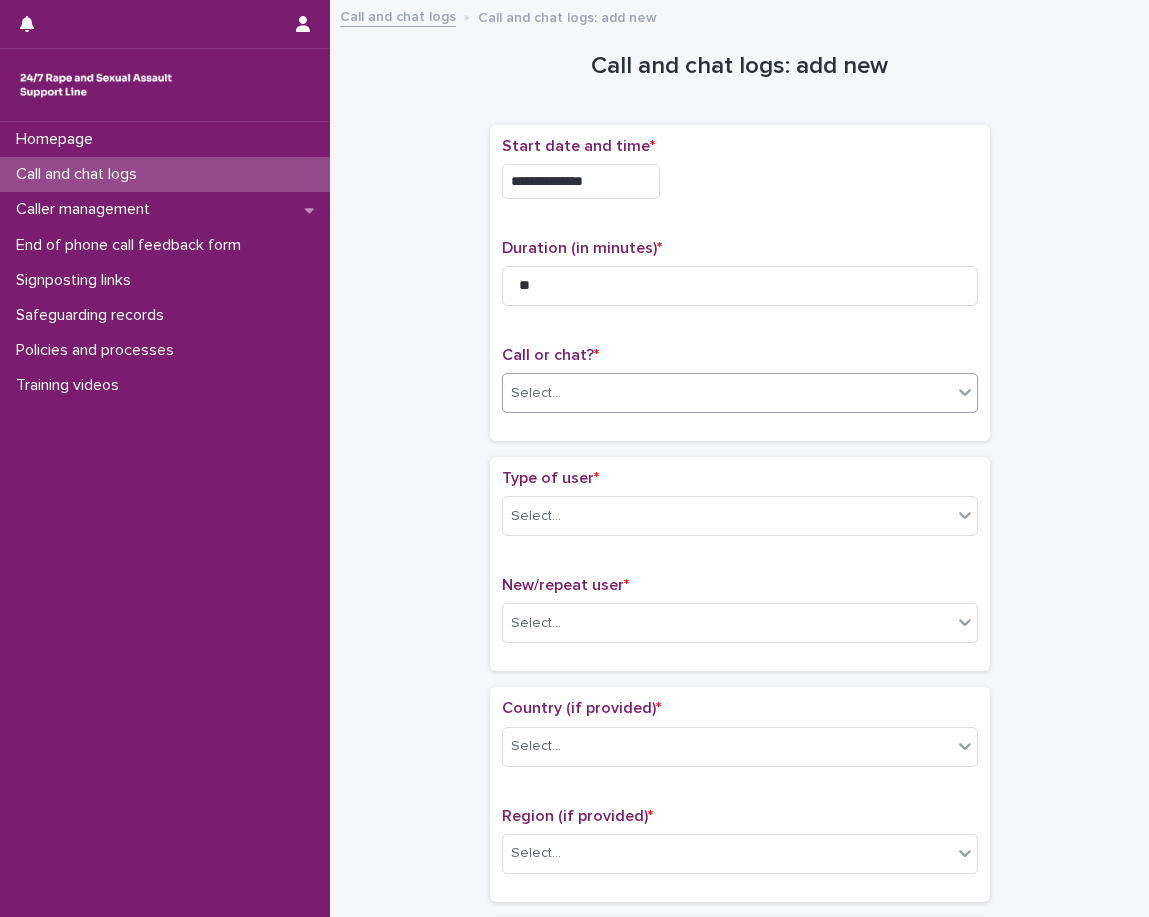 click on "Select..." at bounding box center [740, 393] 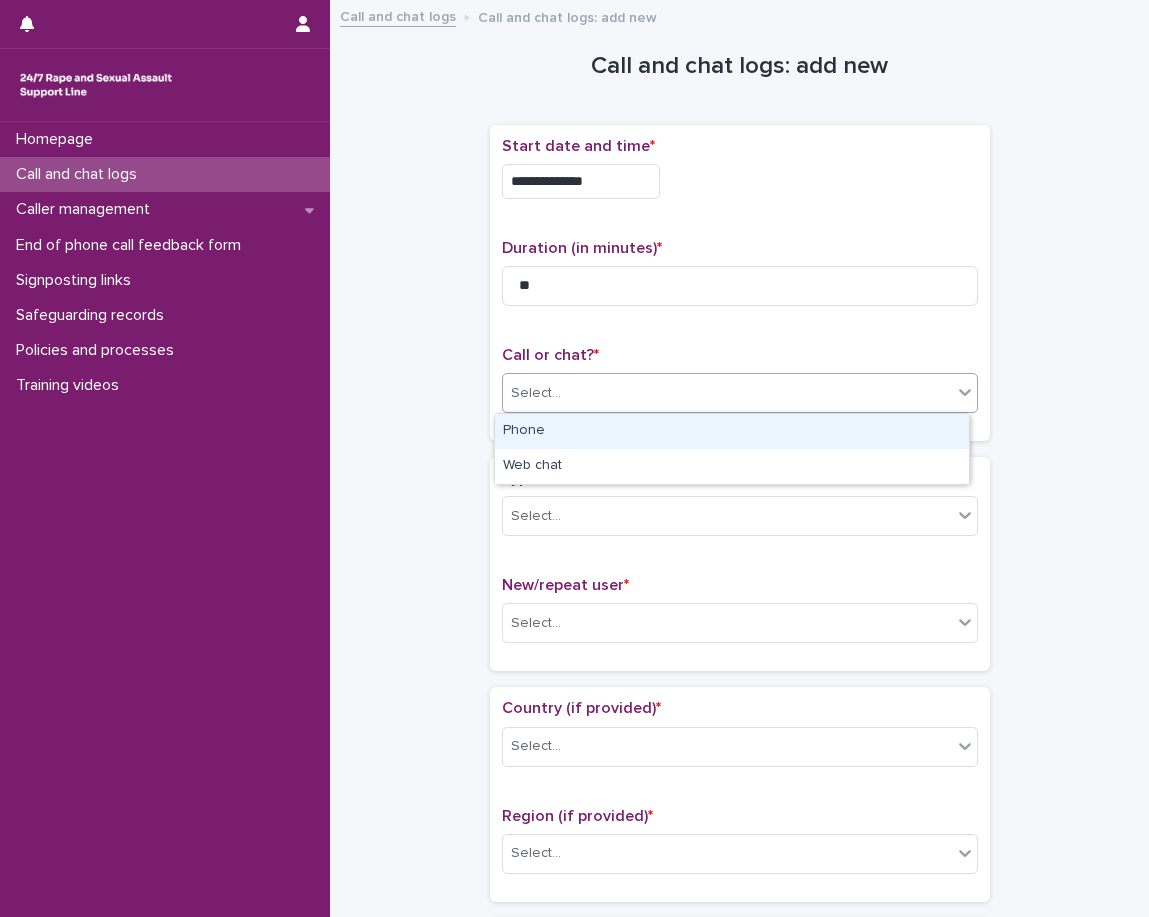 click on "Phone" at bounding box center [732, 431] 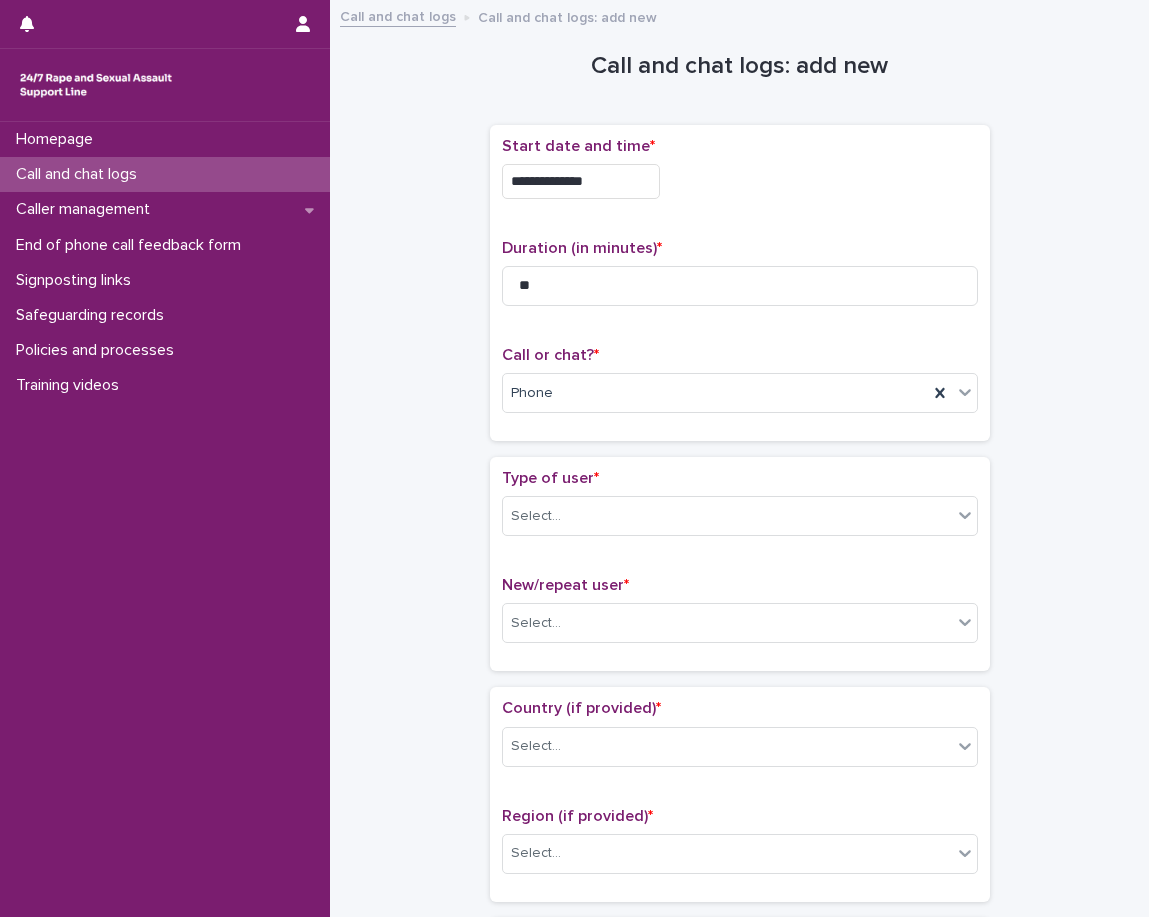 click on "Type of user * Select... New/repeat user * Select..." at bounding box center (740, 564) 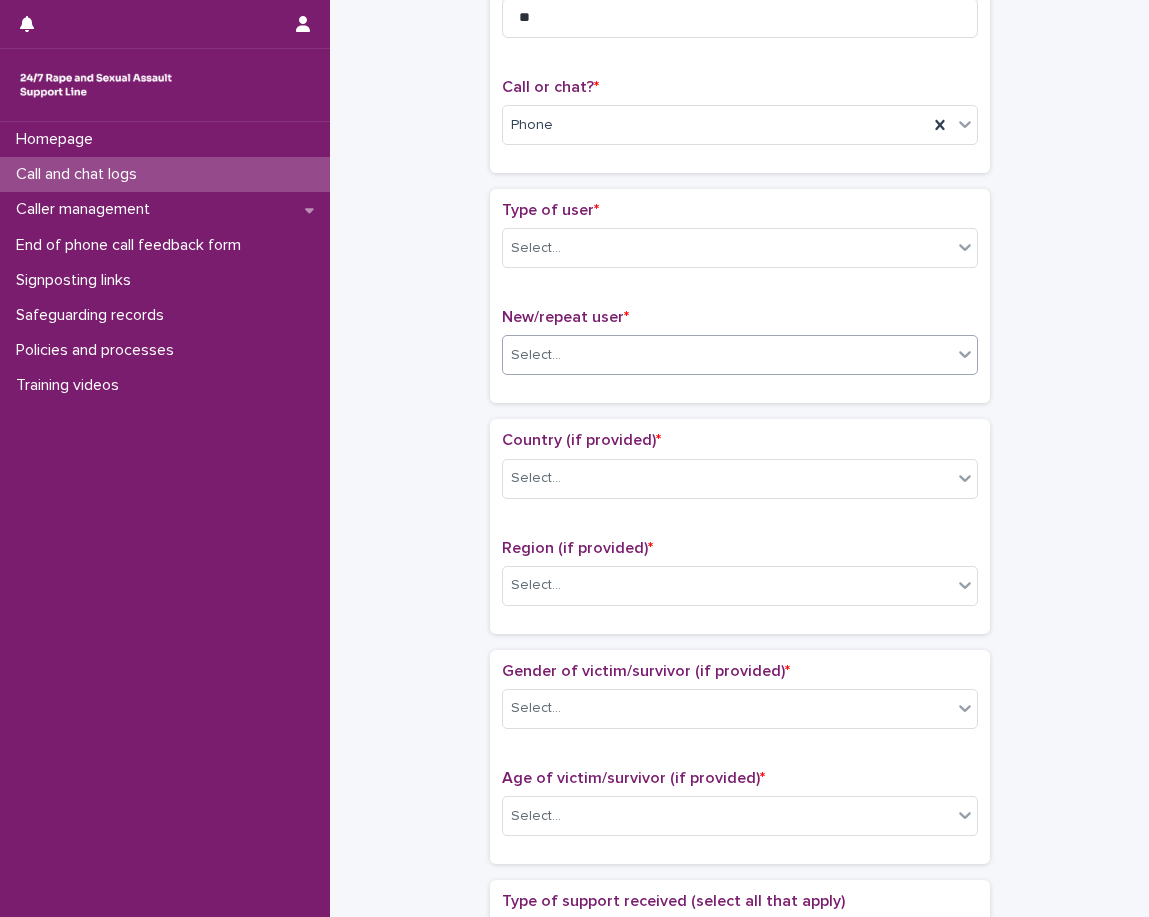 scroll, scrollTop: 300, scrollLeft: 0, axis: vertical 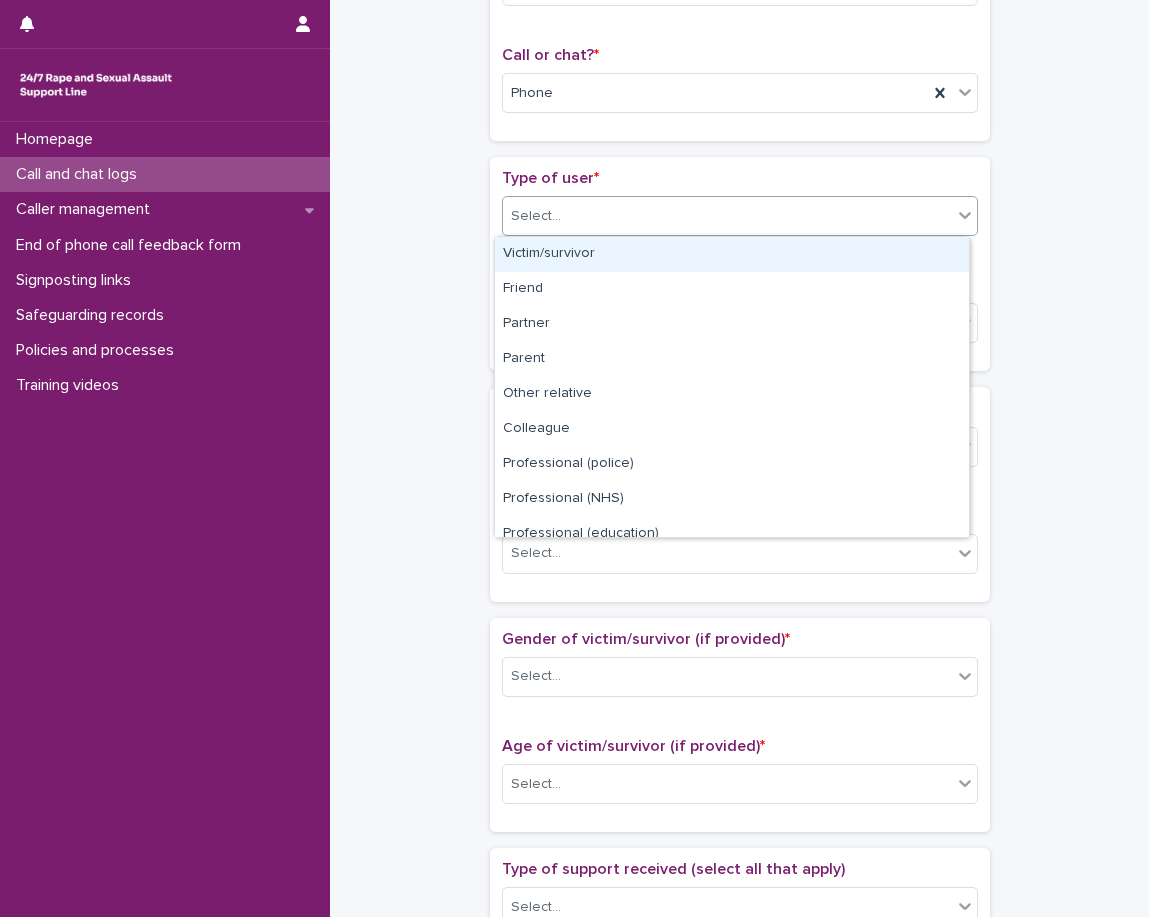 click on "Select..." at bounding box center (727, 216) 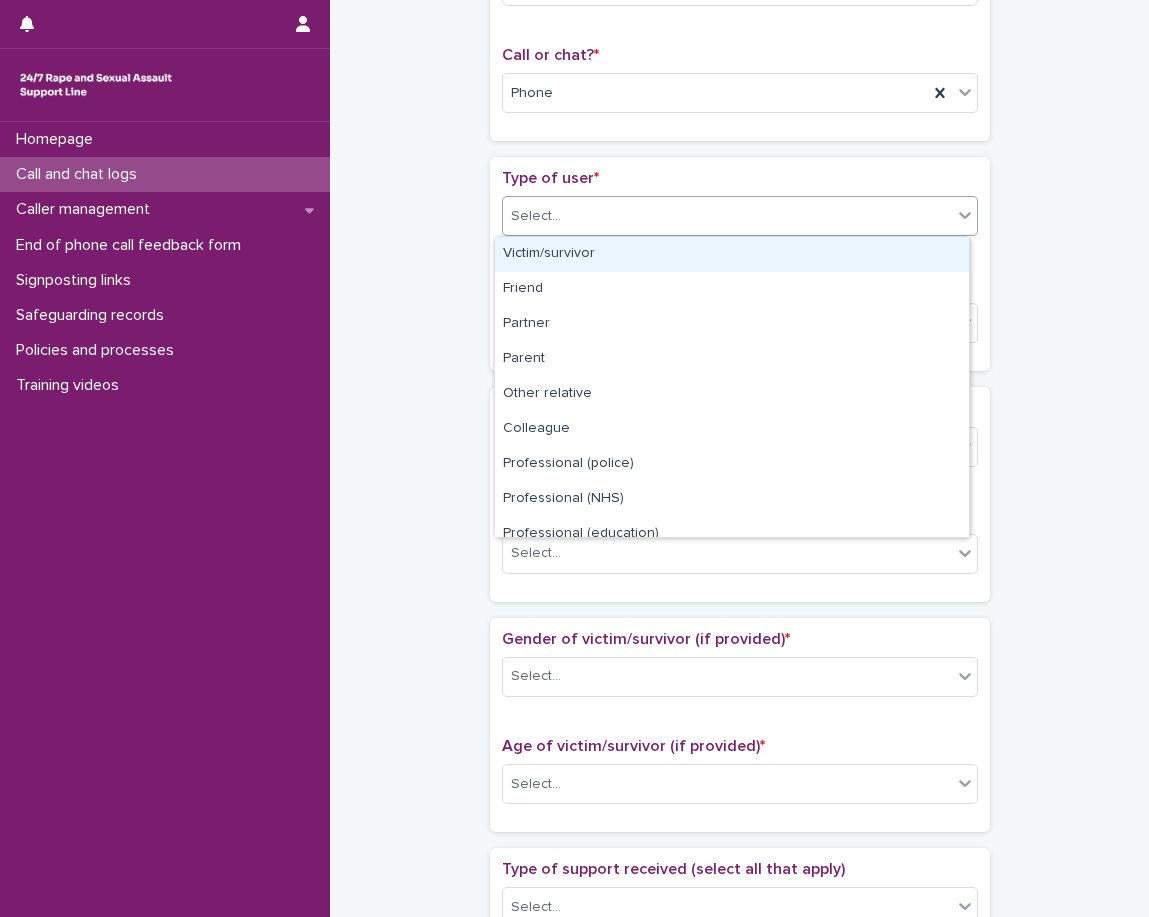 click on "Victim/survivor" at bounding box center [732, 254] 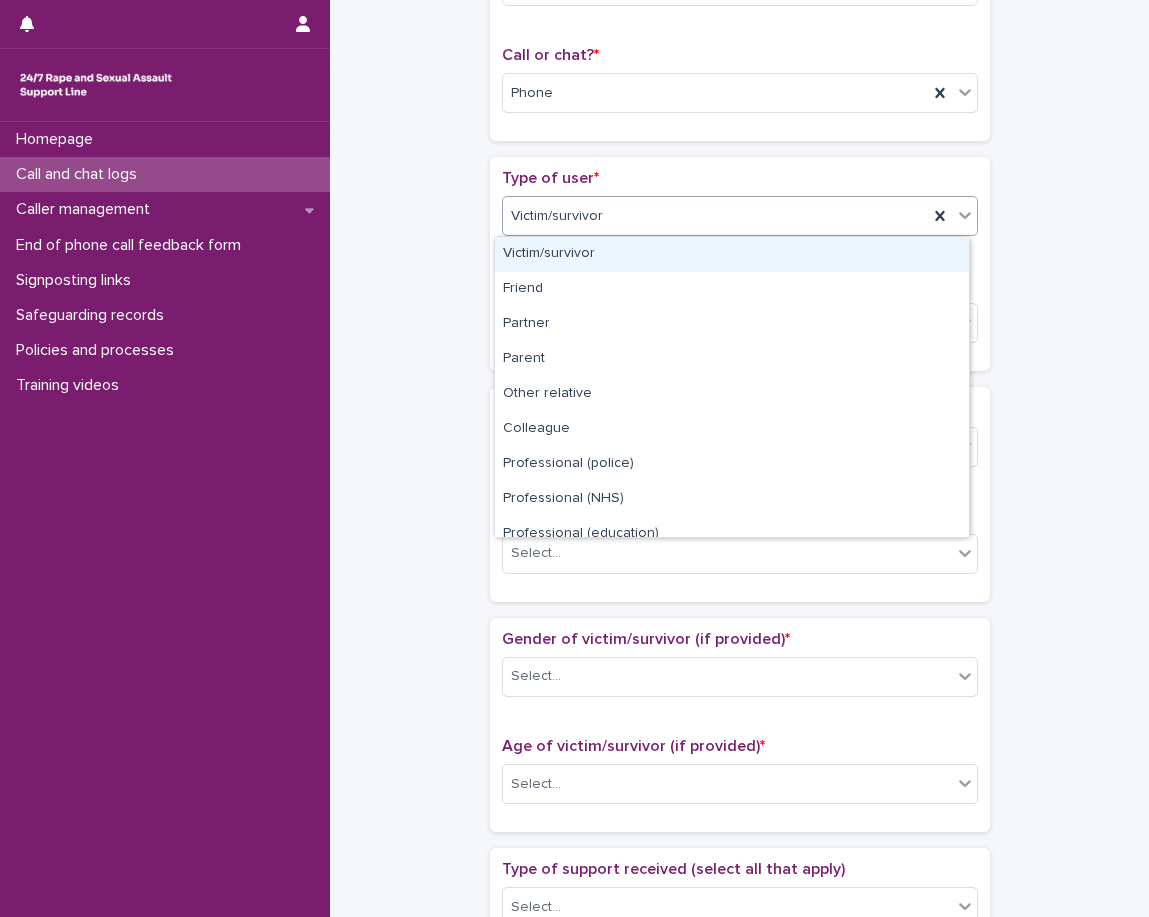click on "Victim/survivor" at bounding box center (715, 216) 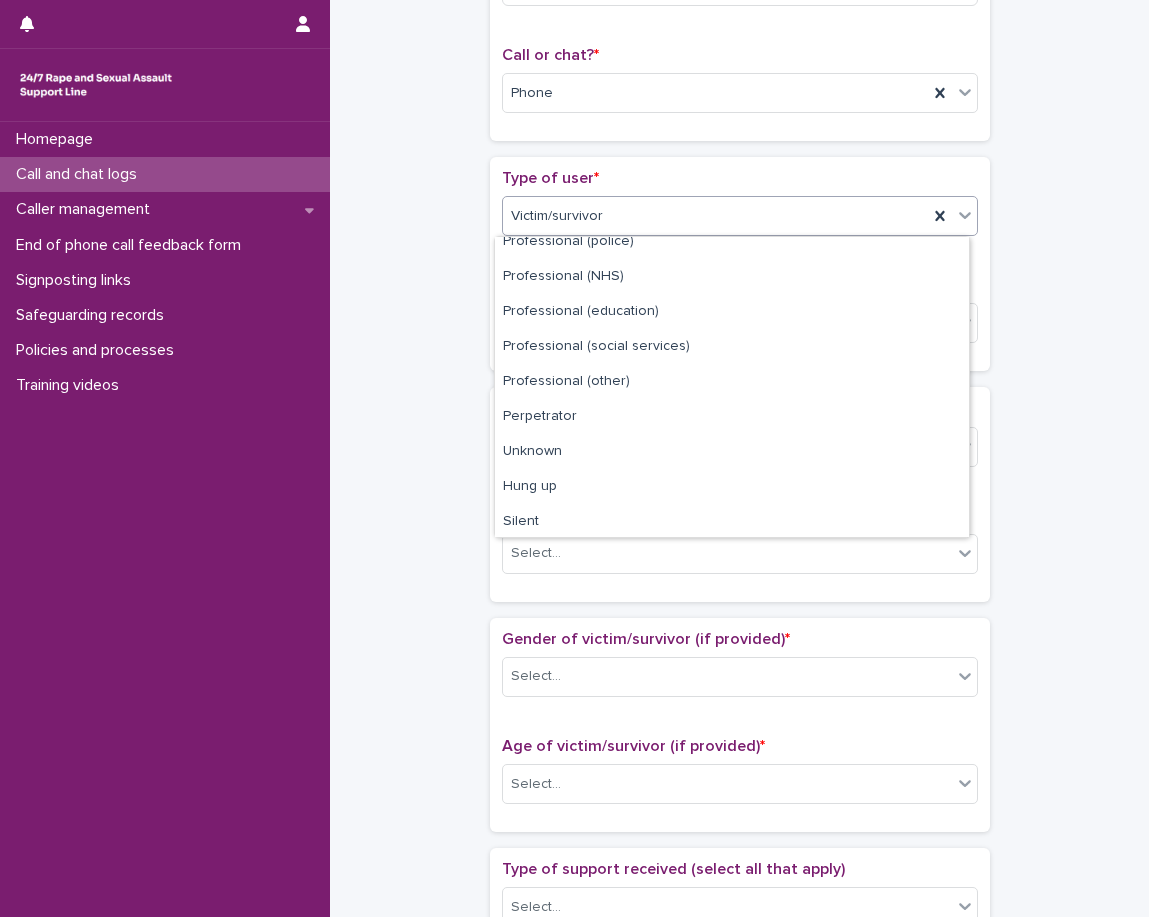 scroll, scrollTop: 225, scrollLeft: 0, axis: vertical 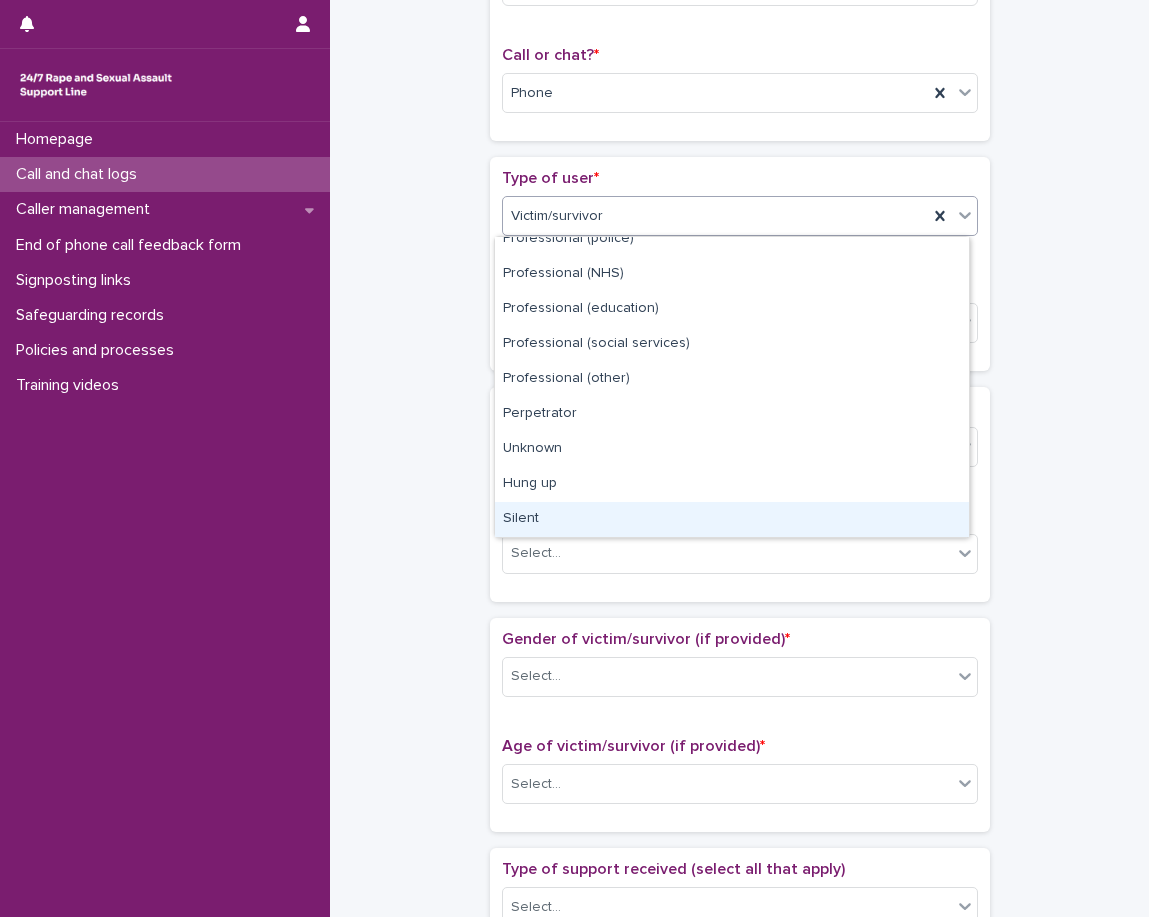 click on "Silent" at bounding box center (732, 519) 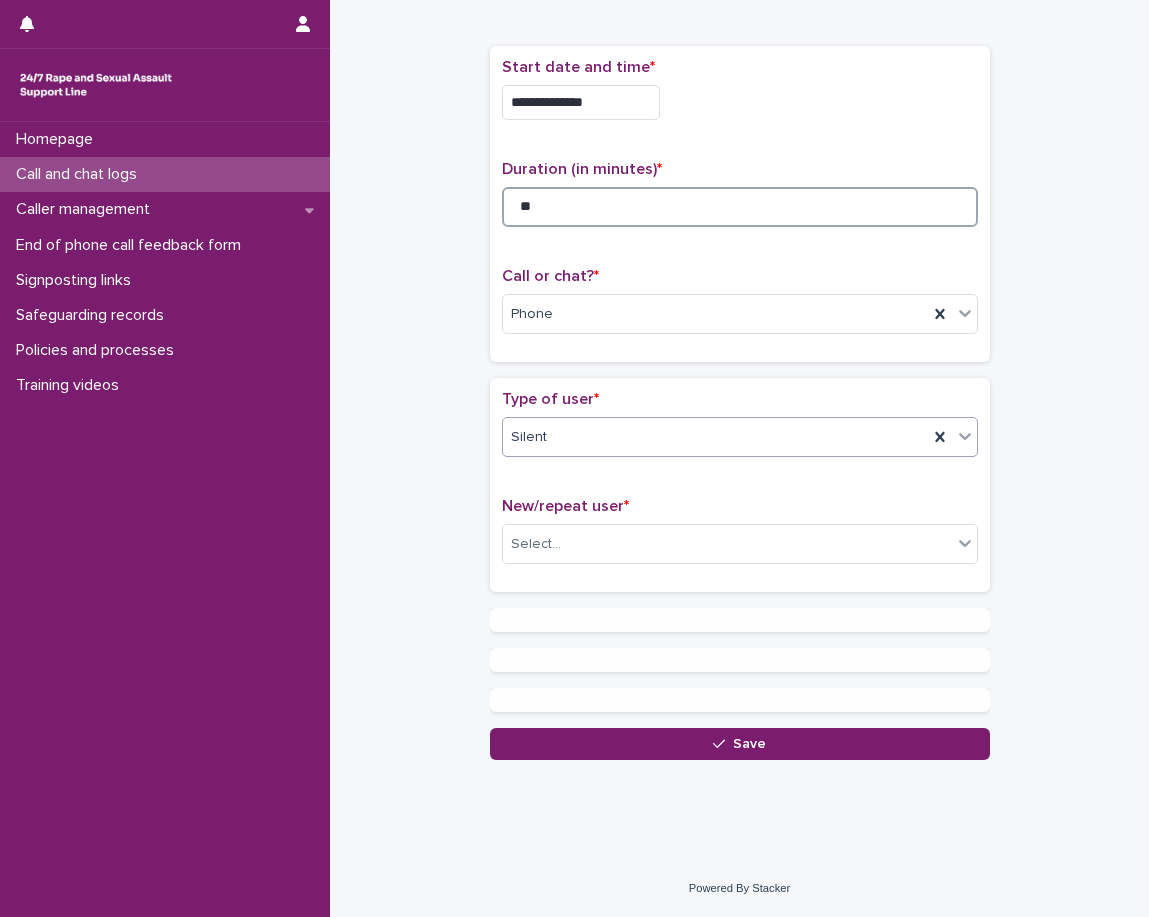 scroll, scrollTop: 0, scrollLeft: 0, axis: both 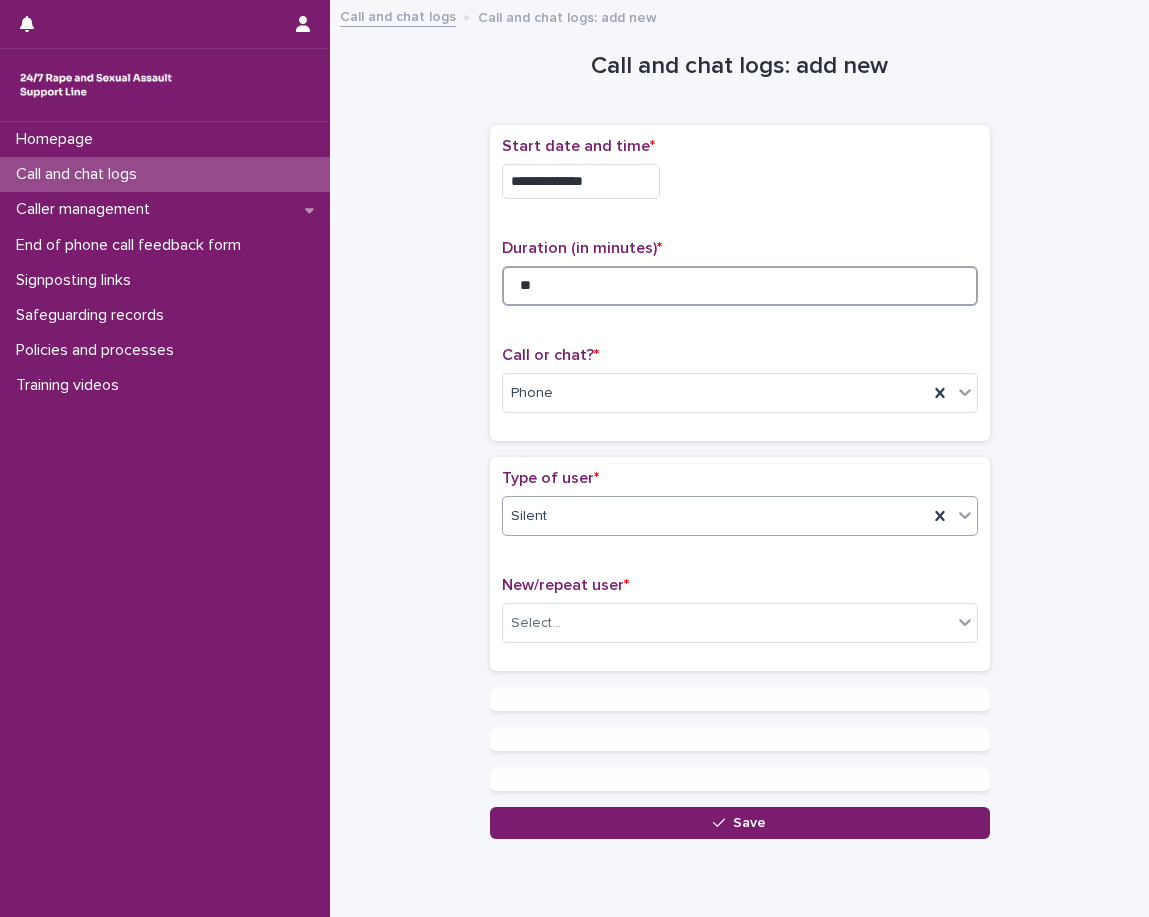 click on "**" at bounding box center (740, 286) 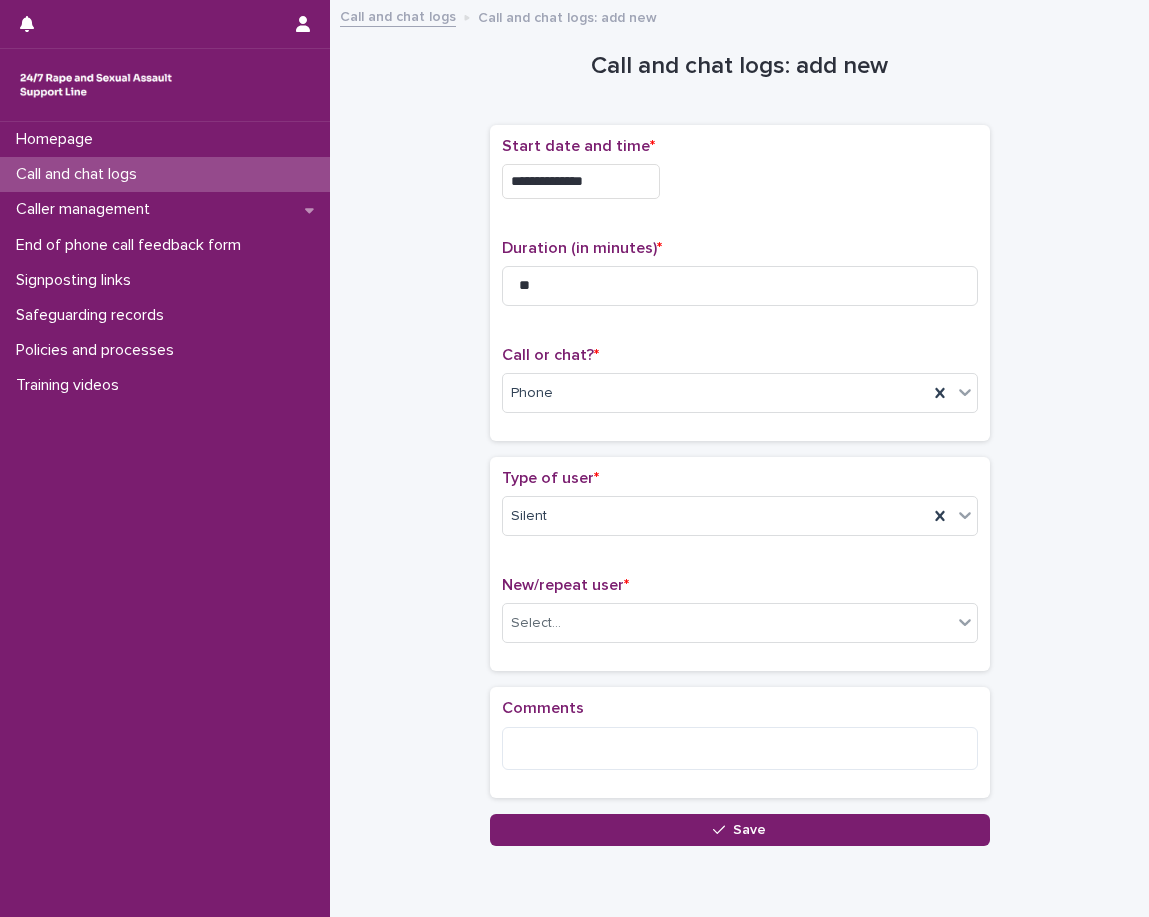 click on "**********" at bounding box center (740, 283) 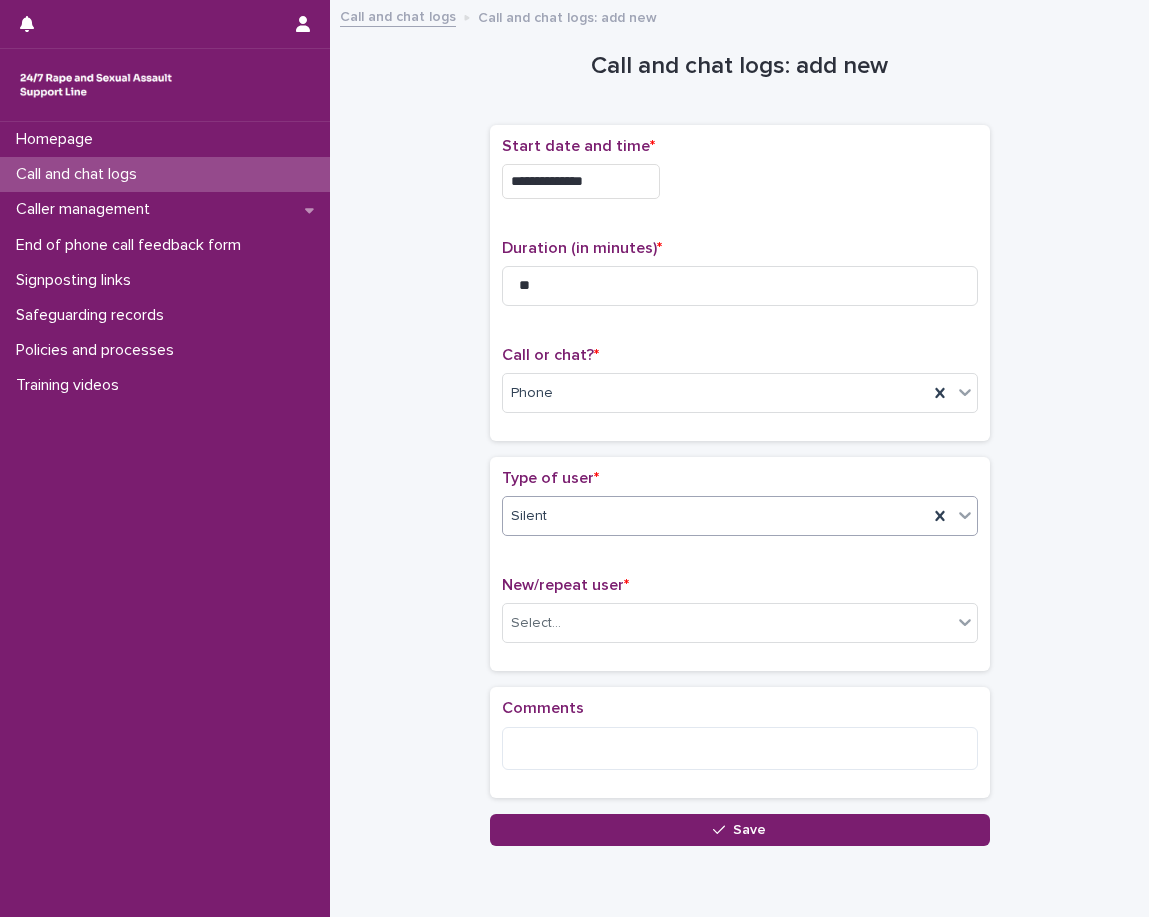 click on "Silent" at bounding box center (715, 516) 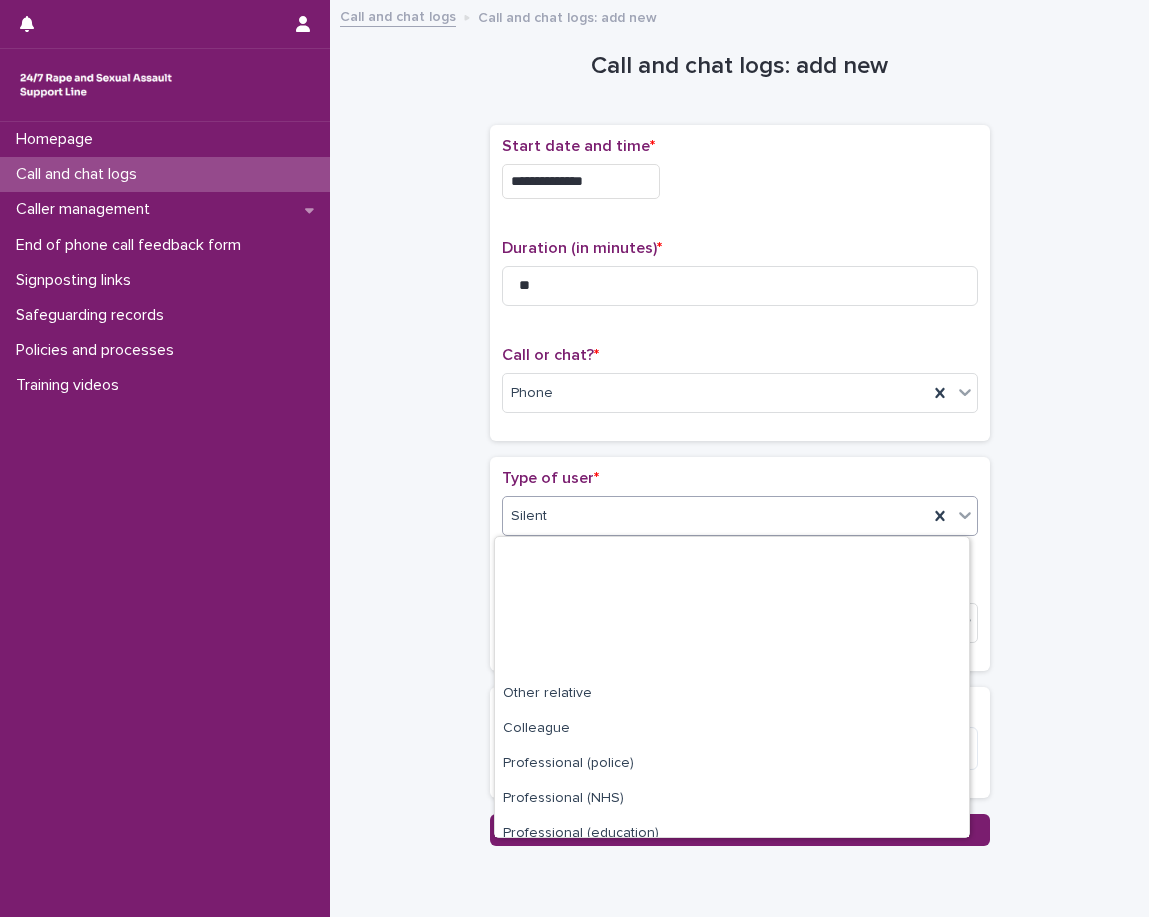 scroll, scrollTop: 225, scrollLeft: 0, axis: vertical 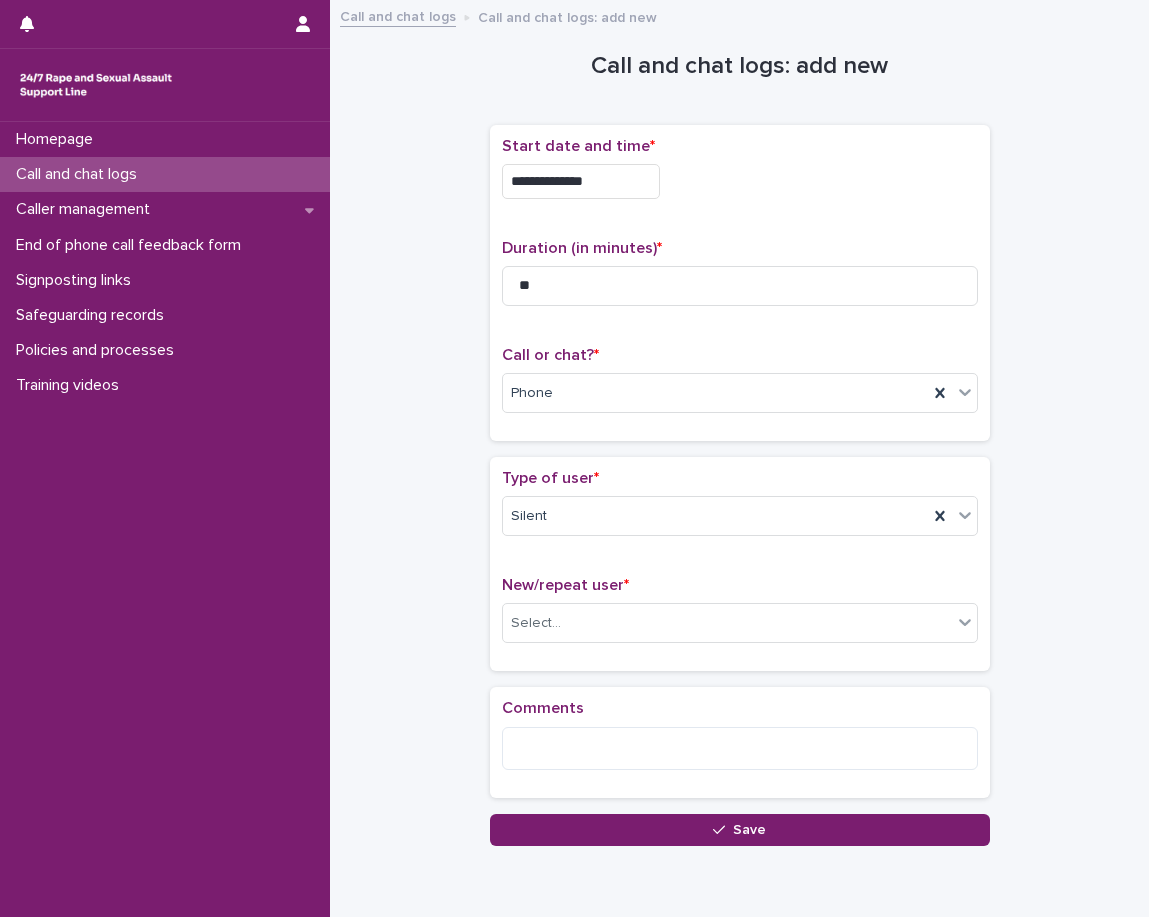 click on "Type of user *" at bounding box center (740, 478) 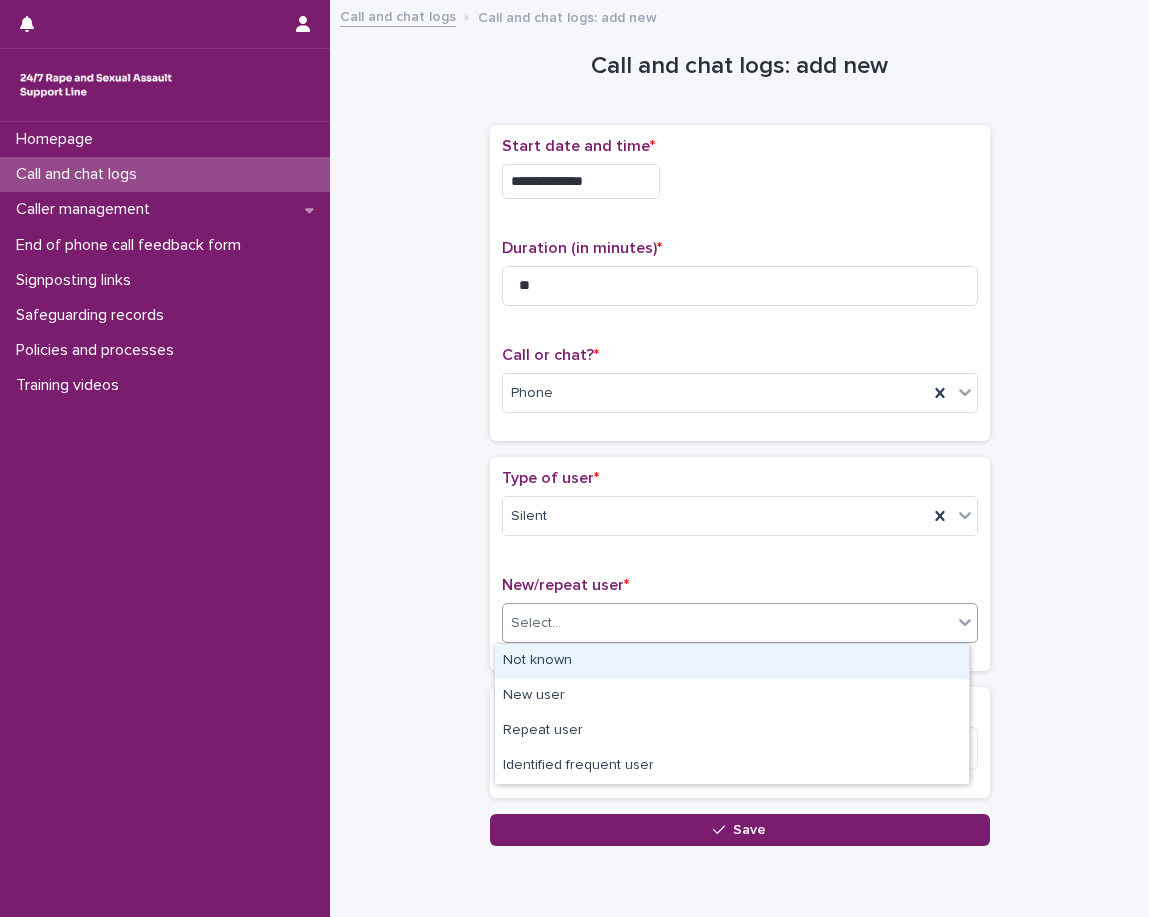 click on "Select..." at bounding box center [727, 623] 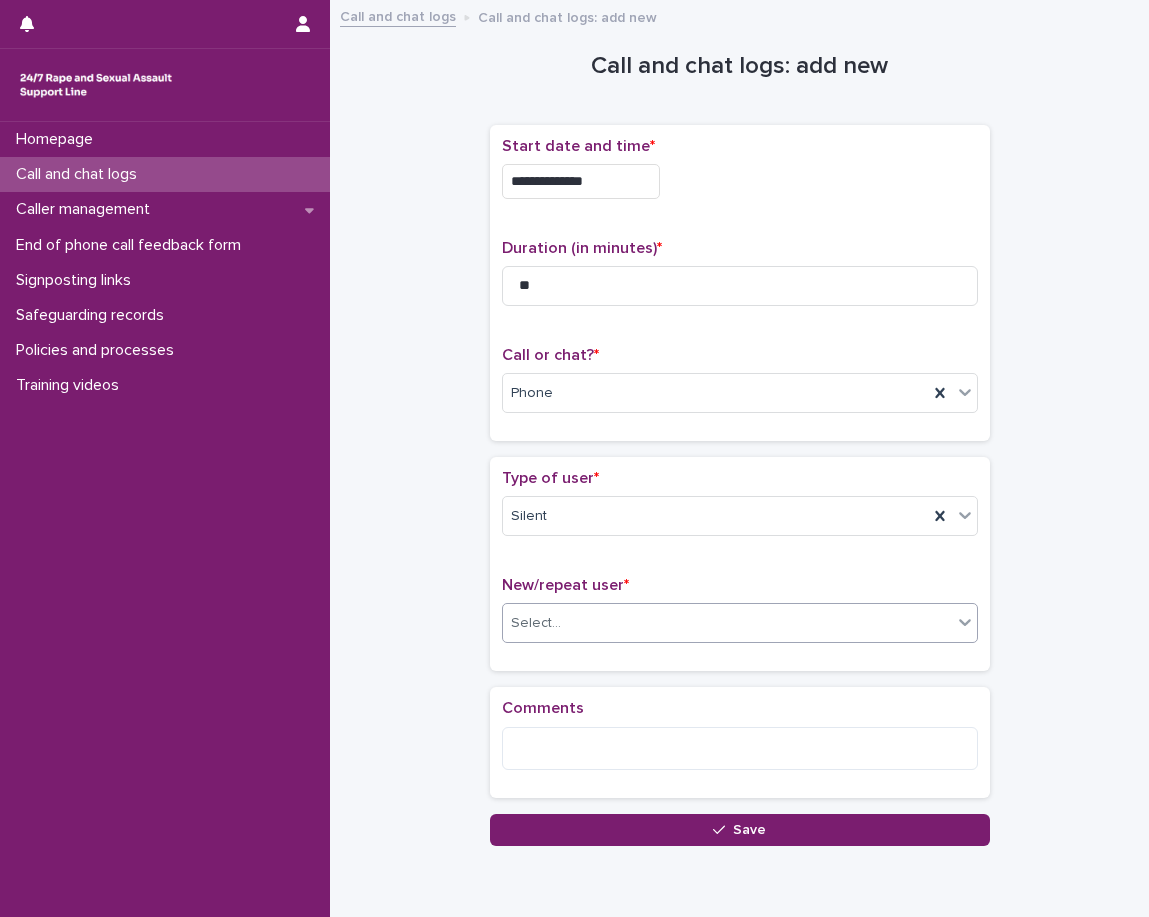 click on "Loading... Saving… Type of user * Silent New/repeat user *   option Not known, selected.     0 results available. Select is focused ,type to refine list, press Down to open the menu,  Select..." at bounding box center (740, 572) 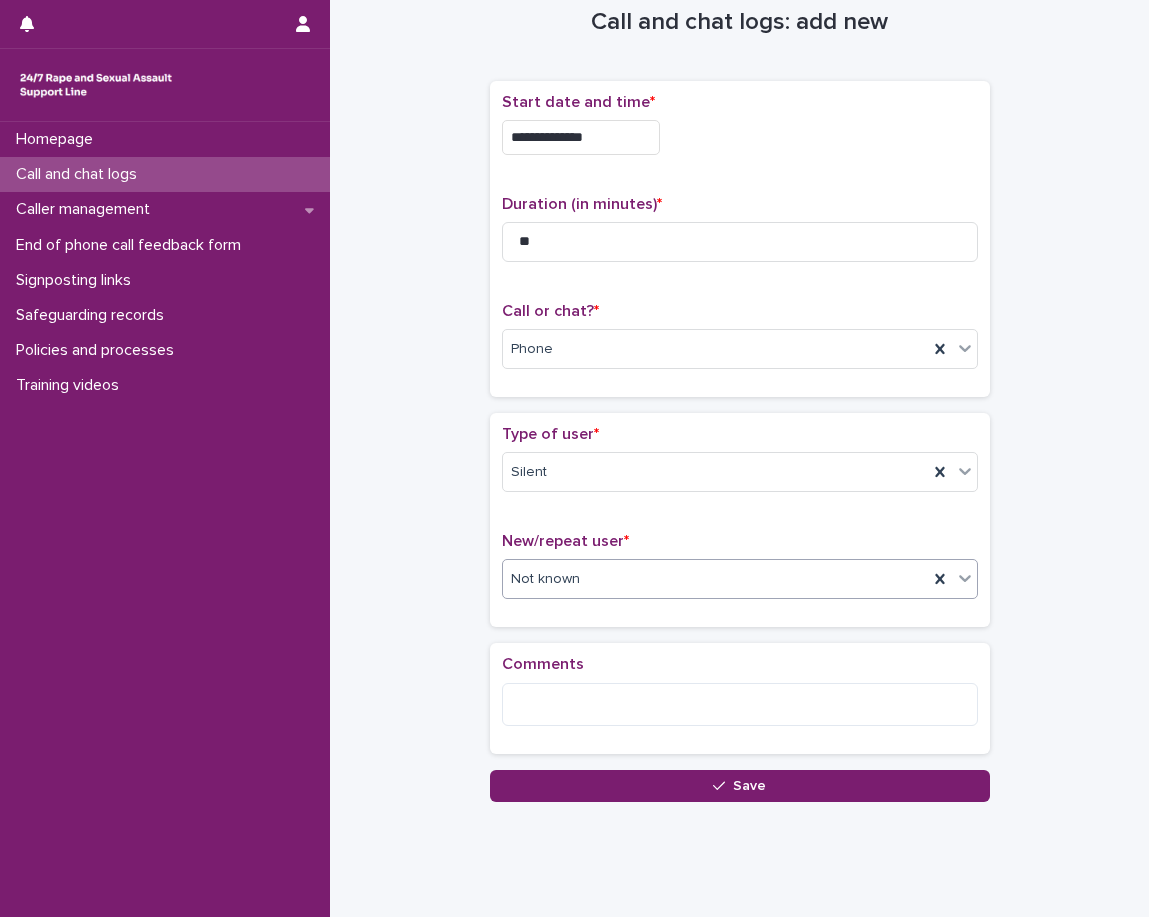 scroll, scrollTop: 85, scrollLeft: 0, axis: vertical 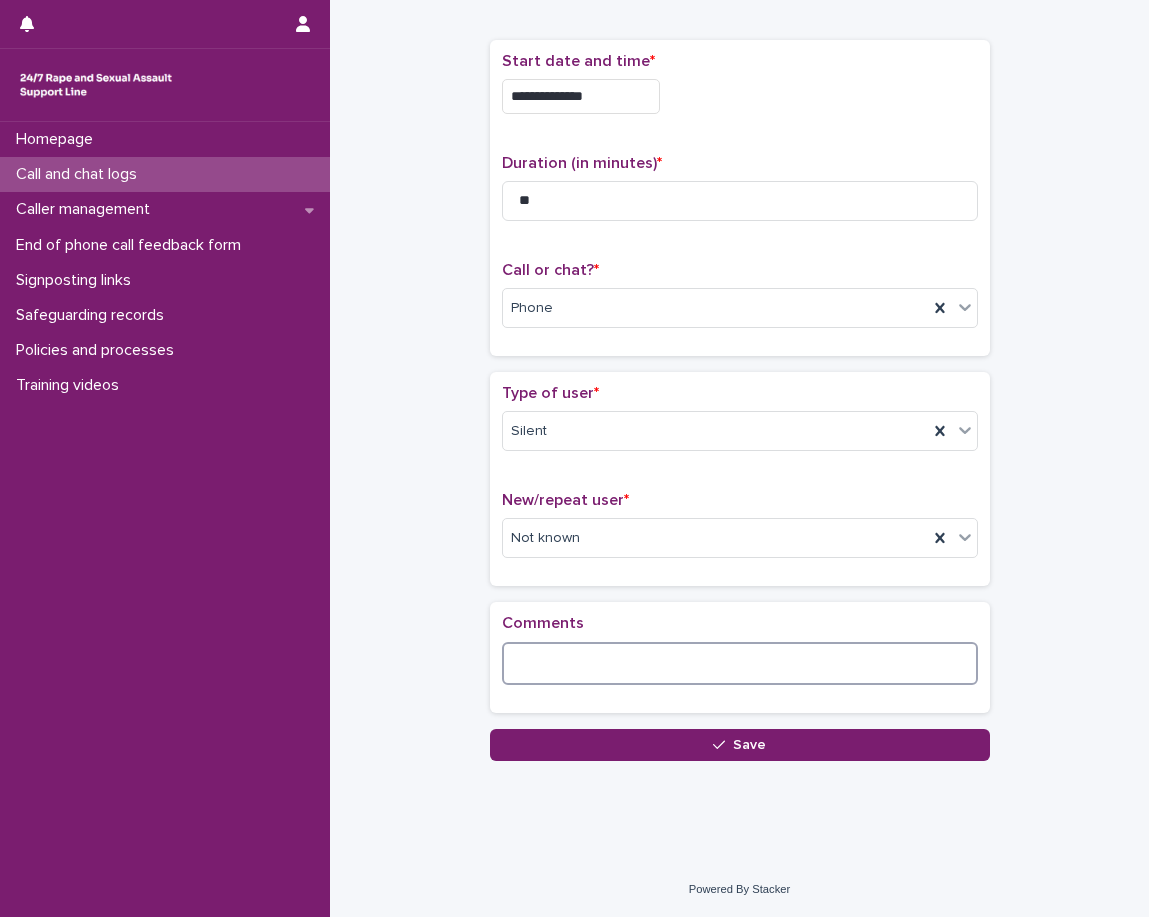 click at bounding box center [740, 663] 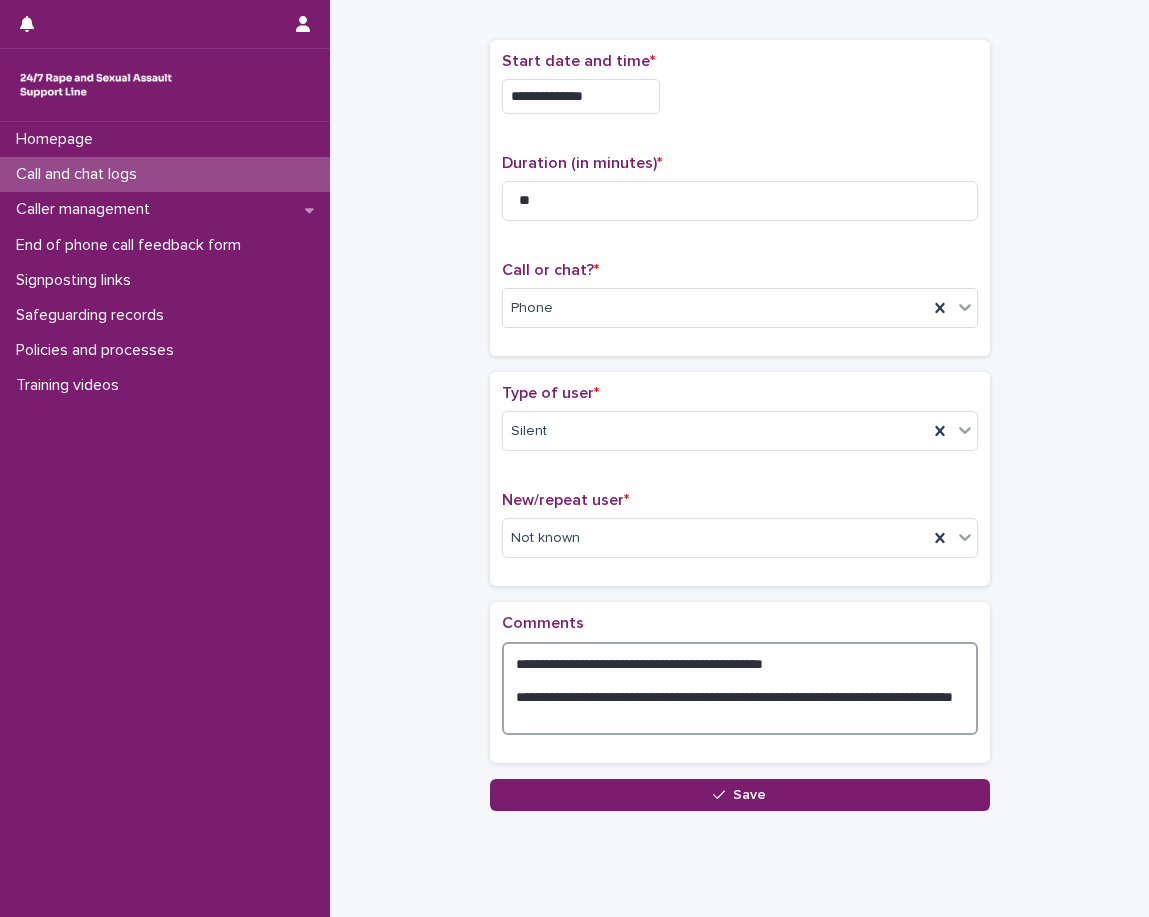 click on "**********" at bounding box center [740, 688] 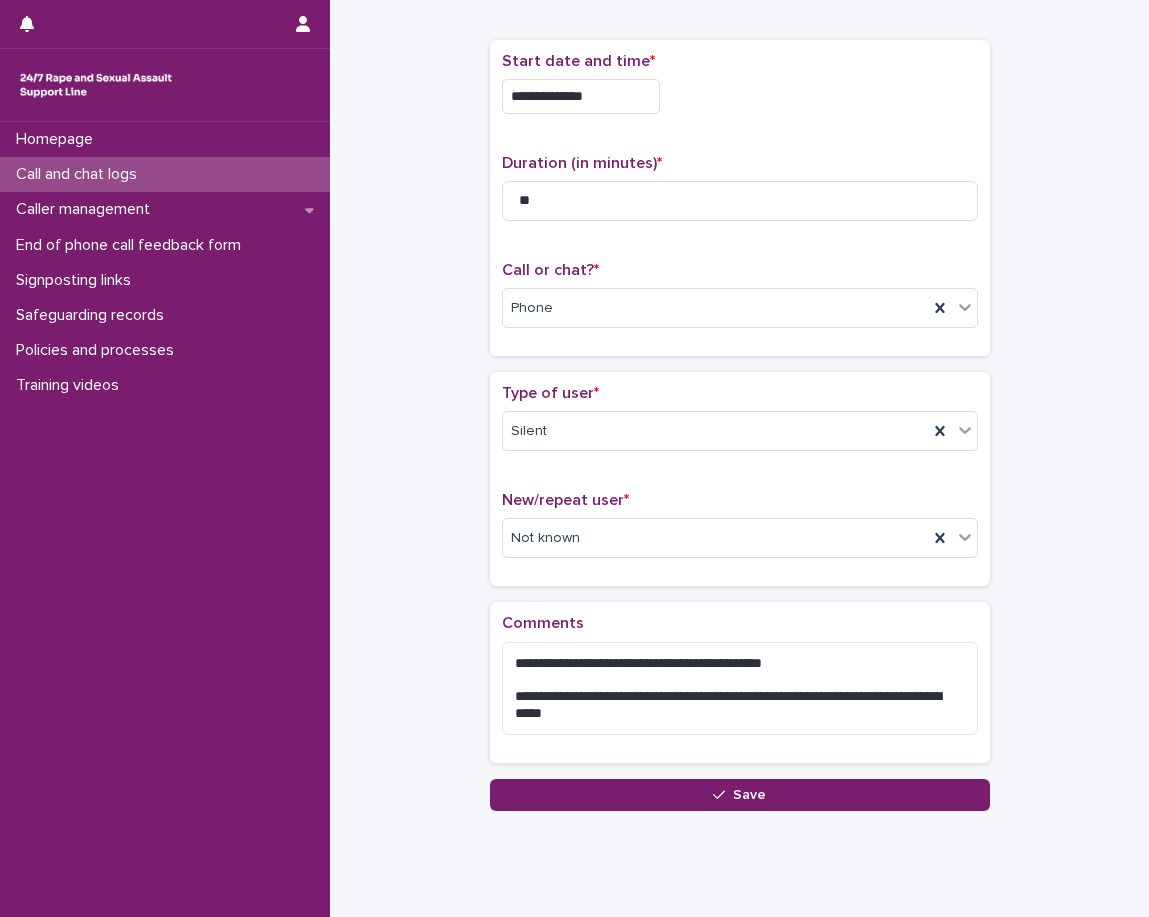 click on "**********" at bounding box center (740, 682) 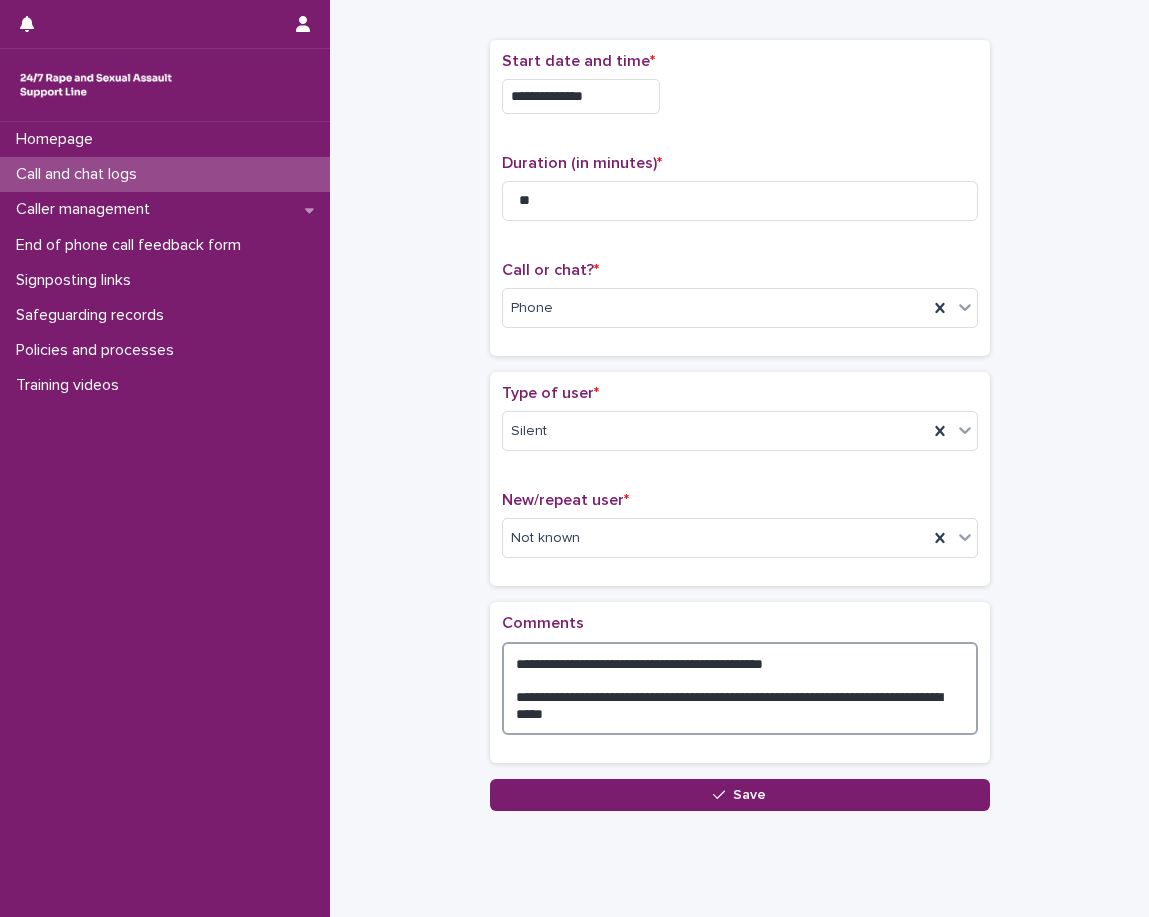 drag, startPoint x: 724, startPoint y: 666, endPoint x: 625, endPoint y: 665, distance: 99.00505 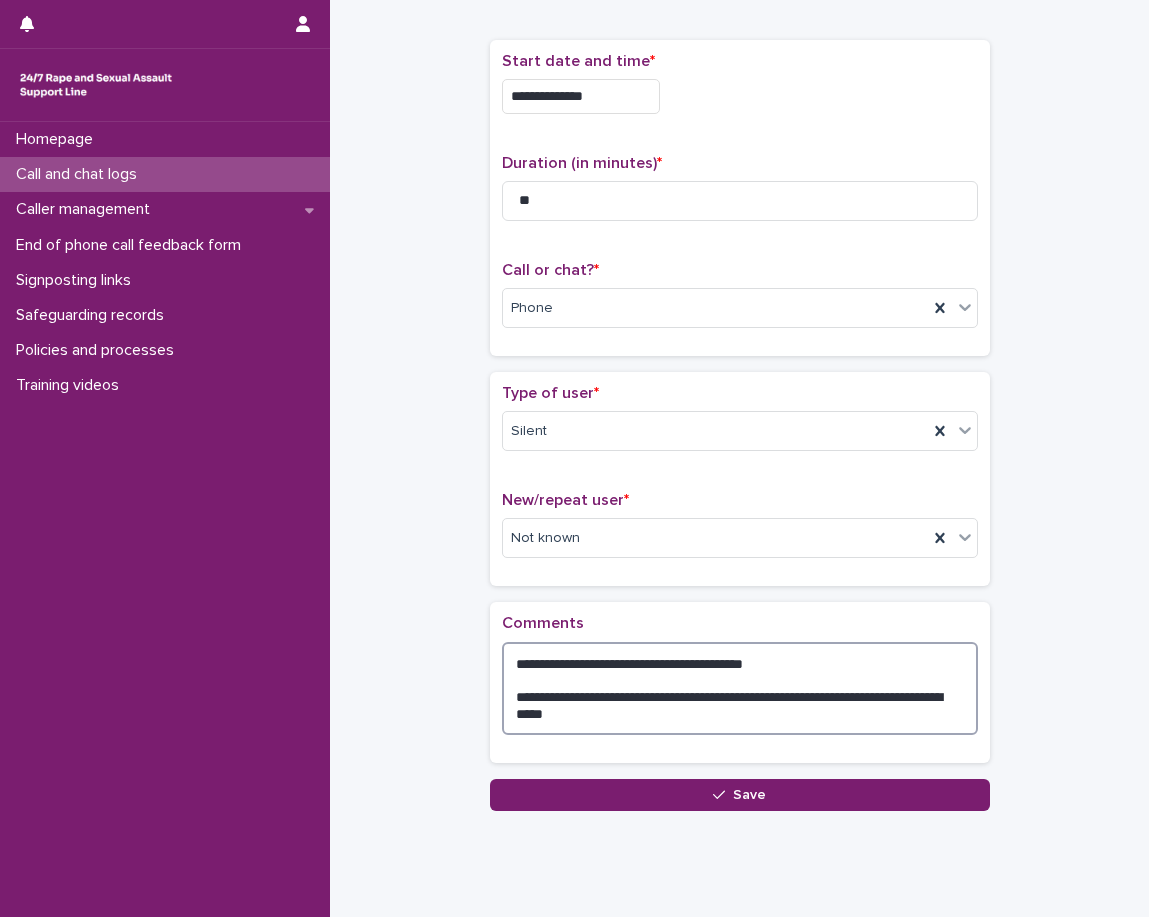 click on "**********" at bounding box center (740, 688) 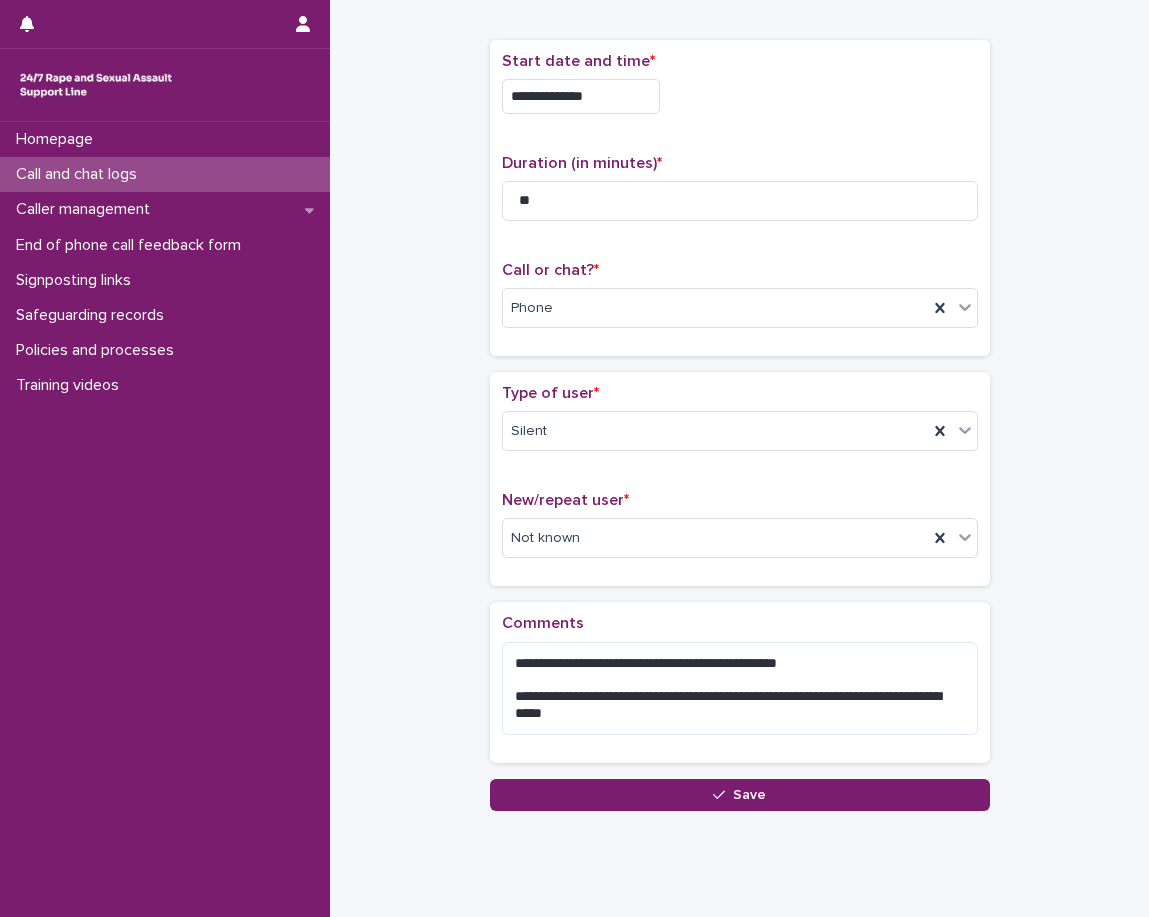 click on "**********" at bounding box center (740, 682) 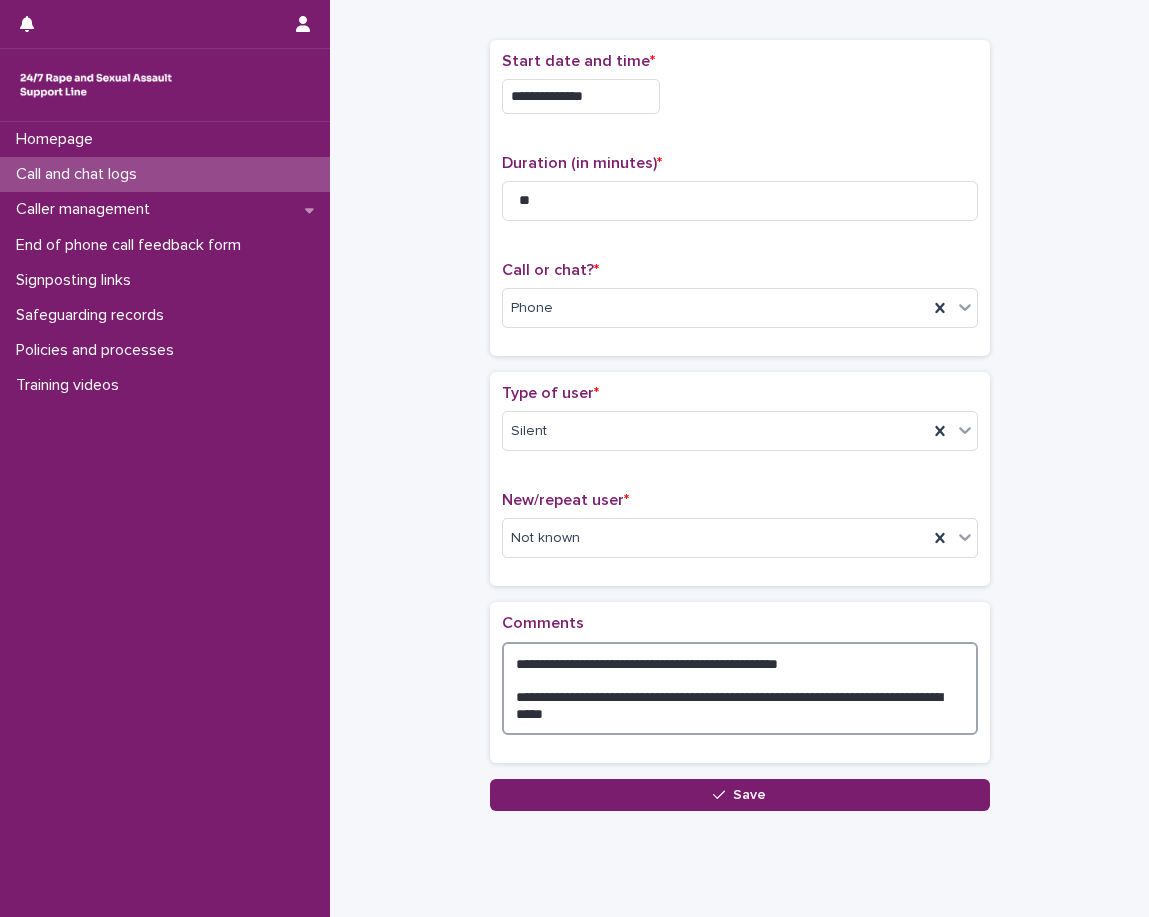 click on "**********" at bounding box center (740, 688) 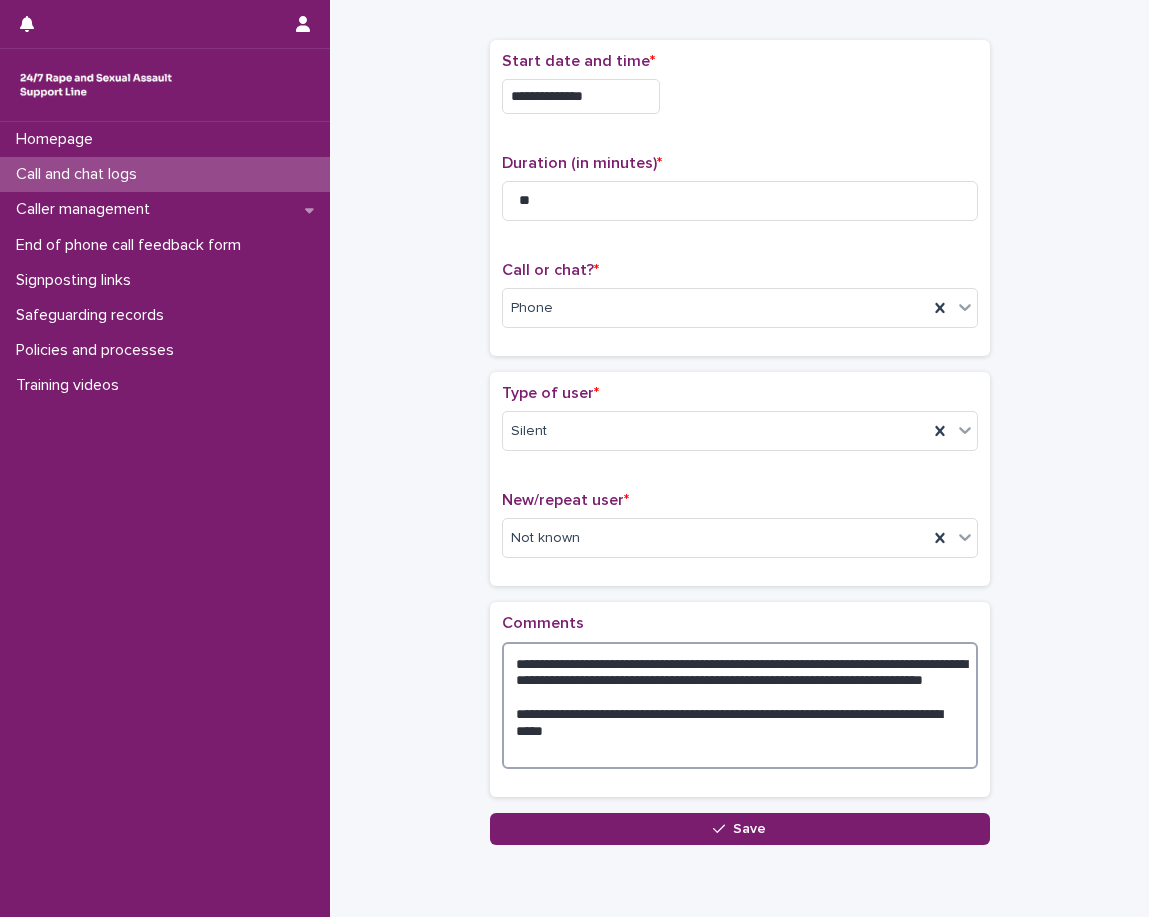 type on "**********" 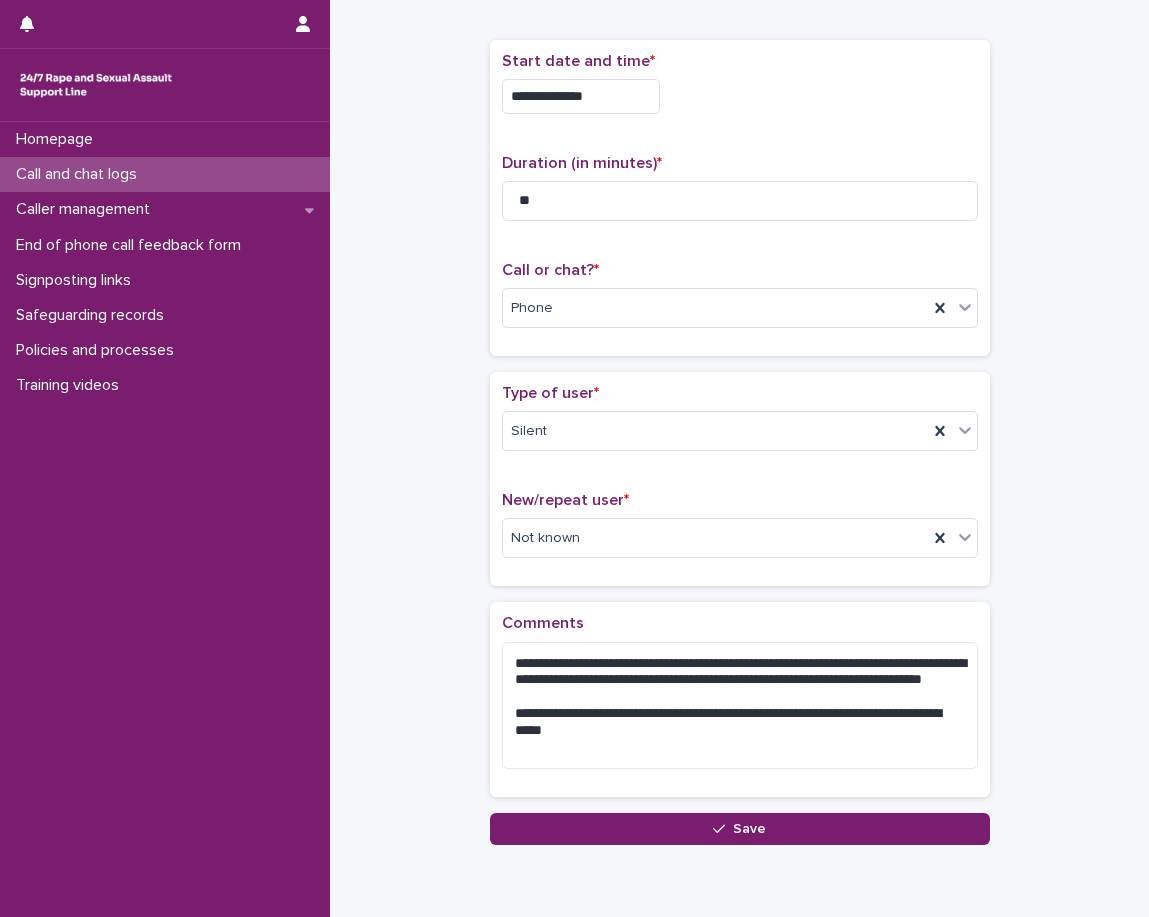 click on "Comments" at bounding box center (740, 623) 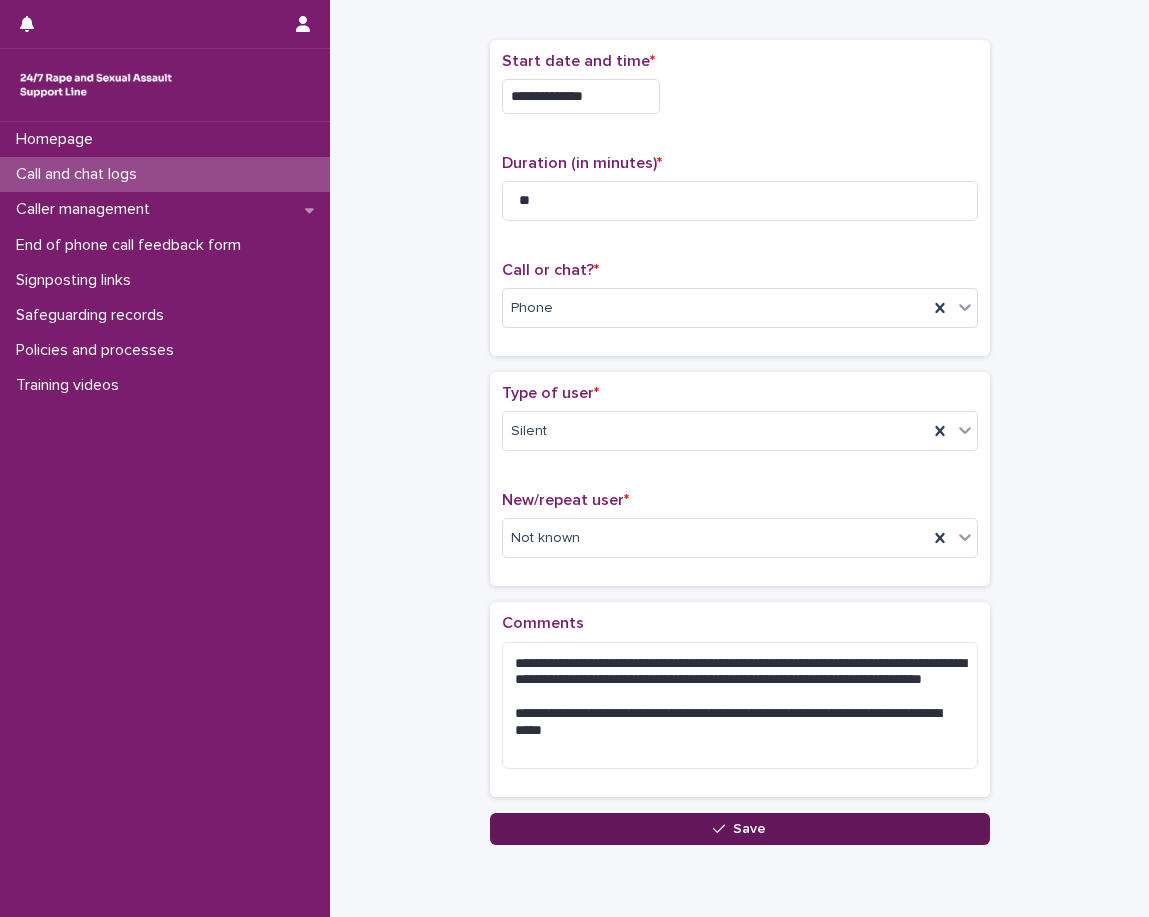 click on "Save" at bounding box center [740, 829] 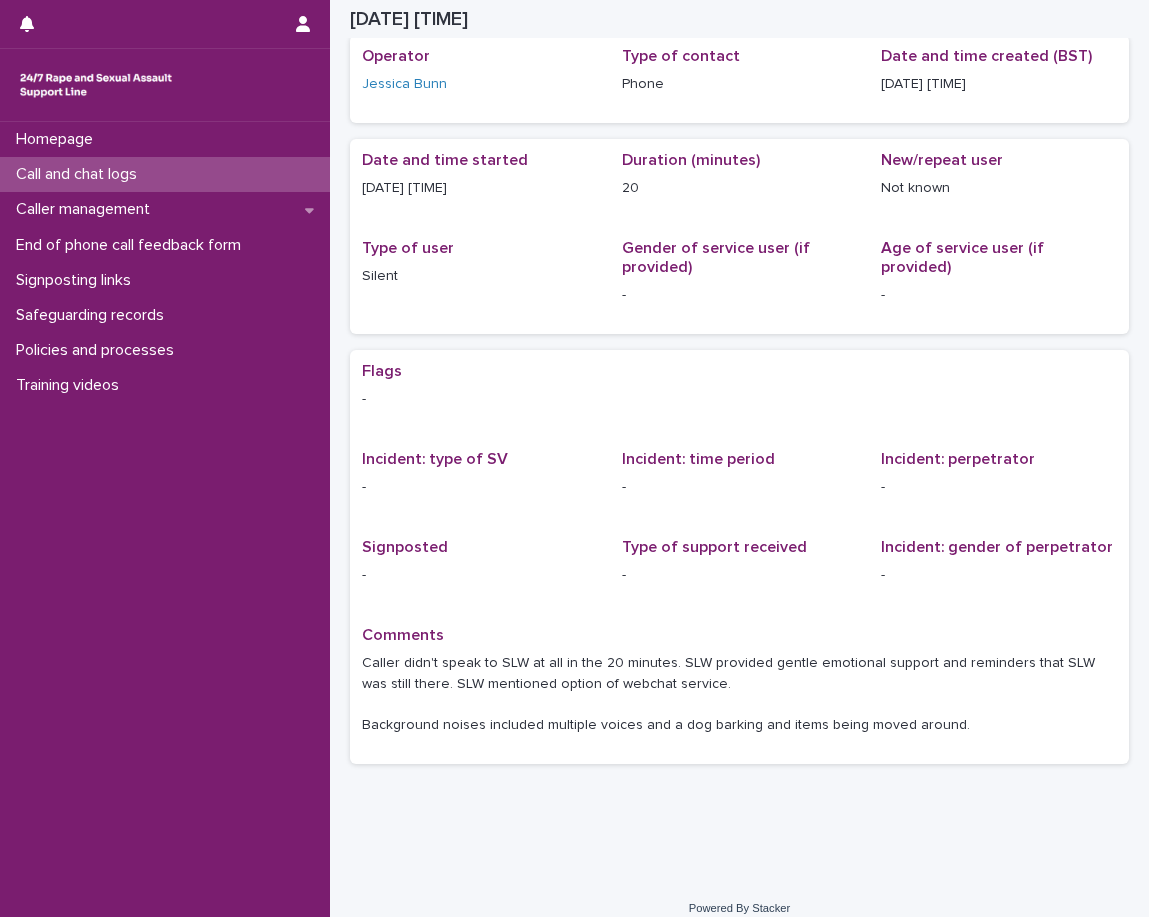 scroll, scrollTop: 0, scrollLeft: 0, axis: both 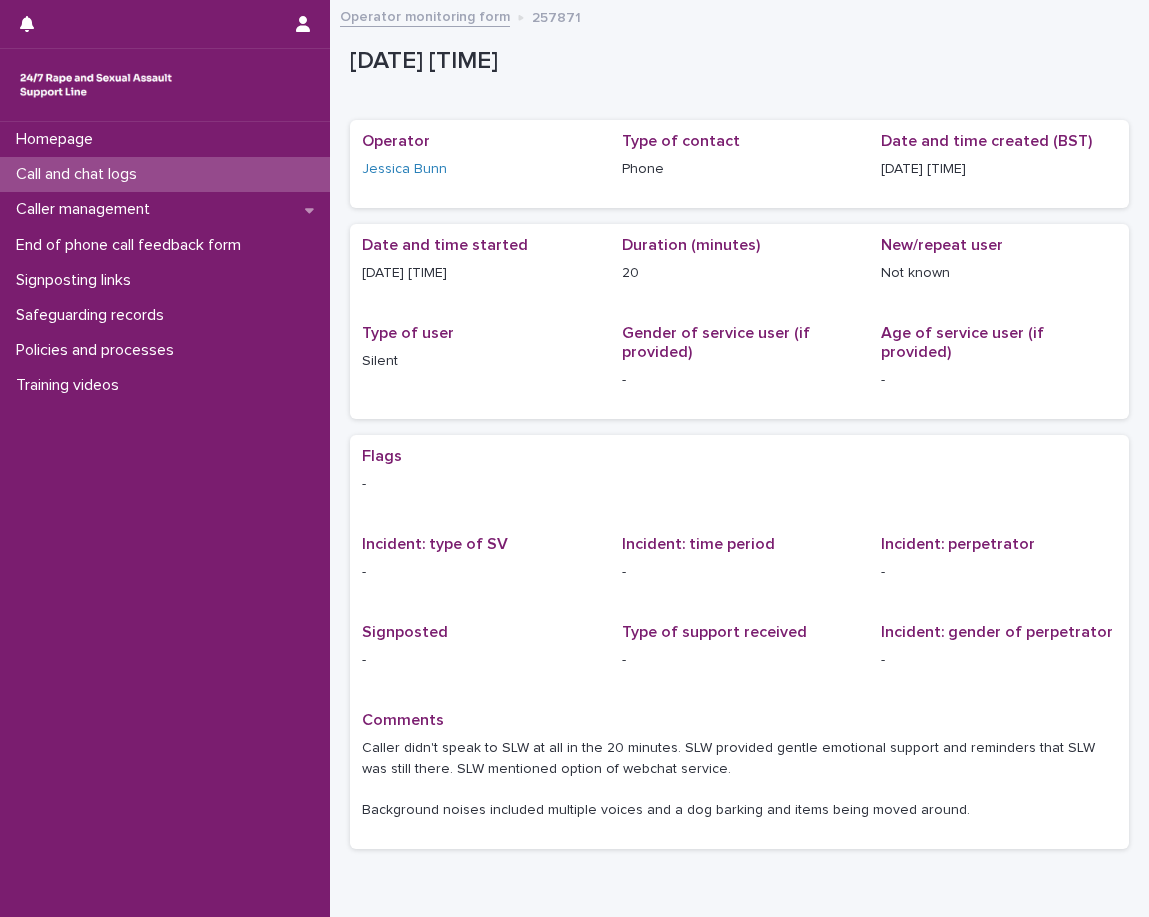 click on "Call and chat logs" at bounding box center [165, 174] 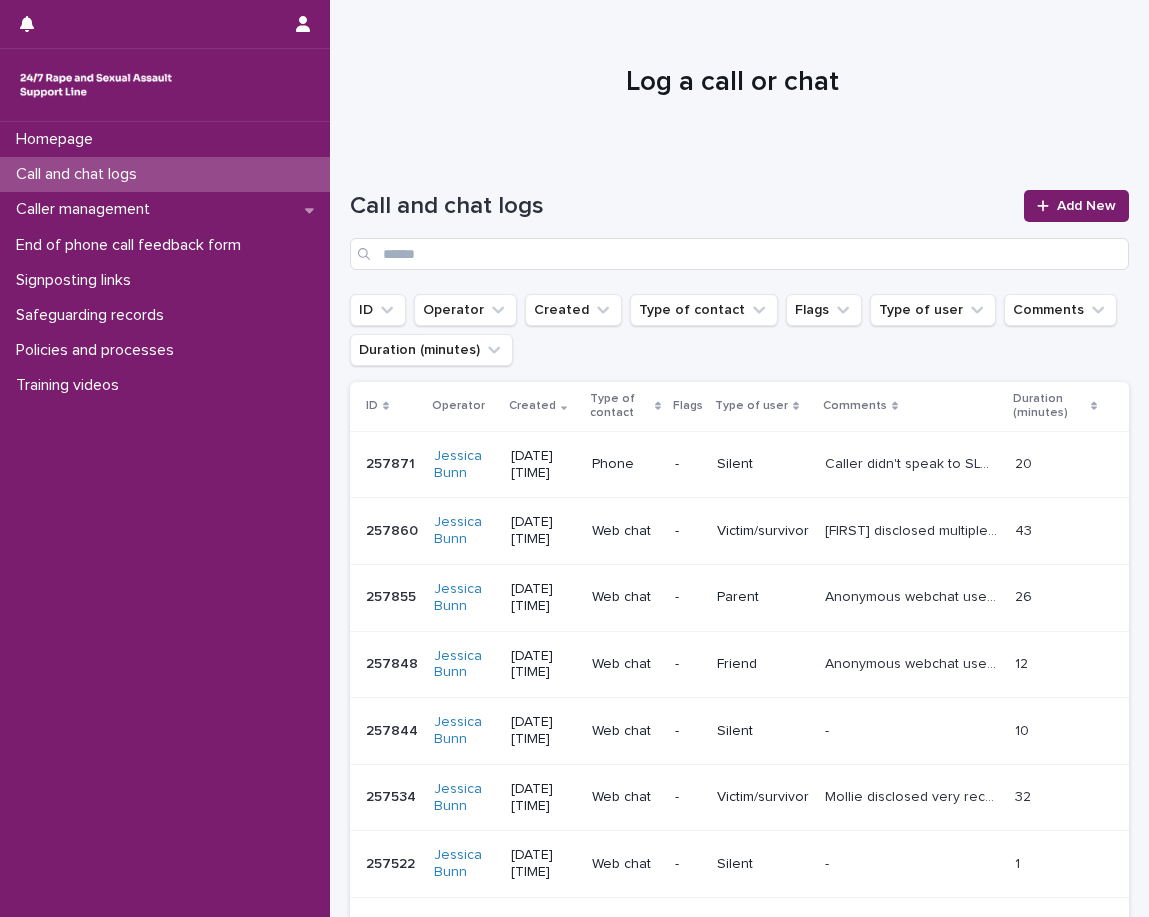 click on "Homepage Call and chat logs Caller management End of phone call feedback form Signposting links Safeguarding records Policies and processes Training videos" at bounding box center [165, 519] 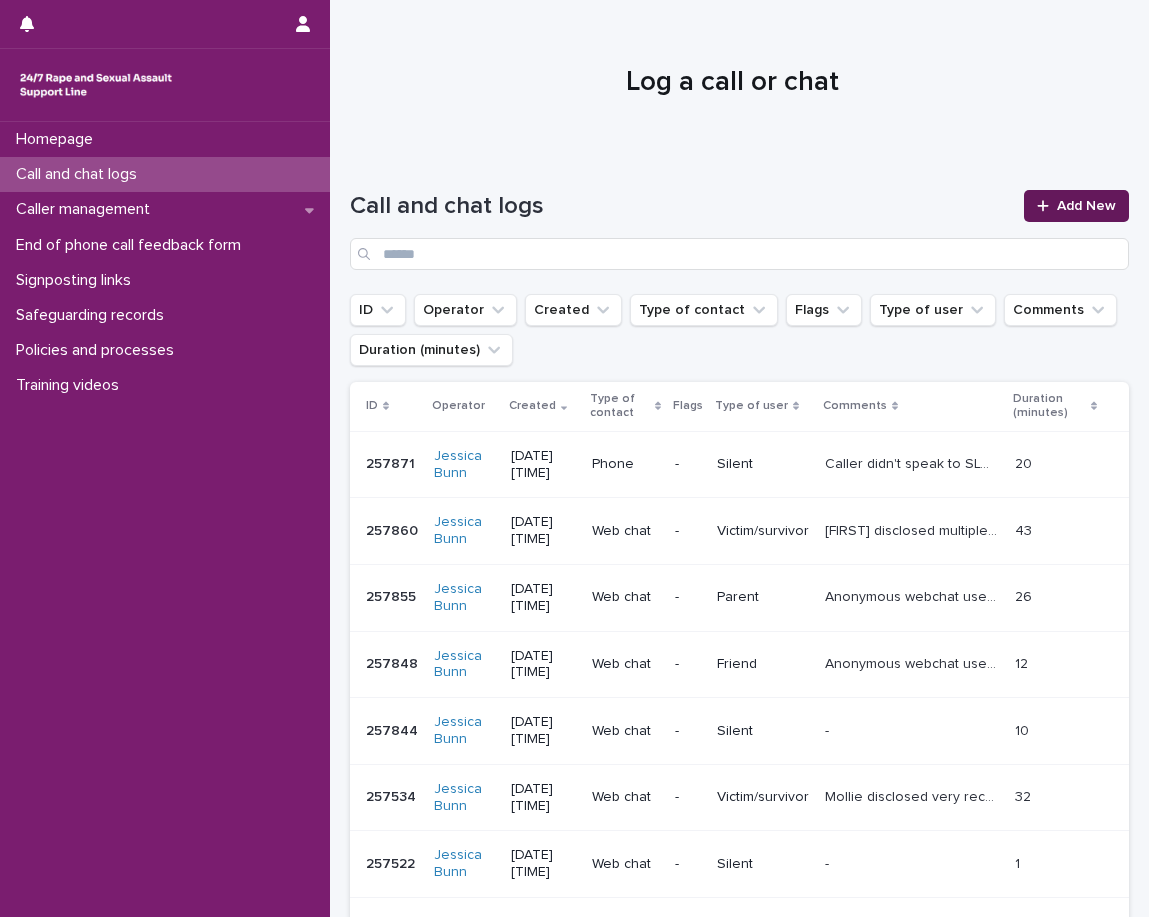 click on "Add New" at bounding box center (1086, 206) 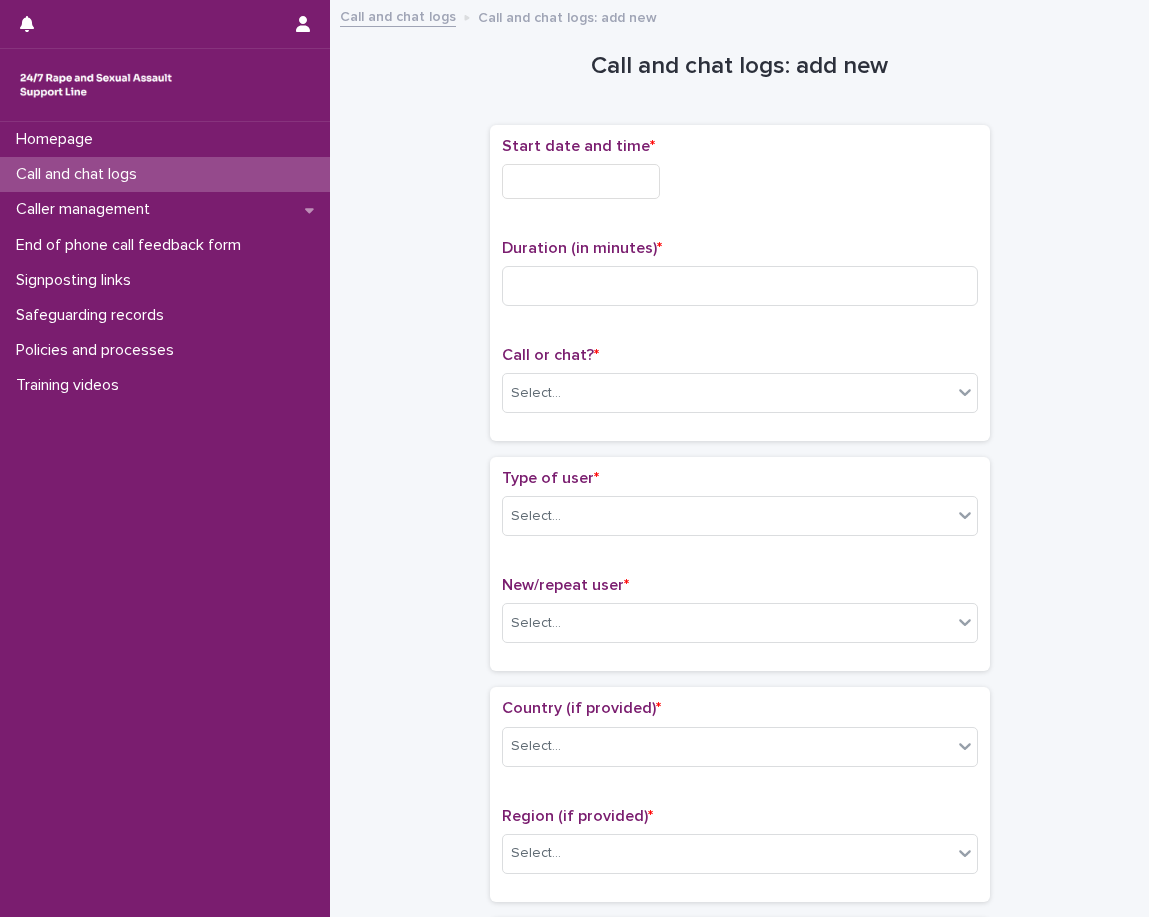 click on "Start date and time *" at bounding box center [740, 176] 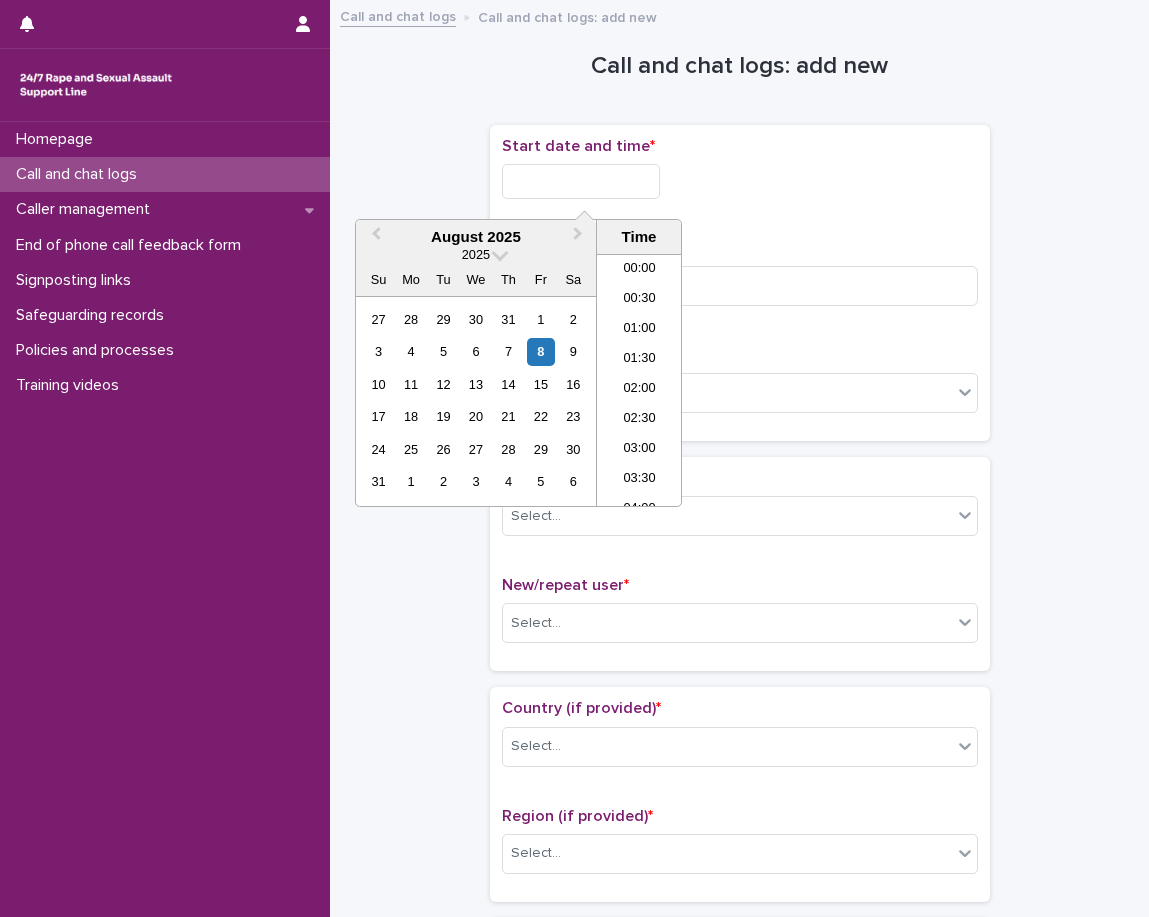 scroll, scrollTop: 1150, scrollLeft: 0, axis: vertical 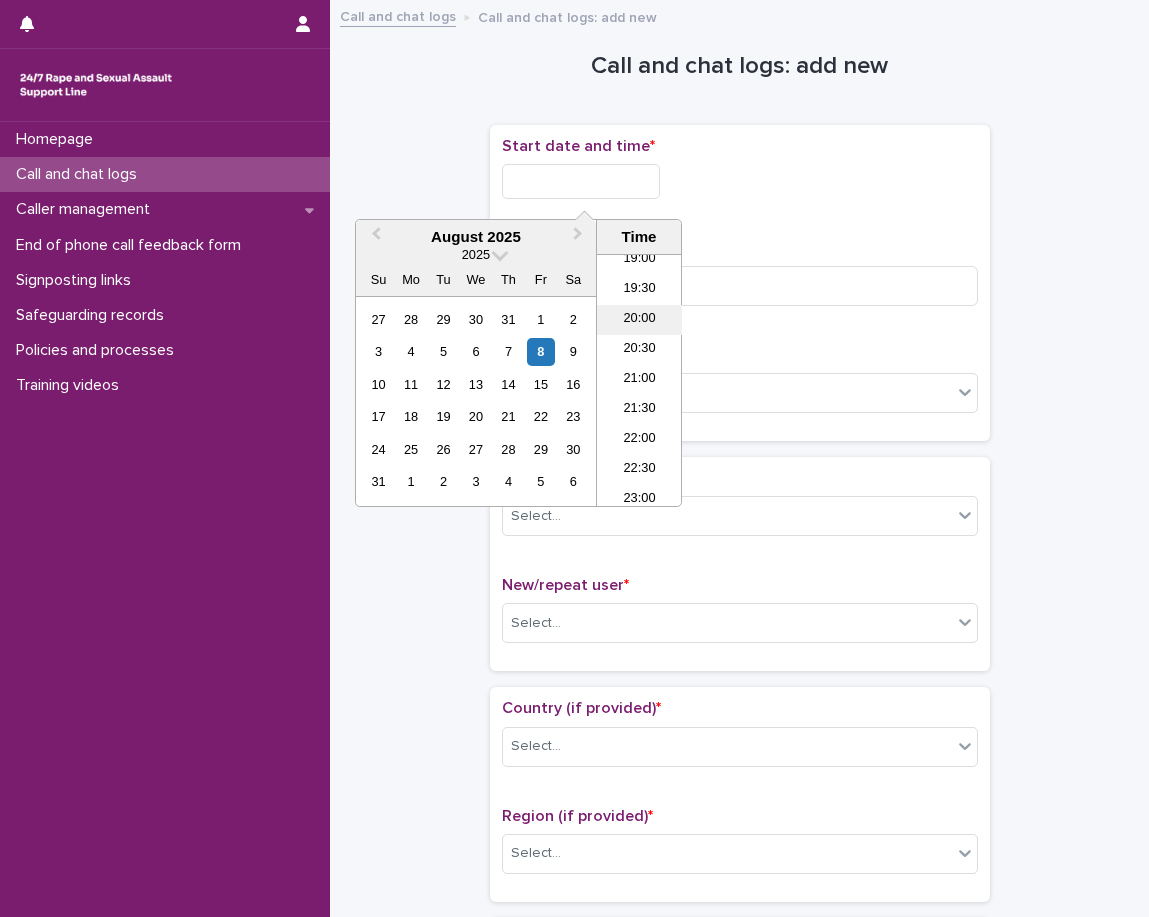 click on "20:00" at bounding box center (639, 320) 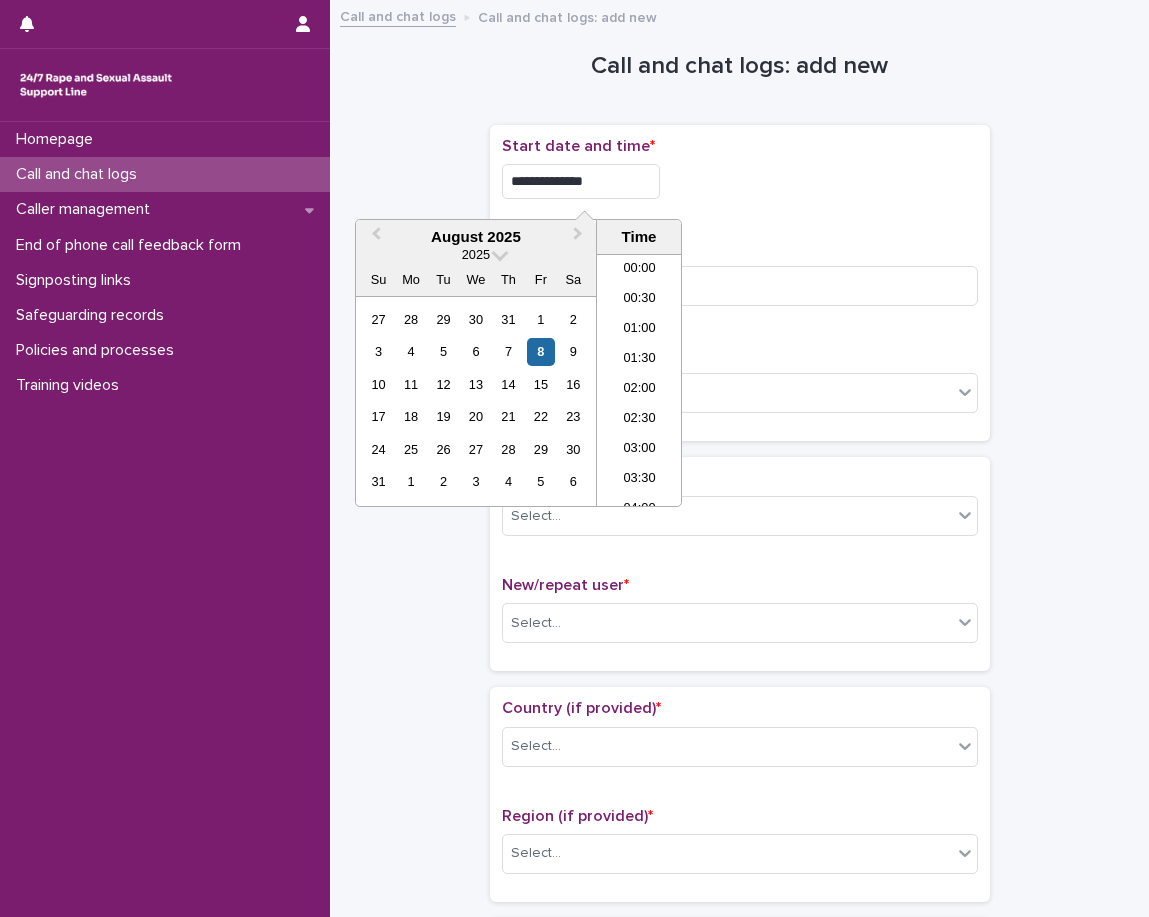 click on "**********" at bounding box center [581, 181] 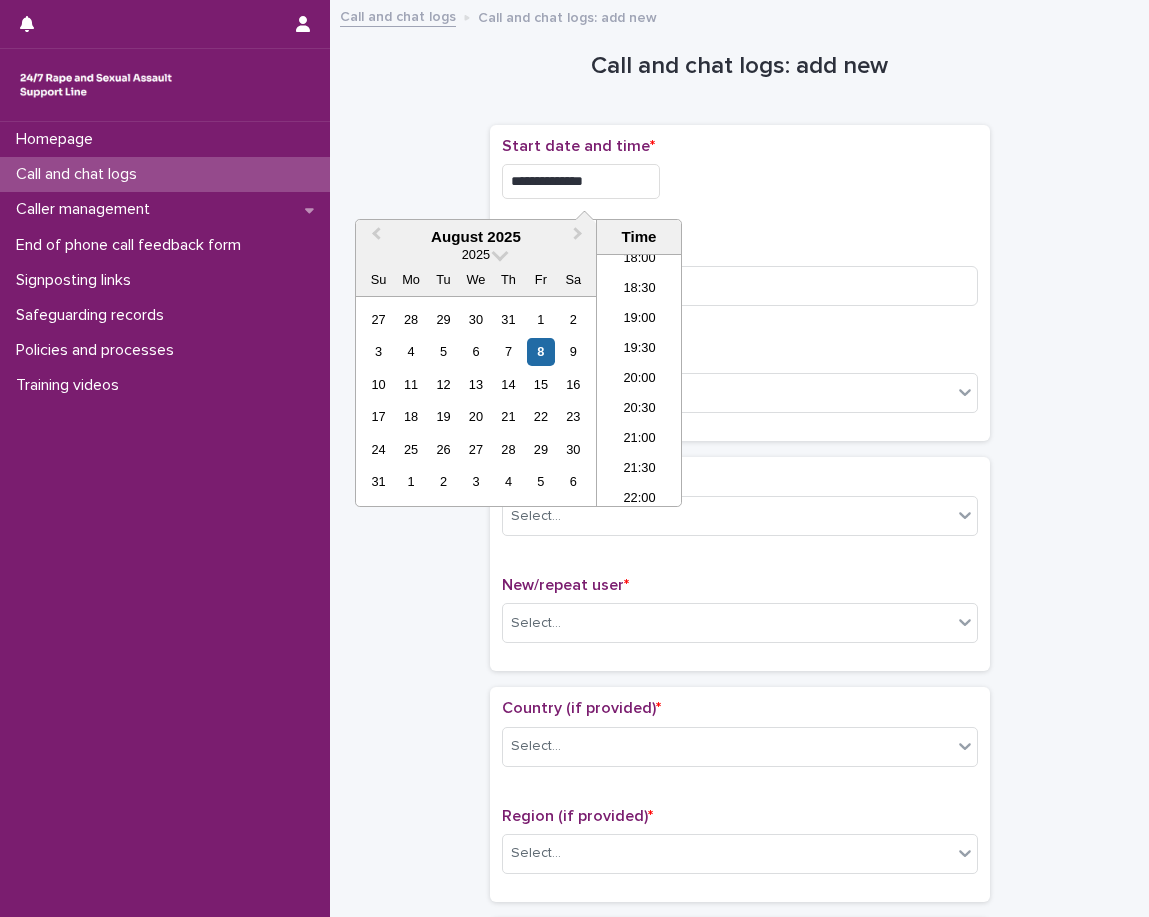 type on "**********" 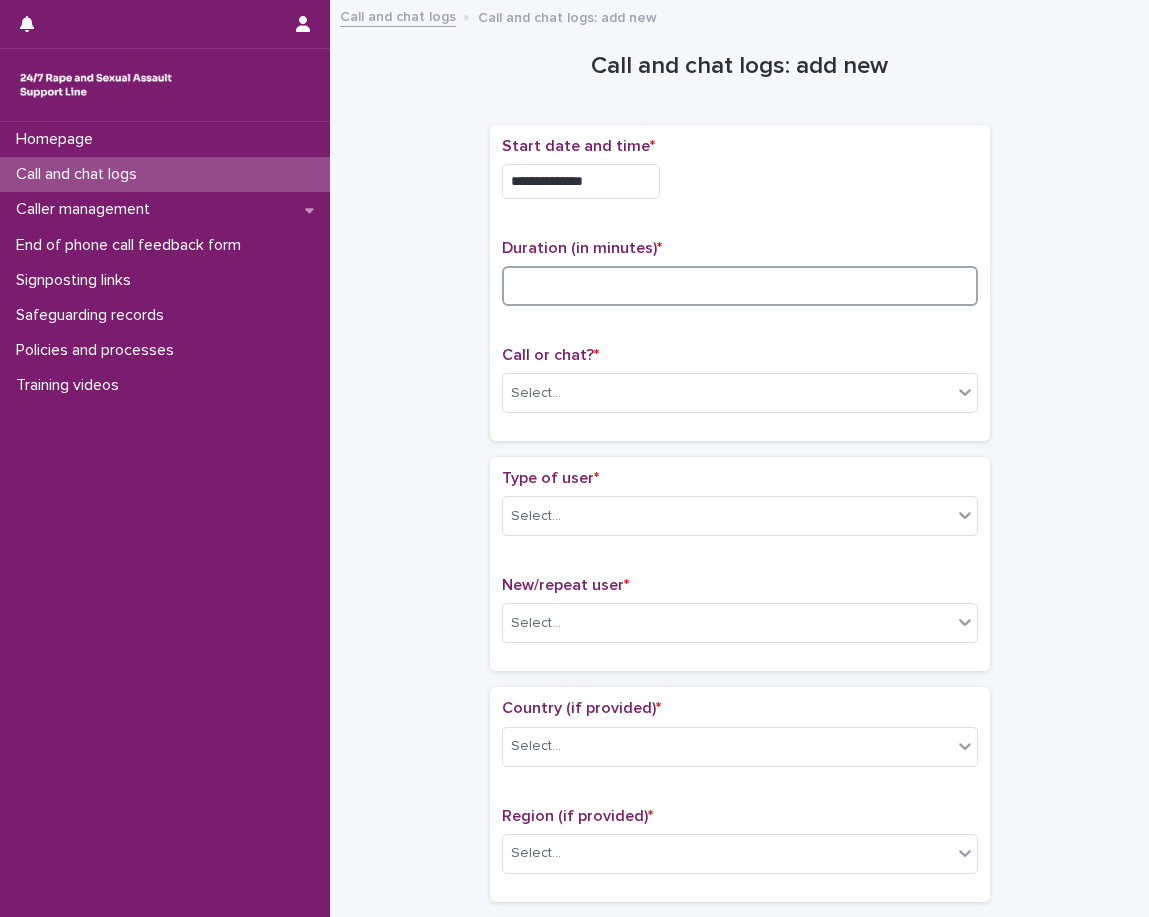 click at bounding box center [740, 286] 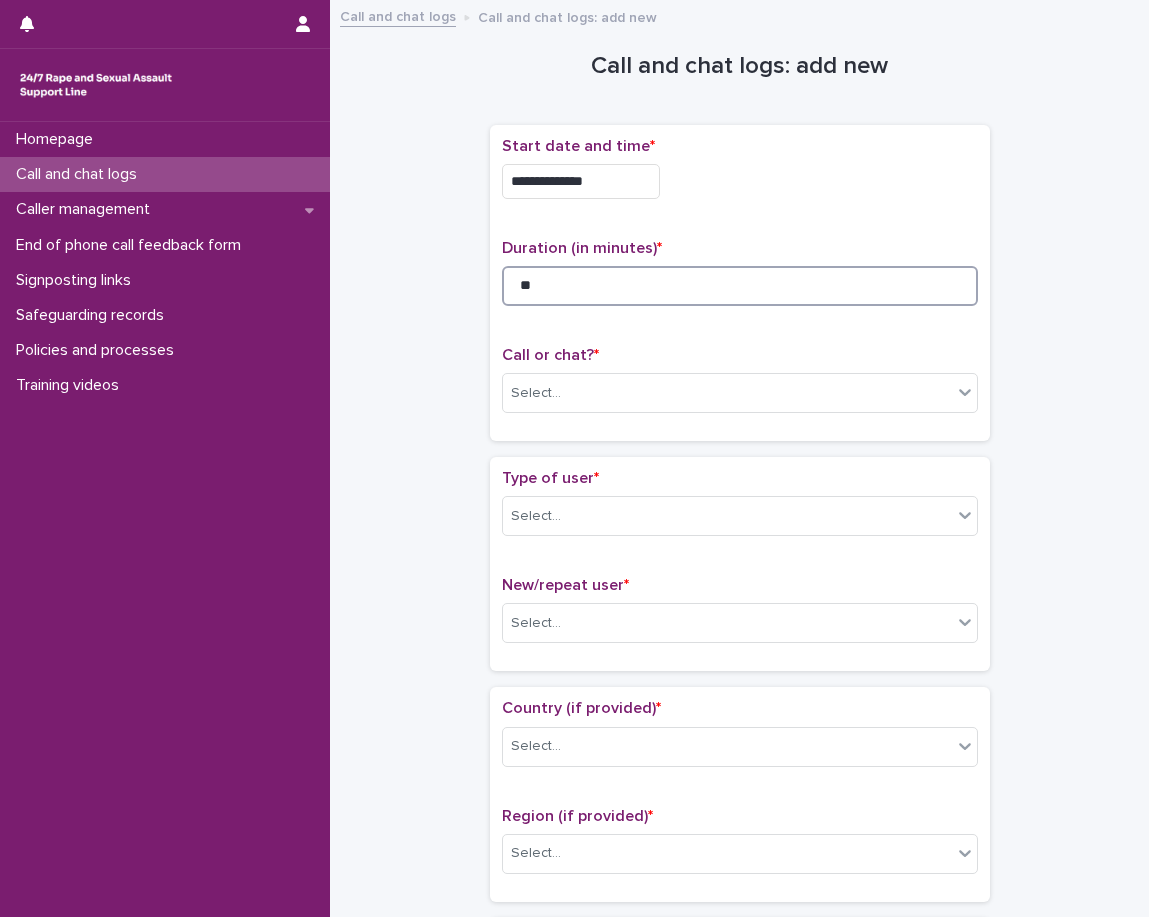 type on "**" 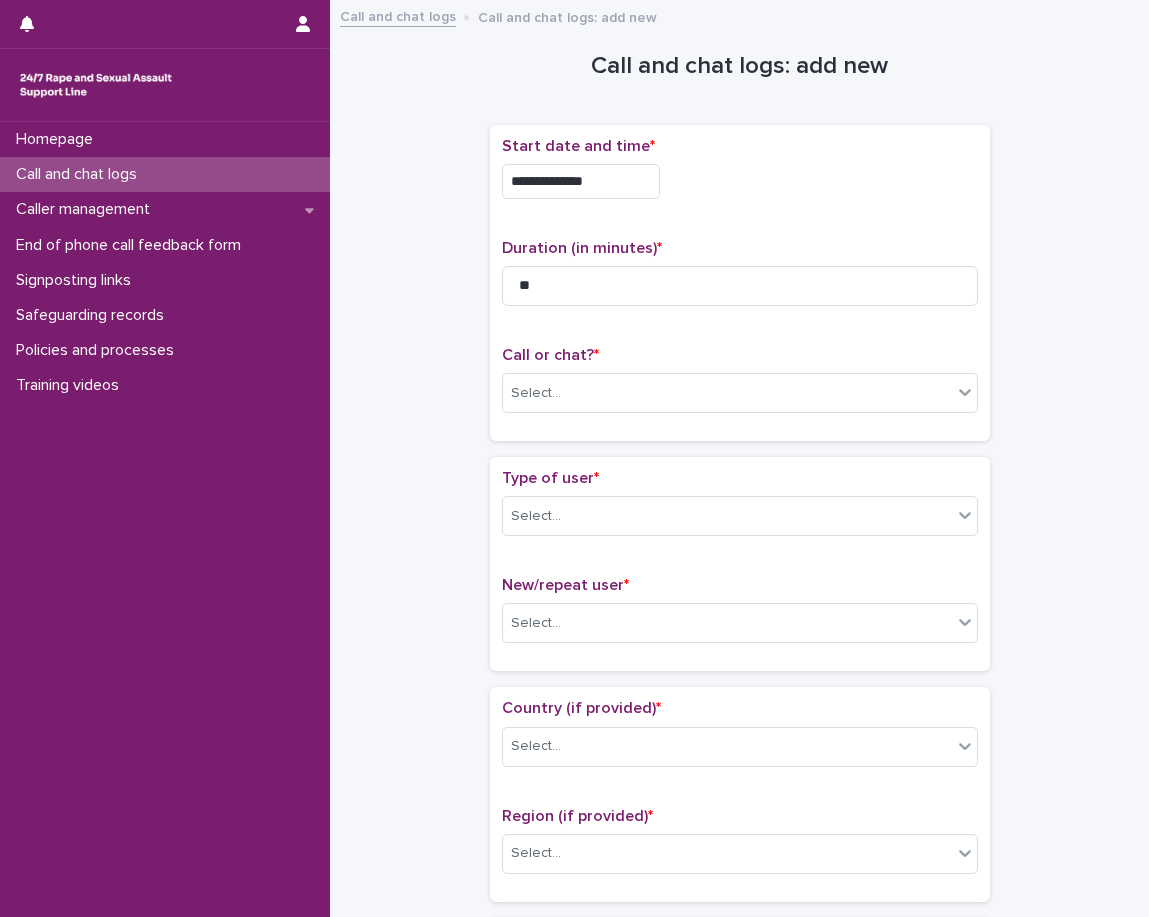 click on "**********" at bounding box center [740, 283] 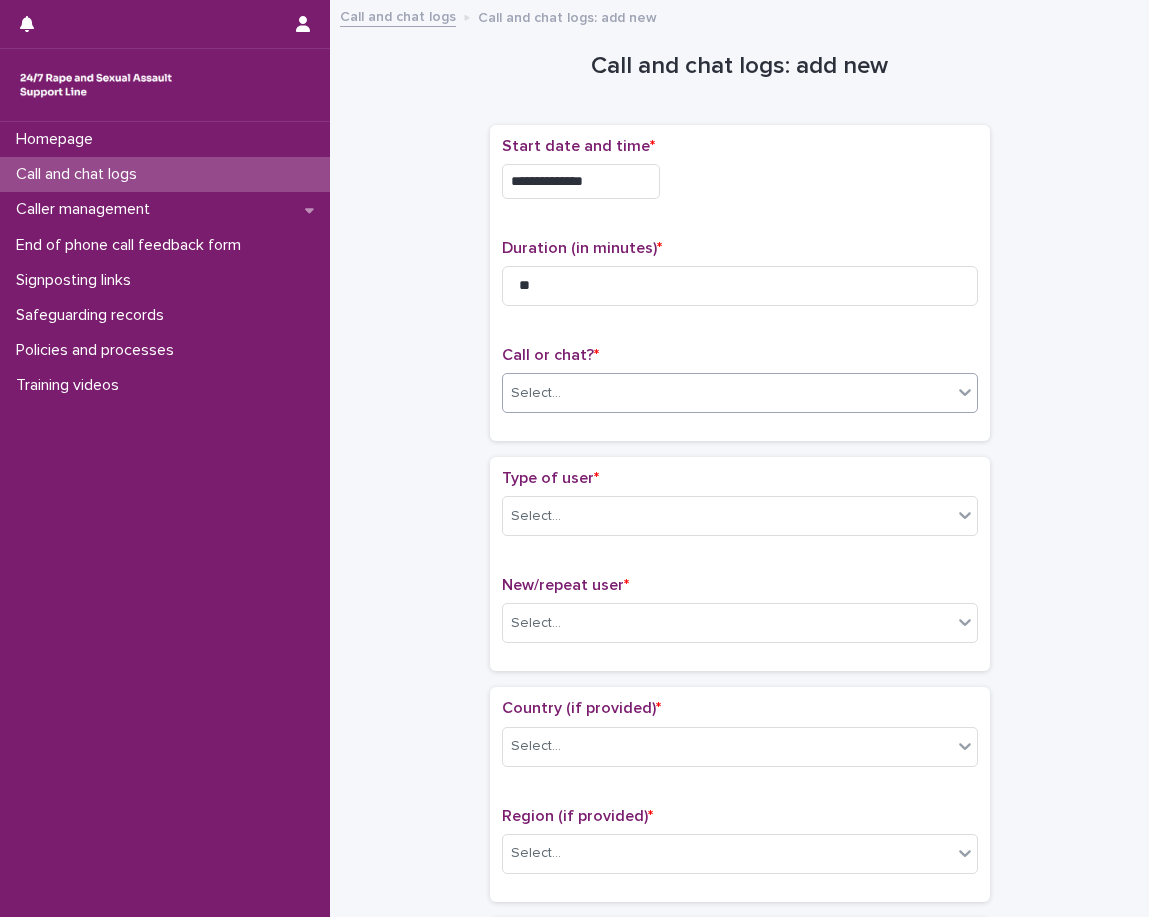 click on "Select..." at bounding box center (727, 393) 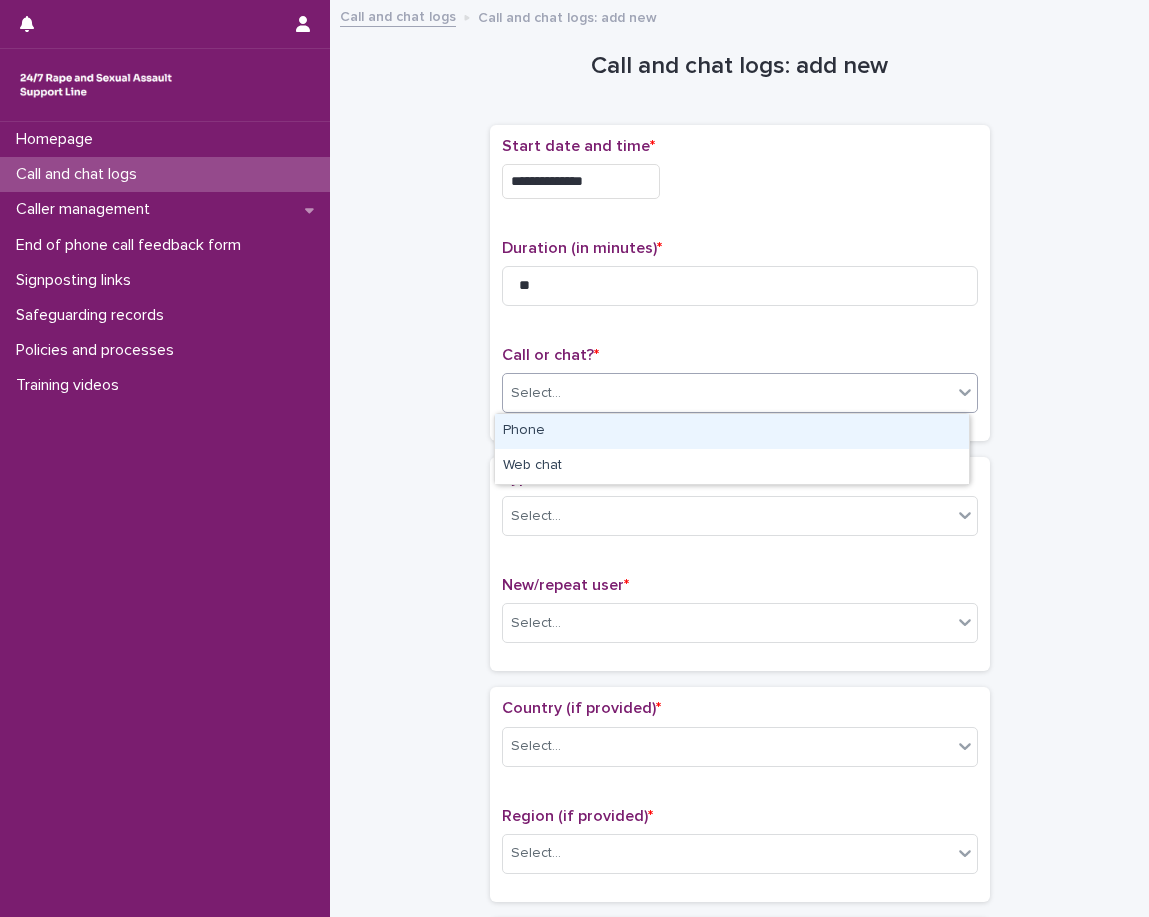 click on "Phone" at bounding box center [732, 431] 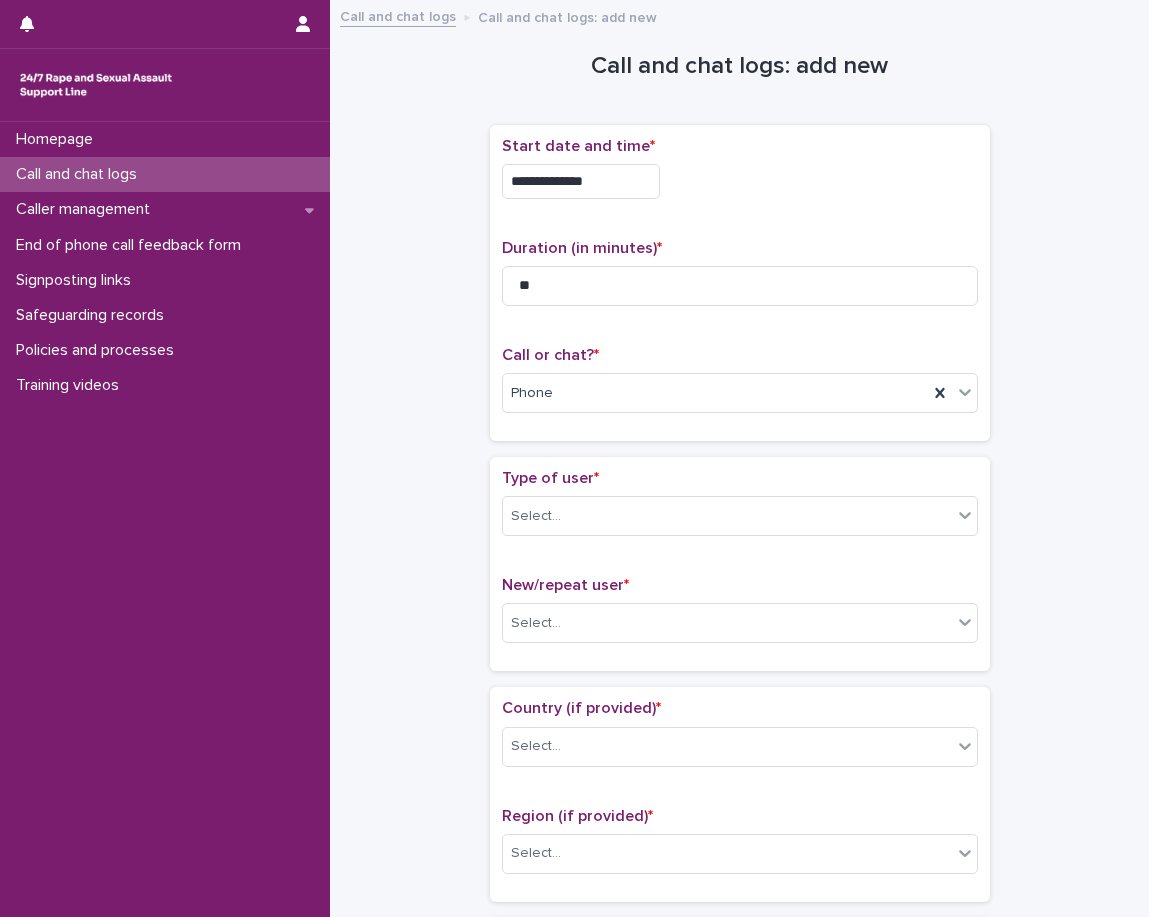 click on "Type of user * Select... New/repeat user * Select..." at bounding box center [740, 564] 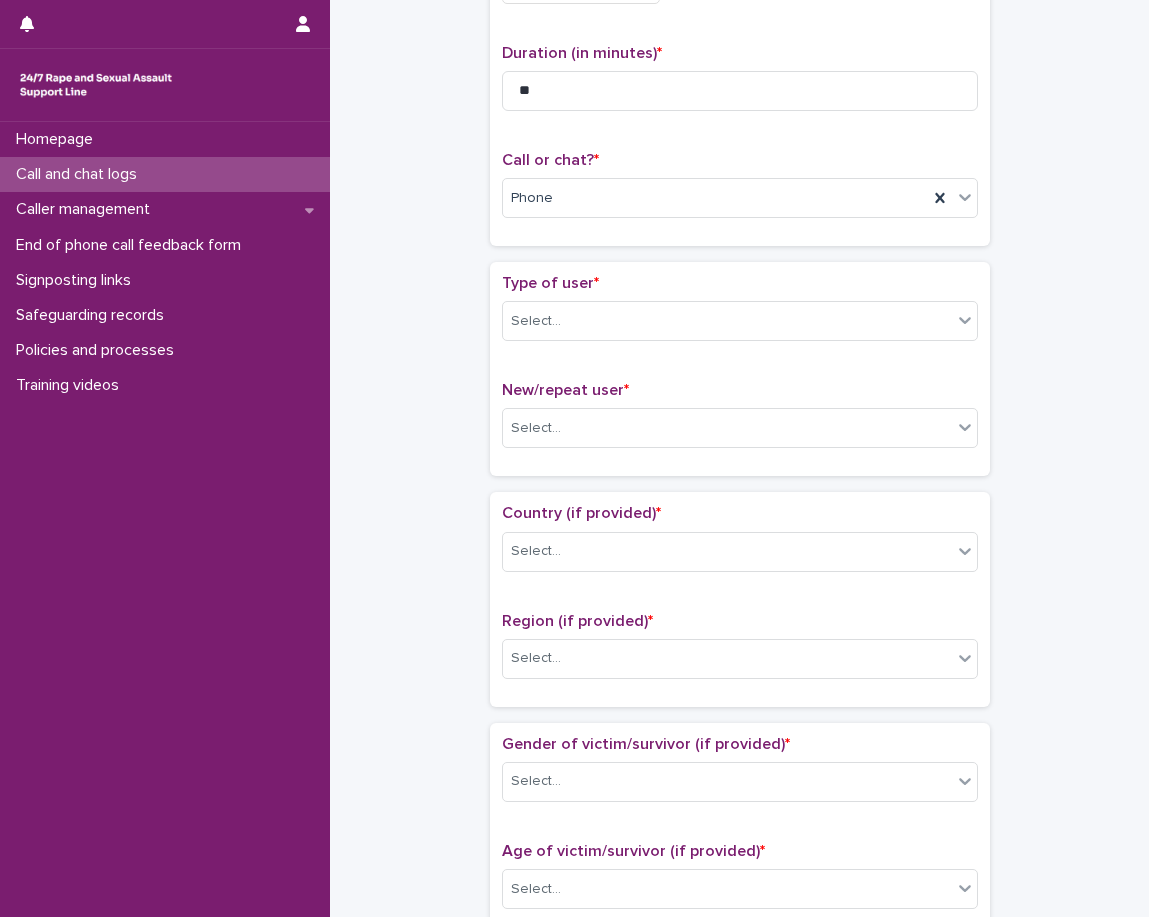 scroll, scrollTop: 200, scrollLeft: 0, axis: vertical 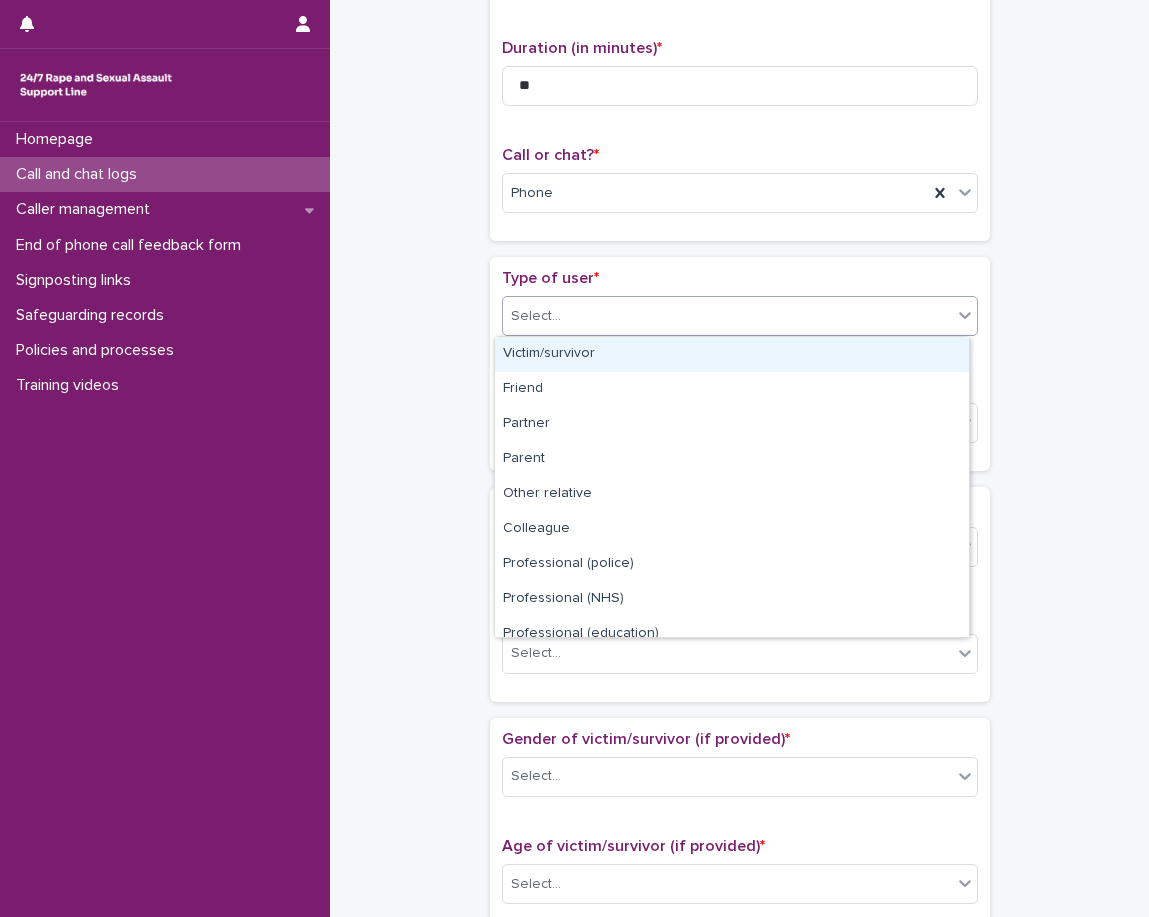 click on "Select..." at bounding box center (727, 316) 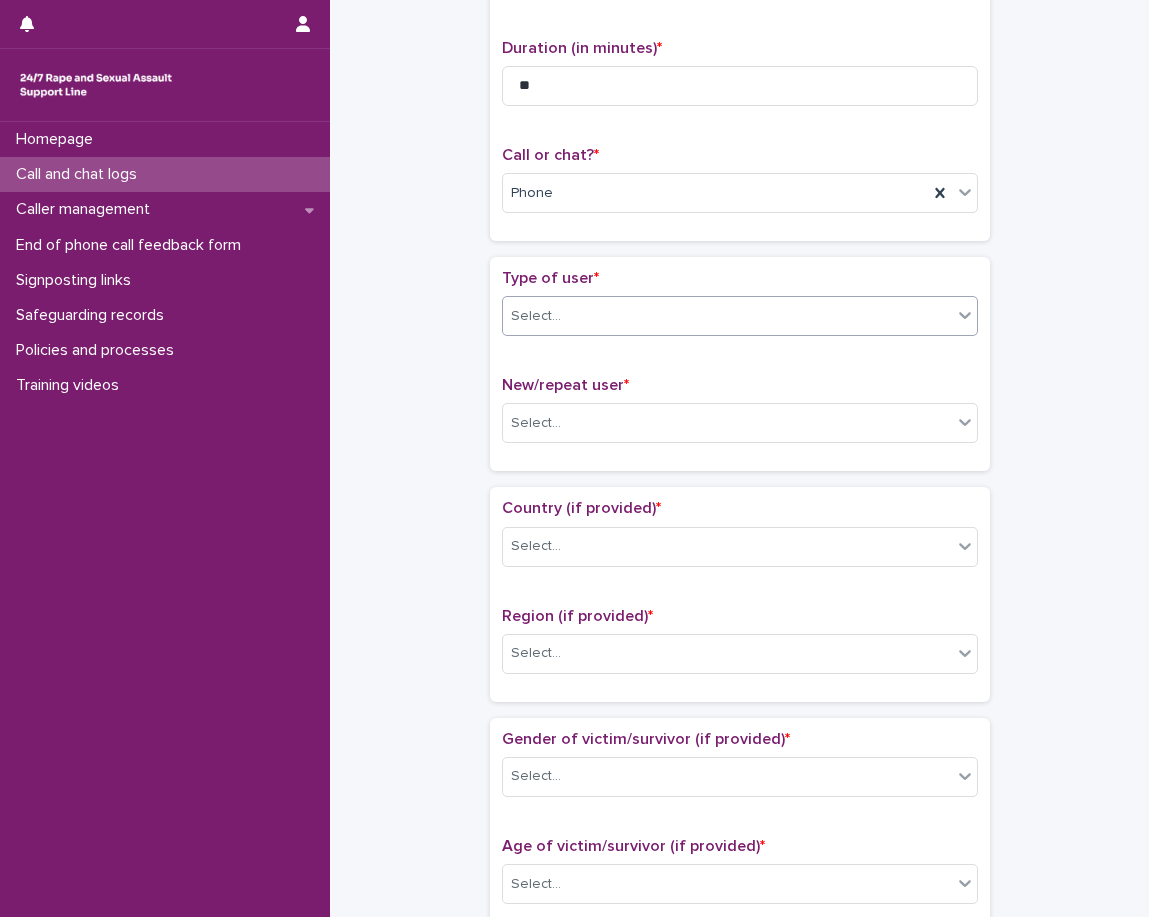 click on "Type of user *   option Victim/survivor, selected.     0 results available. Select is focused ,type to refine list, press Down to open the menu,  Select... New/repeat user * Select..." at bounding box center (740, 364) 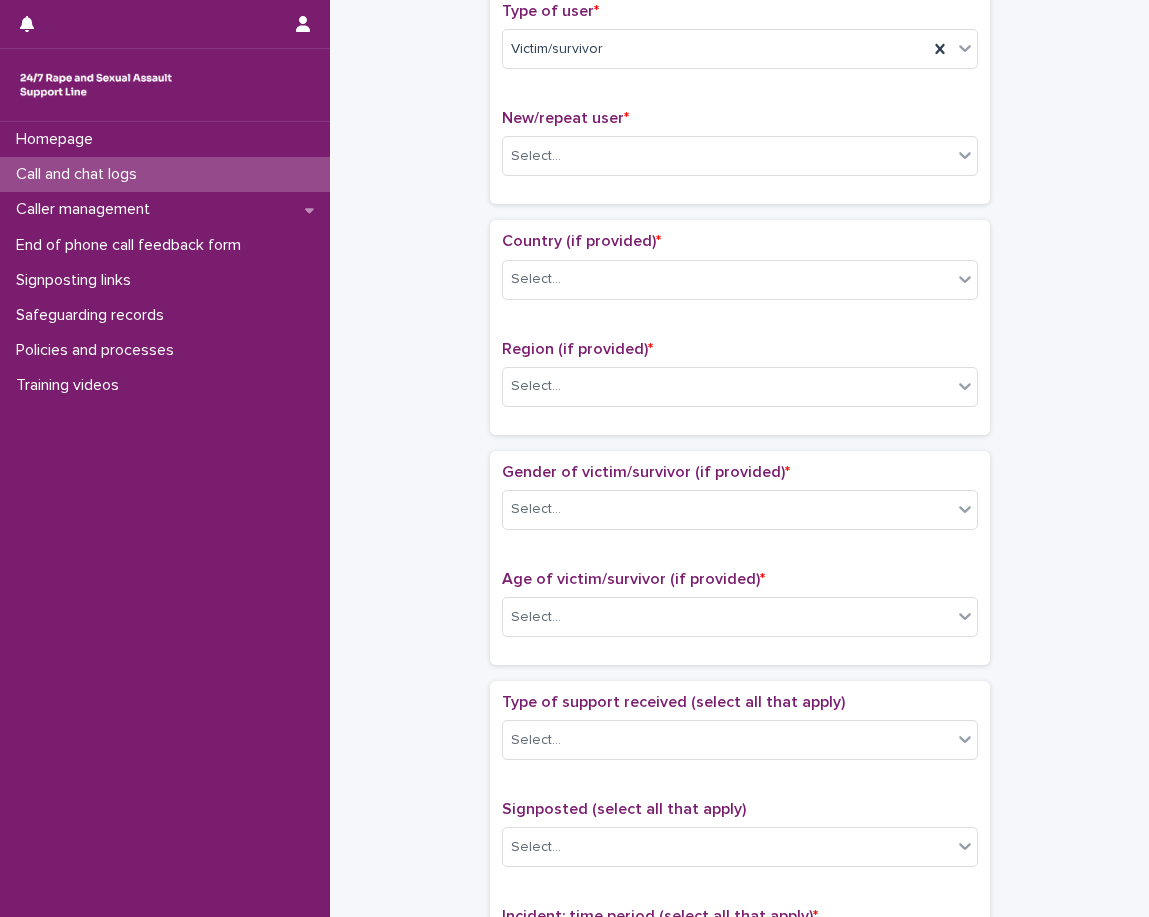 scroll, scrollTop: 500, scrollLeft: 0, axis: vertical 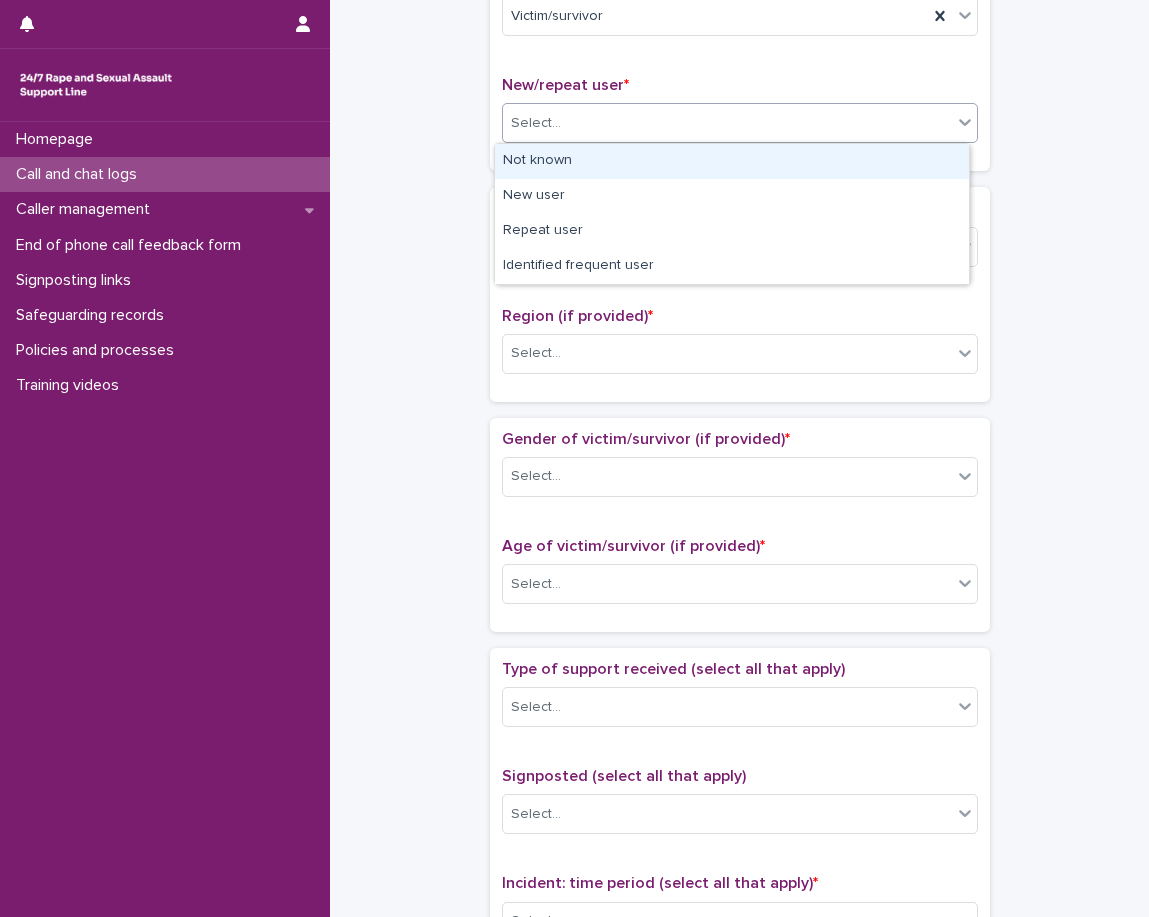 click on "Select..." at bounding box center (727, 123) 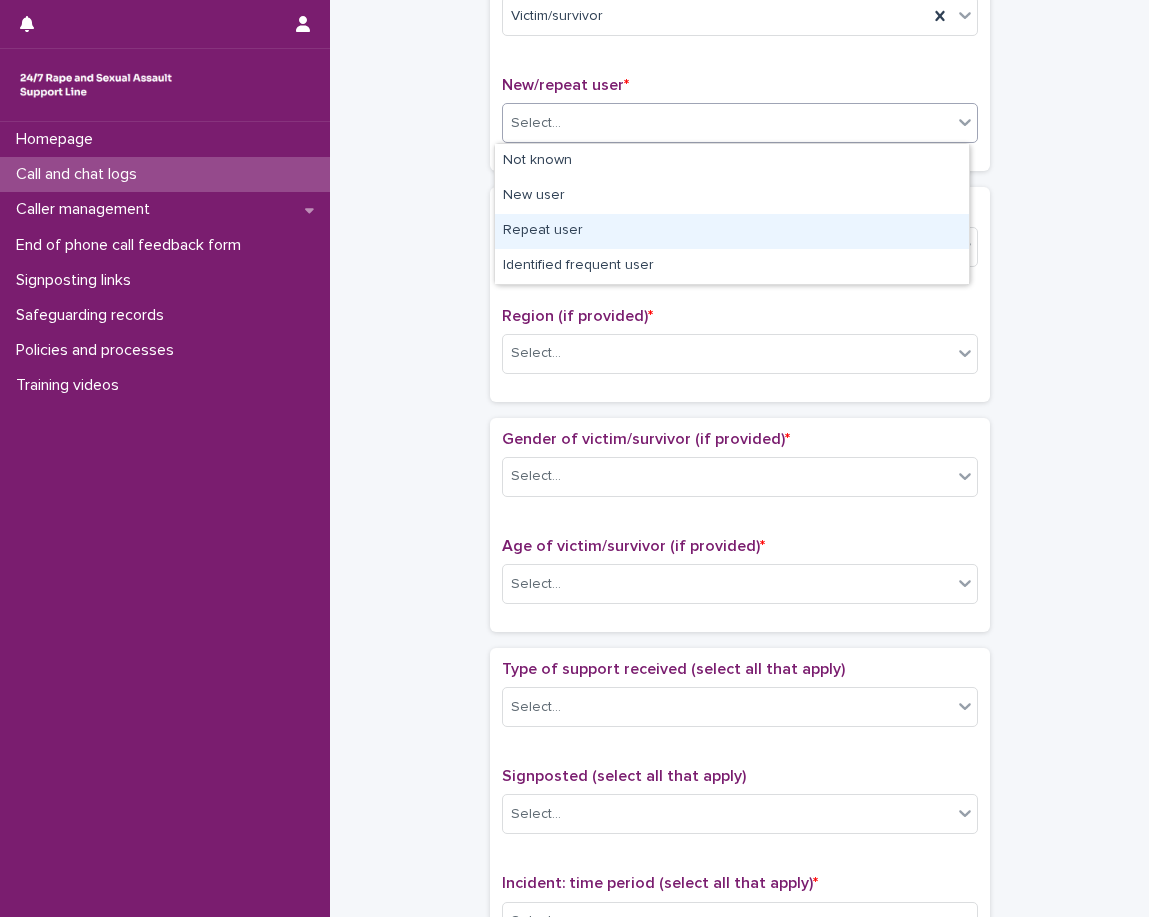 click on "Repeat user" at bounding box center [732, 231] 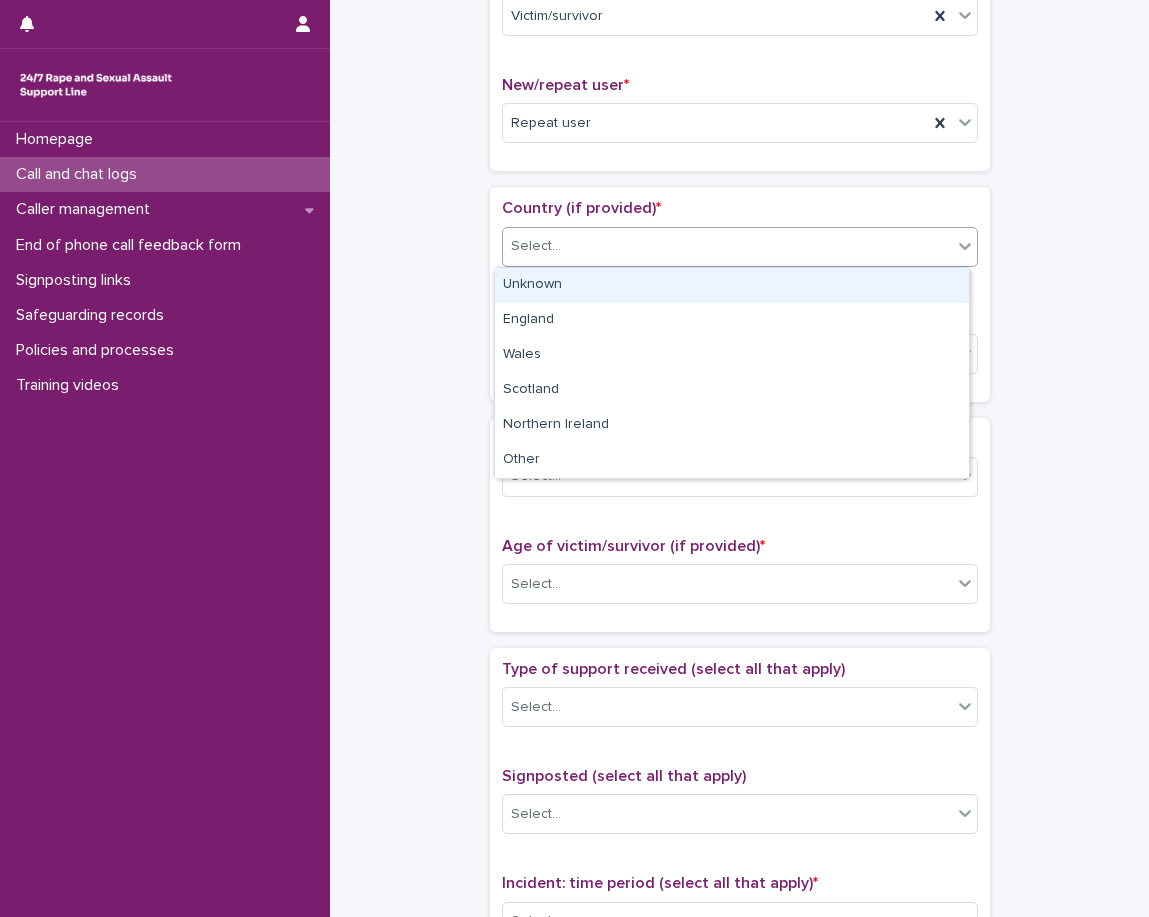 click on "Country (if provided) *      option Unknown focused, 1 of 6. 6 results available. Use Up and Down to choose options, press Enter to select the currently focused option, press Escape to exit the menu, press Tab to select the option and exit the menu. Select... Region (if provided) * Select..." at bounding box center (740, 294) 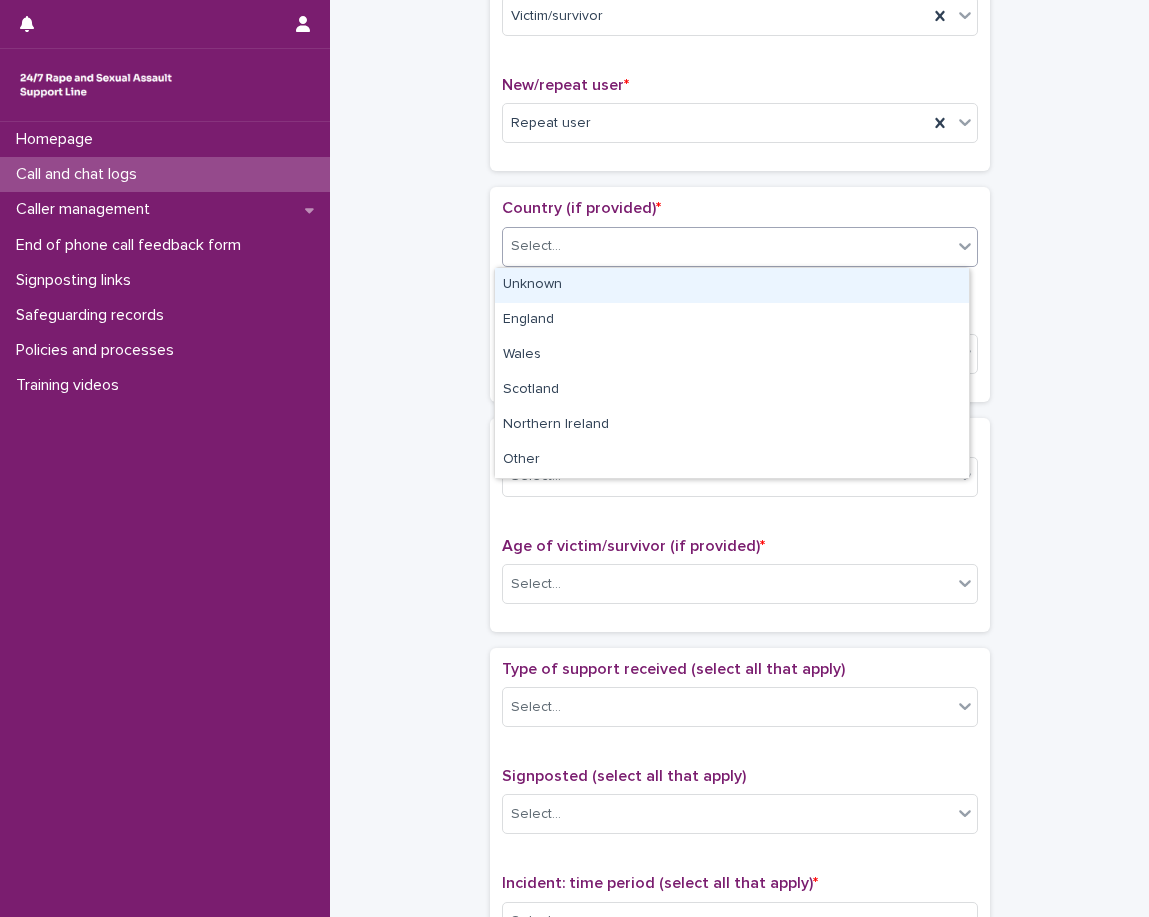 click on "Select..." at bounding box center (727, 246) 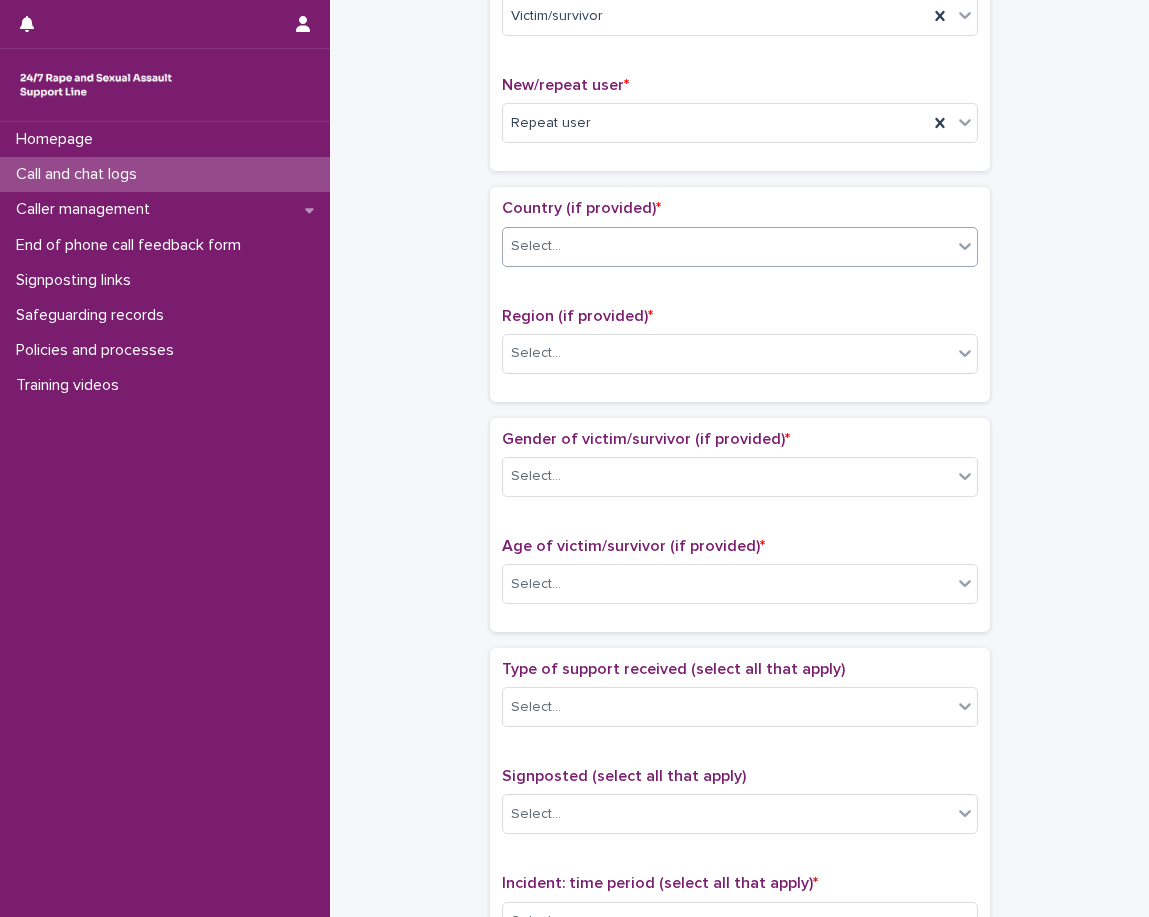 click on "Region (if provided) *" at bounding box center (577, 316) 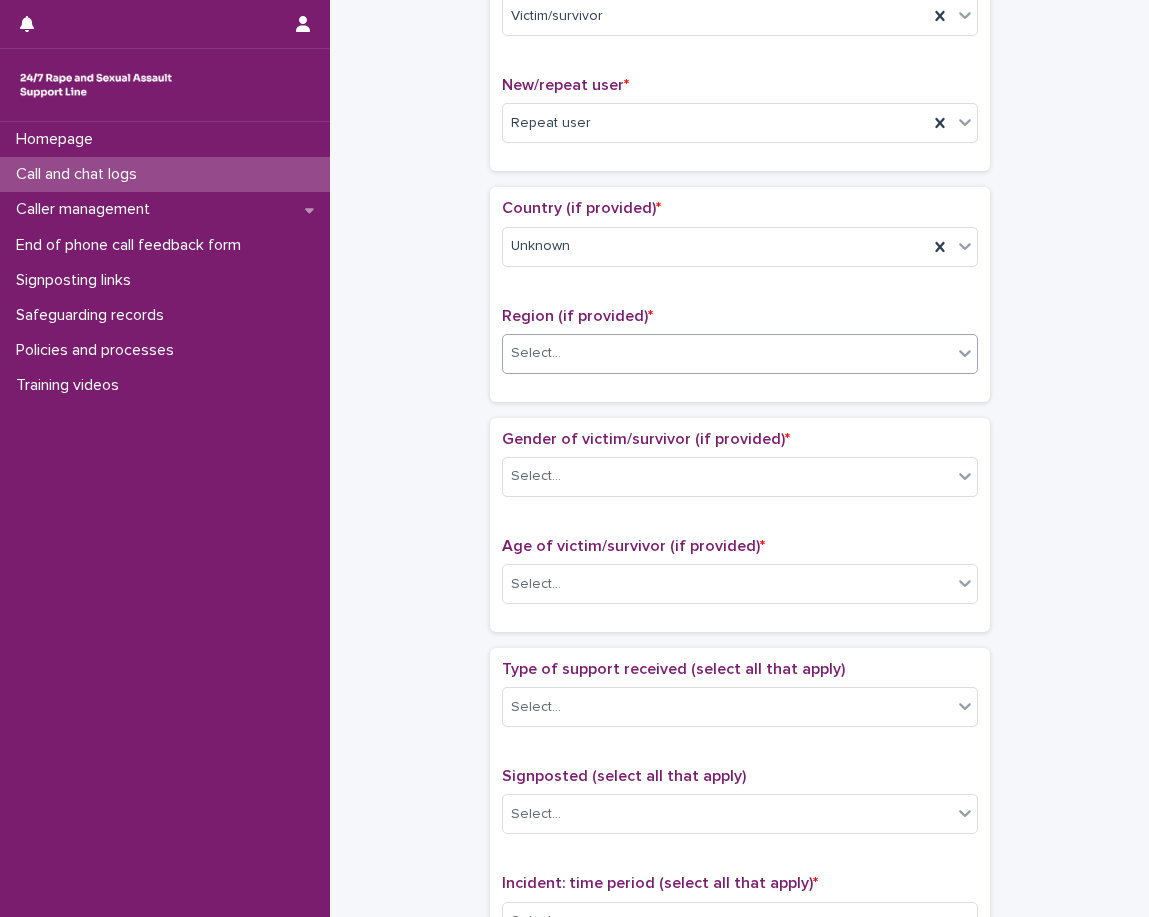drag, startPoint x: 603, startPoint y: 319, endPoint x: 602, endPoint y: 352, distance: 33.01515 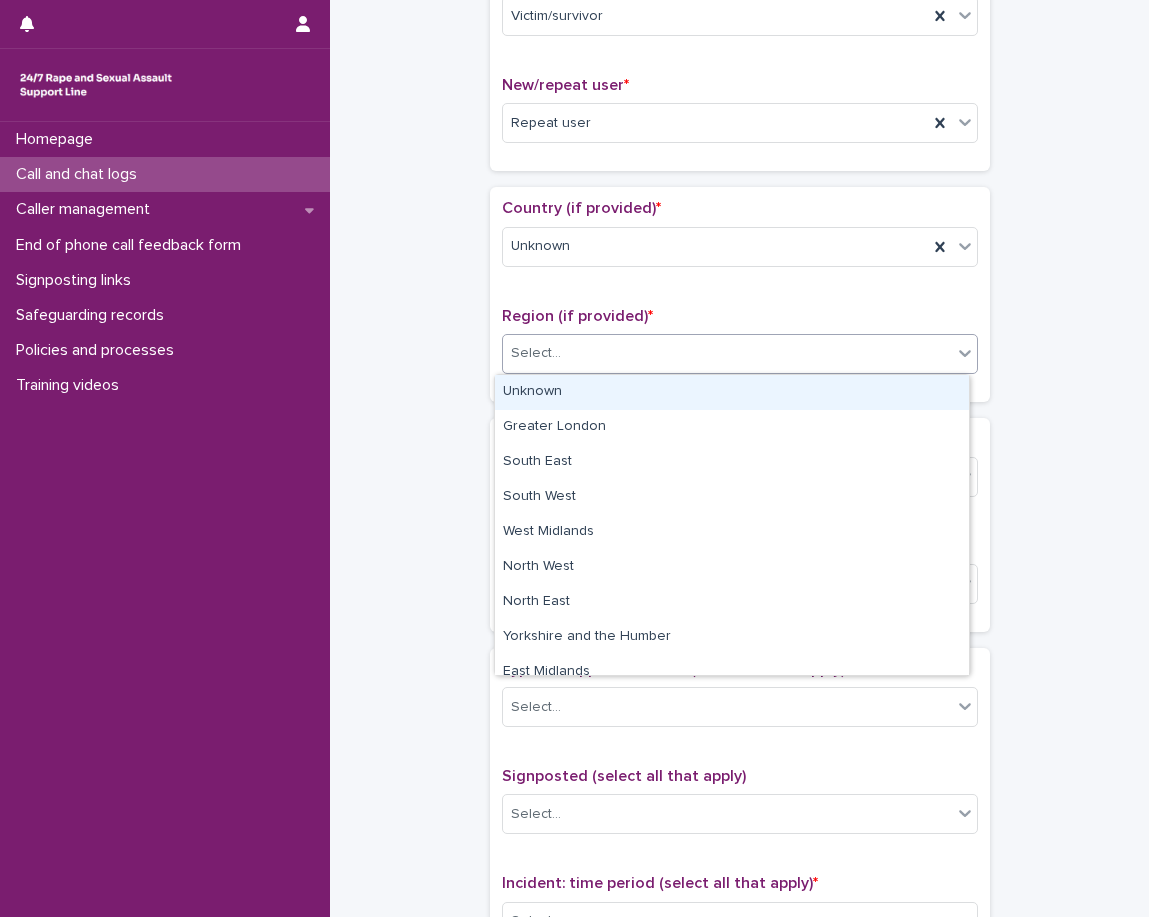 drag, startPoint x: 602, startPoint y: 358, endPoint x: 598, endPoint y: 372, distance: 14.56022 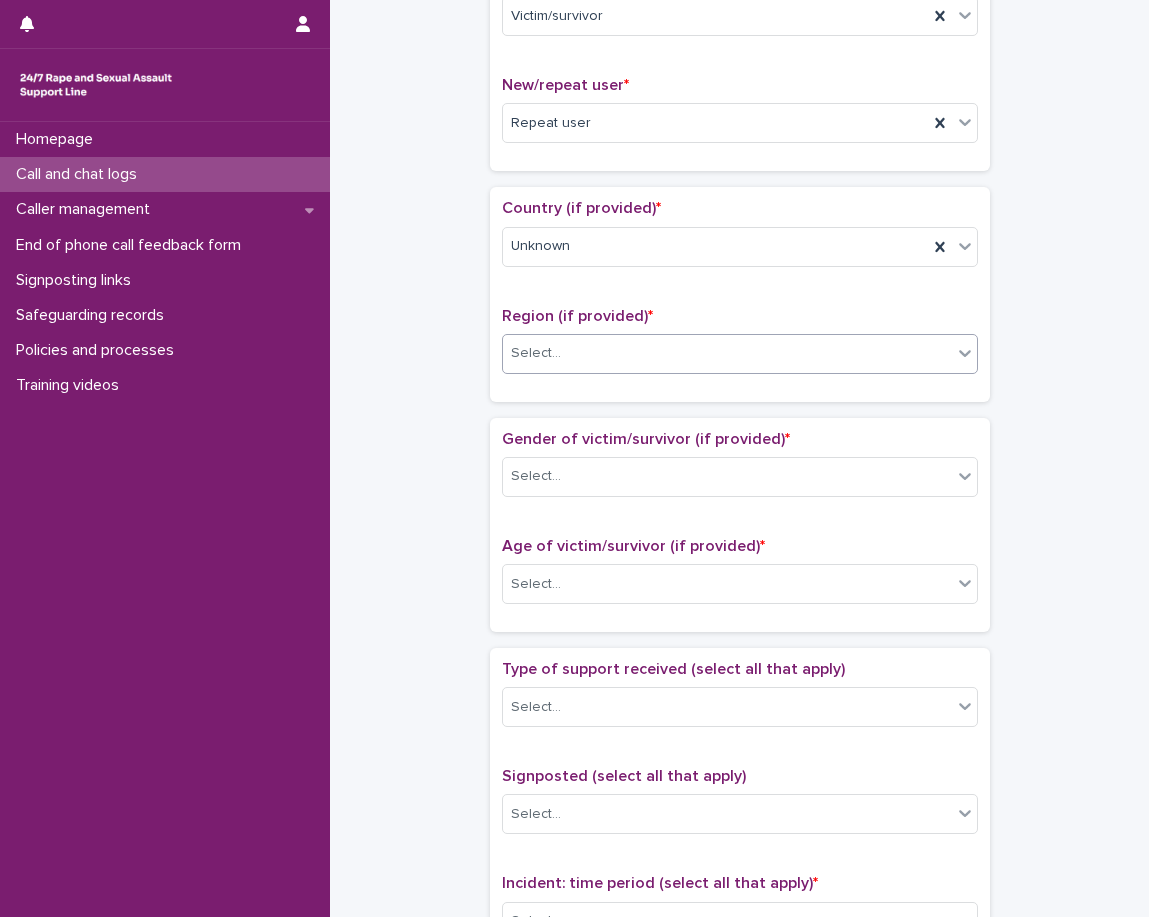 click on "Country (if provided) * Unknown Region (if provided) *   option Unknown, selected.     0 results available. Select is focused ,type to refine list, press Down to open the menu,  Select..." at bounding box center (740, 294) 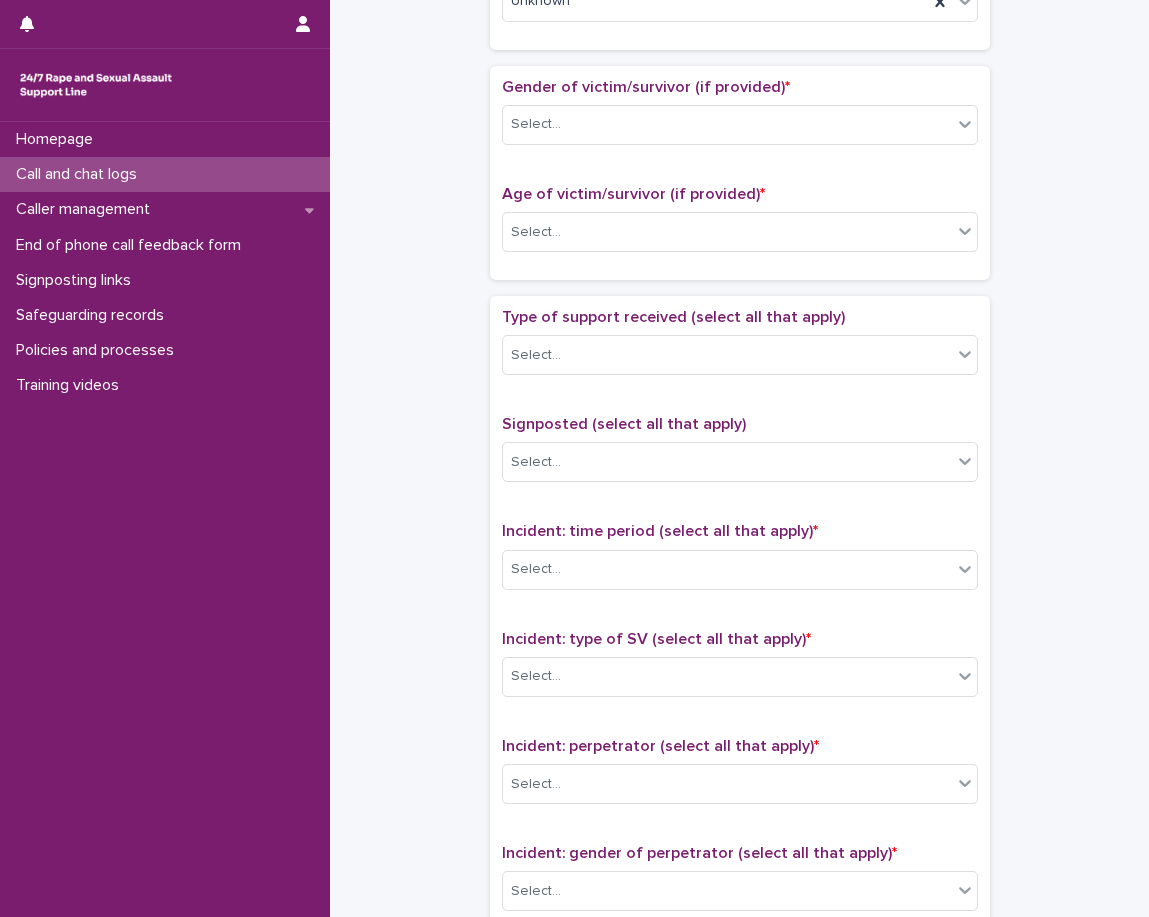 scroll, scrollTop: 900, scrollLeft: 0, axis: vertical 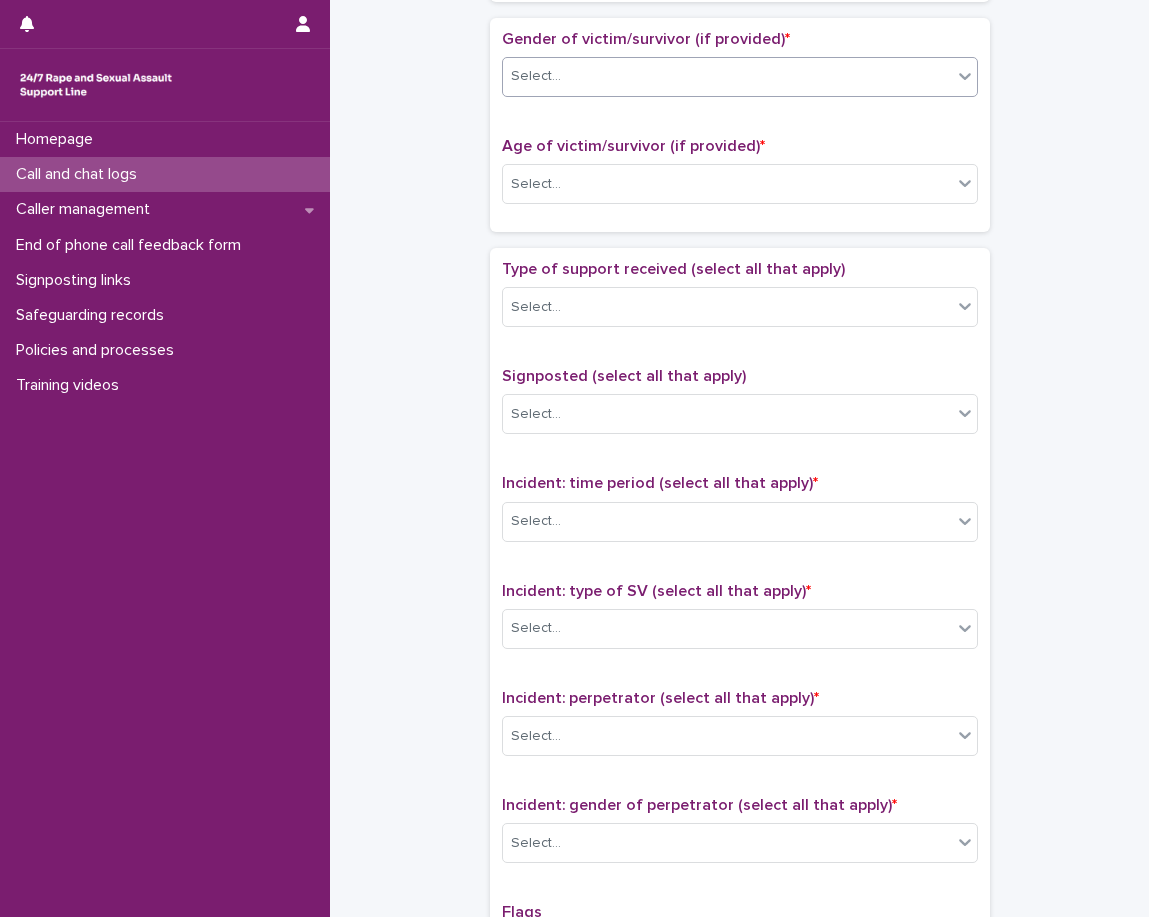 click on "Select..." at bounding box center [727, 76] 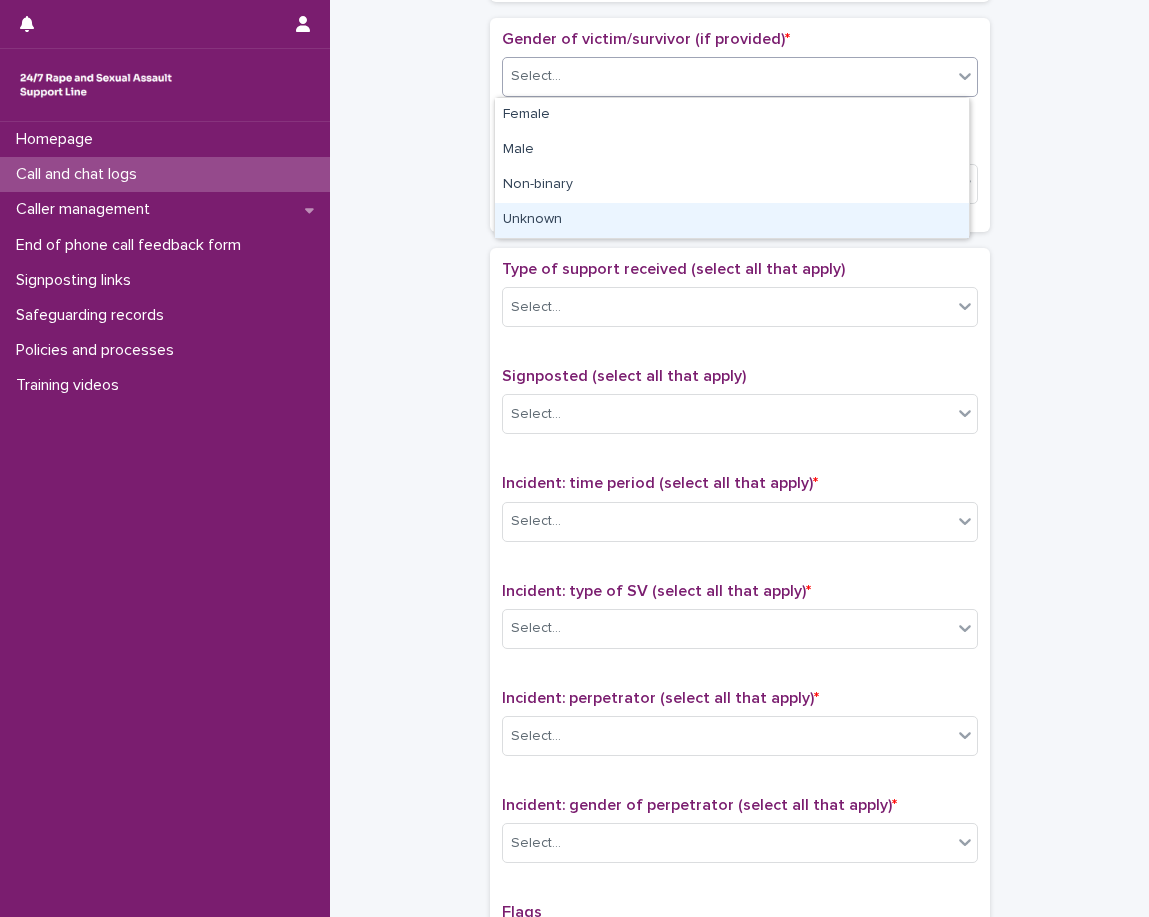 click on "Unknown" at bounding box center (732, 220) 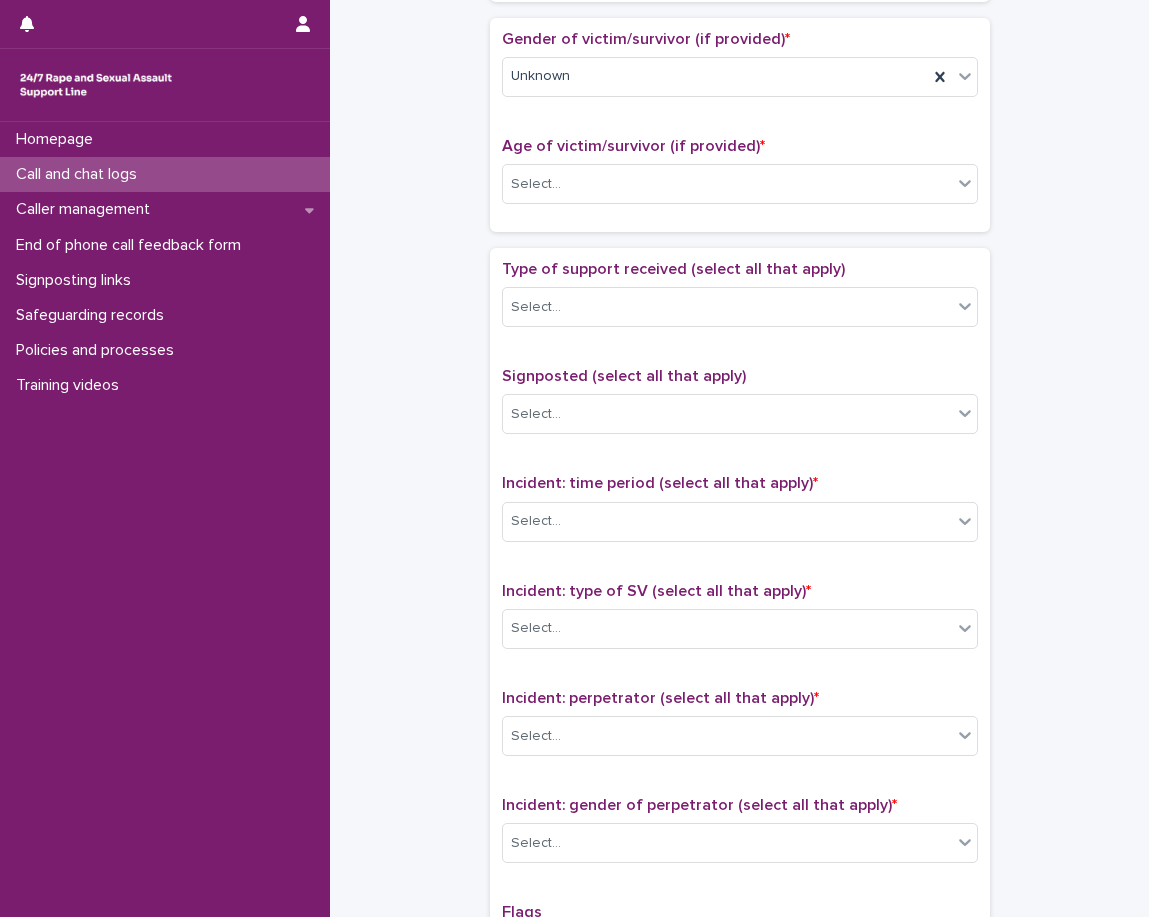 click on "Age of victim/survivor (if provided) *" at bounding box center (633, 146) 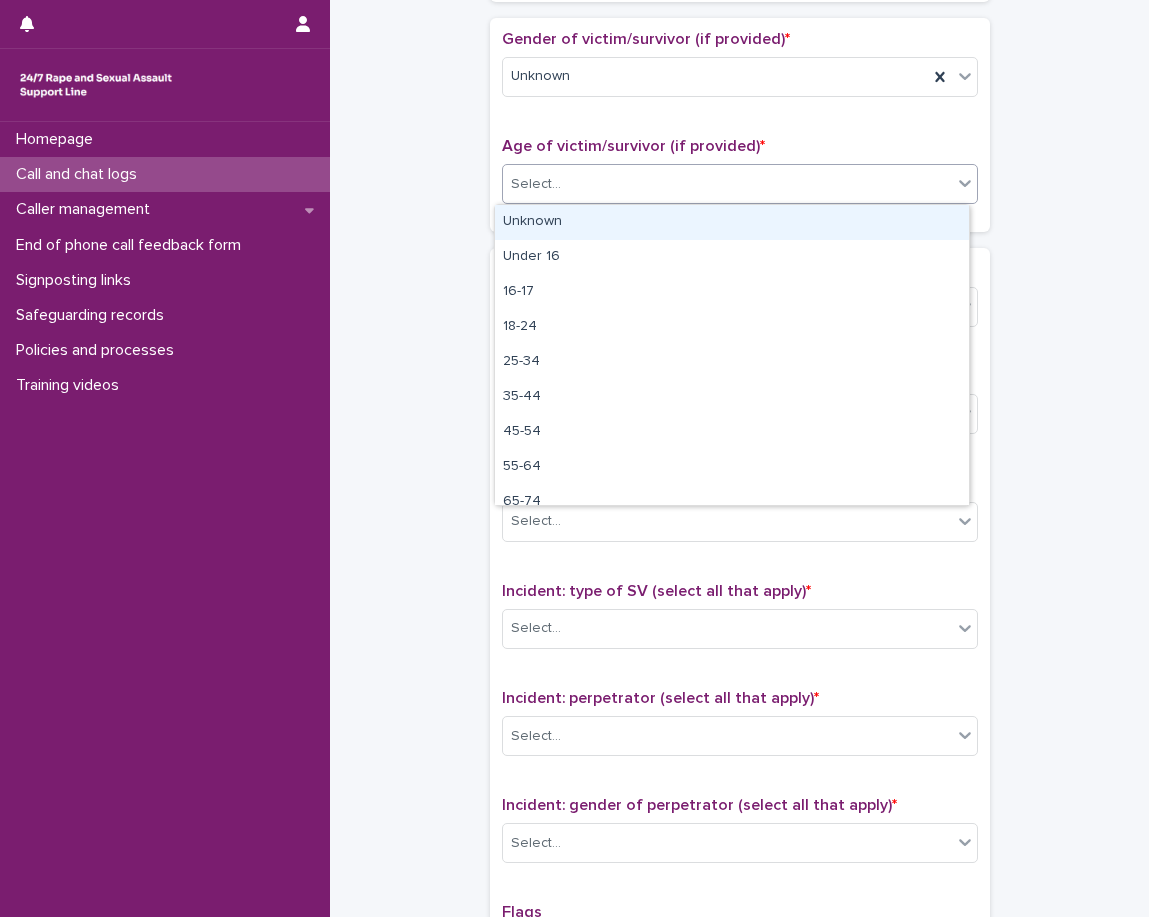 click on "Select..." at bounding box center (727, 184) 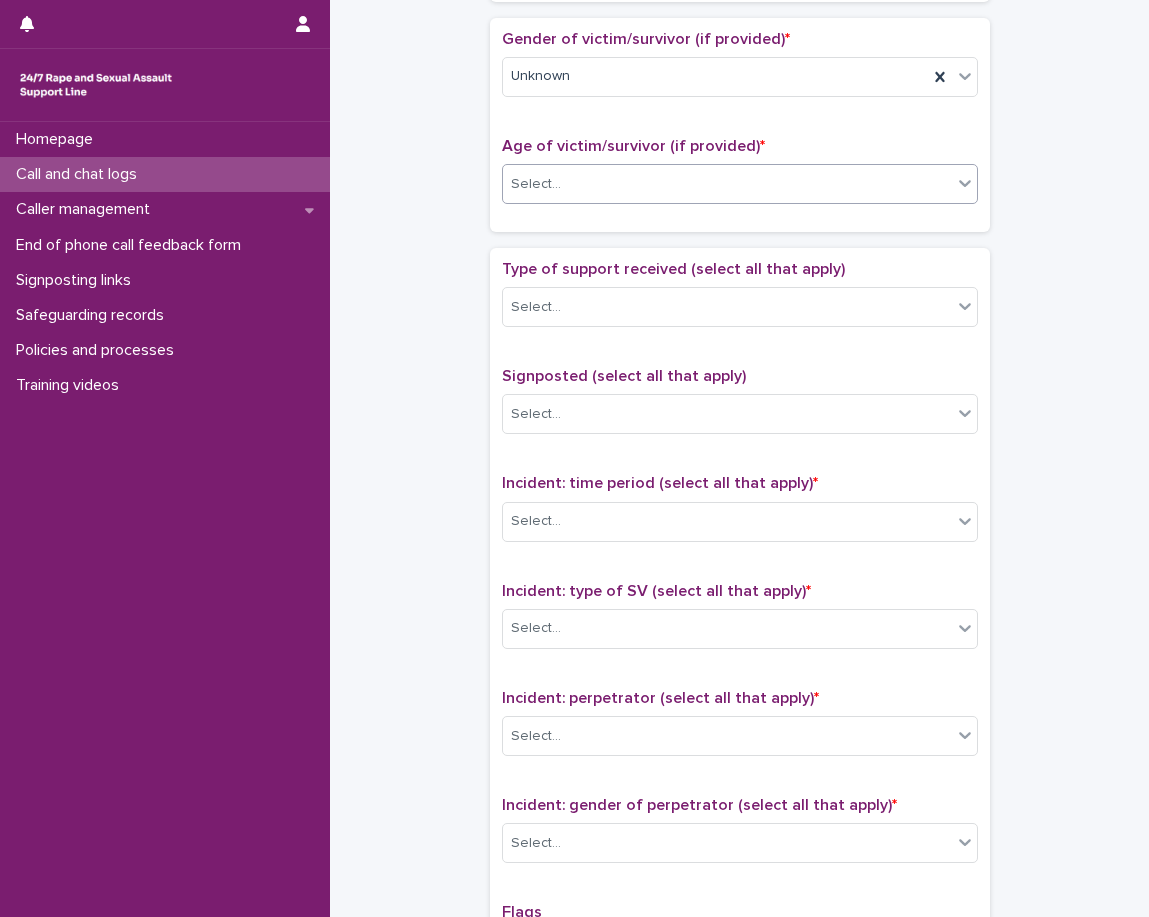 click on "Loading... Saving… Gender of victim/survivor (if provided) * Unknown Age of victim/survivor (if provided) *   option Unknown, selected.     0 results available. Select is focused ,type to refine list, press Down to open the menu,  Select..." at bounding box center [740, 133] 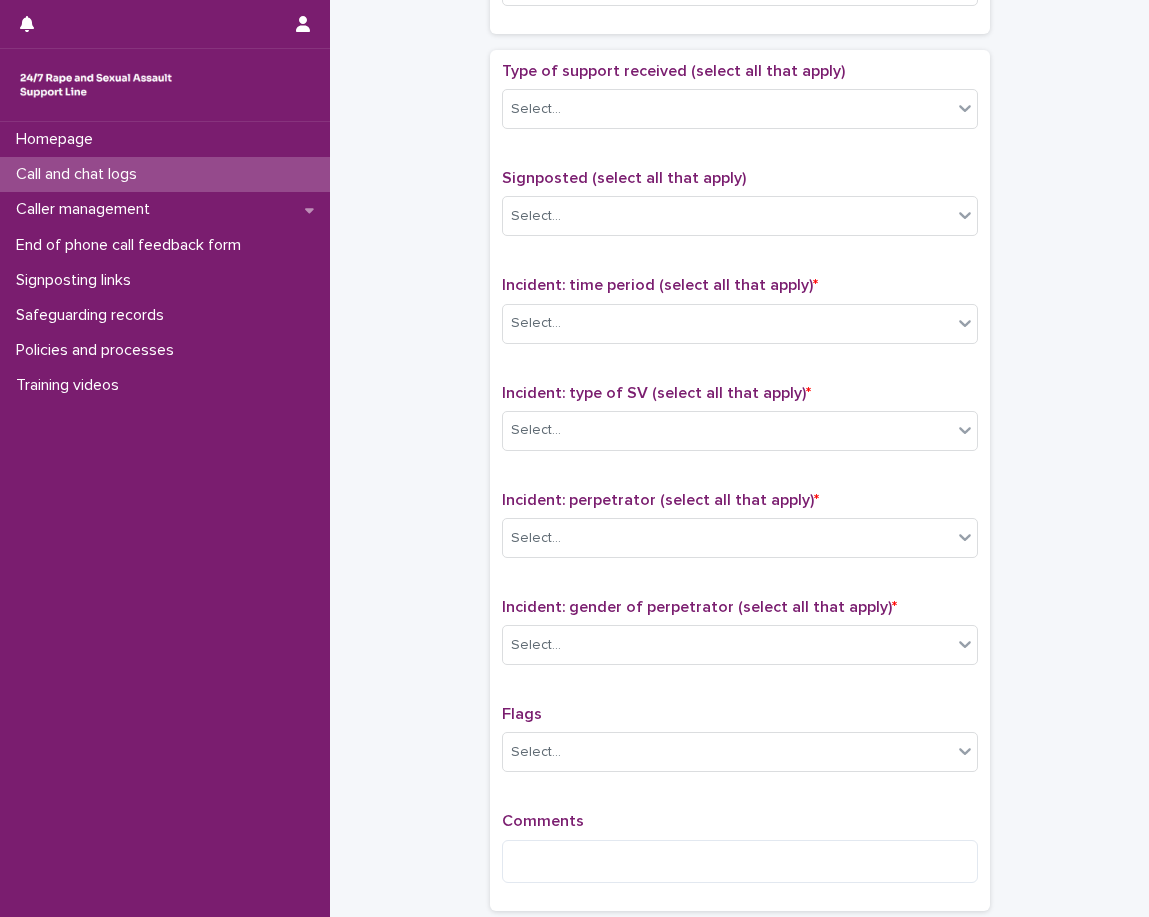 scroll, scrollTop: 1100, scrollLeft: 0, axis: vertical 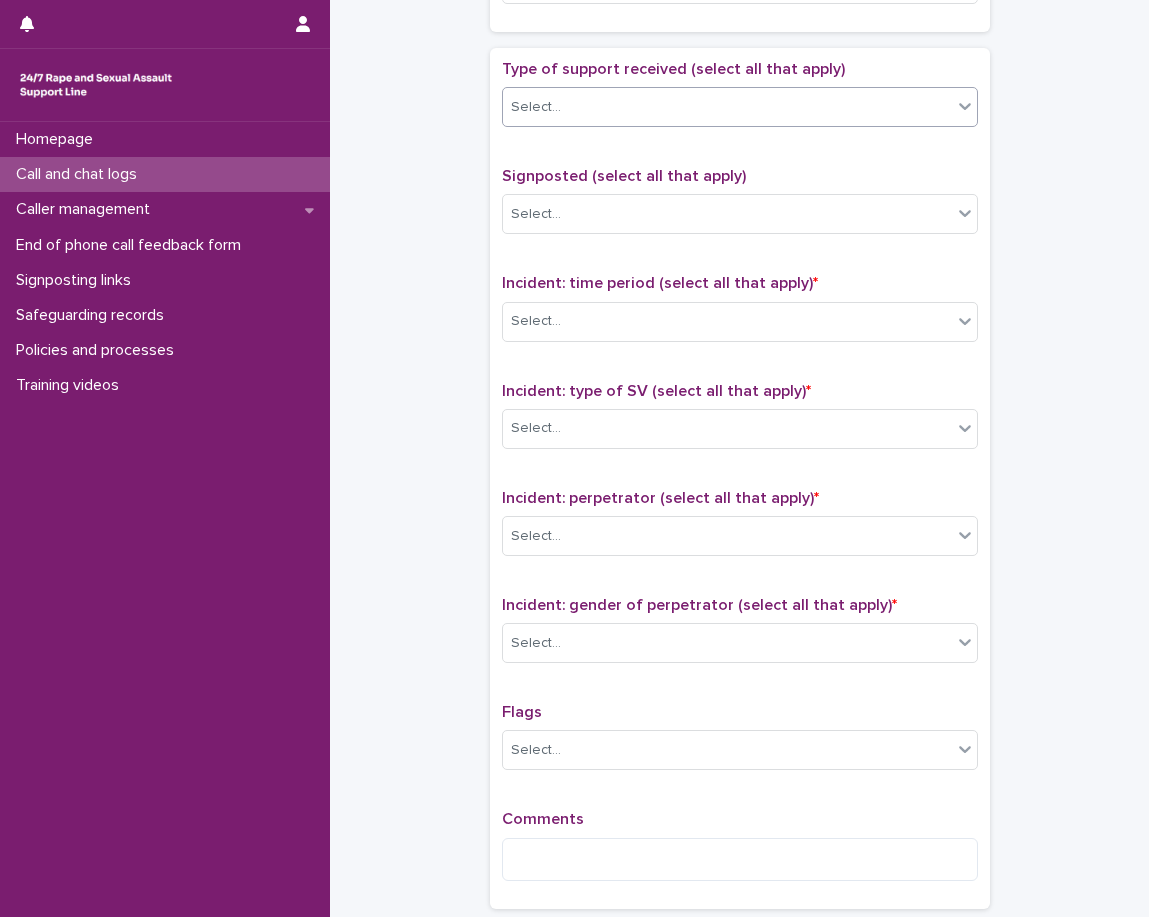 click on "Select..." at bounding box center [727, 107] 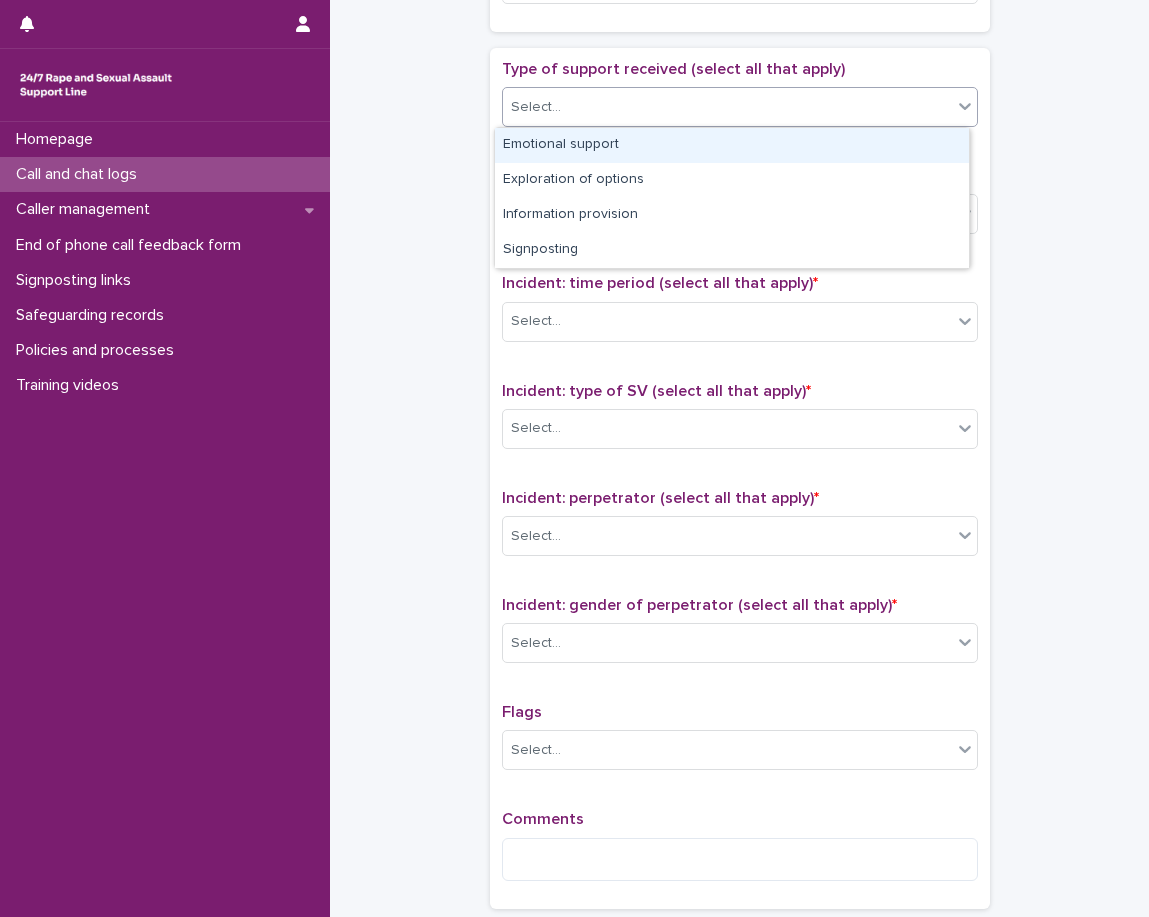 click on "Emotional support" at bounding box center (732, 145) 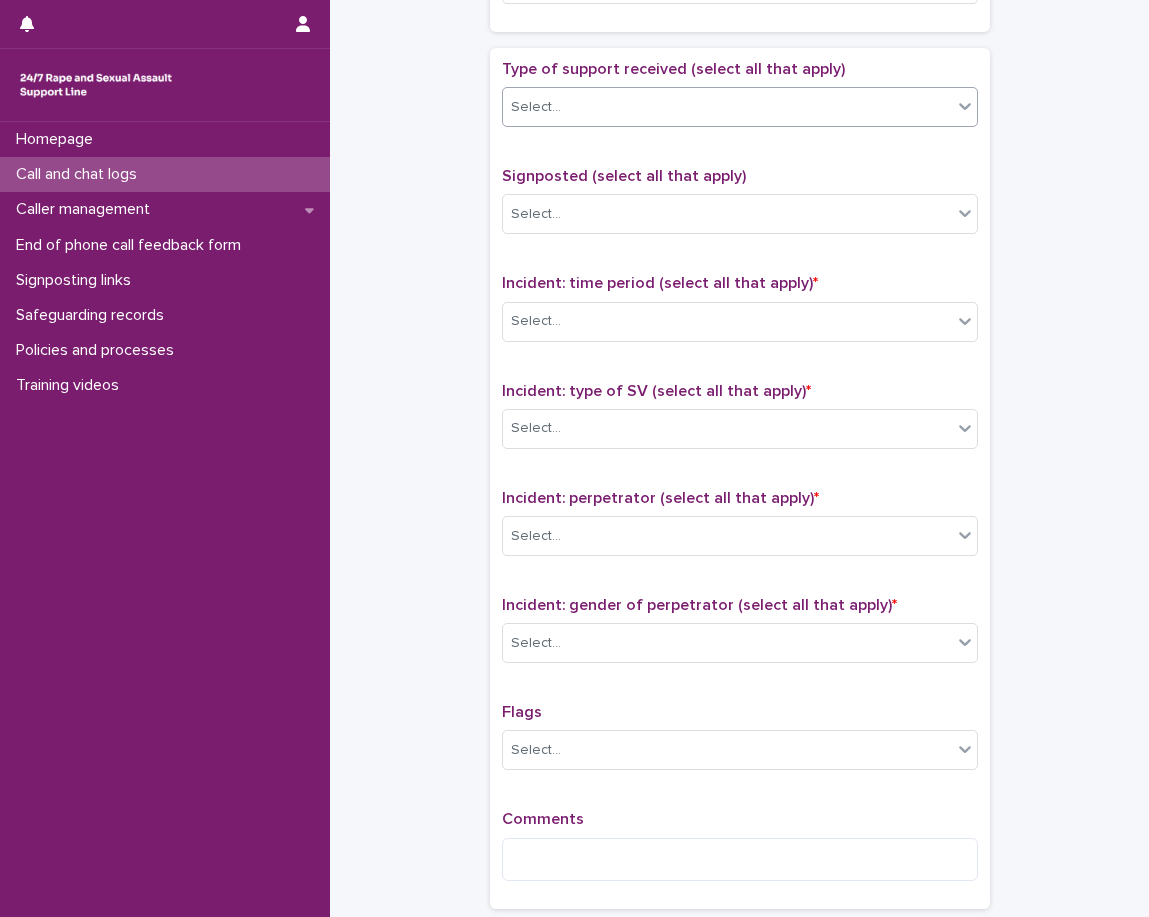 click on "Select..." at bounding box center (727, 107) 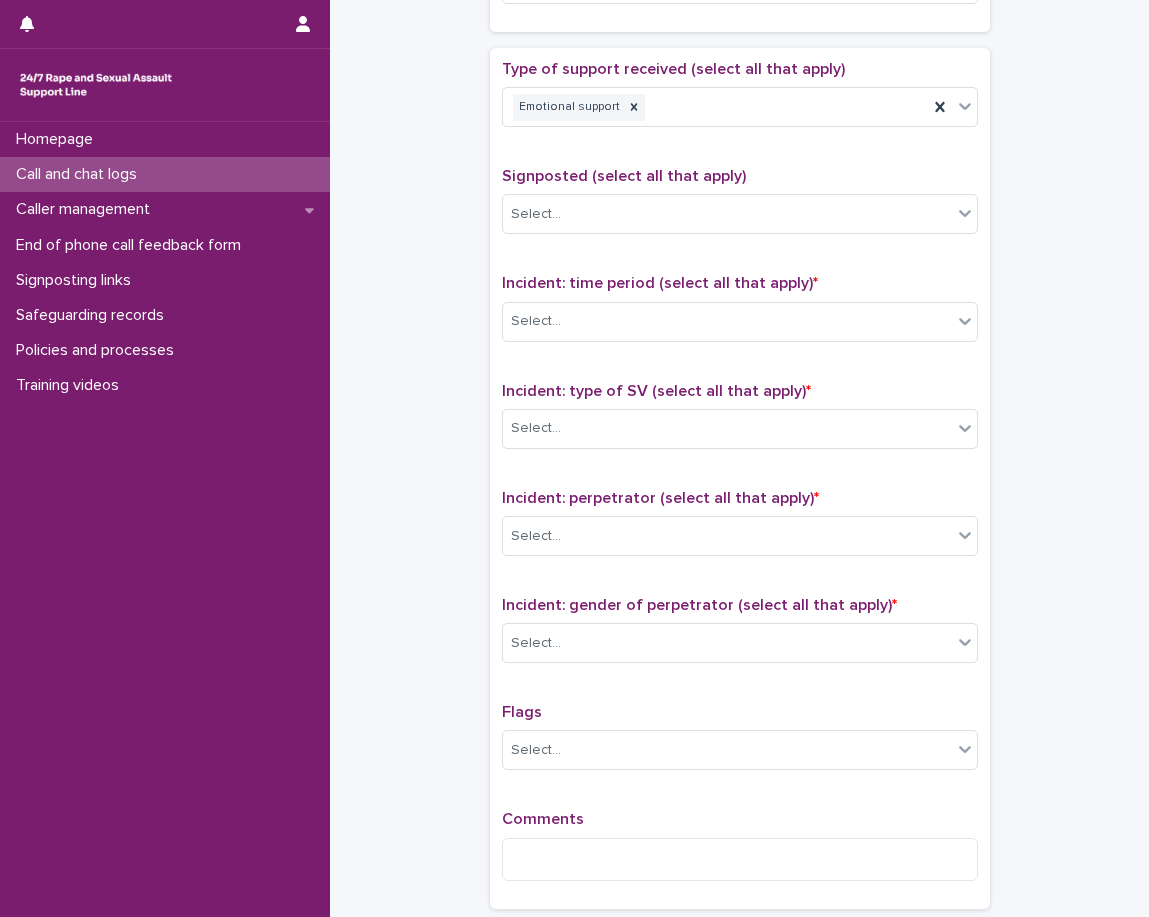 click on "**********" at bounding box center [739, -66] 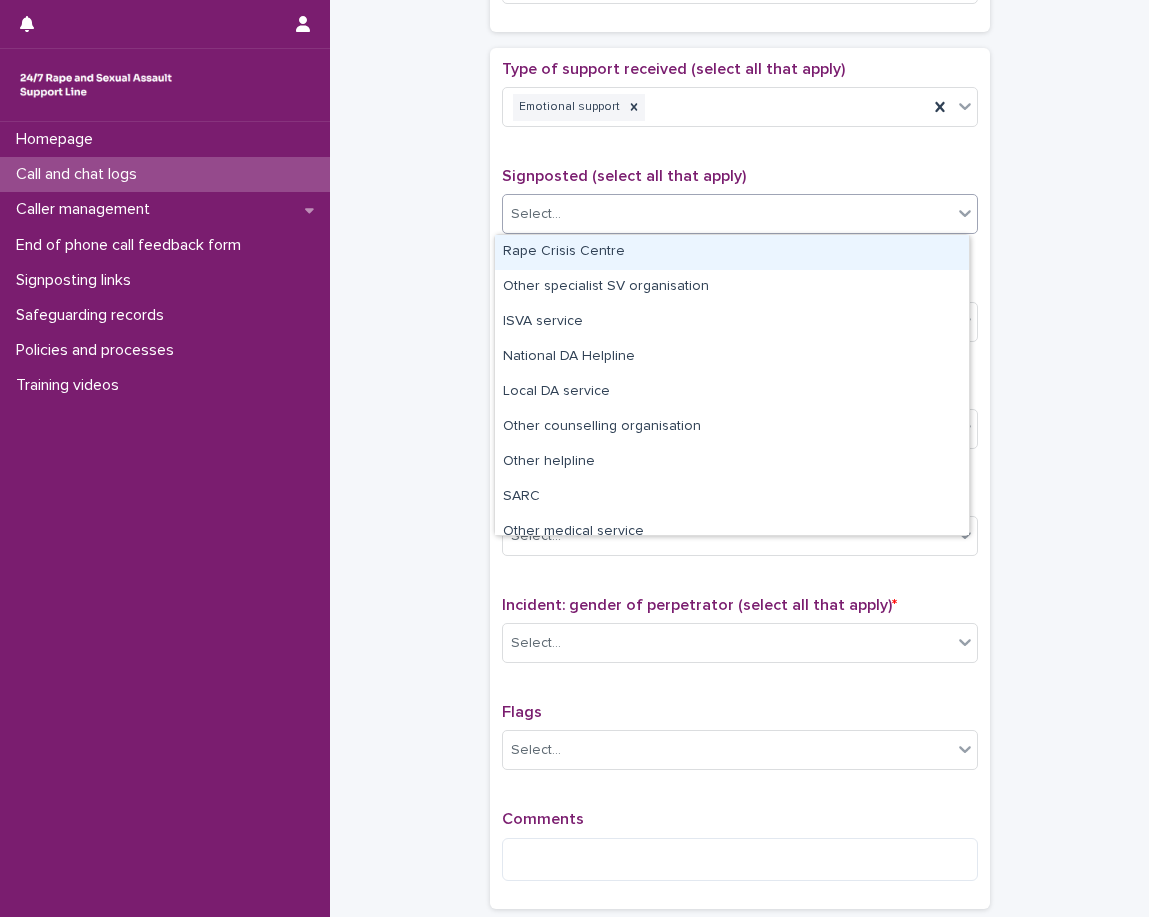 click on "Select..." at bounding box center (727, 214) 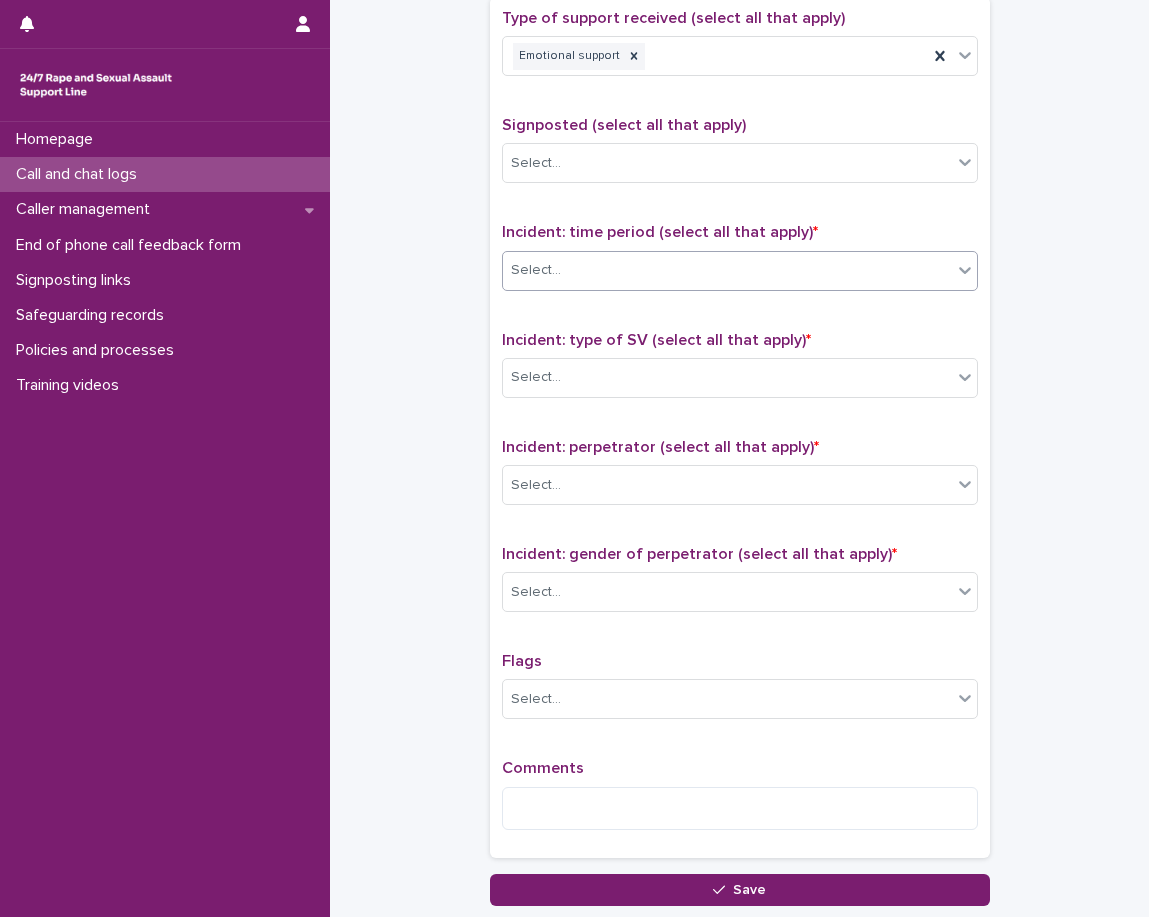 scroll, scrollTop: 1200, scrollLeft: 0, axis: vertical 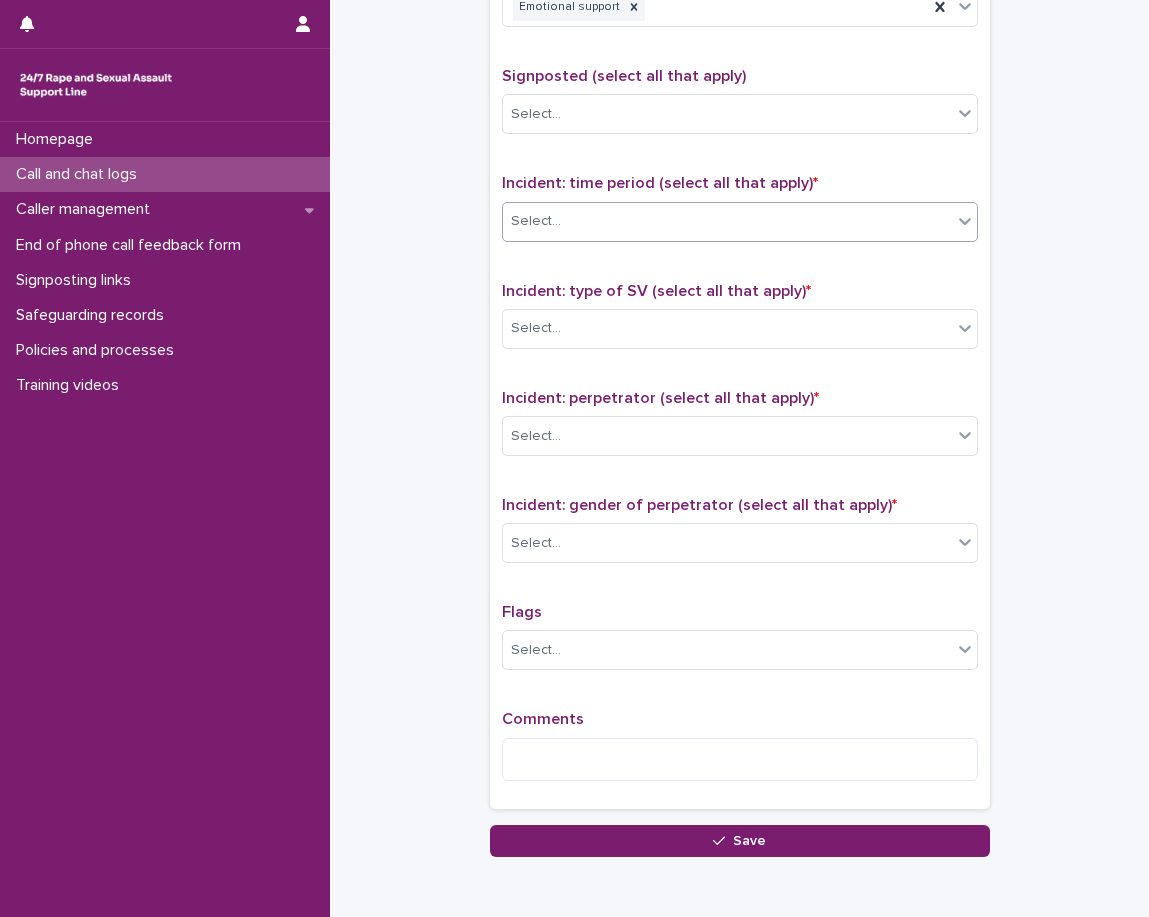 click on "Select..." at bounding box center [740, 222] 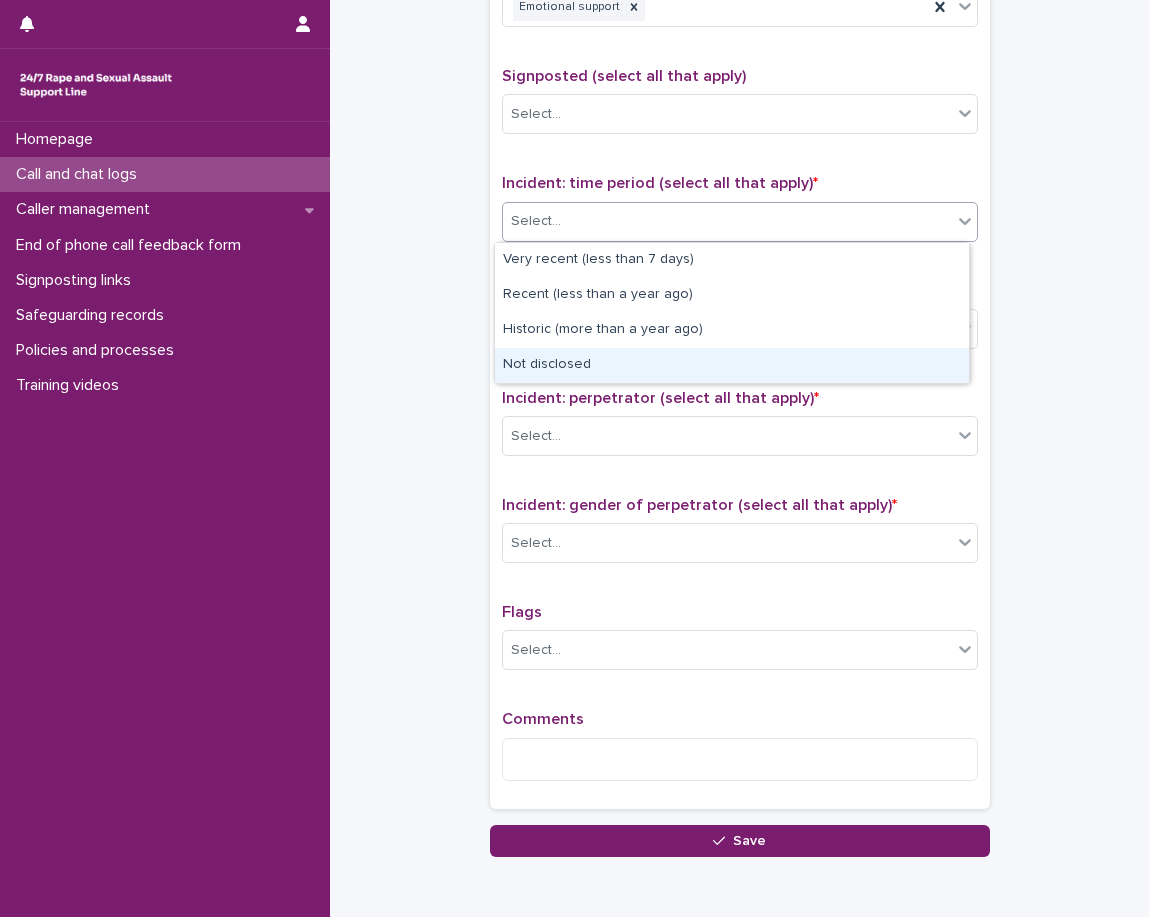 click on "Not disclosed" at bounding box center [732, 365] 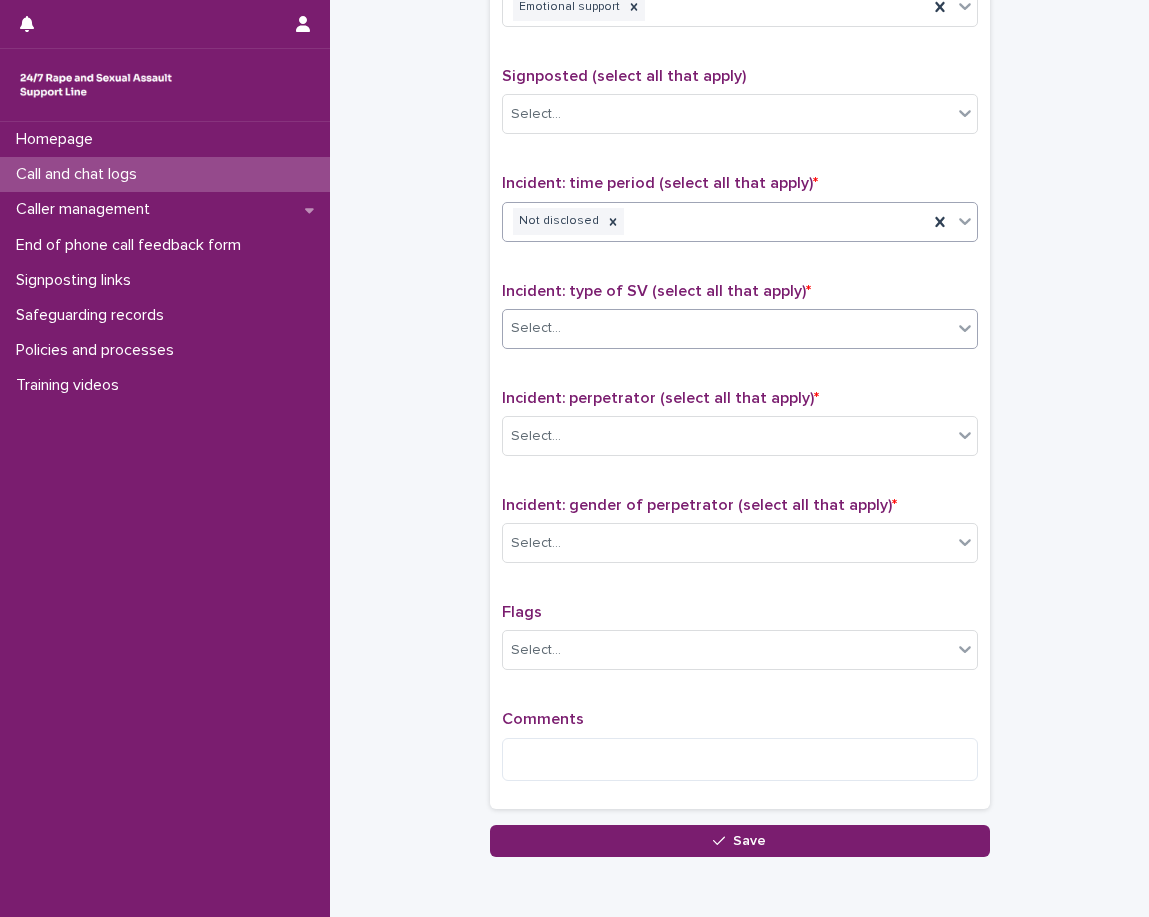 click on "Select..." at bounding box center (740, 329) 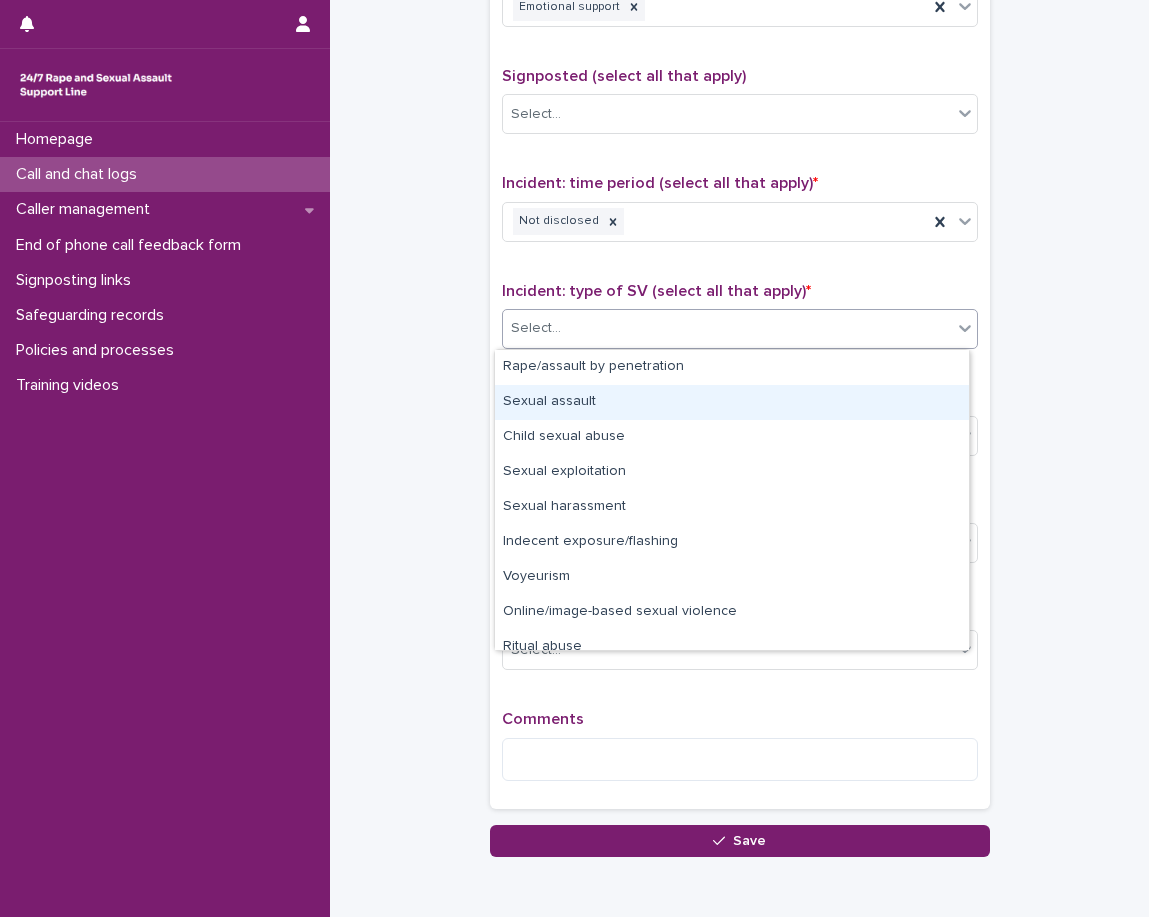 click on "Sexual assault" at bounding box center (732, 402) 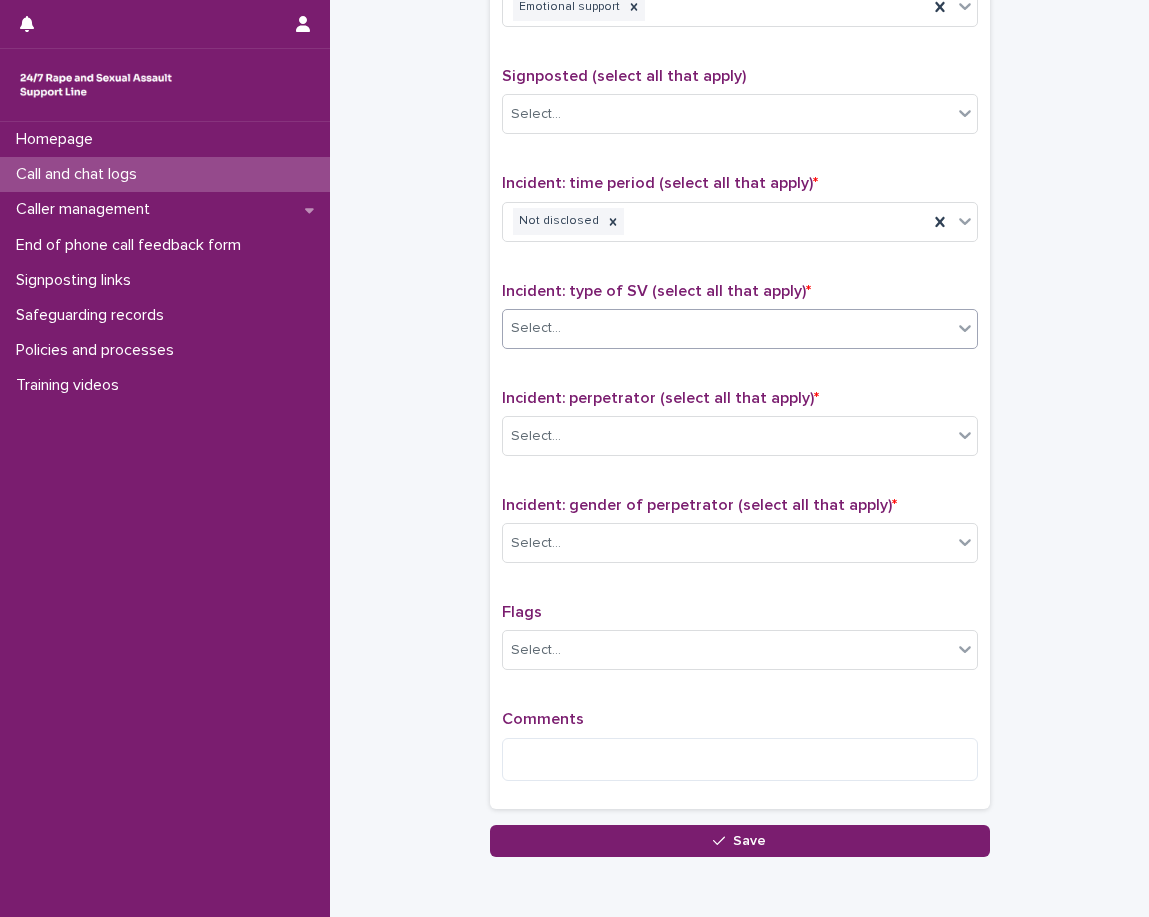 click on "Type of support received (select all that apply) Emotional support Signposted (select all that apply) Select... Incident: time period (select all that apply) * Not disclosed Incident: type of SV (select all that apply) *   option Sexual assault, selected.     0 results available. Select is focused ,type to refine list, press Down to open the menu,  press left to focus selected values Select... Incident: perpetrator (select all that apply) * Select... Incident: gender of perpetrator (select all that apply) * Select... Flags Select... Comments" at bounding box center [740, 378] 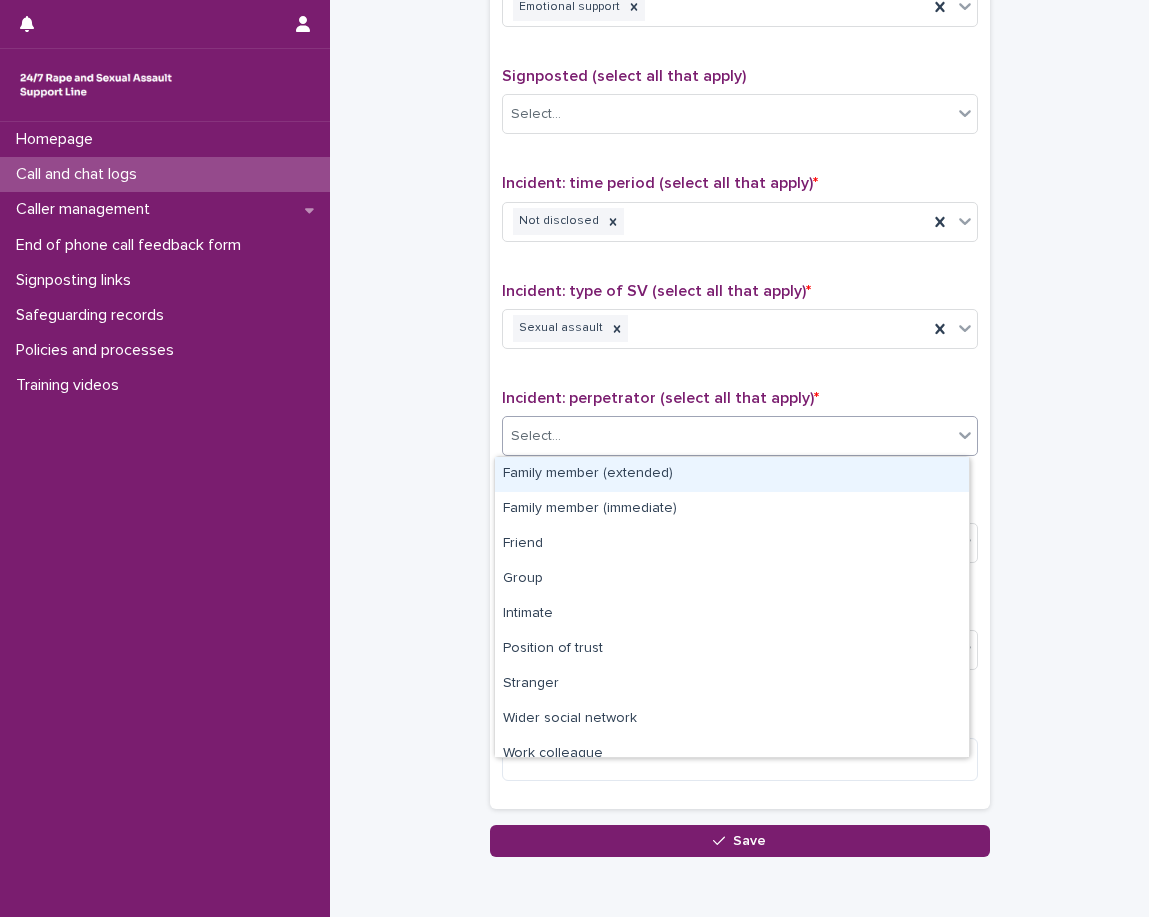click on "Select..." at bounding box center [727, 436] 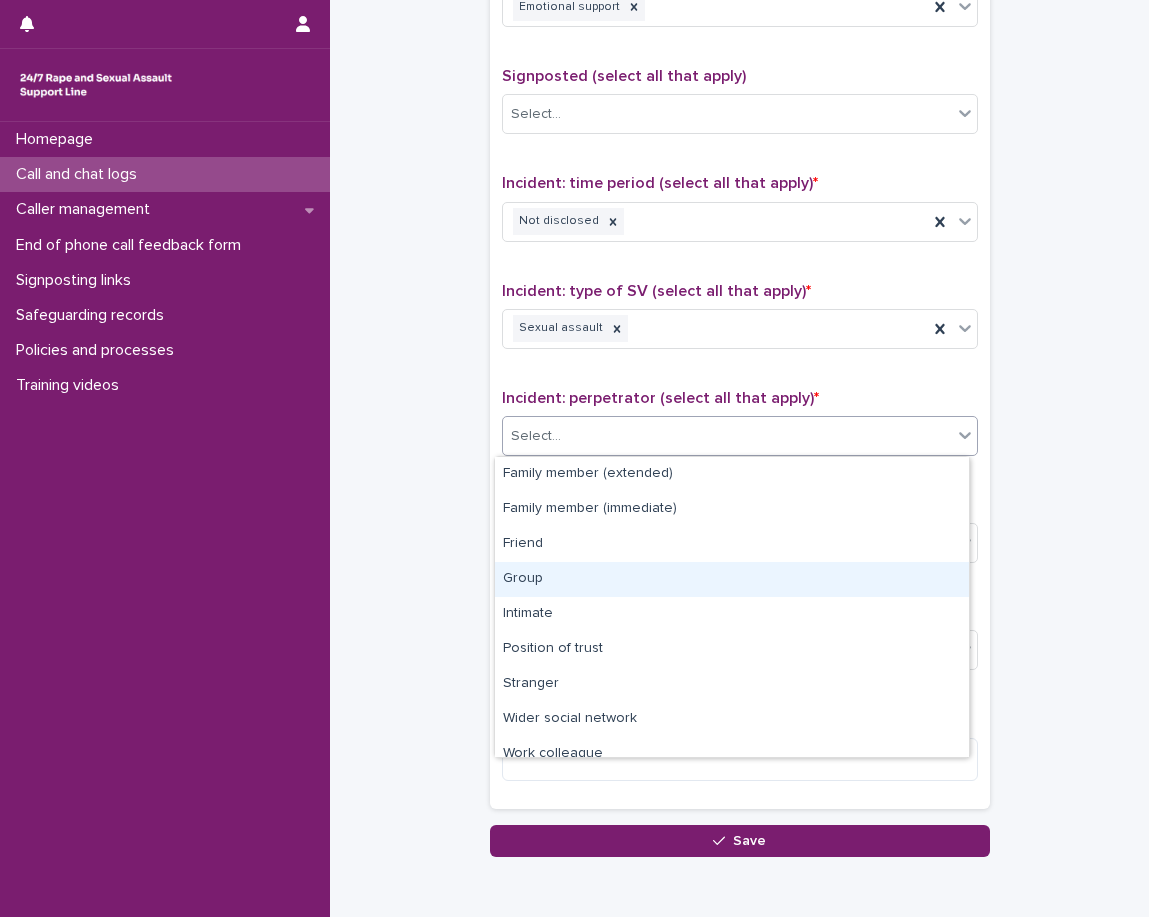 scroll, scrollTop: 85, scrollLeft: 0, axis: vertical 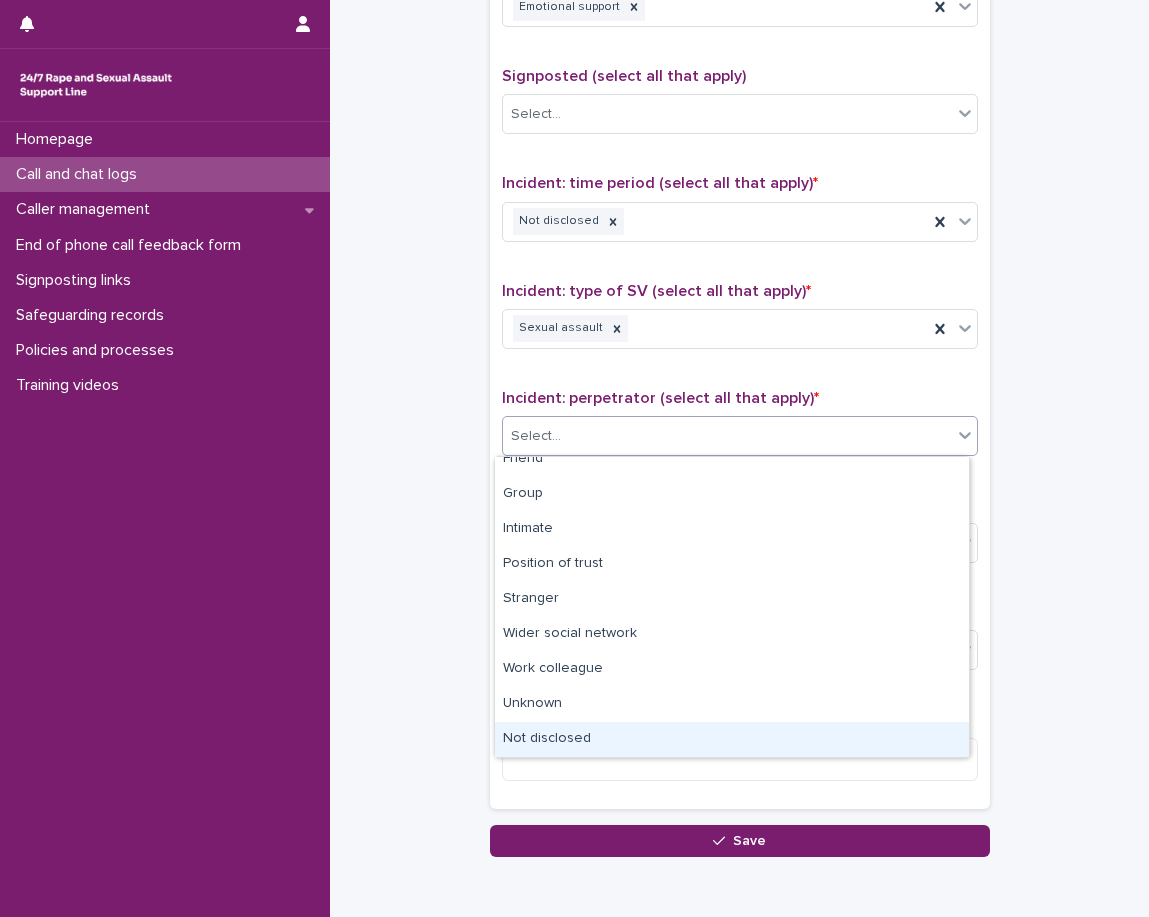 click on "Not disclosed" at bounding box center (732, 739) 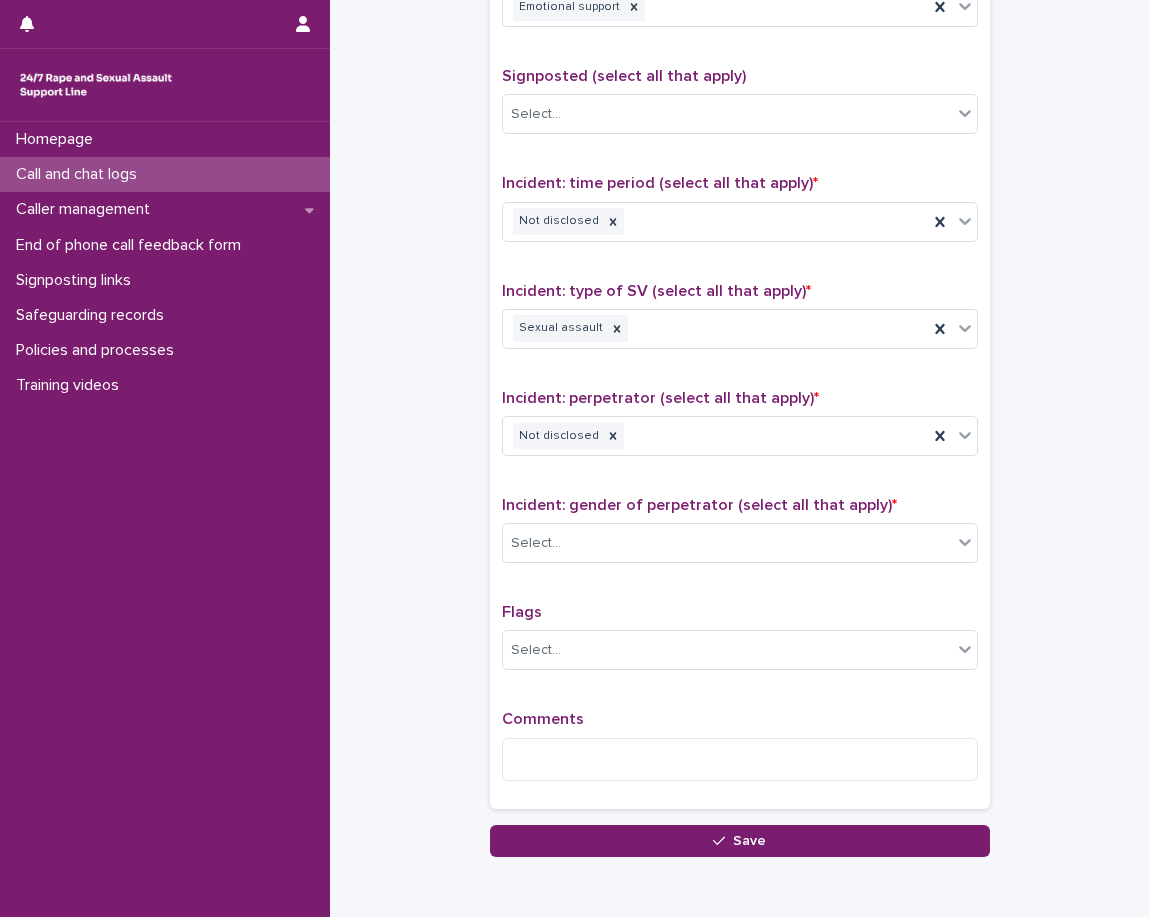 click on "Incident: gender of perpetrator (select all that apply) *" at bounding box center [740, 505] 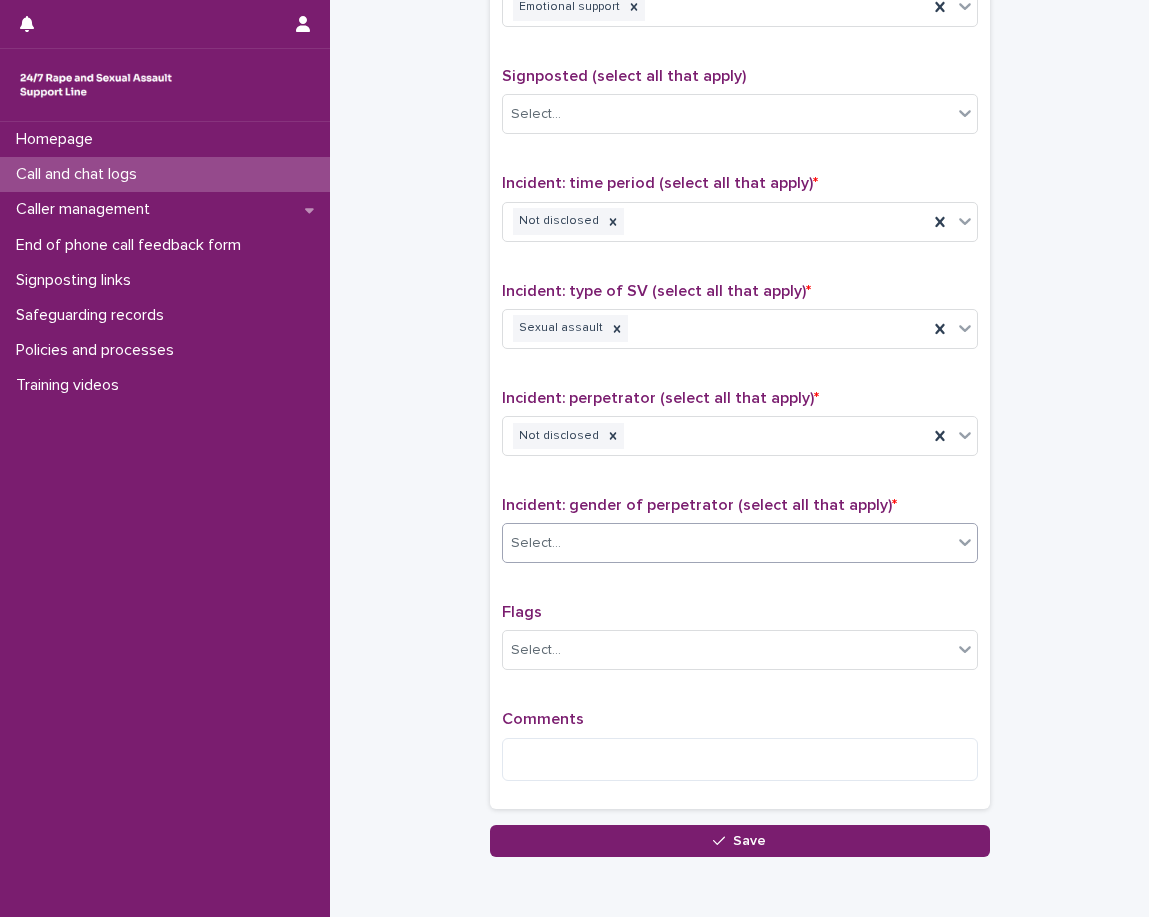 click on "Select..." at bounding box center [727, 543] 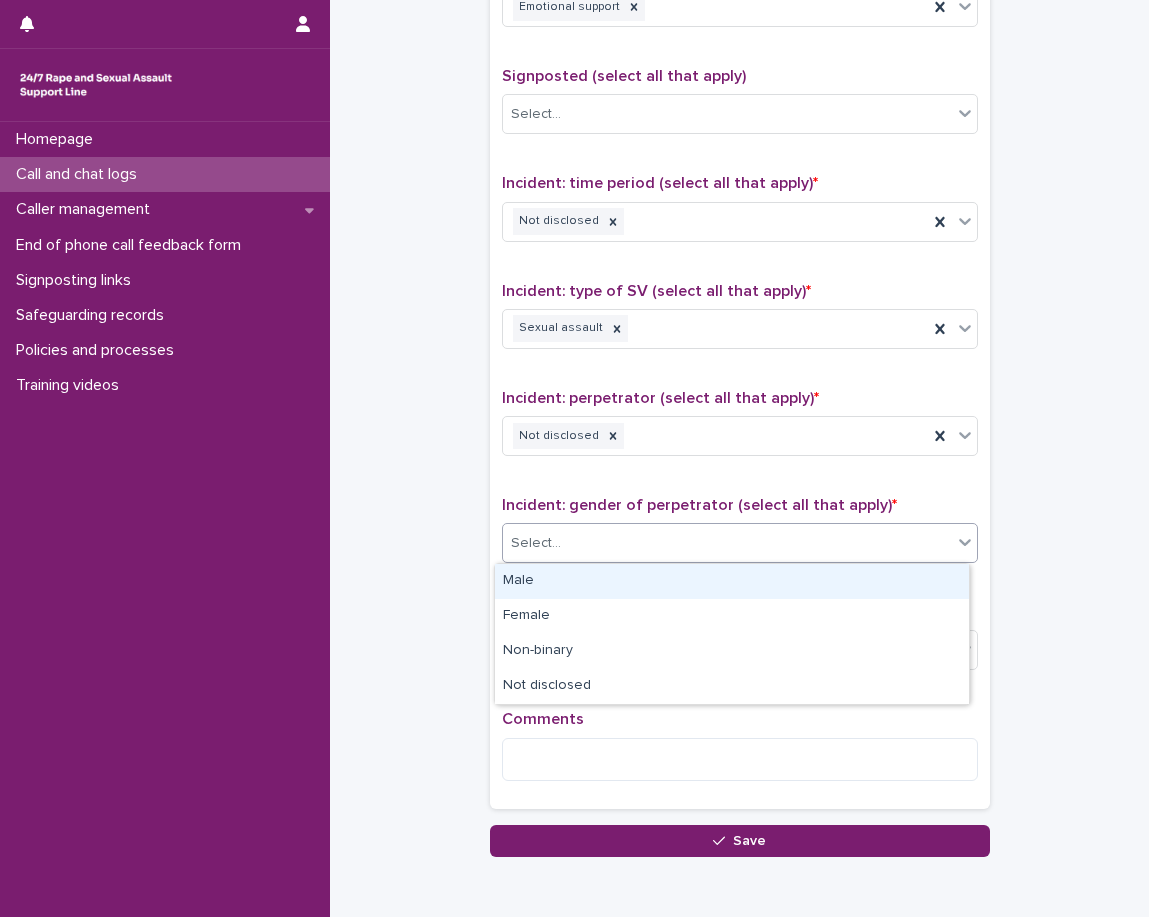 click on "Male" at bounding box center [732, 581] 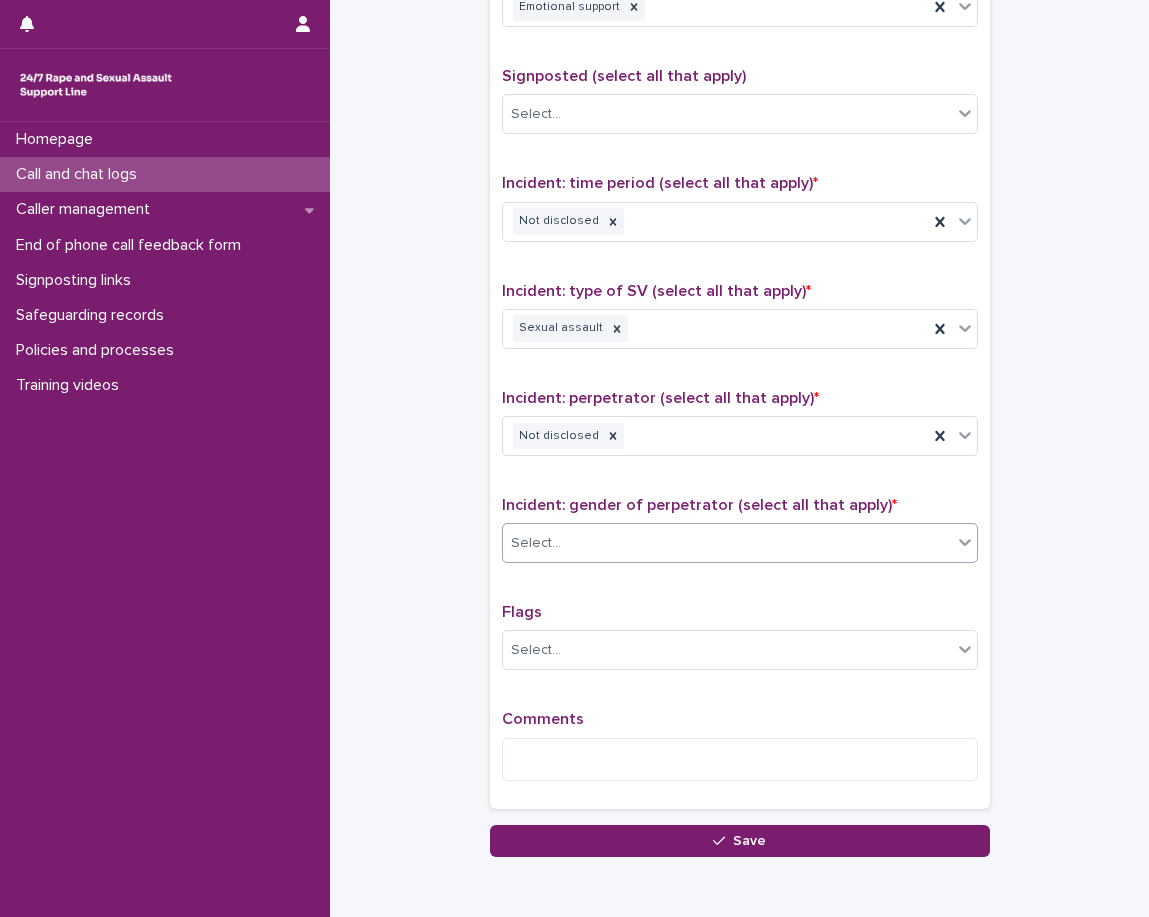 click on "Type of support received (select all that apply) Emotional support Signposted (select all that apply) Select... Incident: time period (select all that apply) * Not disclosed Incident: type of SV (select all that apply) * Sexual assault Incident: perpetrator (select all that apply) * Not disclosed Incident: gender of perpetrator (select all that apply) *   option Male, selected.     0 results available. Select is focused ,type to refine list, press Down to open the menu,  press left to focus selected values Select... Flags Select... Comments" at bounding box center [740, 378] 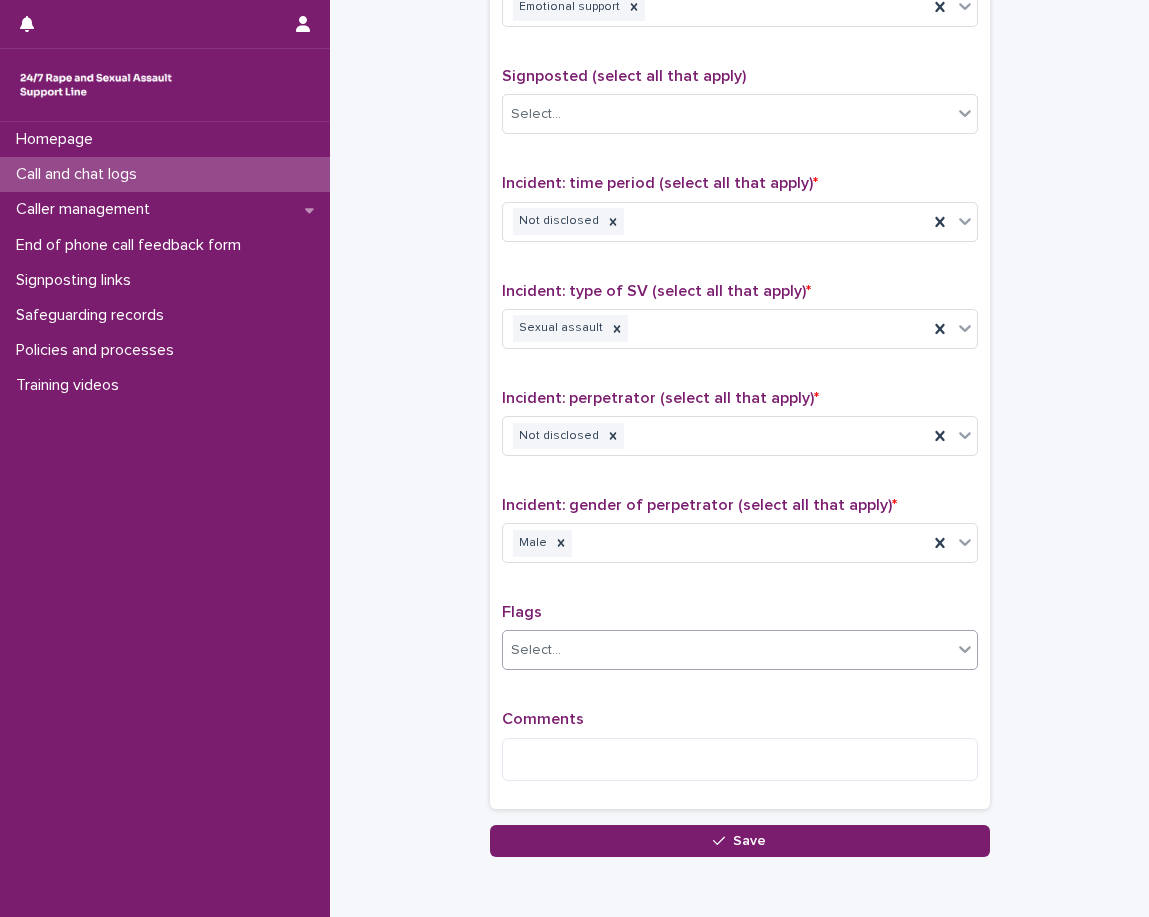 click on "Select..." at bounding box center (727, 650) 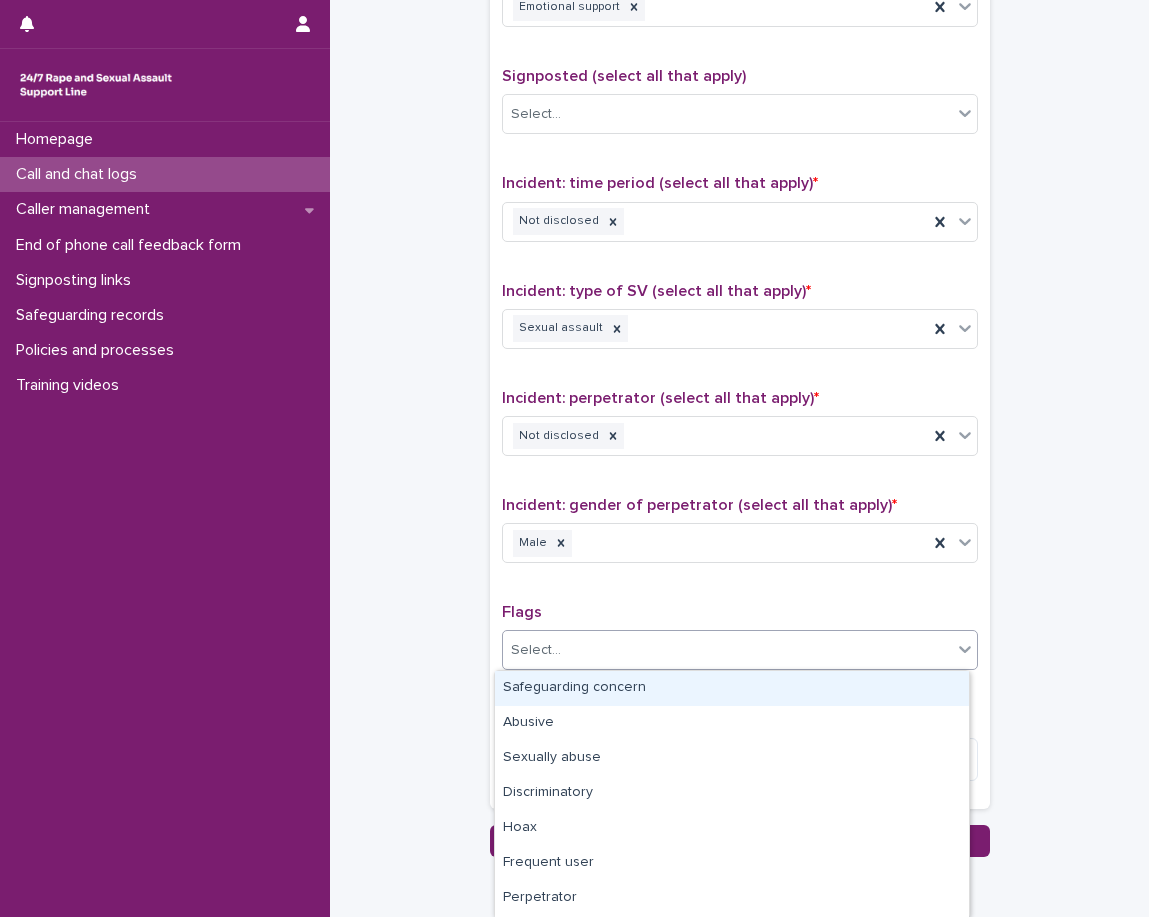 click on "Flags" at bounding box center [740, 612] 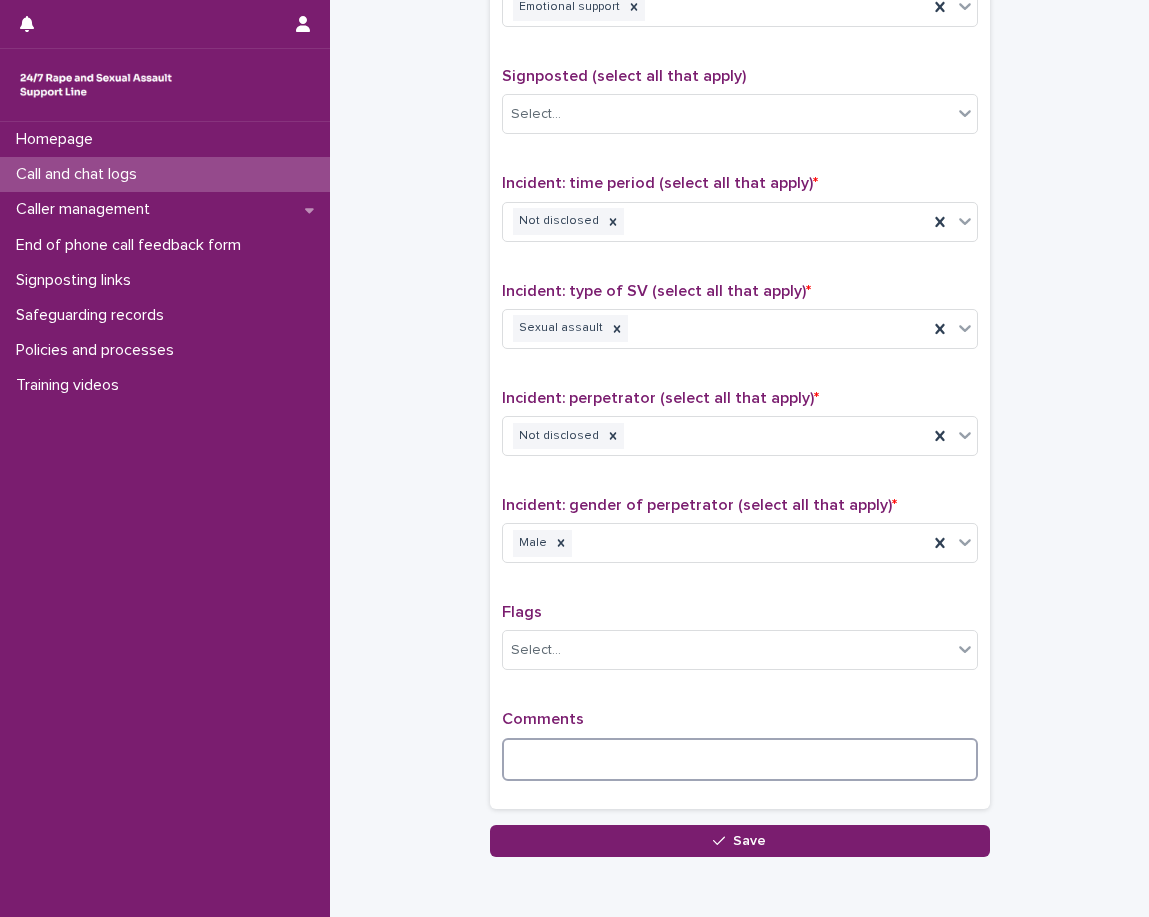 click at bounding box center [740, 759] 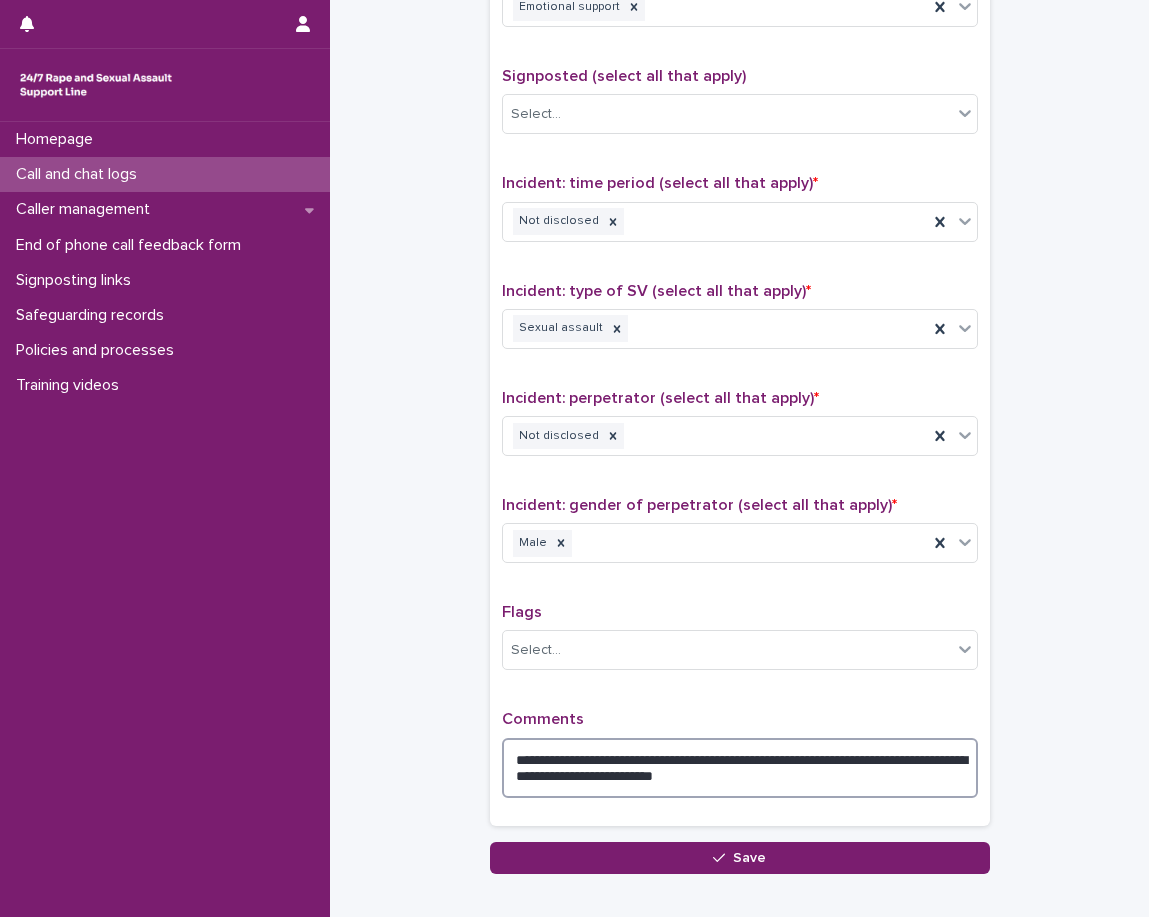 click on "**********" at bounding box center (740, 768) 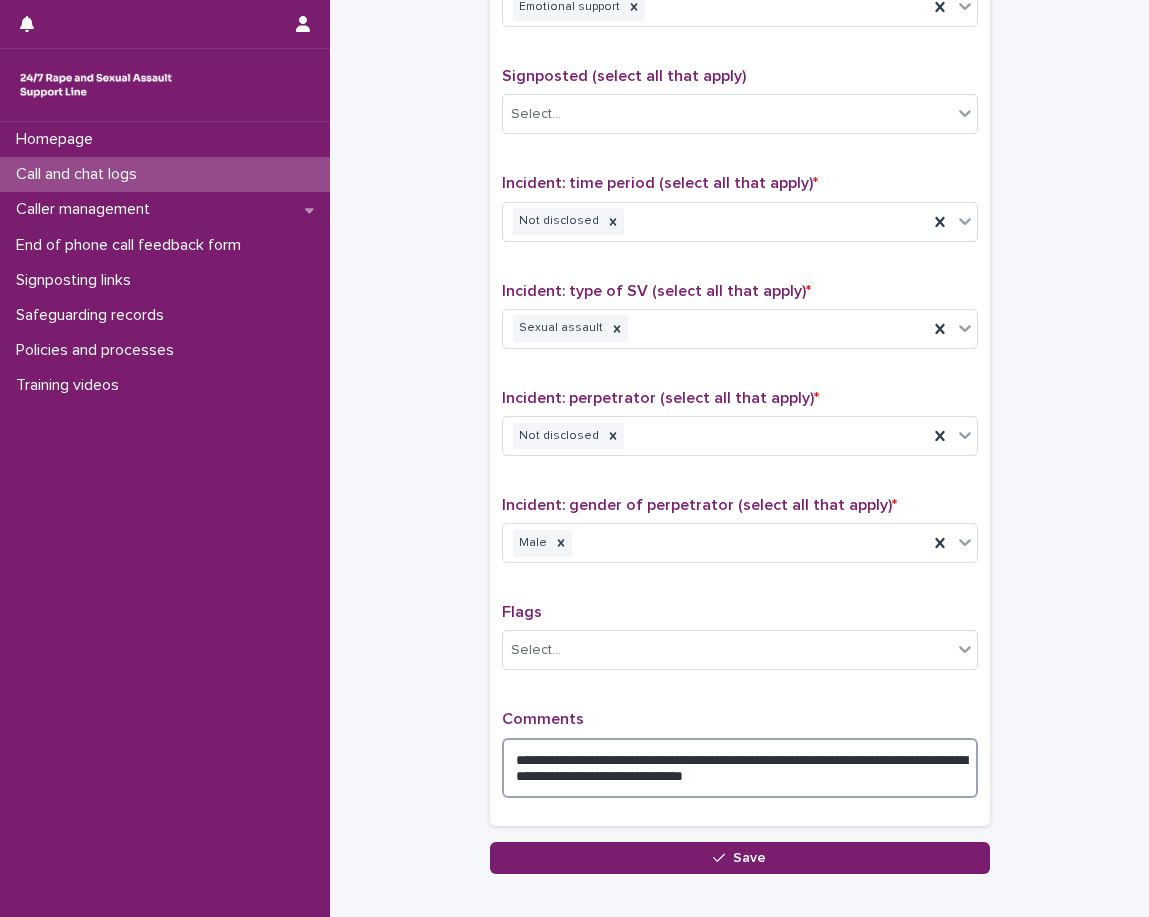 click on "**********" at bounding box center (740, 768) 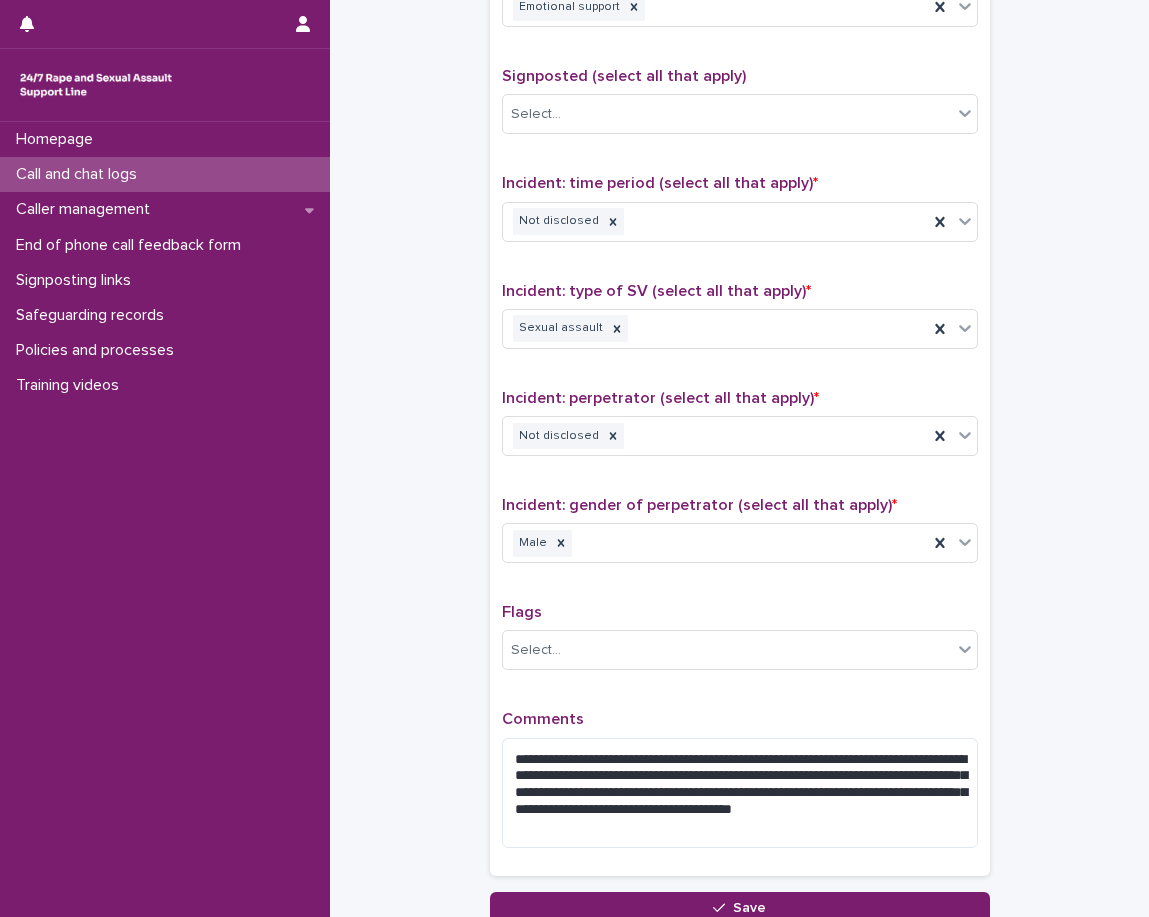 click on "**********" at bounding box center (740, 412) 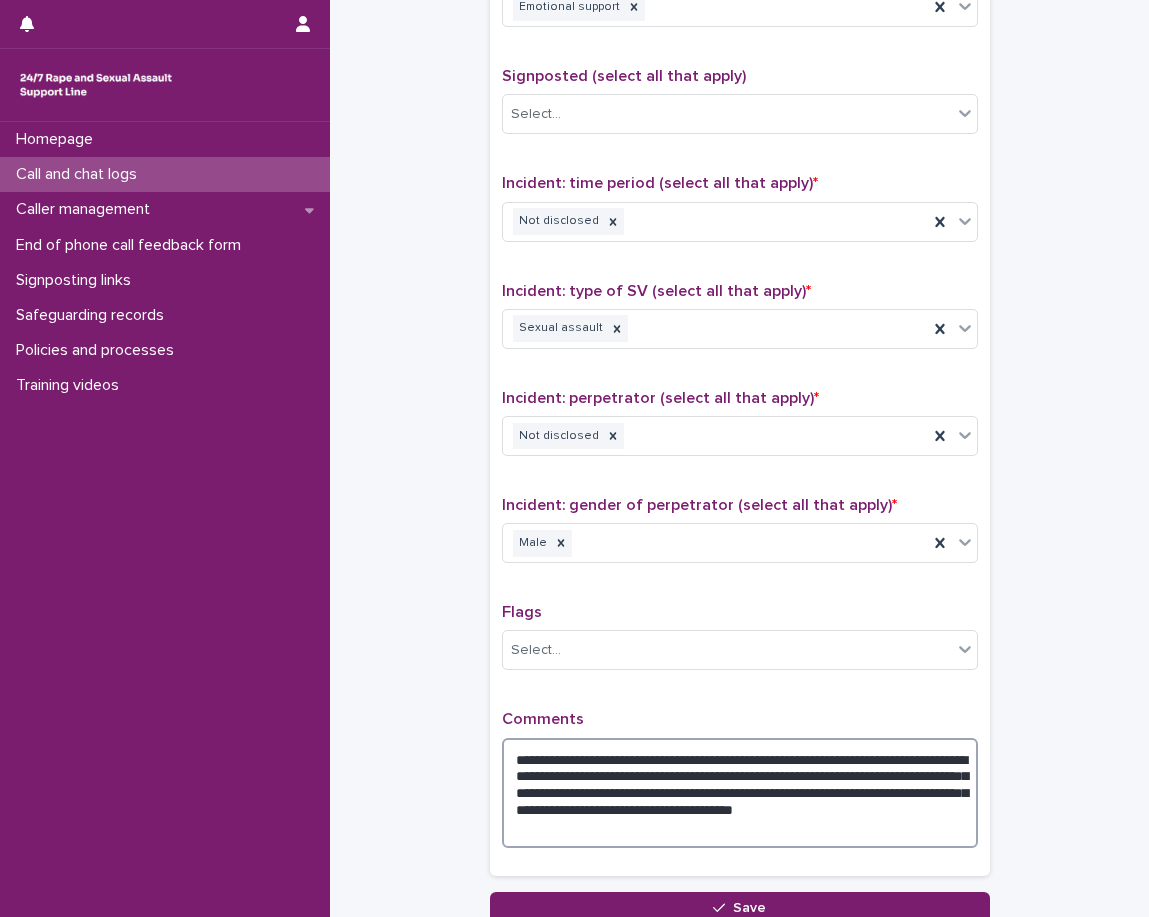 click on "**********" at bounding box center [740, 793] 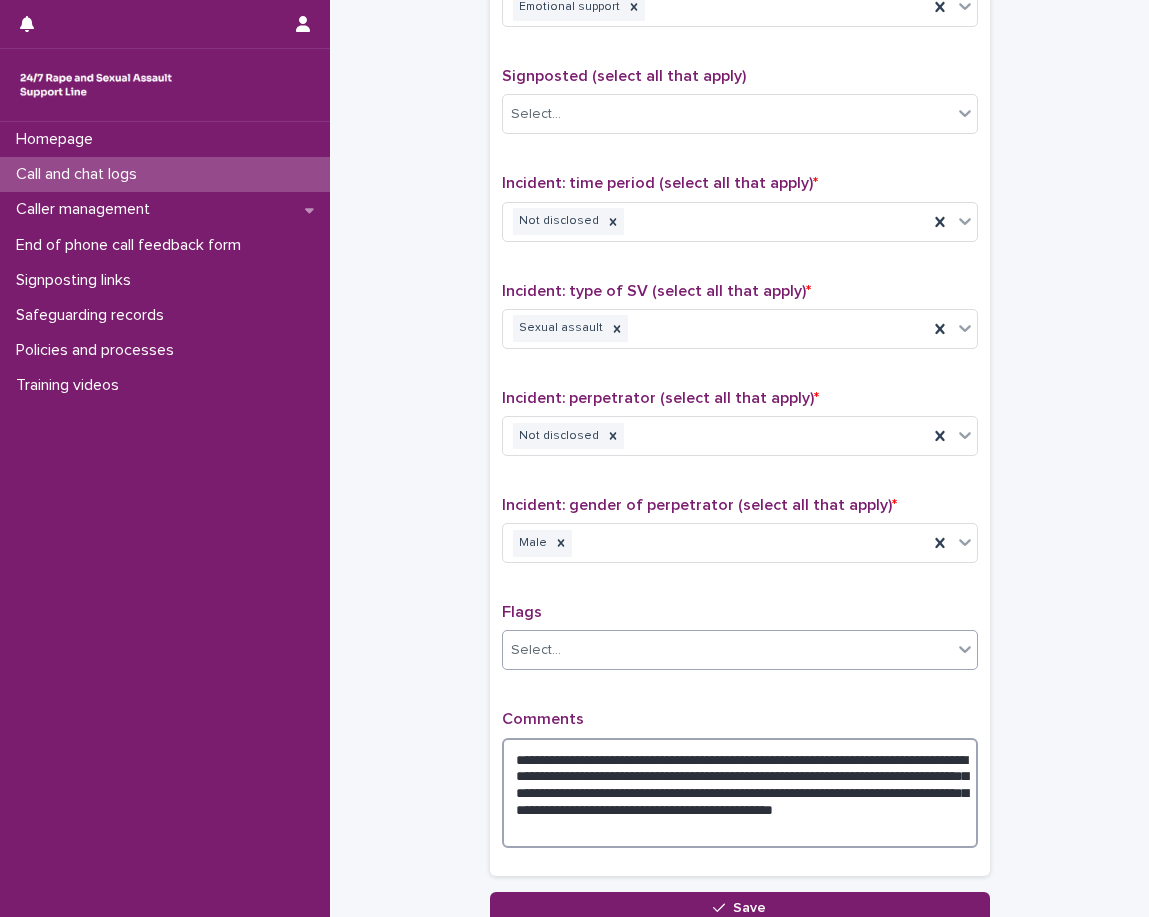 type on "**********" 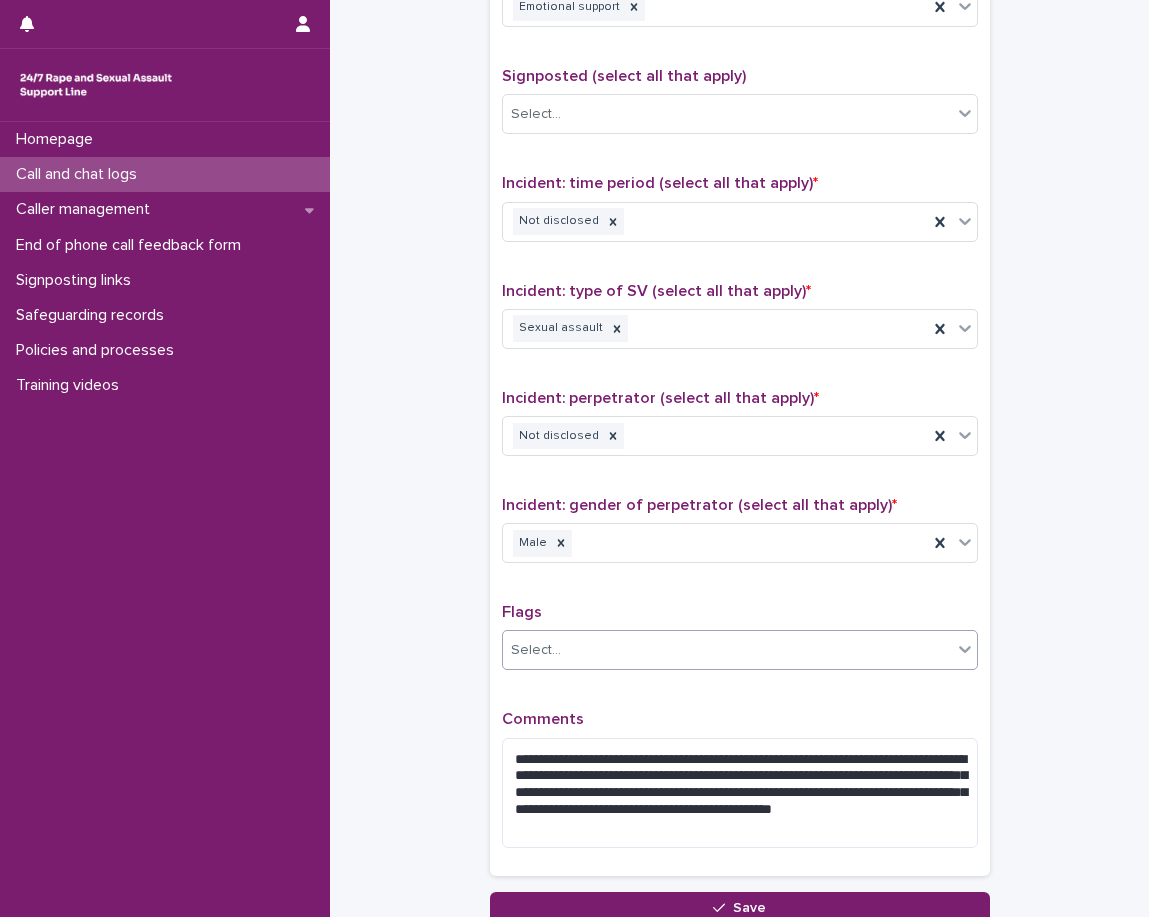 click on "Select..." at bounding box center [740, 650] 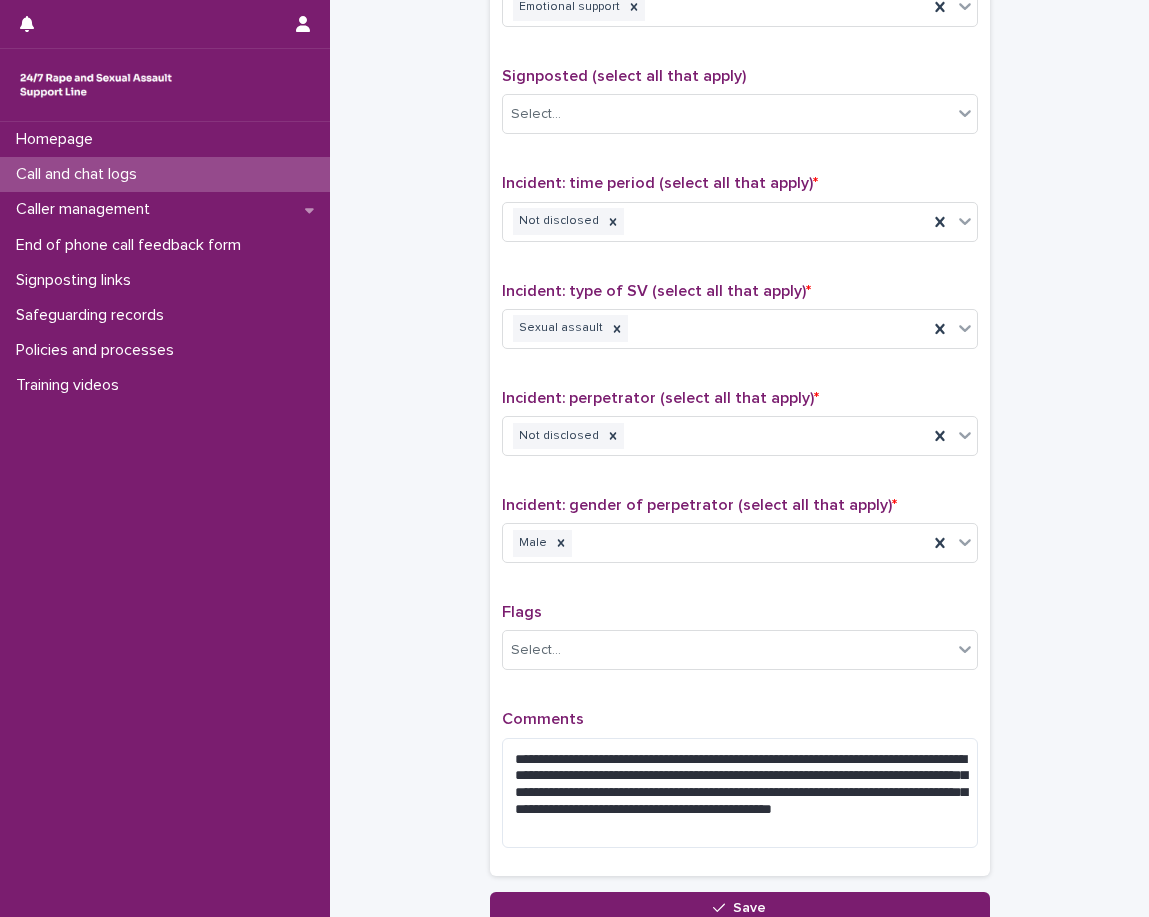 click on "**********" at bounding box center (740, 412) 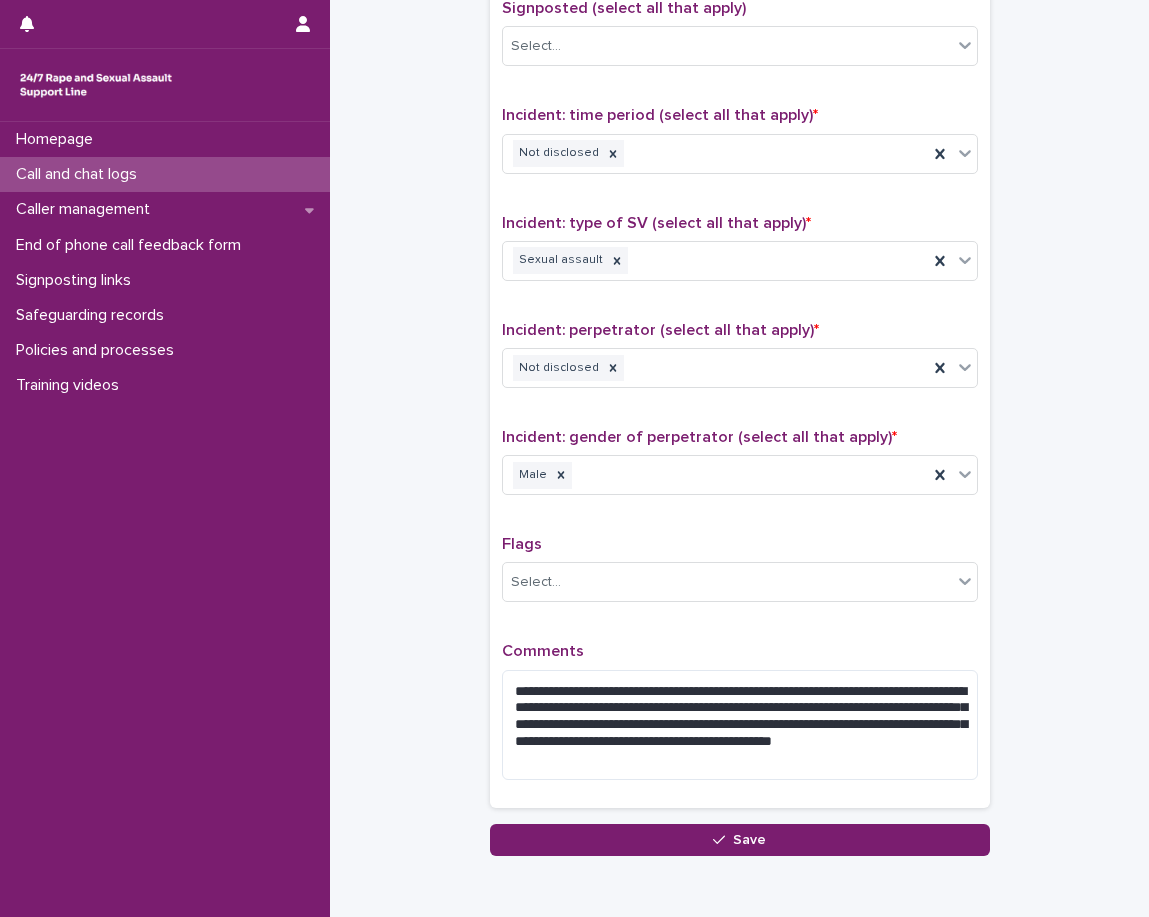 scroll, scrollTop: 1300, scrollLeft: 0, axis: vertical 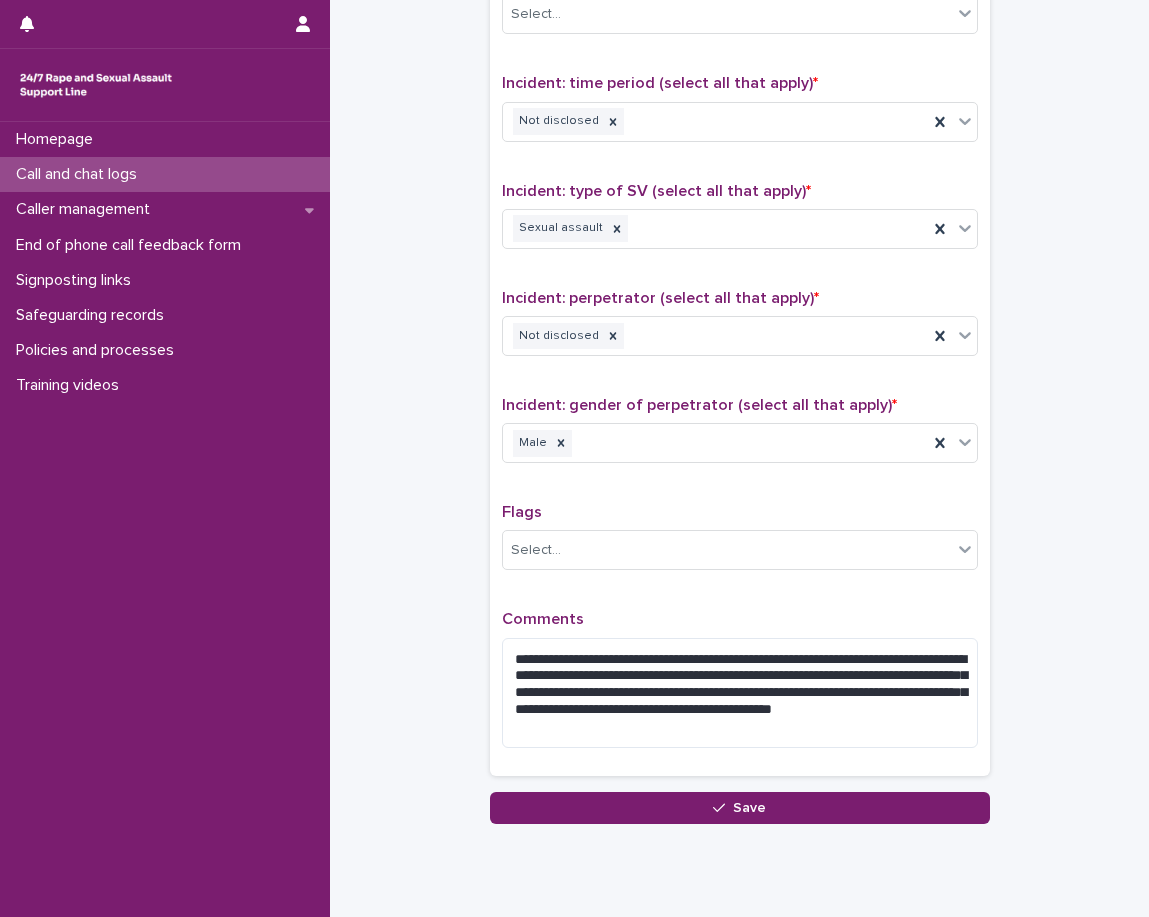 click on "**********" at bounding box center (740, 686) 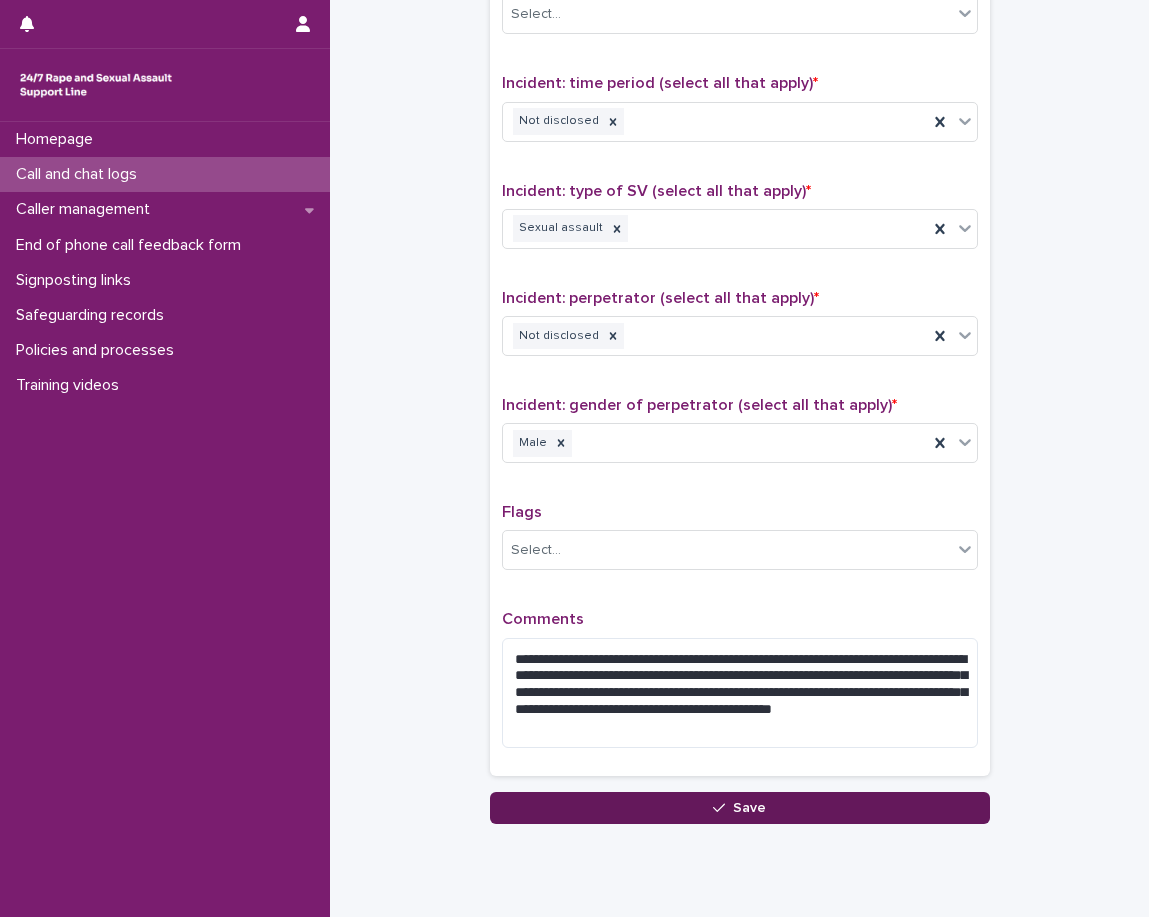 click on "Save" at bounding box center [740, 808] 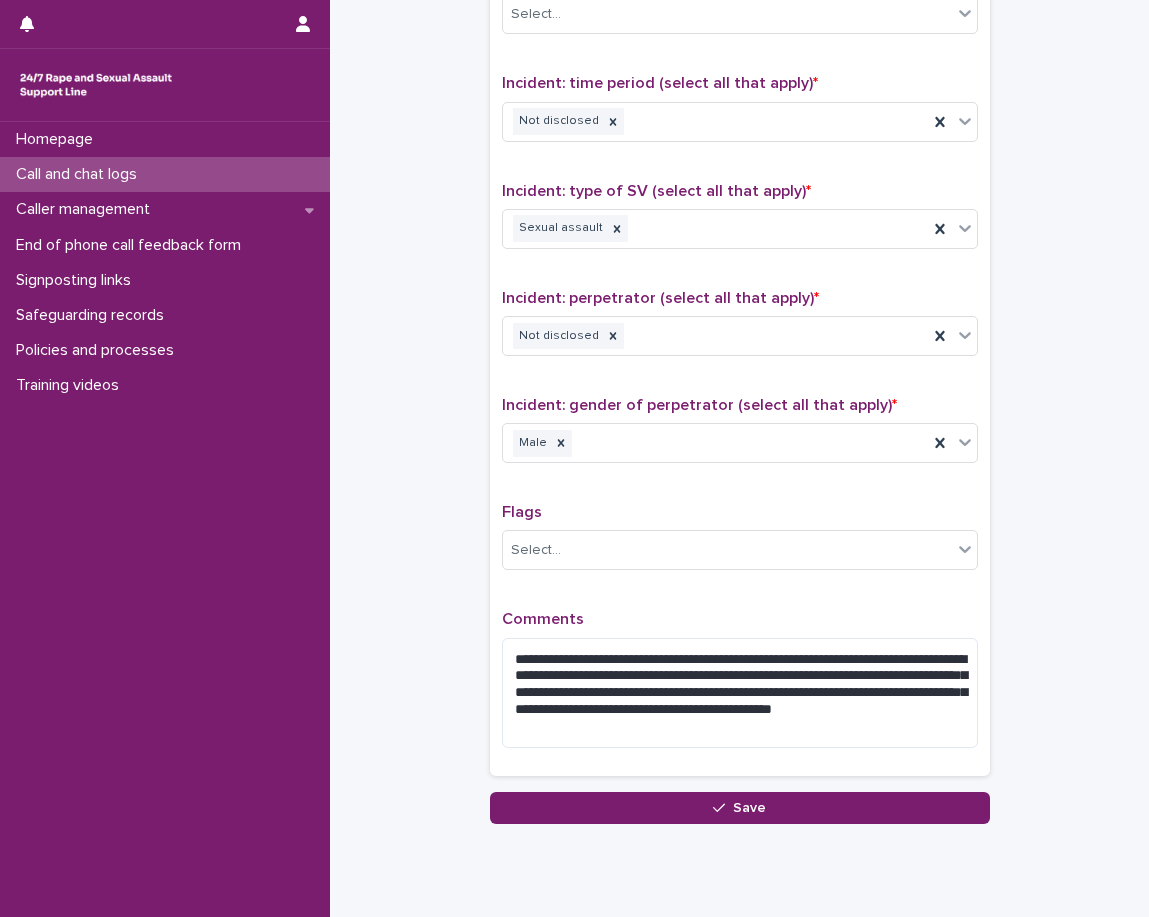 click on "Loading... Saving…" at bounding box center [740, -172] 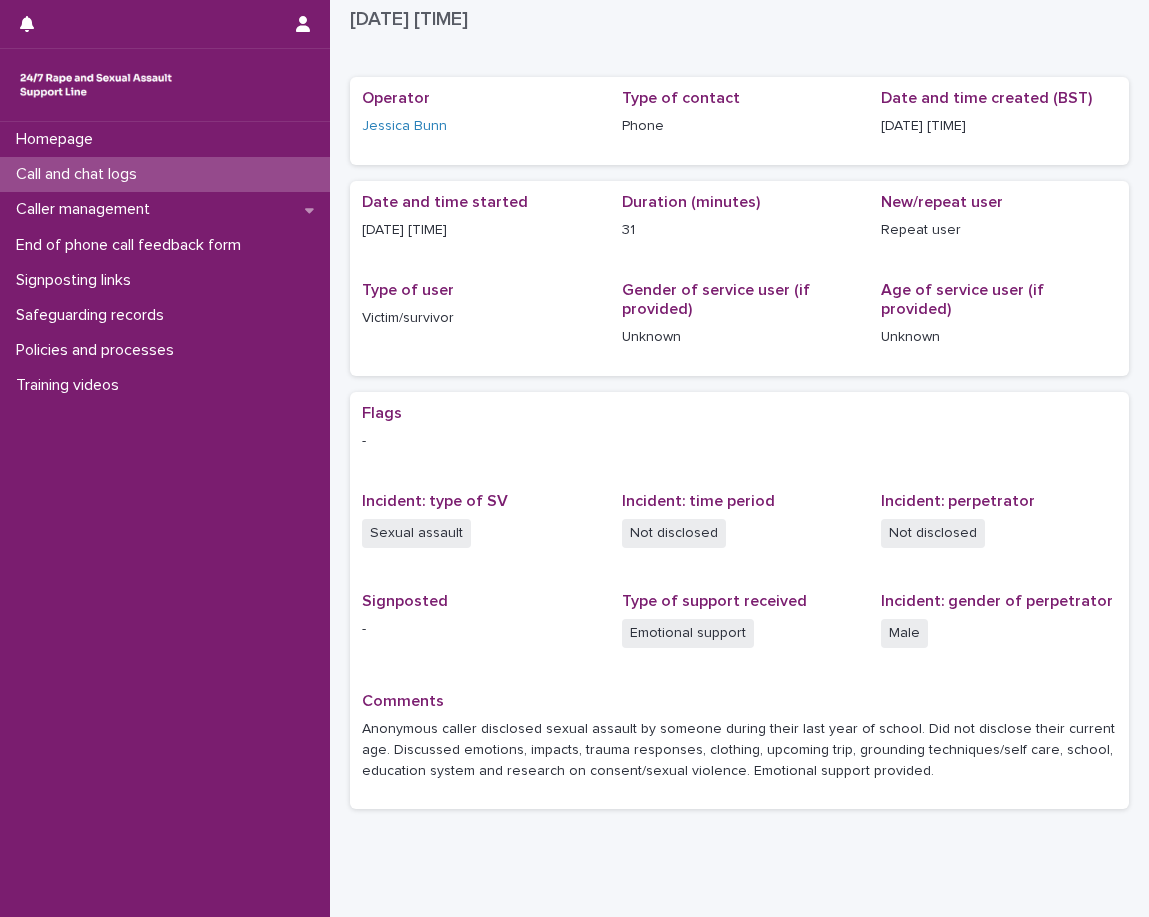 scroll, scrollTop: 0, scrollLeft: 0, axis: both 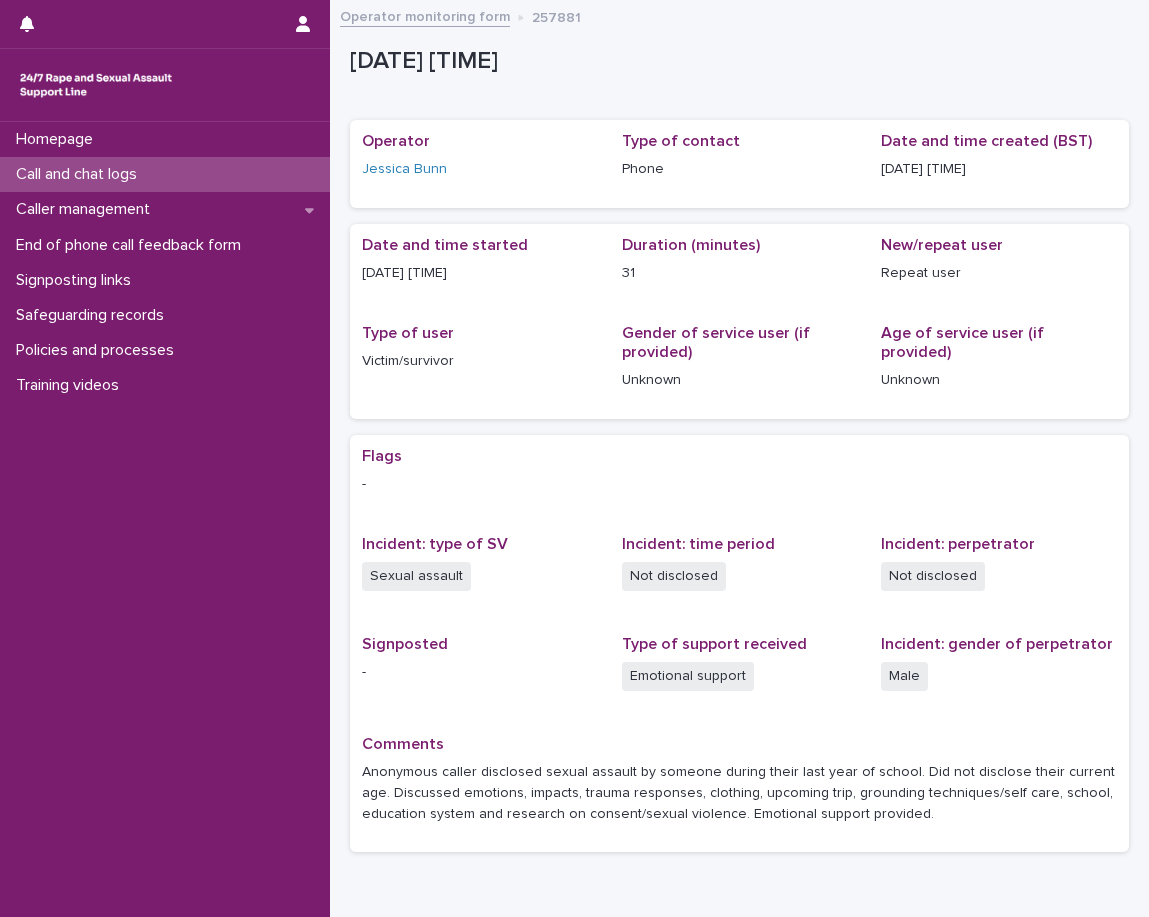click on "Call and chat logs" at bounding box center (165, 174) 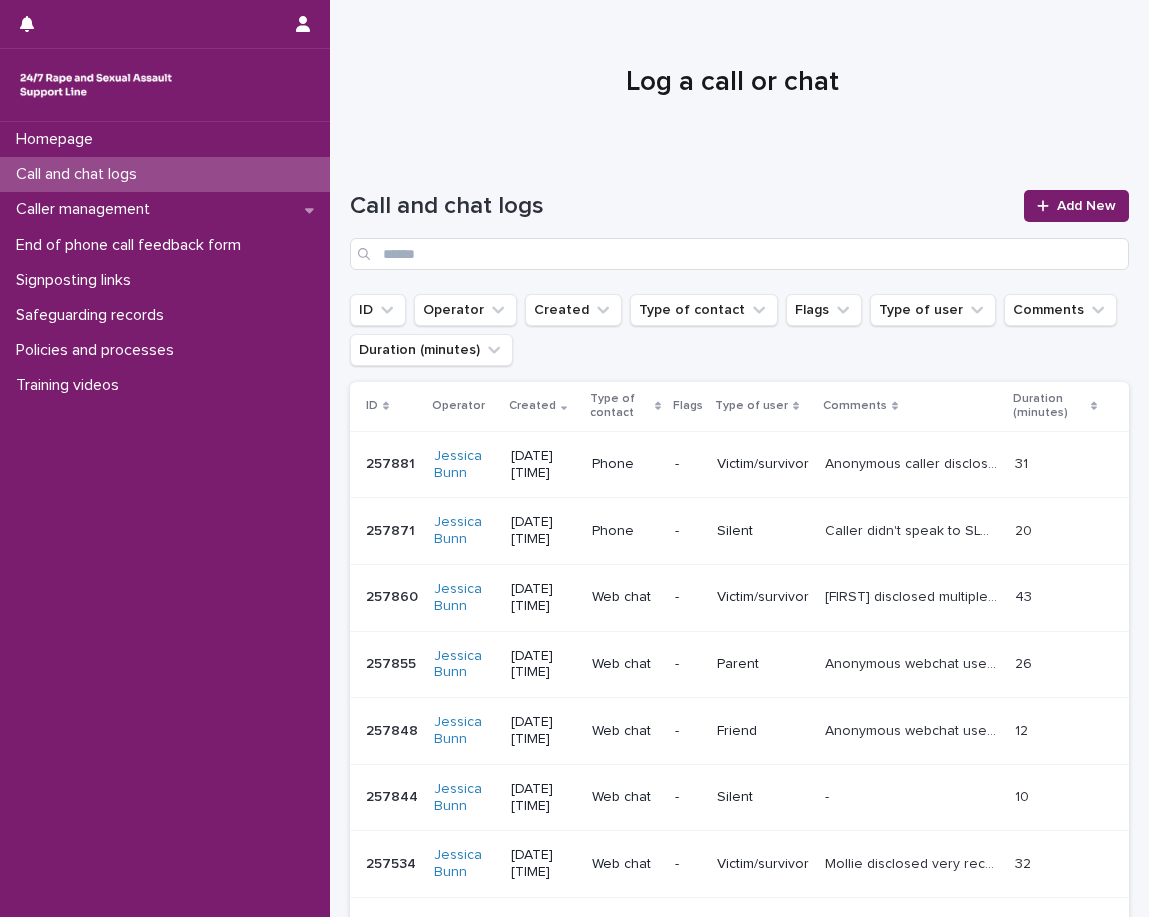 click on "Anonymous caller disclosed sexual assault by someone during their last year of school. Did not disclose their current age. Discussed emotions, impacts, trauma responses, clothing, upcoming trip, grounding techniques/self care, school, education system and research on consent/sexual violence. Emotional support provided." at bounding box center [914, 462] 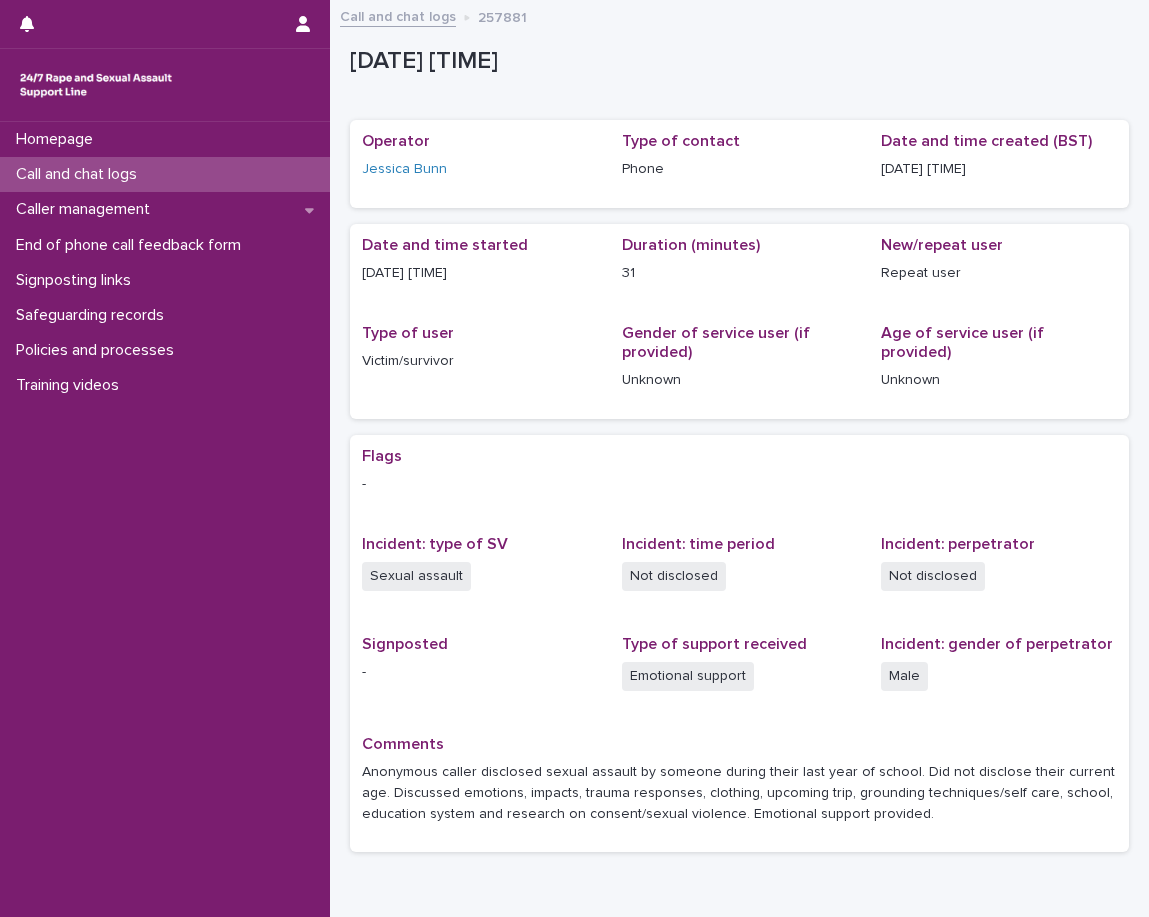 click on "Call and chat logs" at bounding box center [165, 174] 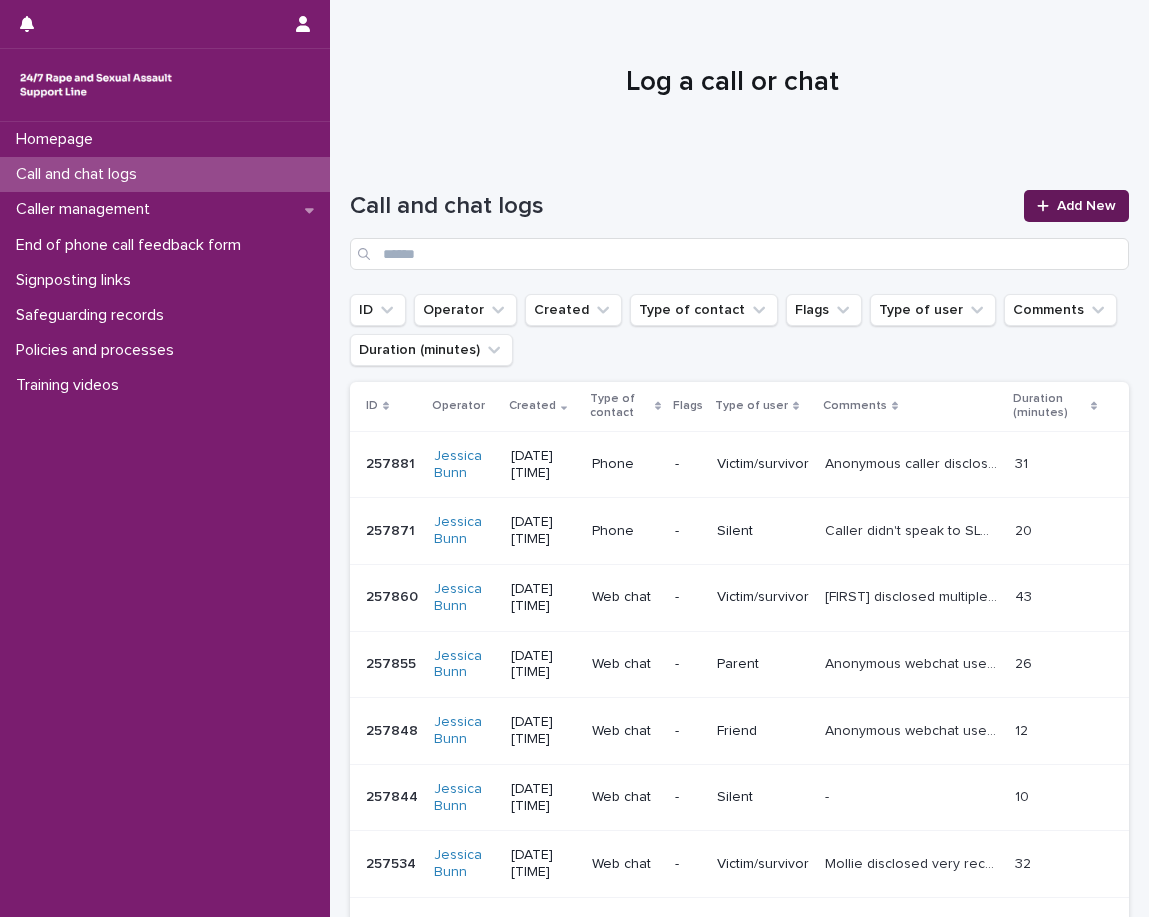 click at bounding box center [1047, 206] 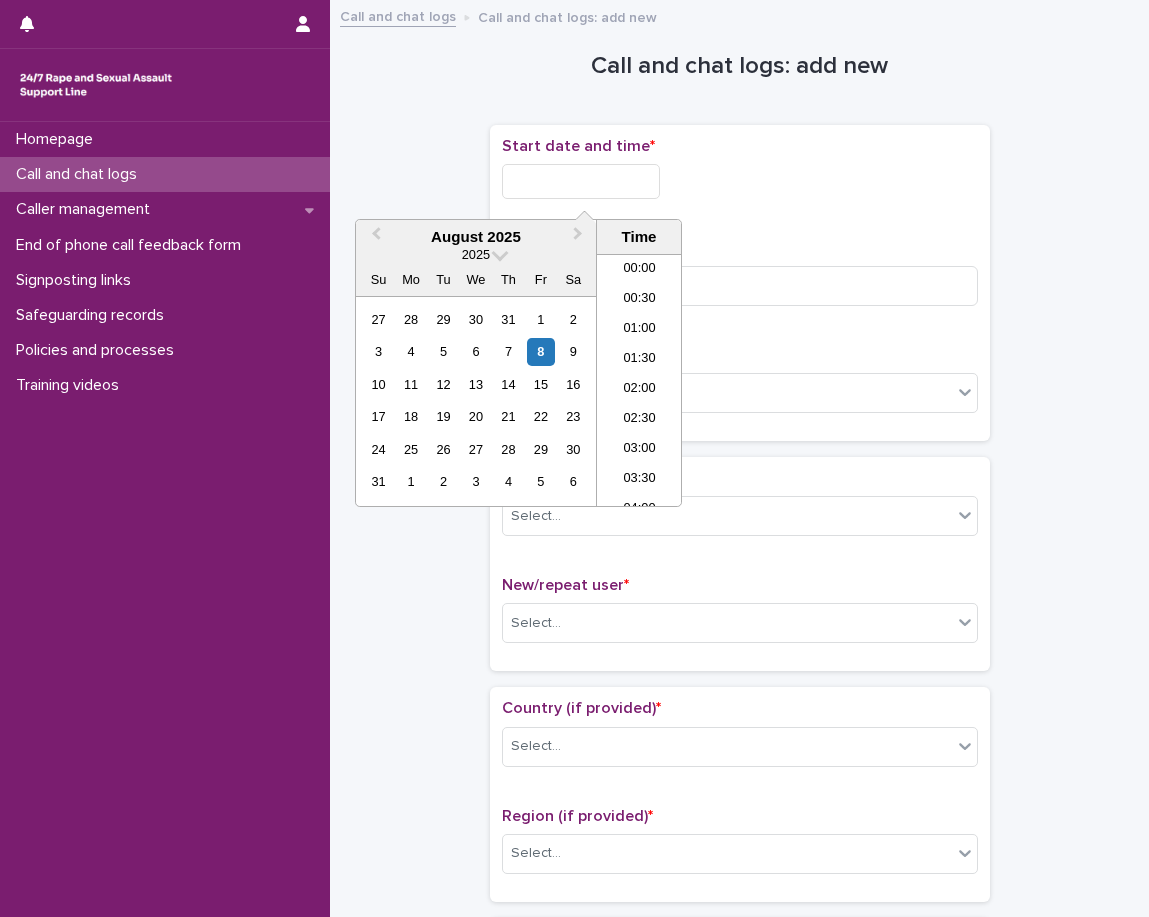 click at bounding box center [581, 181] 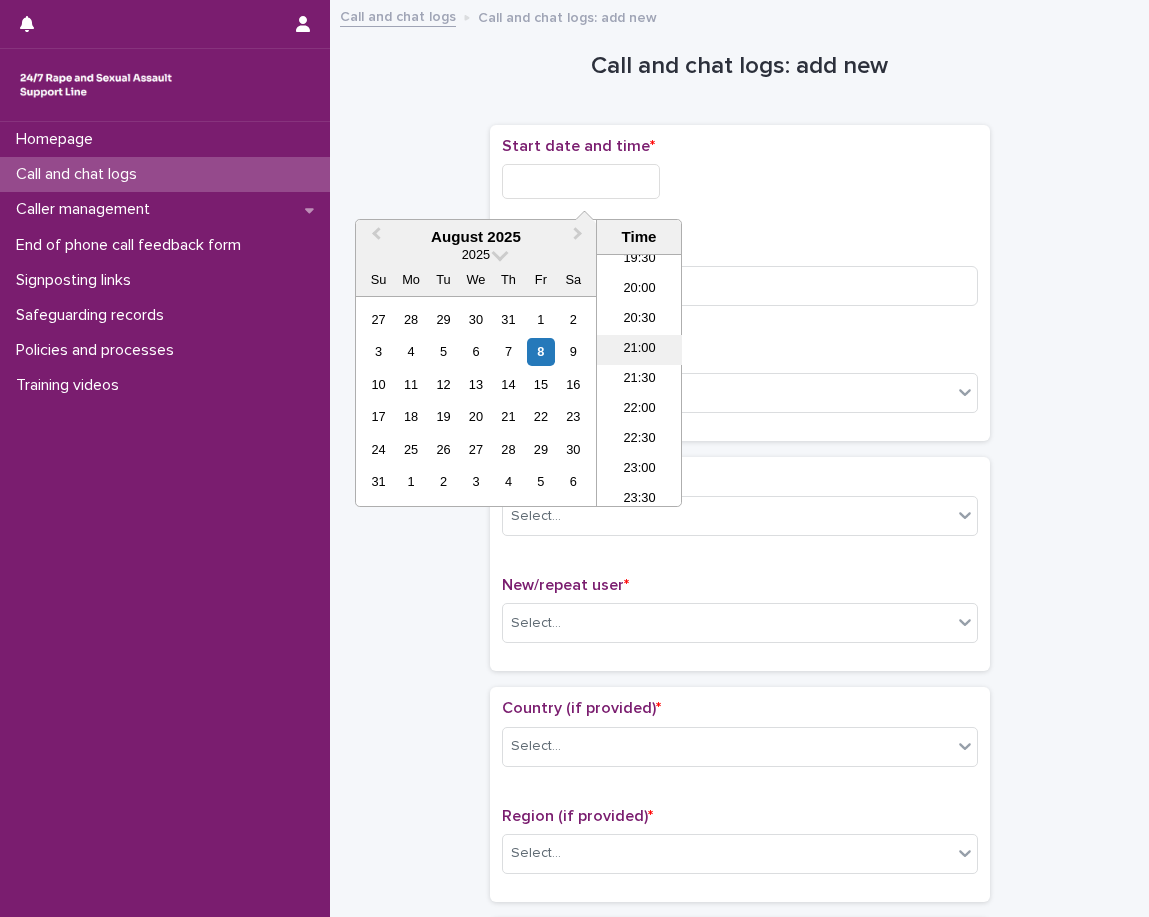 click on "21:00" at bounding box center [639, 350] 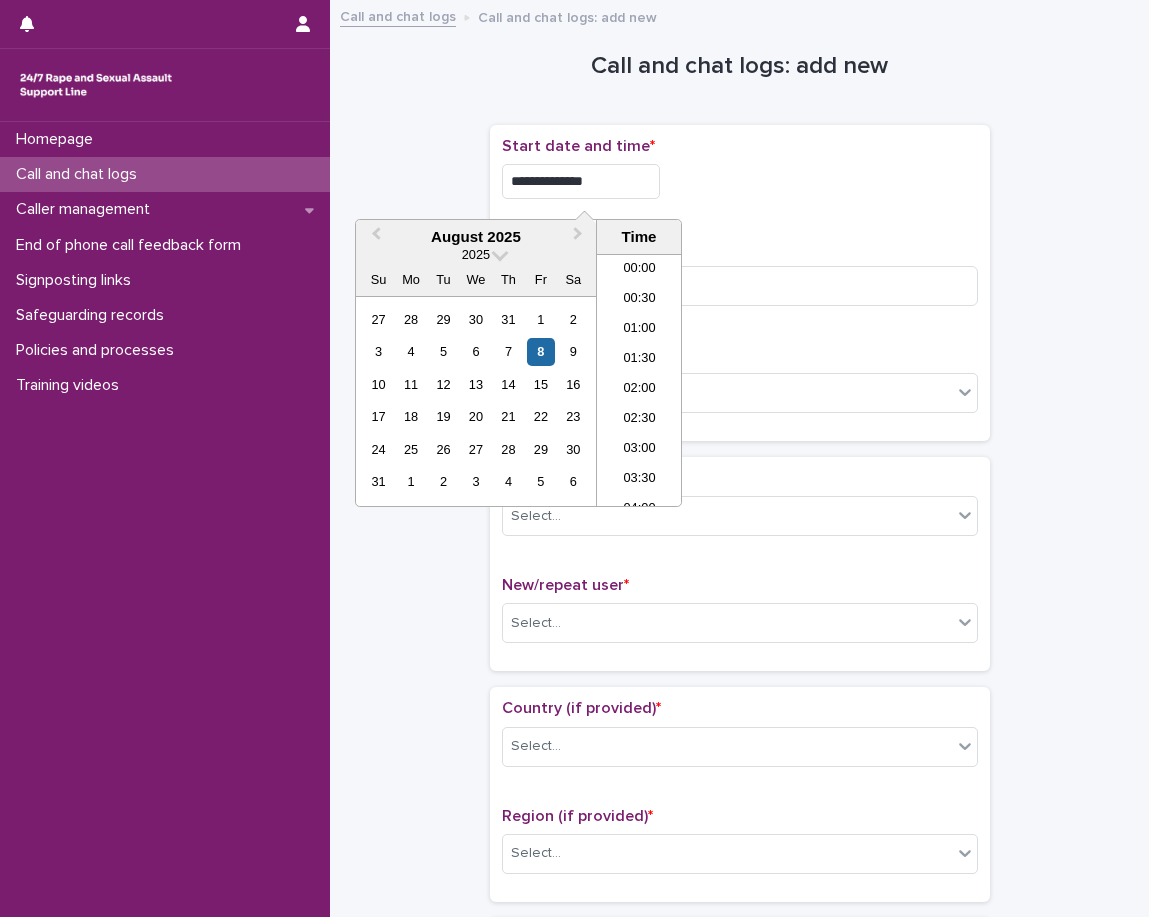 click on "**********" at bounding box center [581, 181] 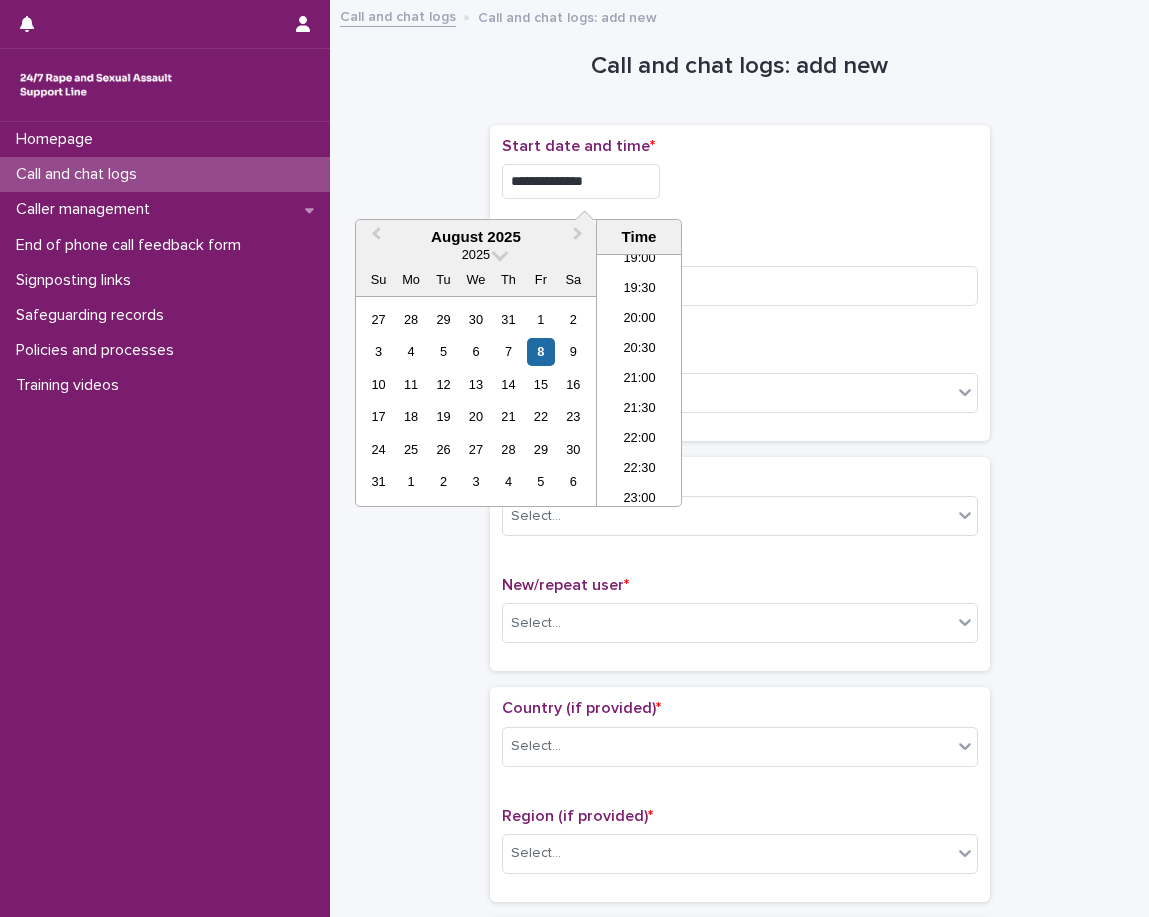 type on "**********" 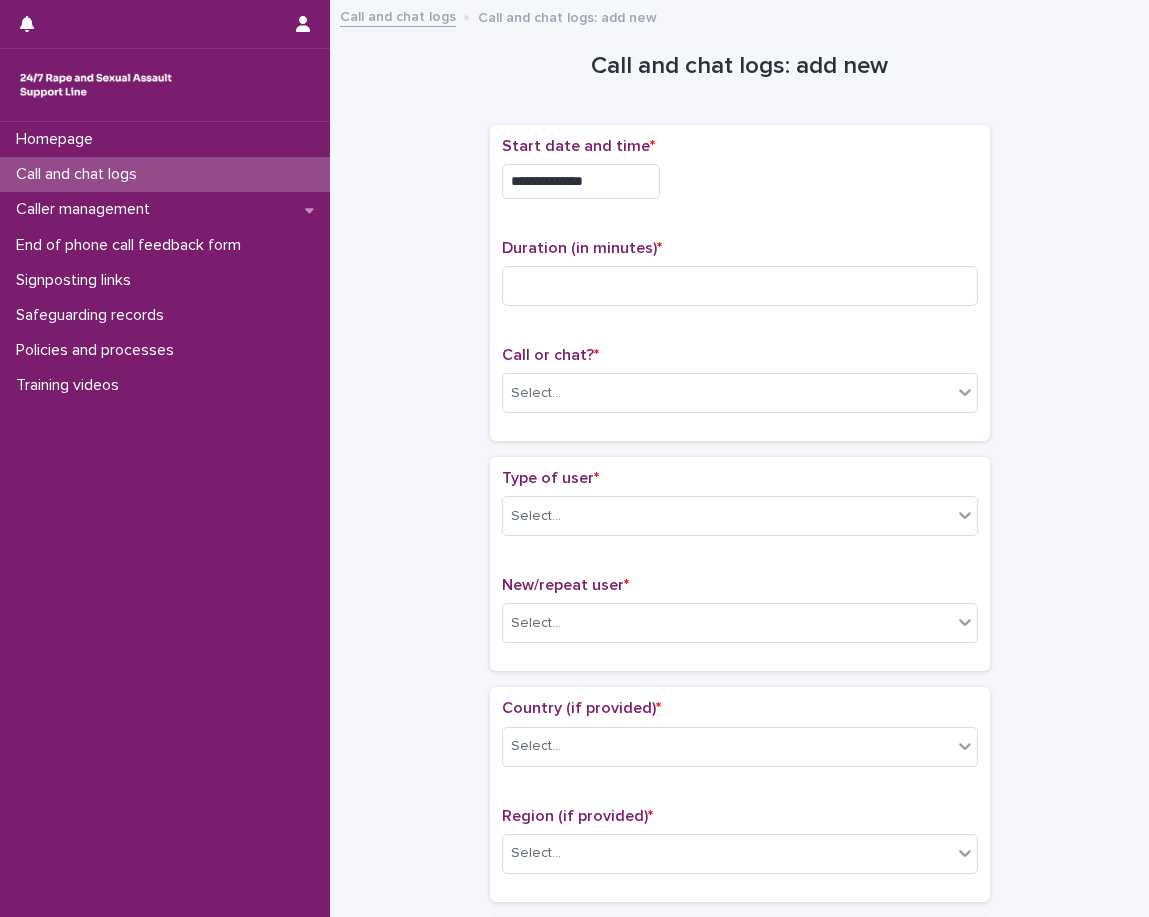 click on "Duration (in minutes) *" at bounding box center (740, 248) 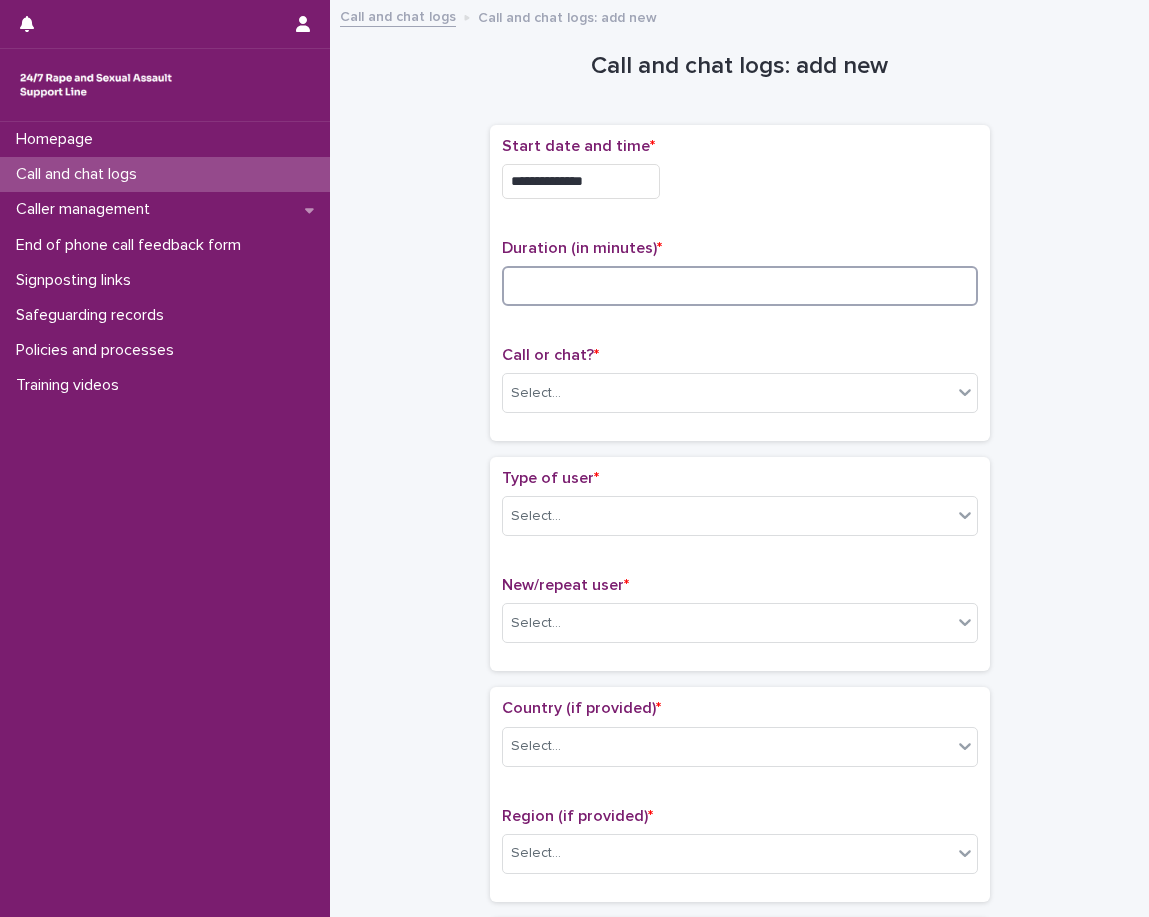 click at bounding box center [740, 286] 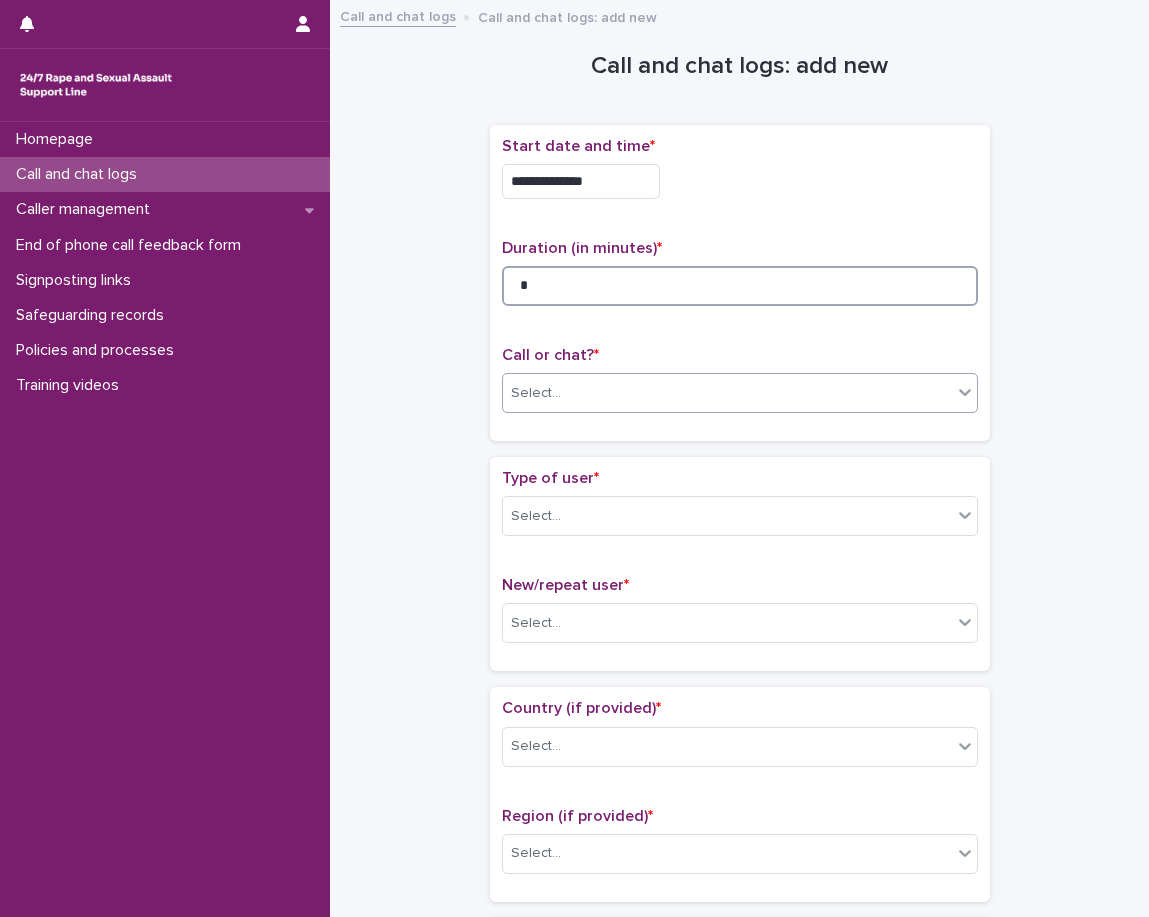 type on "*" 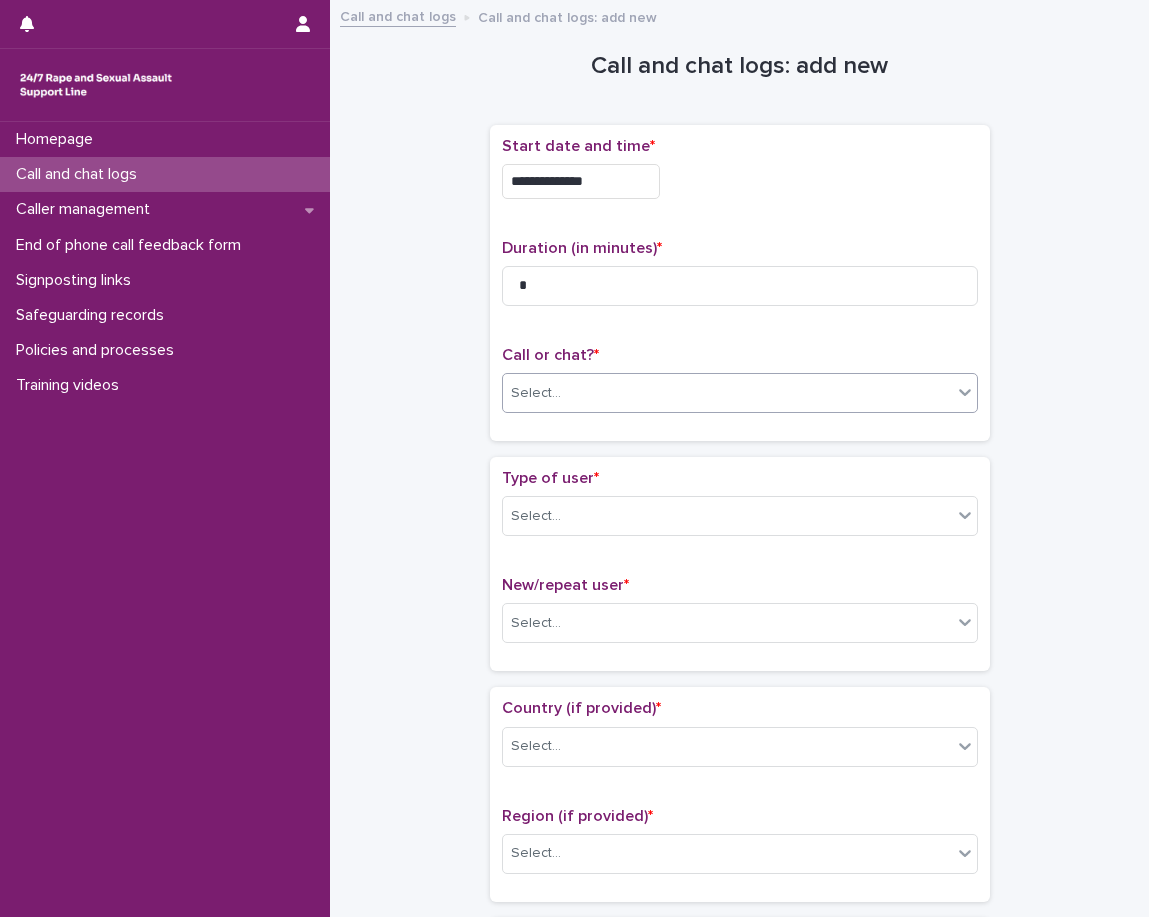 click on "Select..." at bounding box center (727, 393) 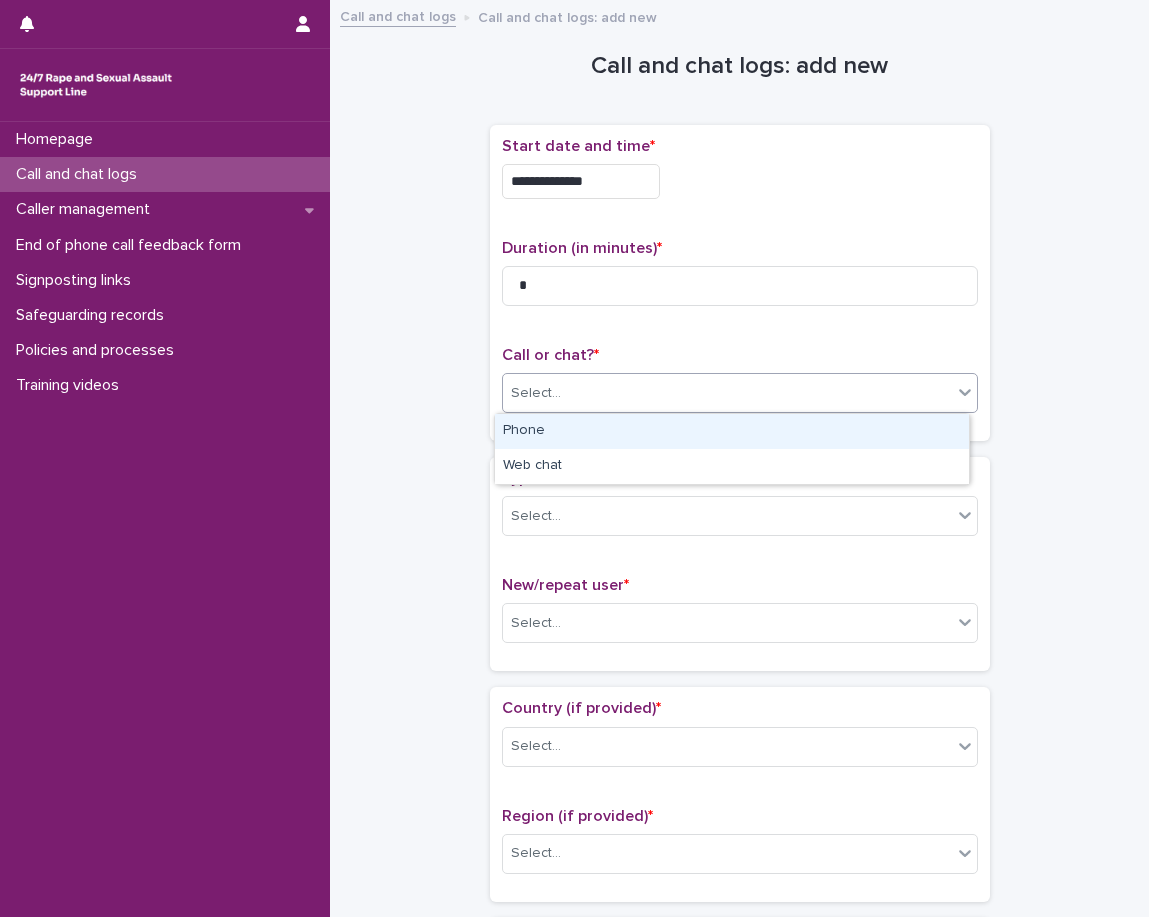 click on "Phone" at bounding box center [732, 431] 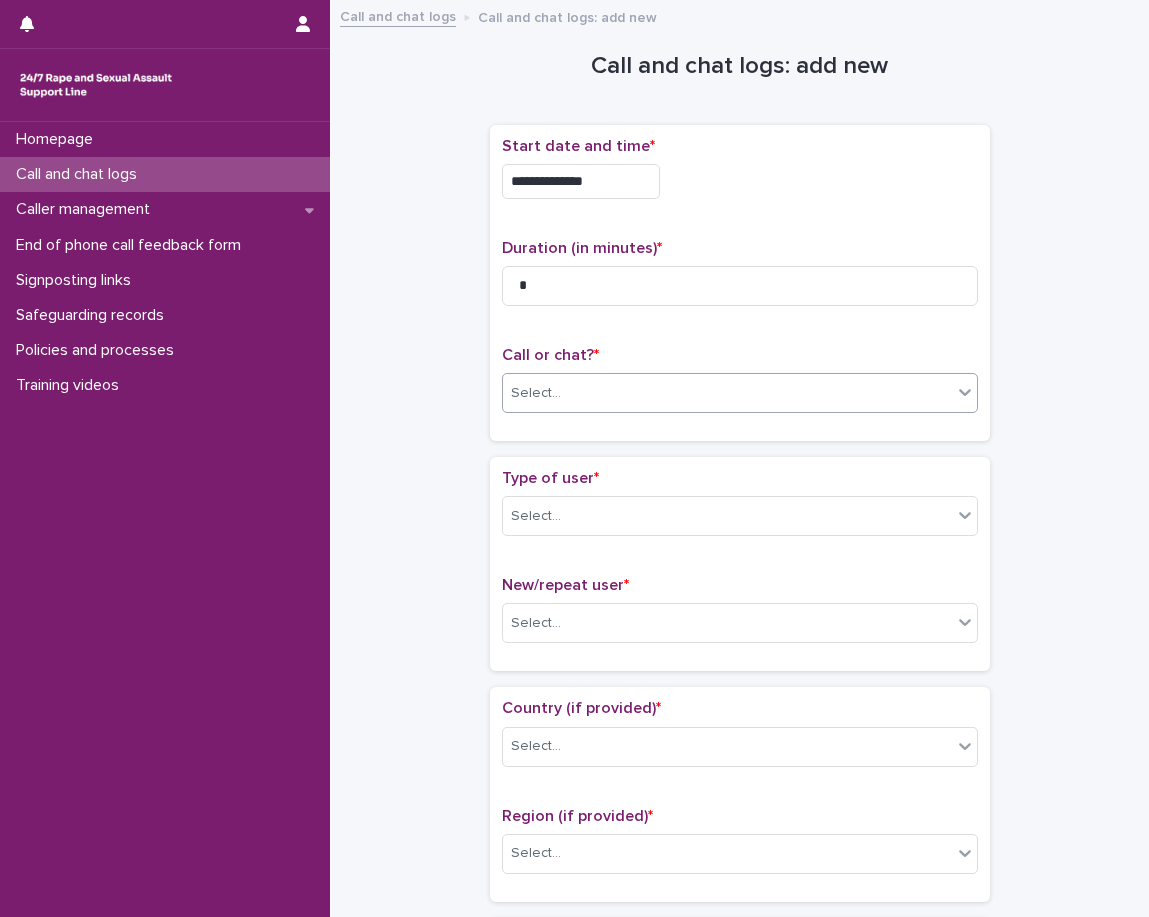 click on "Type of user *" at bounding box center [550, 478] 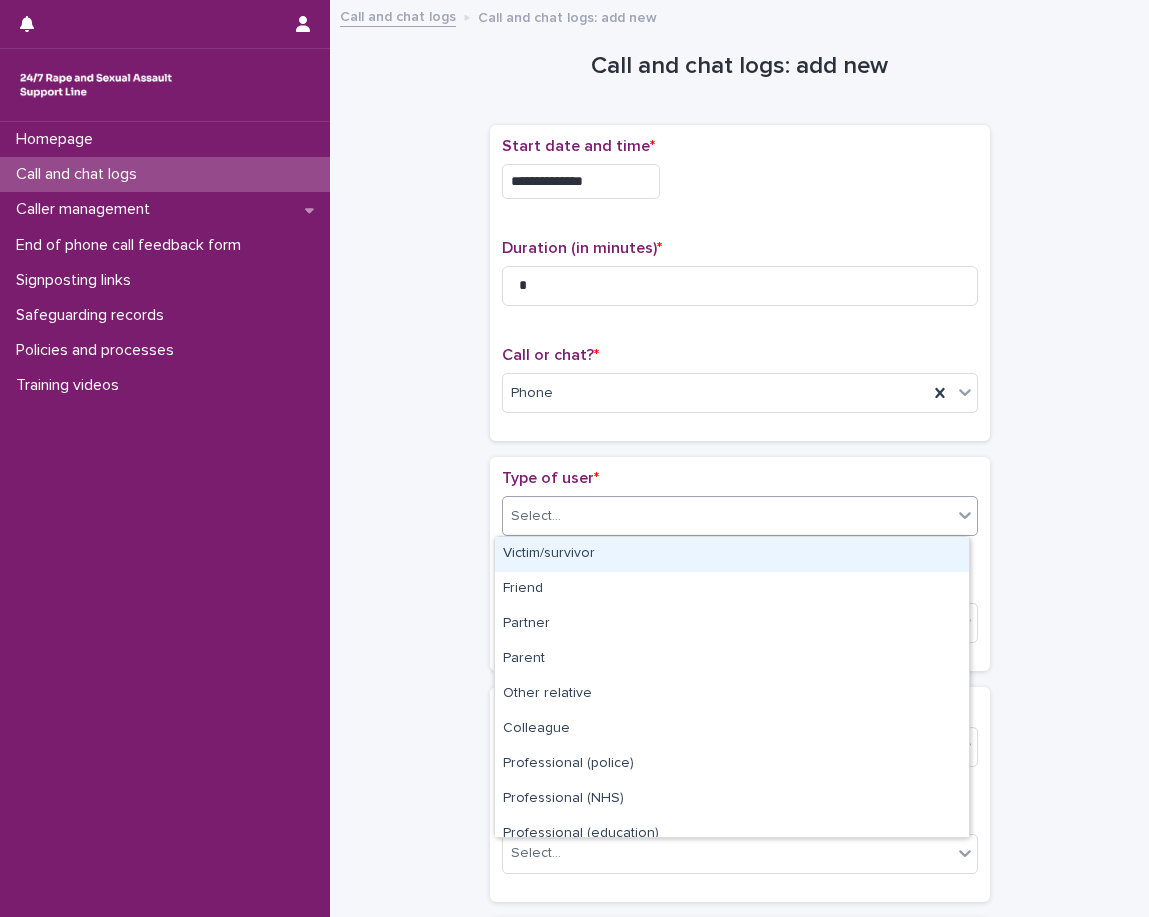 drag, startPoint x: 546, startPoint y: 519, endPoint x: 543, endPoint y: 559, distance: 40.112343 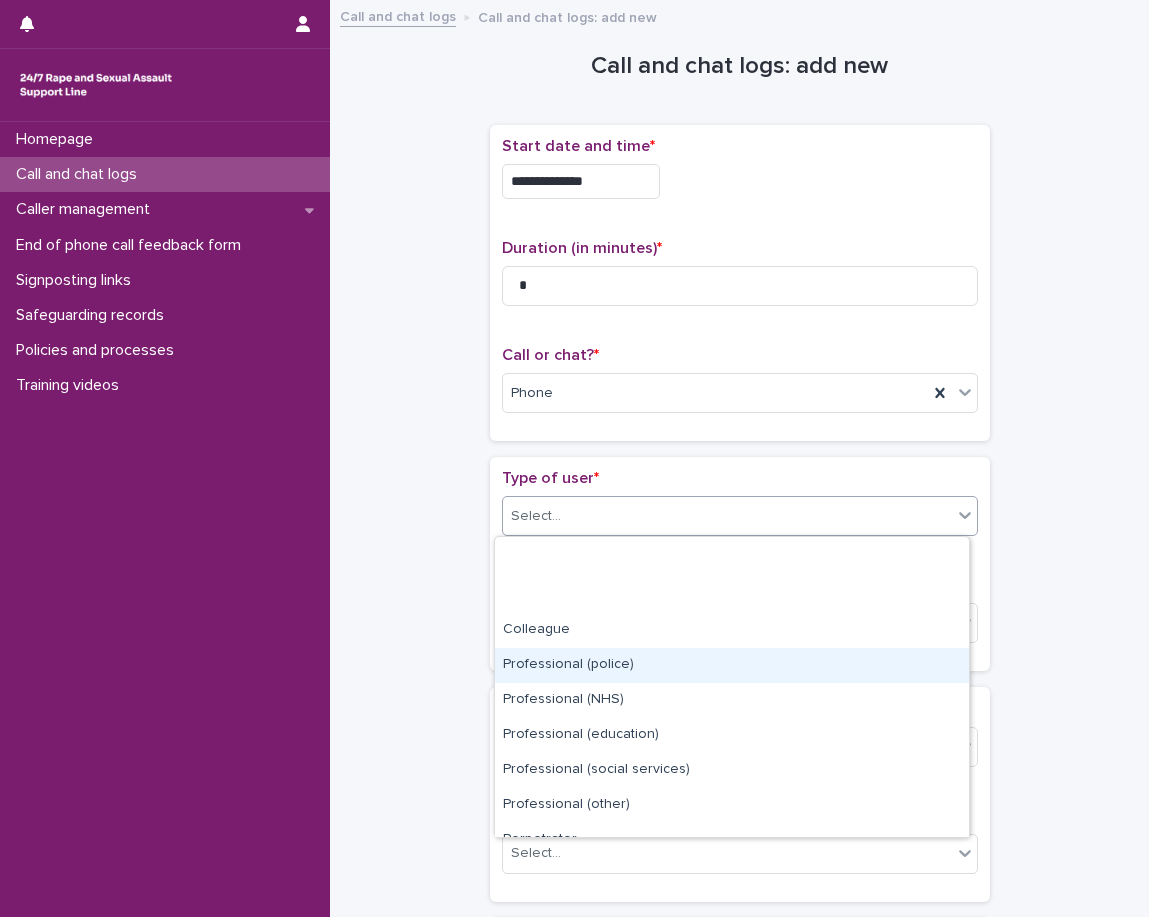 scroll, scrollTop: 225, scrollLeft: 0, axis: vertical 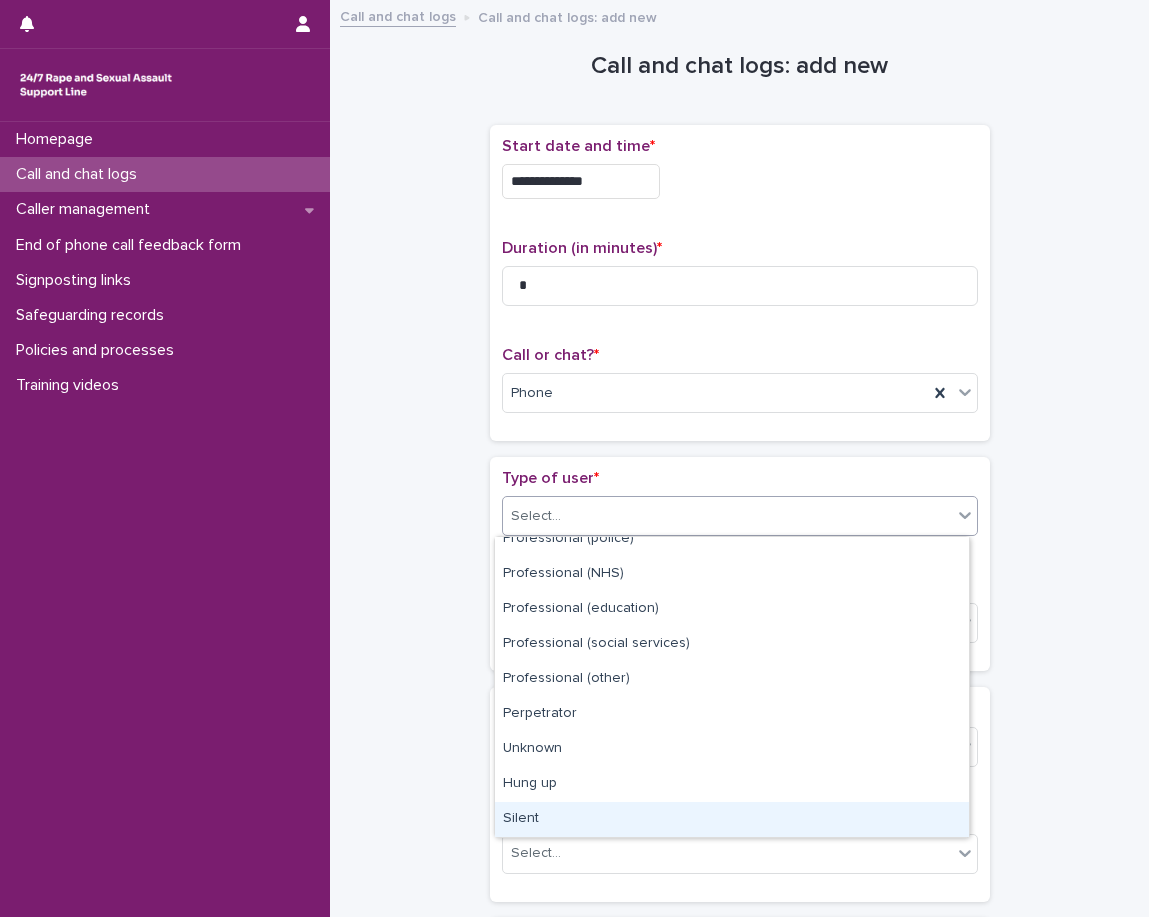 click on "Silent" at bounding box center [732, 819] 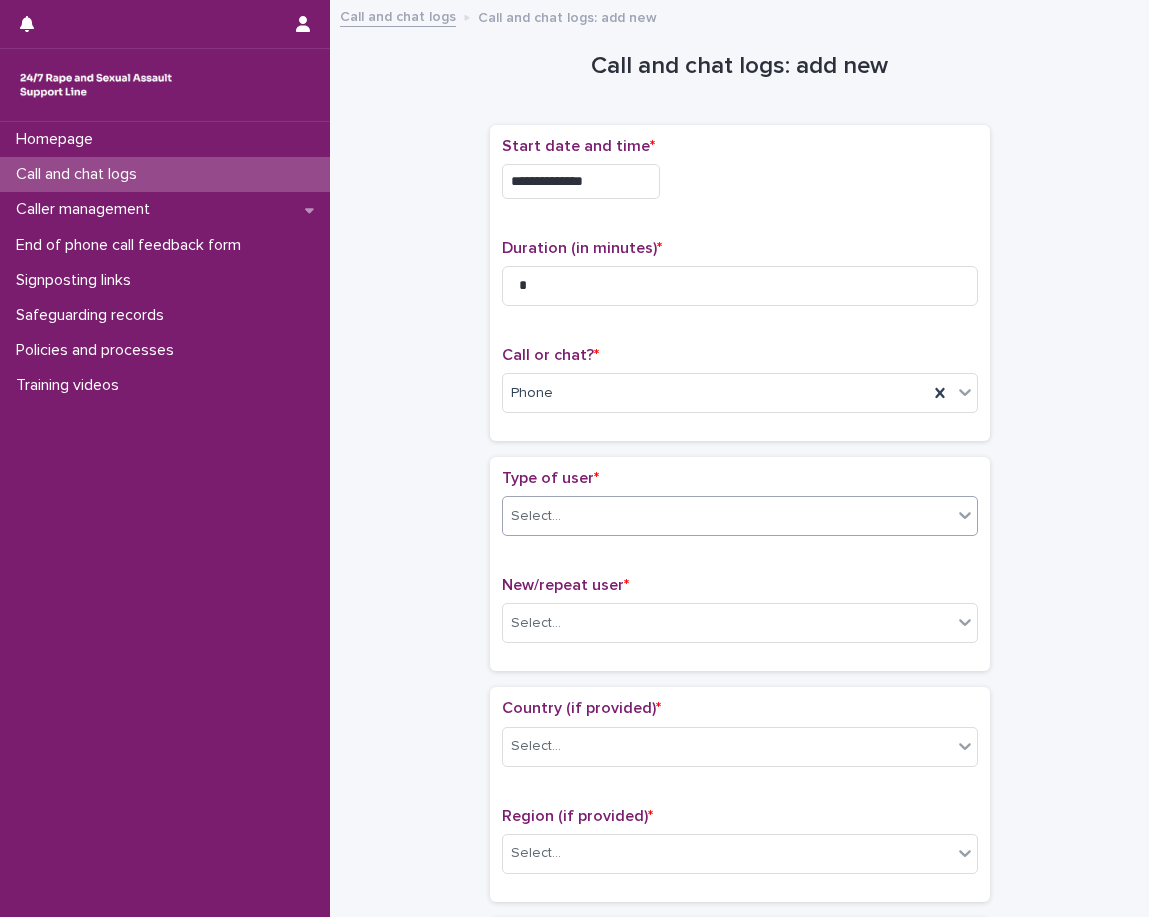 click on "**********" at bounding box center [739, 1034] 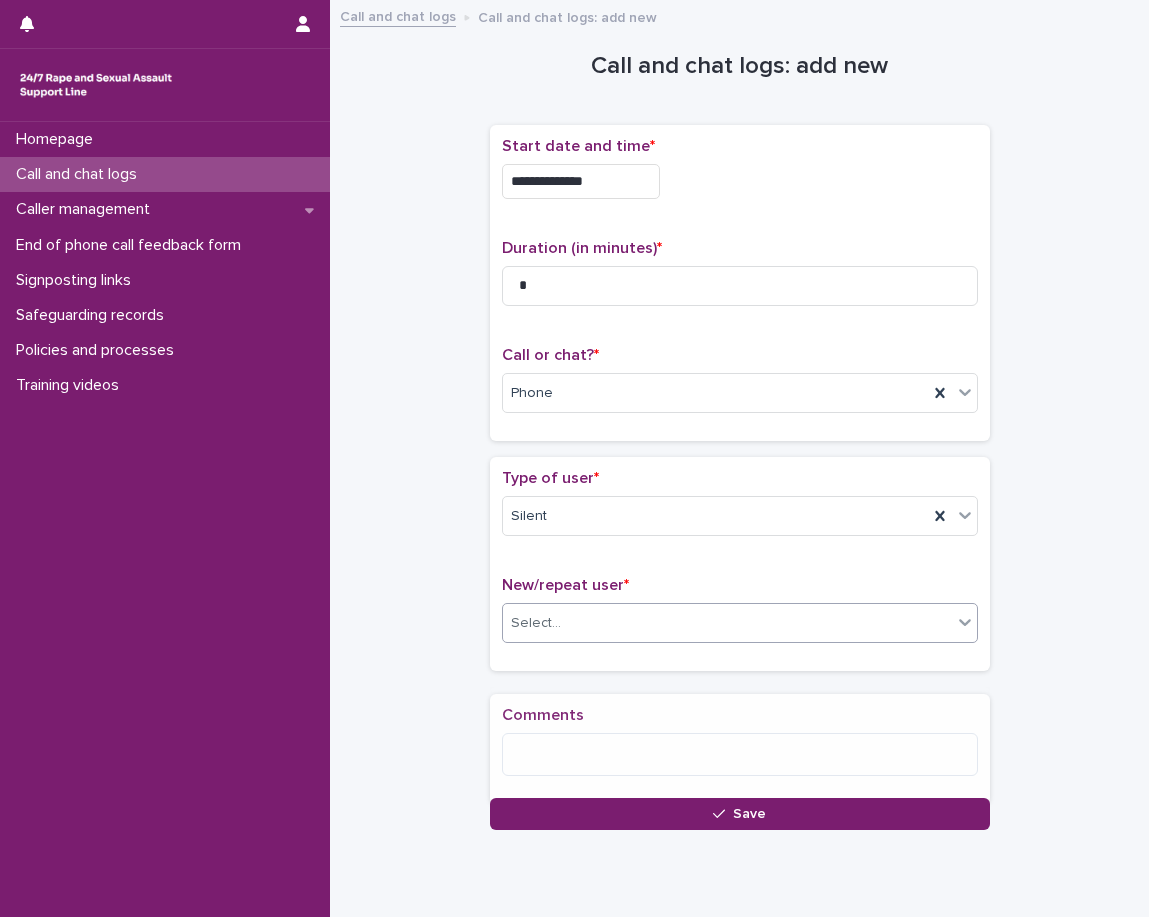 drag, startPoint x: 524, startPoint y: 627, endPoint x: 528, endPoint y: 640, distance: 13.601471 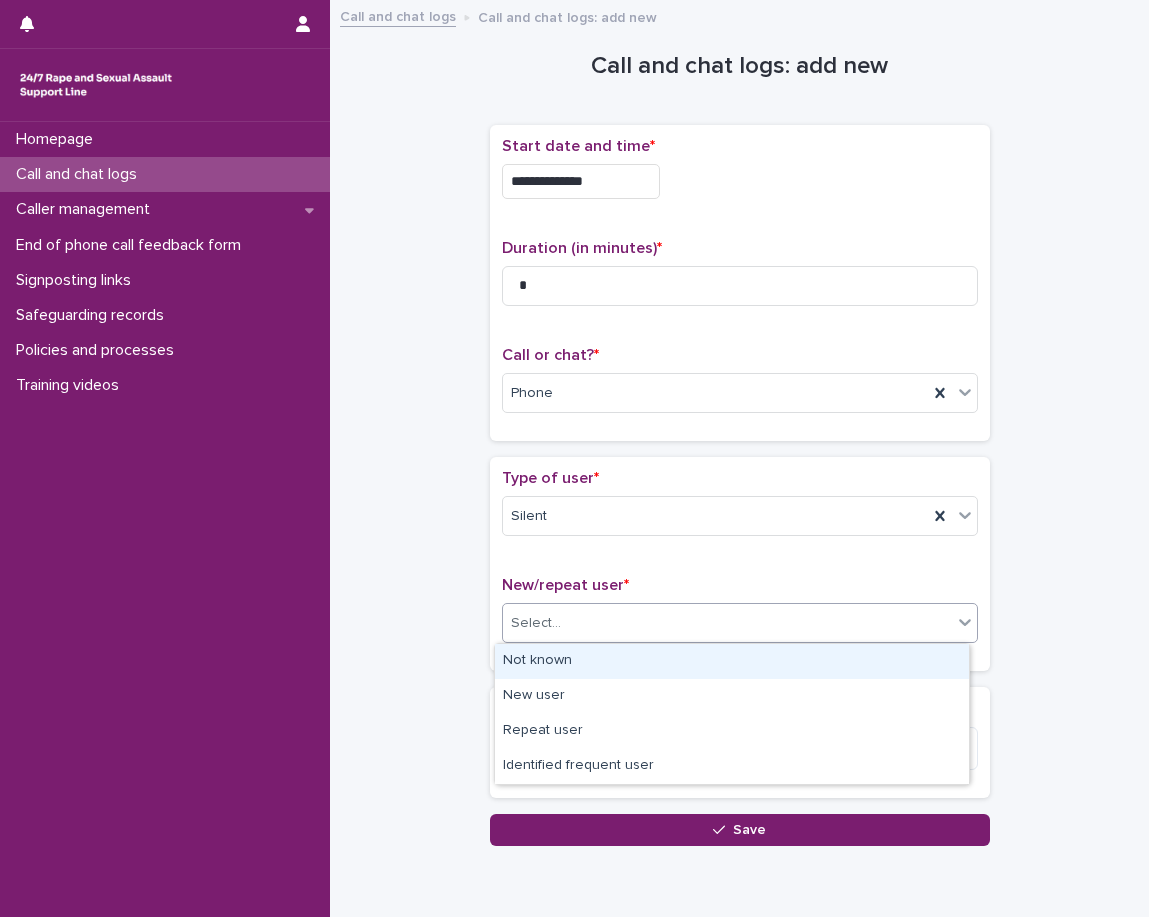 click on "Not known" at bounding box center [732, 661] 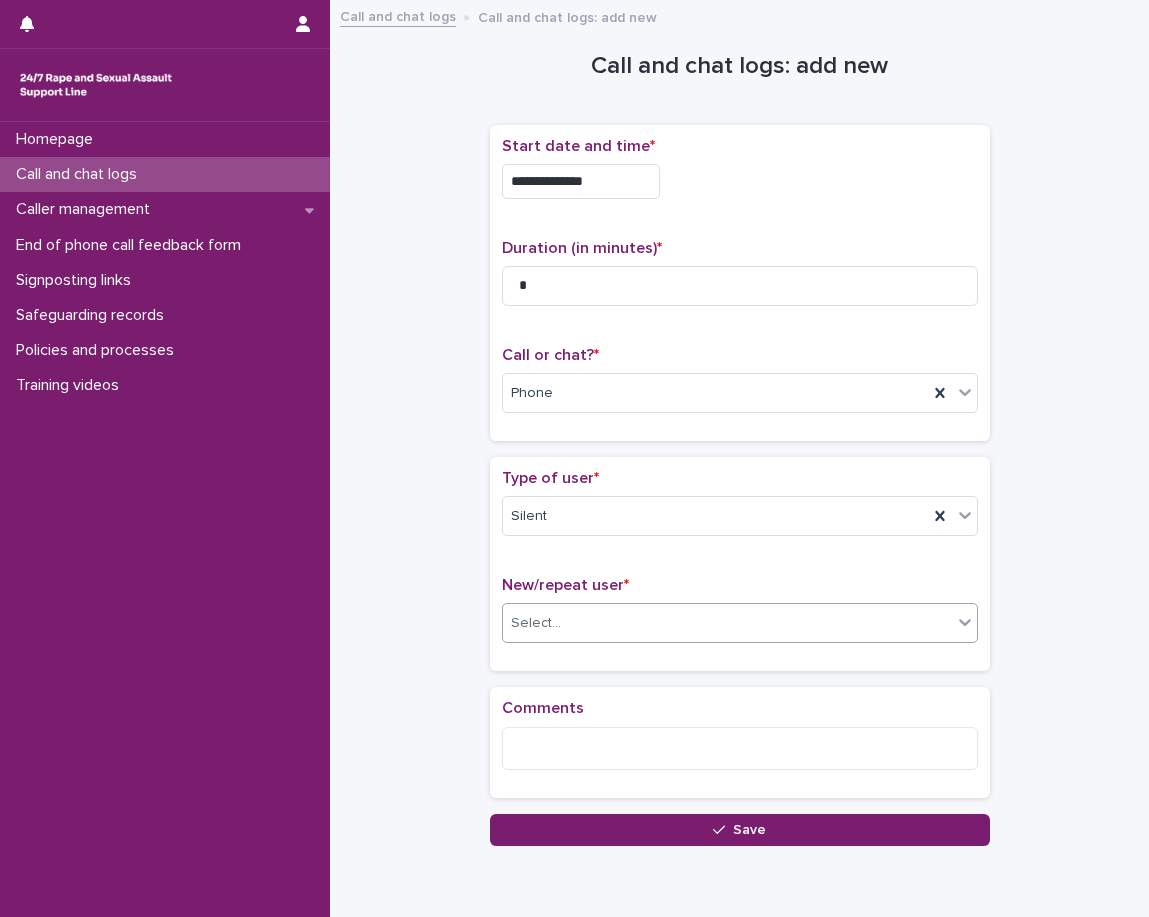click on "Type of user * Silent New/repeat user *   option Not known, selected.     0 results available. Select is focused ,type to refine list, press Down to open the menu,  Select..." at bounding box center (740, 564) 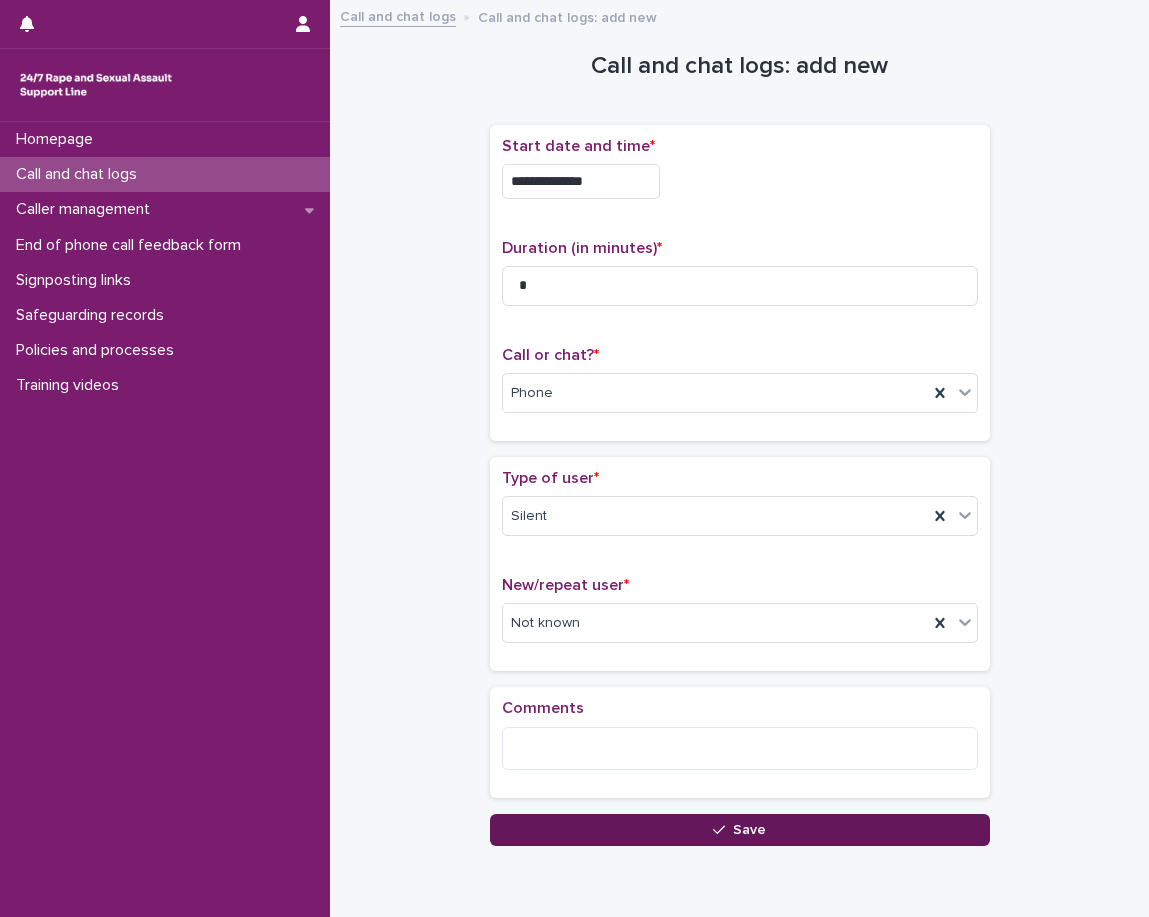 click on "Save" at bounding box center [740, 830] 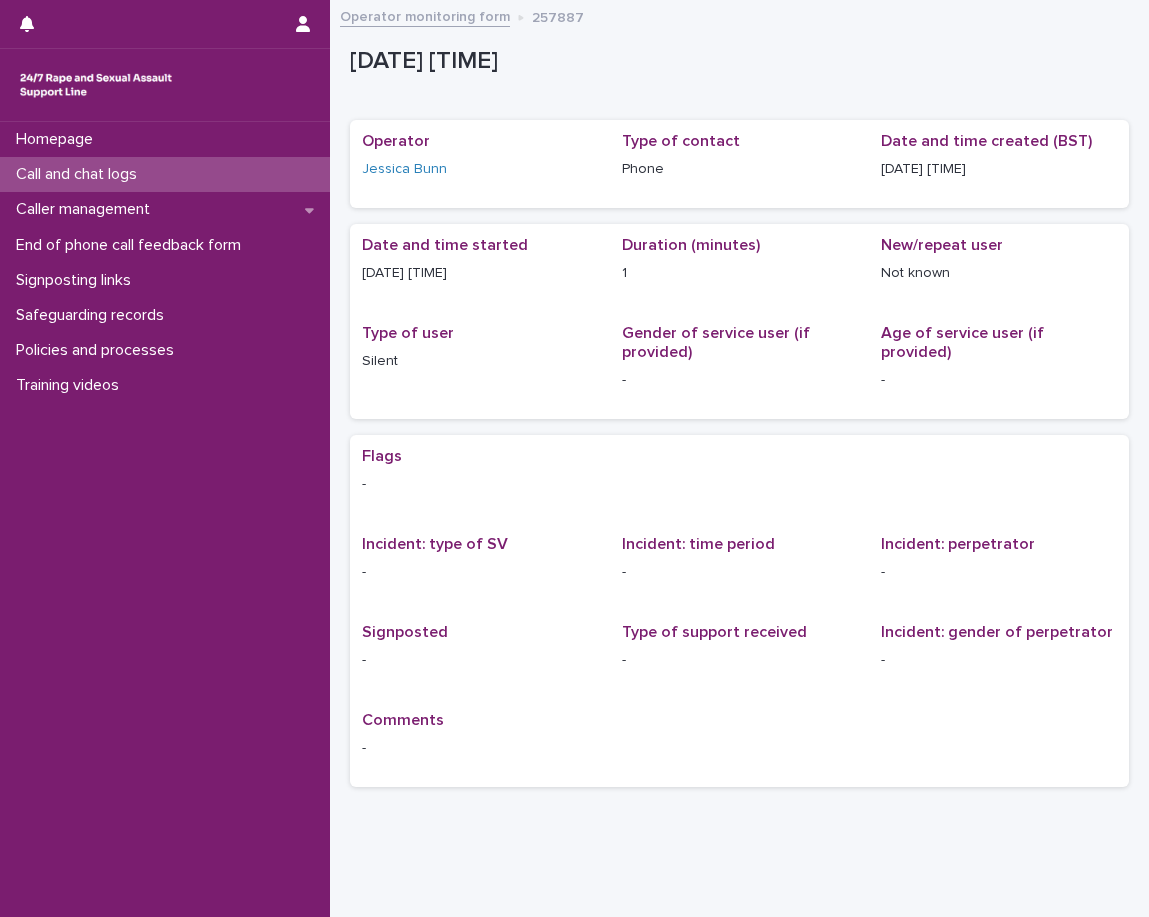 click on "Call and chat logs" at bounding box center [165, 174] 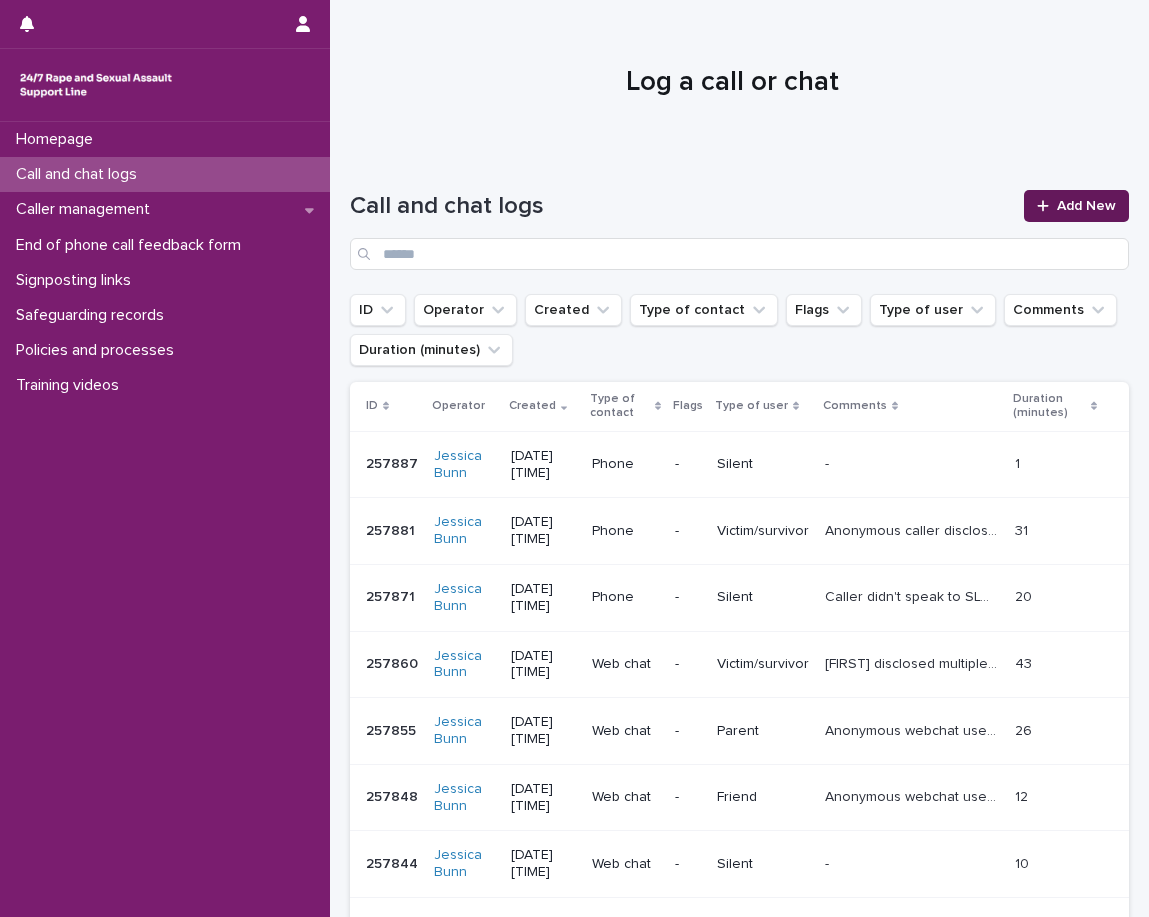 click on "Add New" at bounding box center (1086, 206) 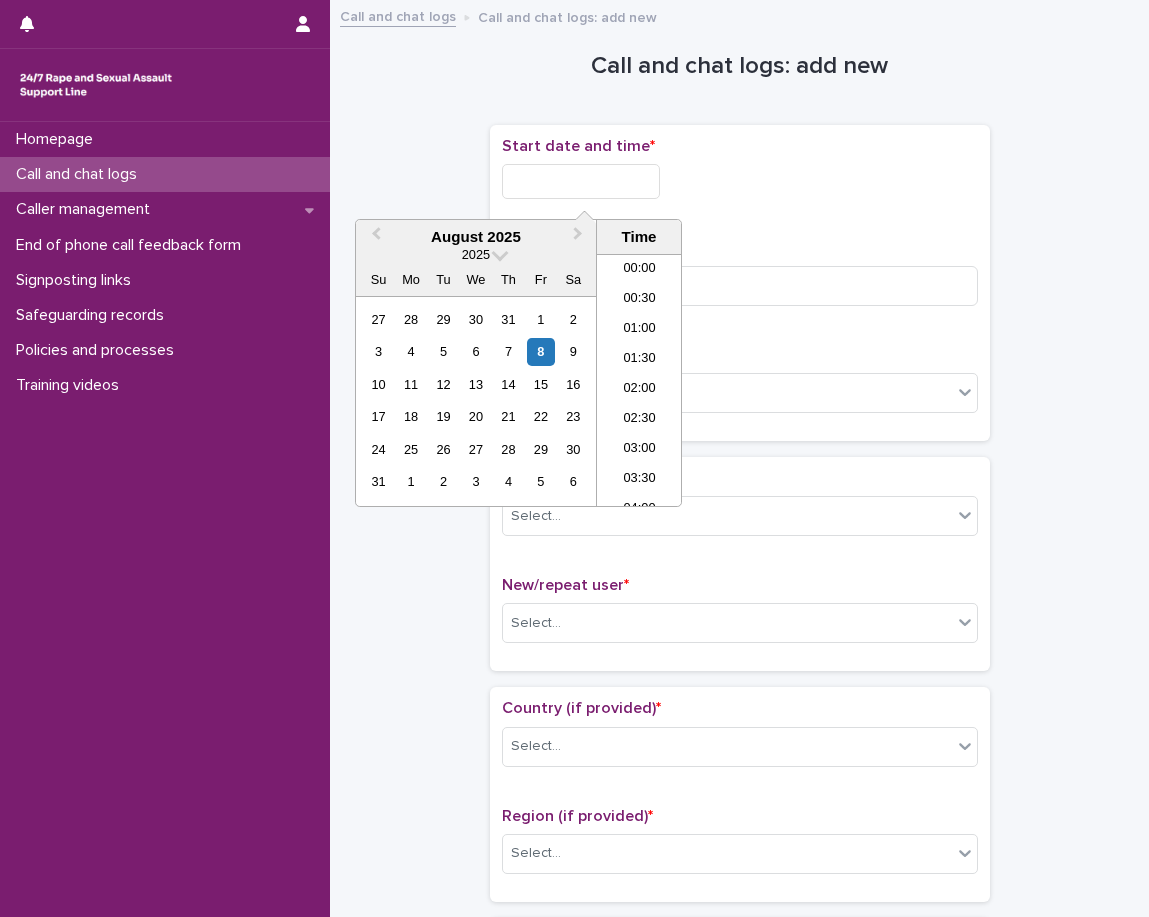 click at bounding box center (581, 181) 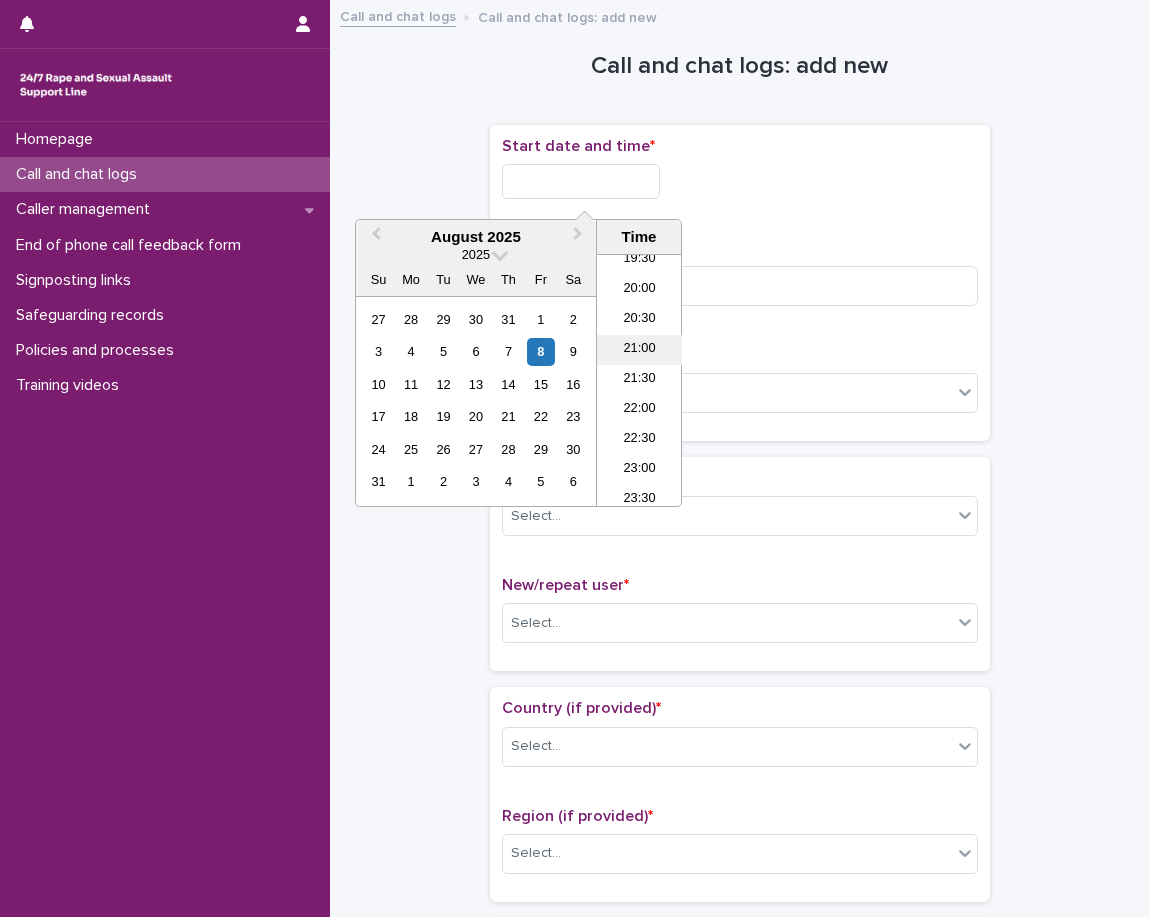 click on "21:00" at bounding box center (639, 350) 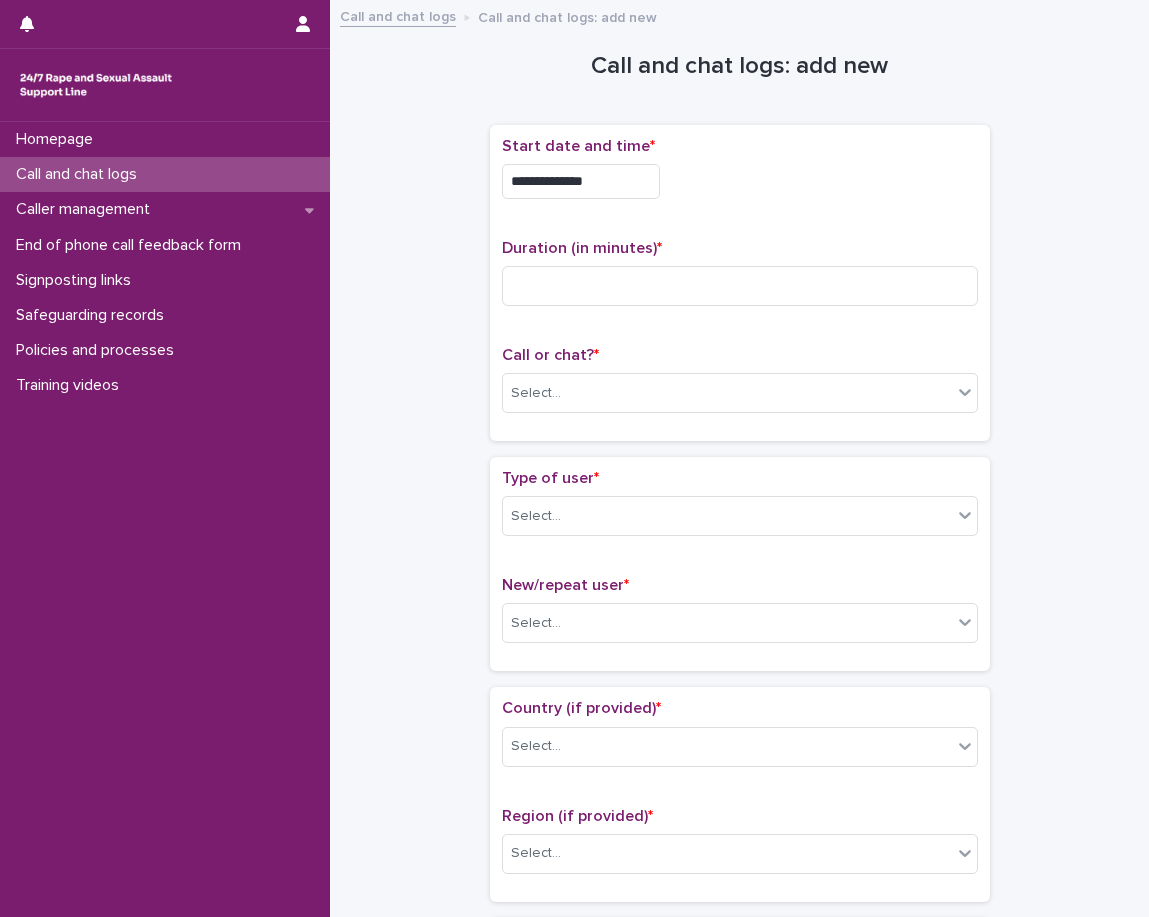 click on "**********" at bounding box center [581, 181] 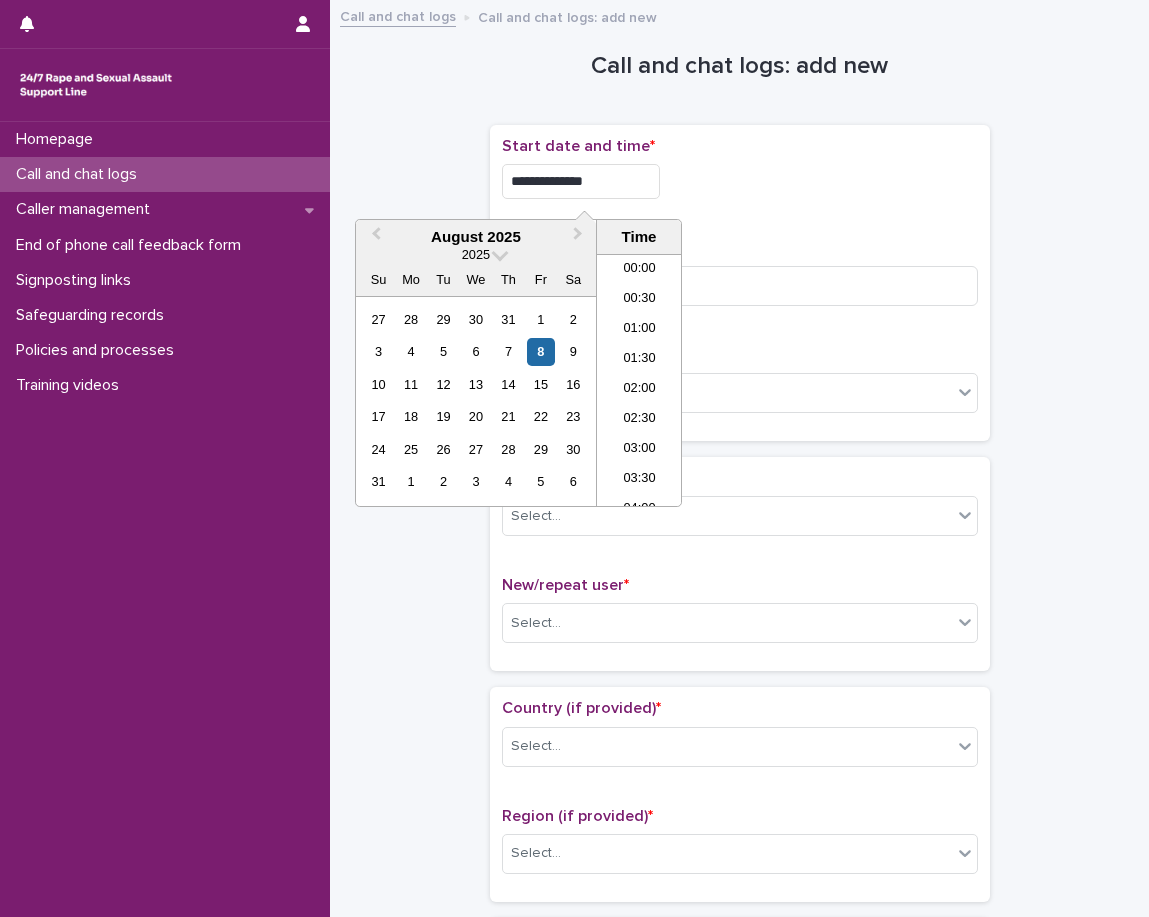 scroll, scrollTop: 1150, scrollLeft: 0, axis: vertical 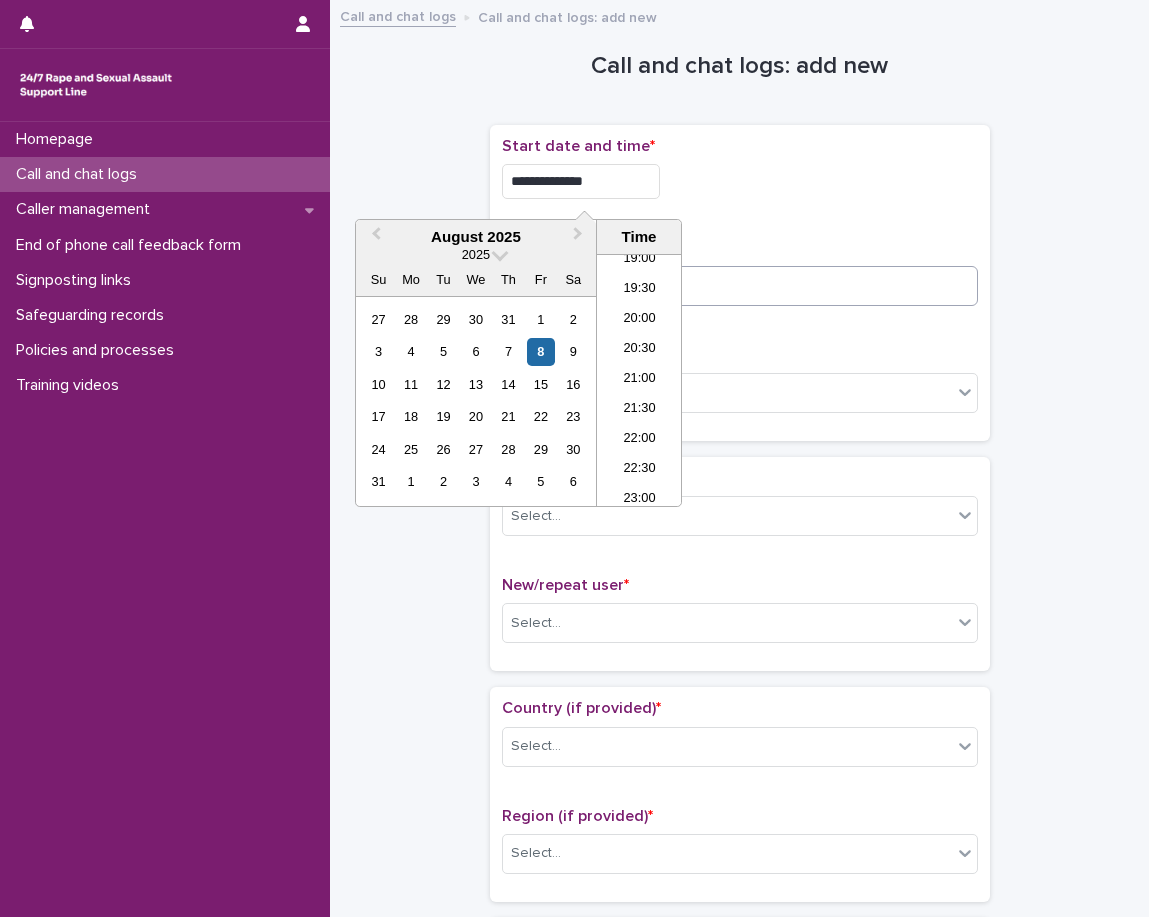 drag, startPoint x: 721, startPoint y: 256, endPoint x: 700, endPoint y: 283, distance: 34.20526 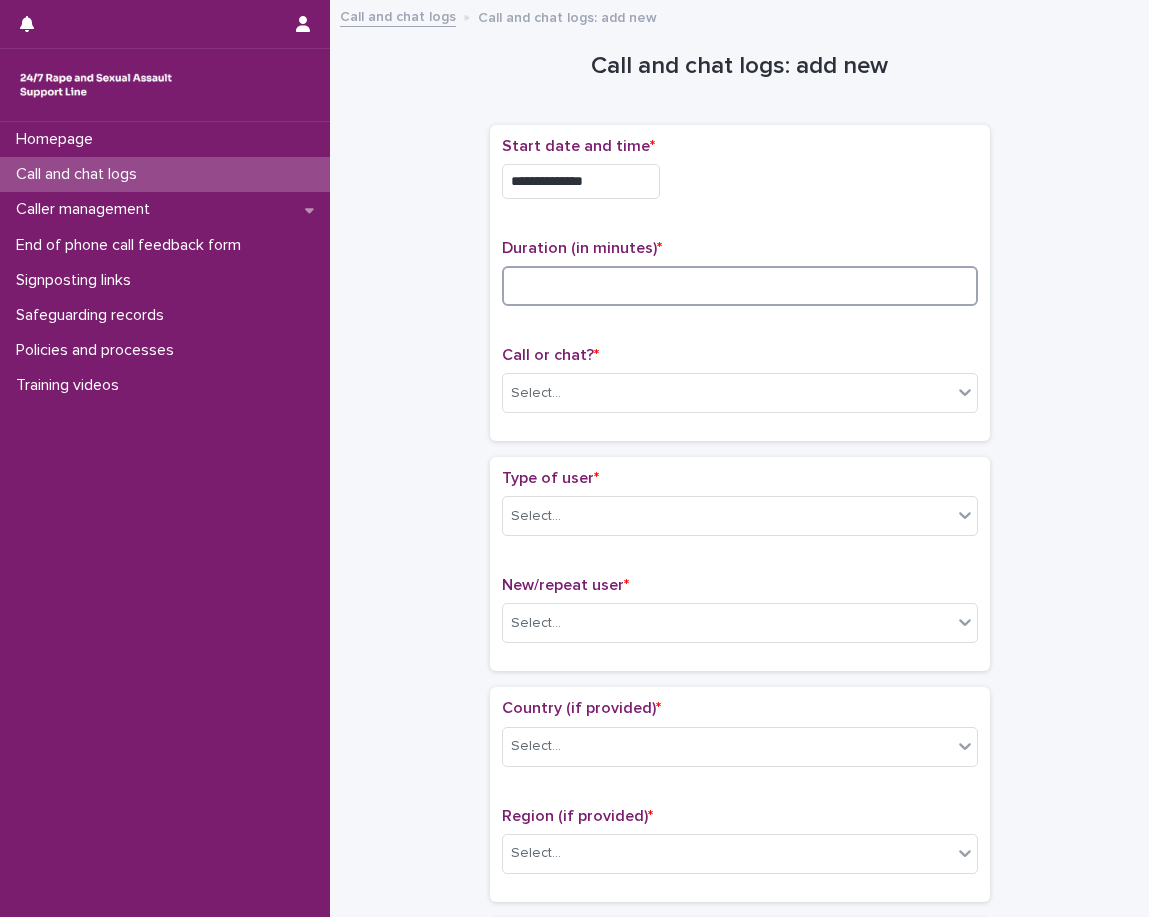 click at bounding box center (740, 286) 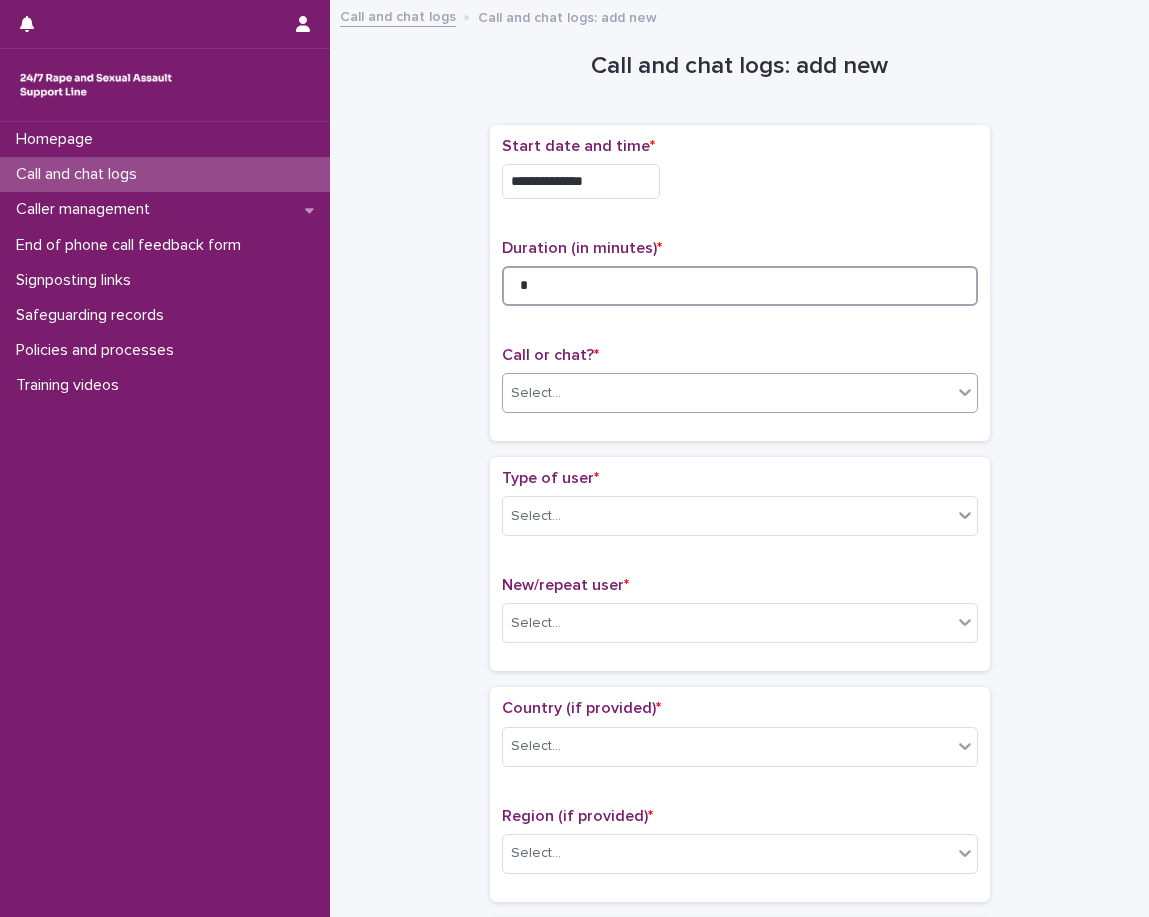 type on "*" 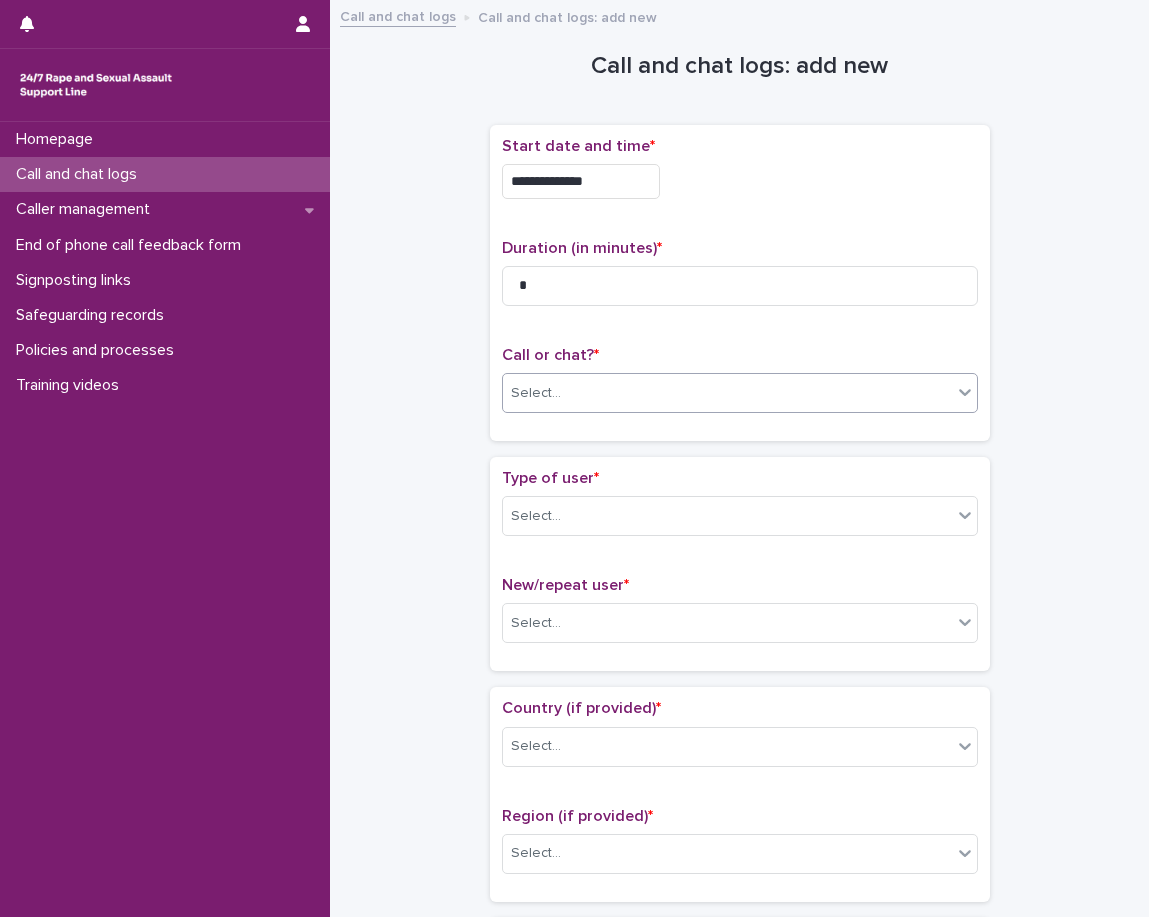 click on "Select..." at bounding box center (727, 393) 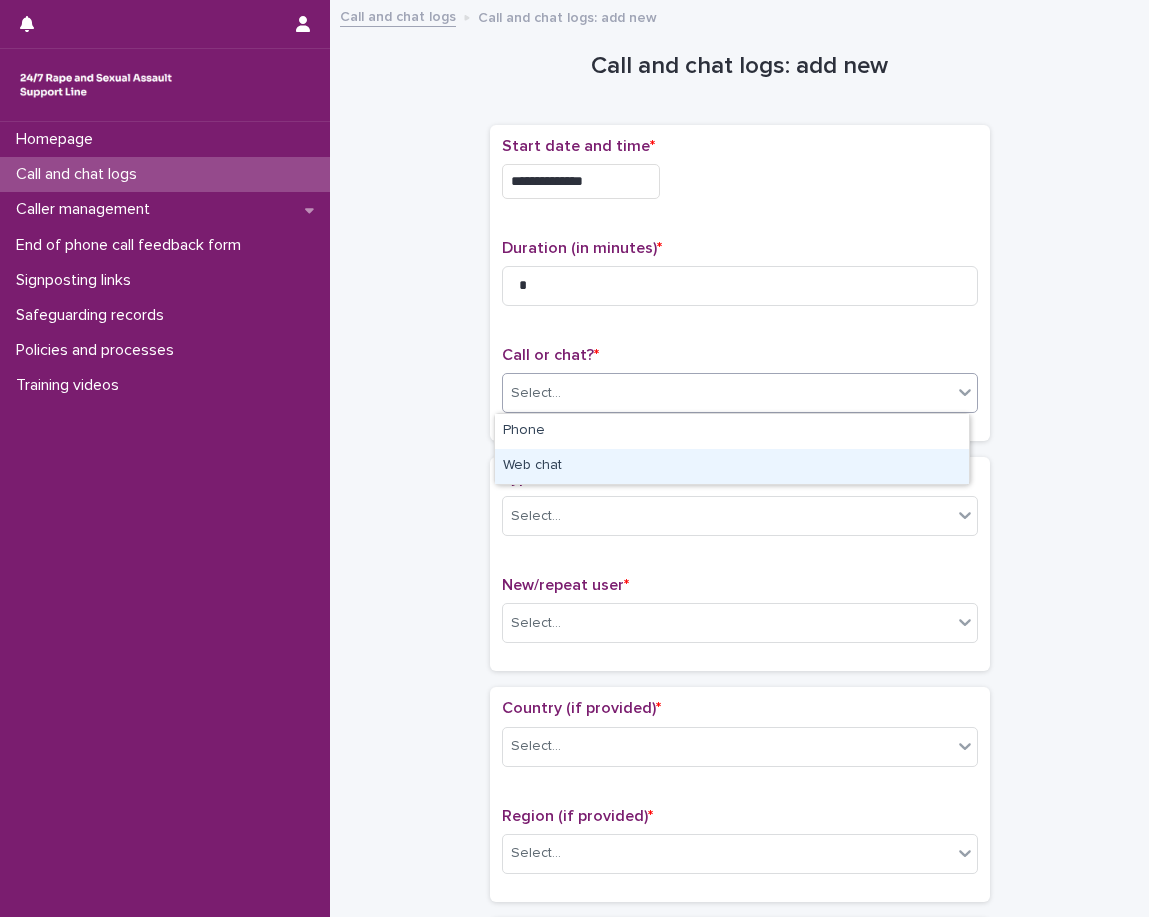 click on "Web chat" at bounding box center [732, 466] 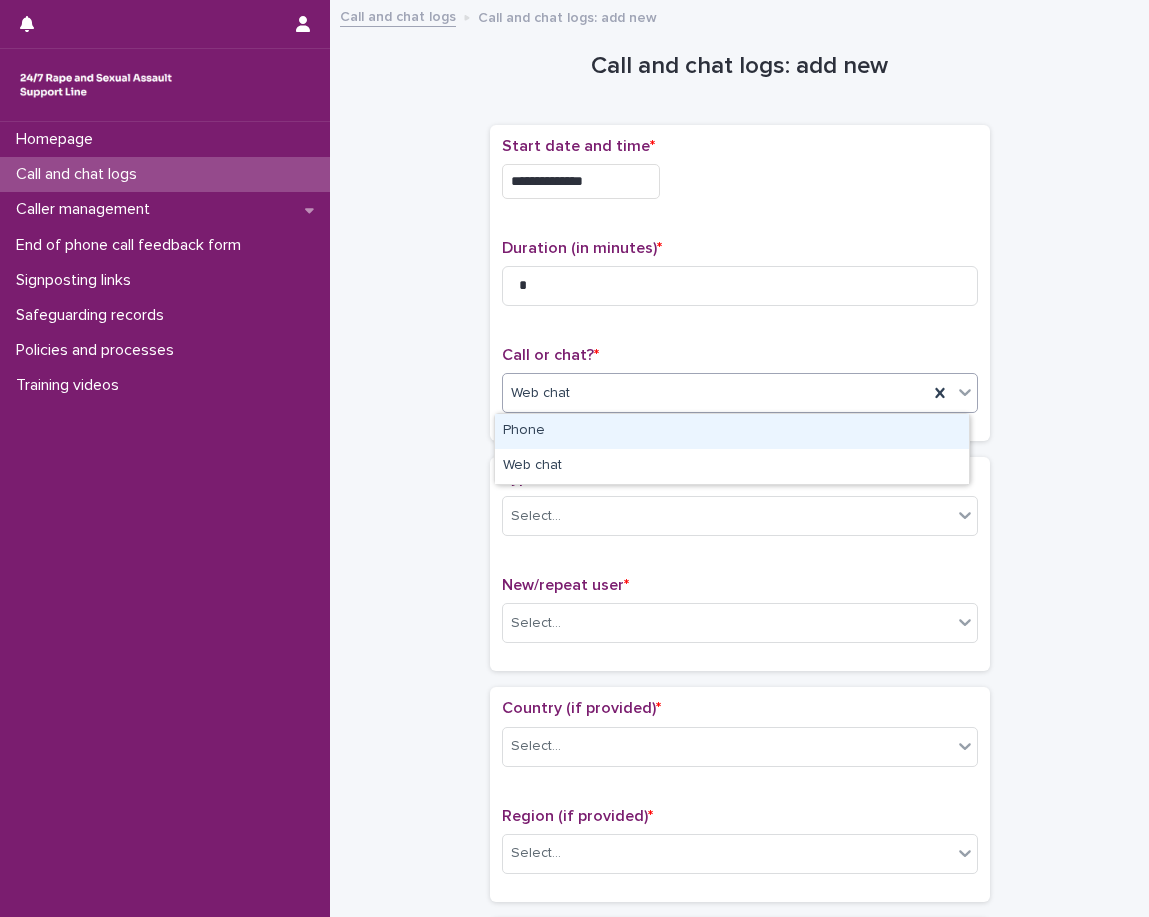 click on "Web chat" at bounding box center [715, 393] 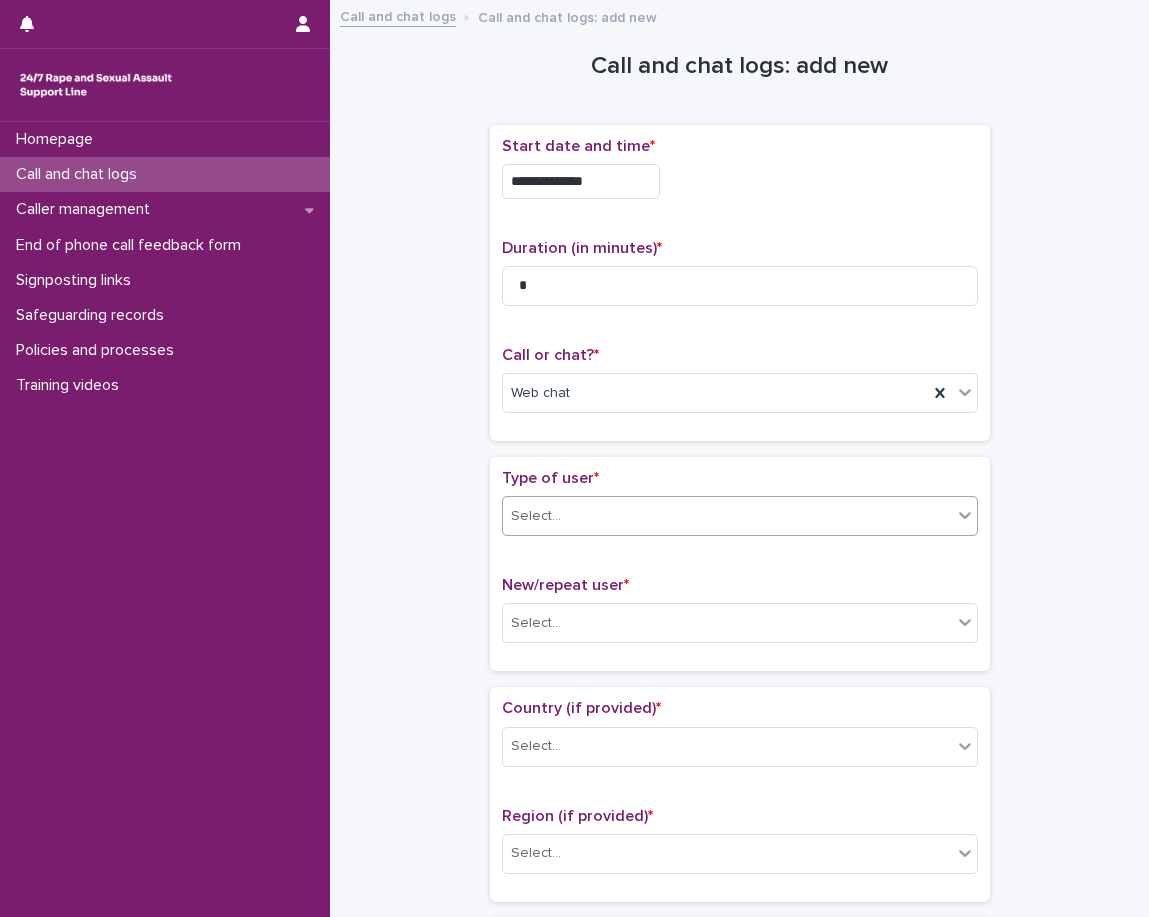 drag, startPoint x: 544, startPoint y: 442, endPoint x: 575, endPoint y: 508, distance: 72.91776 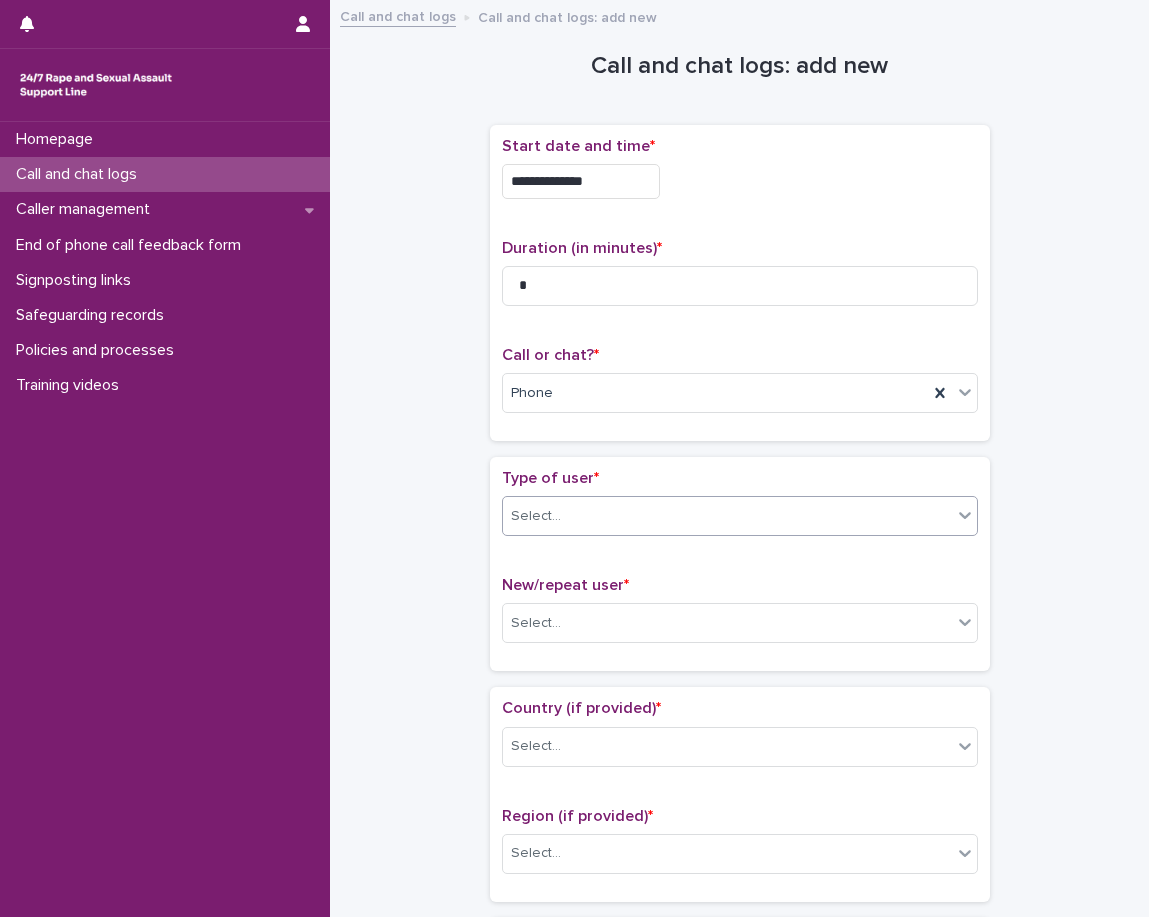 click on "Select..." at bounding box center (727, 516) 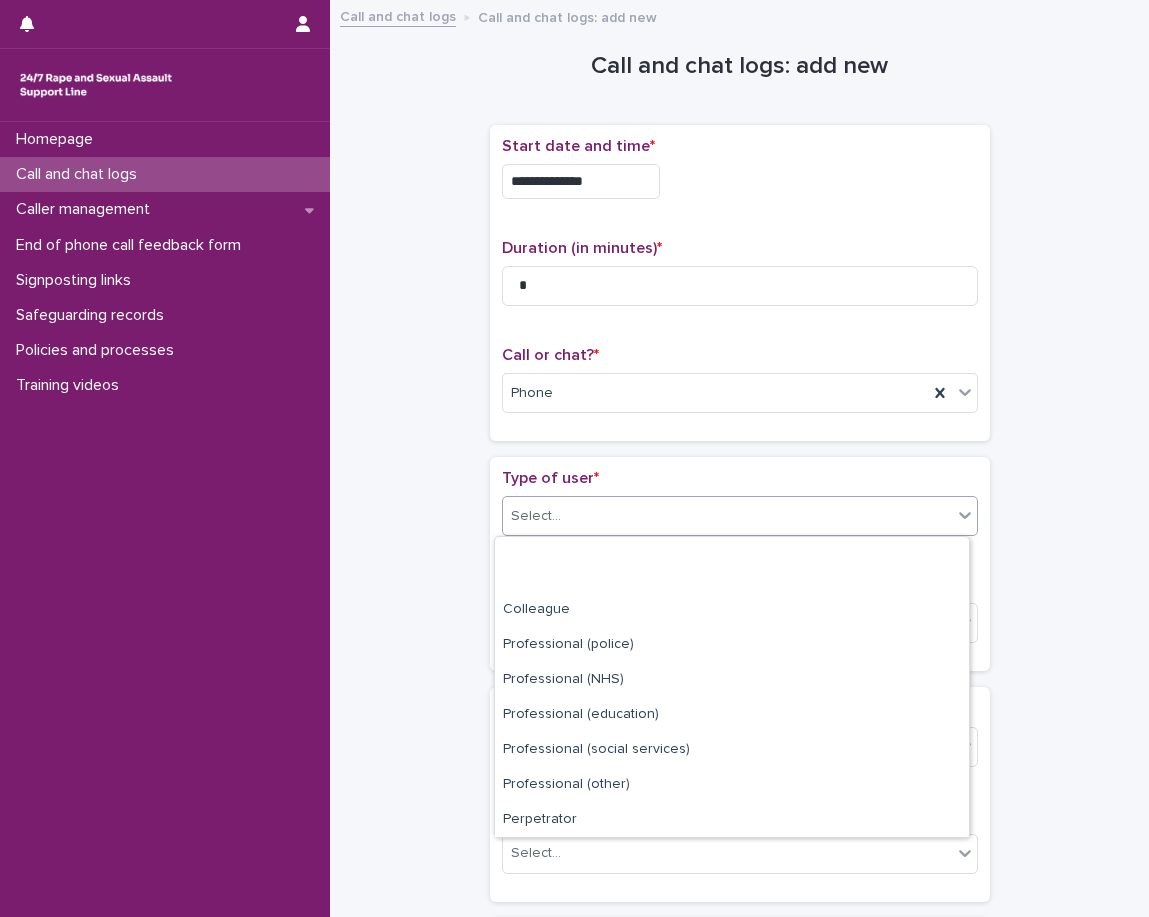 scroll, scrollTop: 225, scrollLeft: 0, axis: vertical 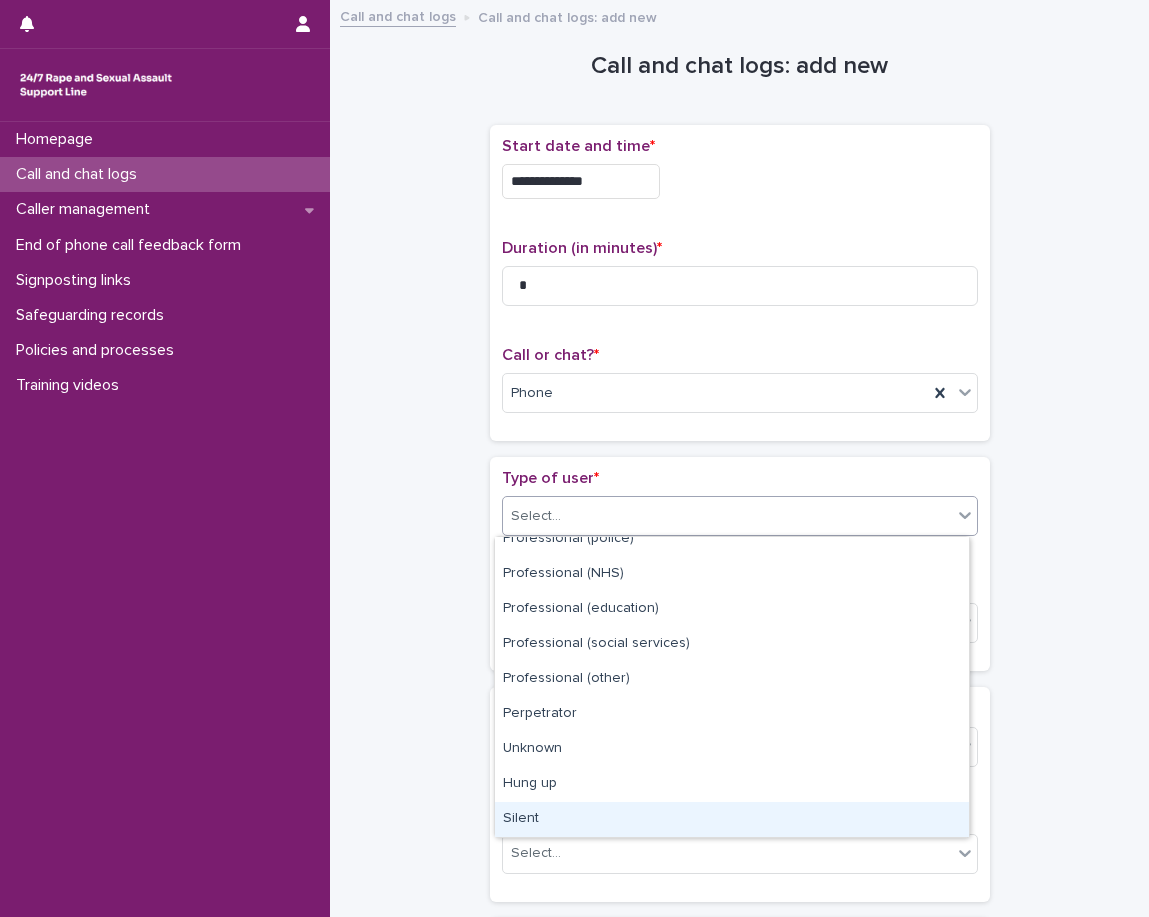 click on "Silent" at bounding box center [732, 819] 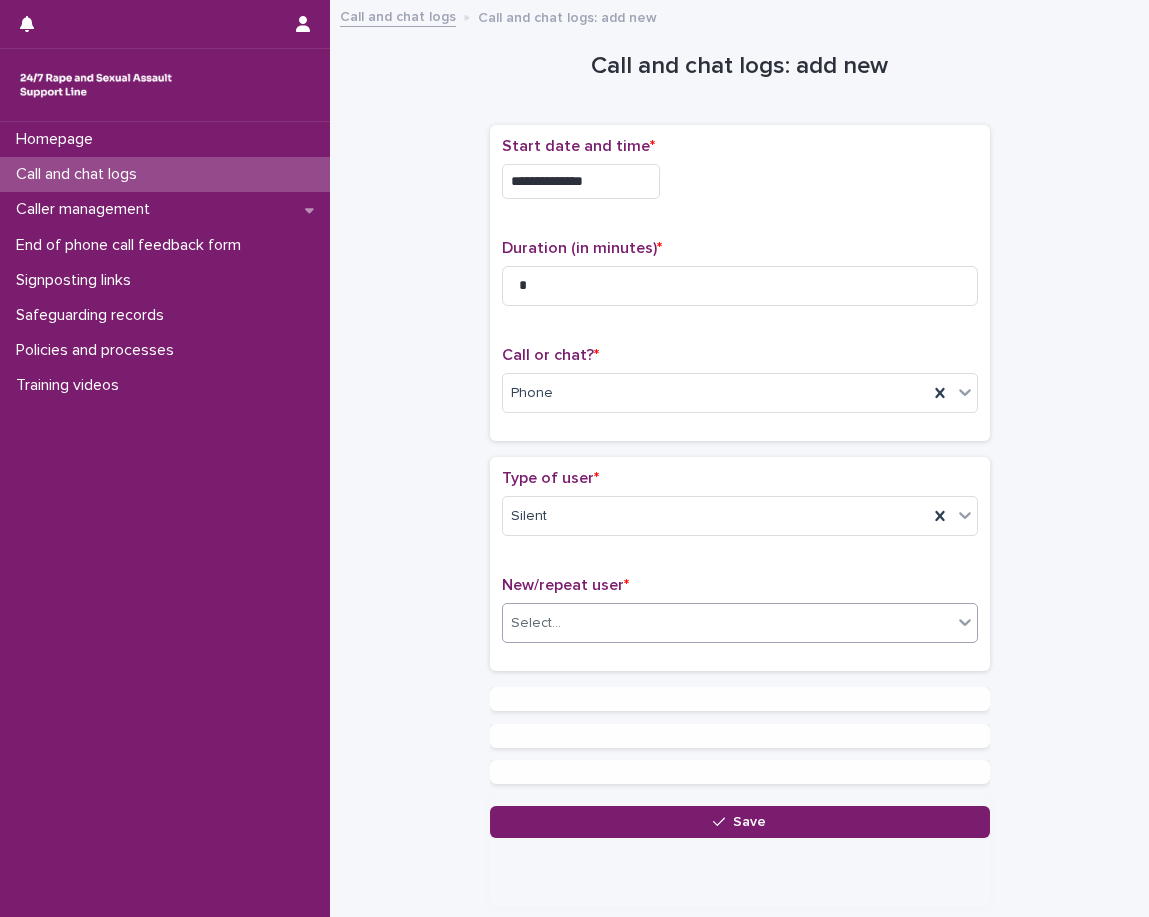 drag, startPoint x: 473, startPoint y: 610, endPoint x: 502, endPoint y: 632, distance: 36.40055 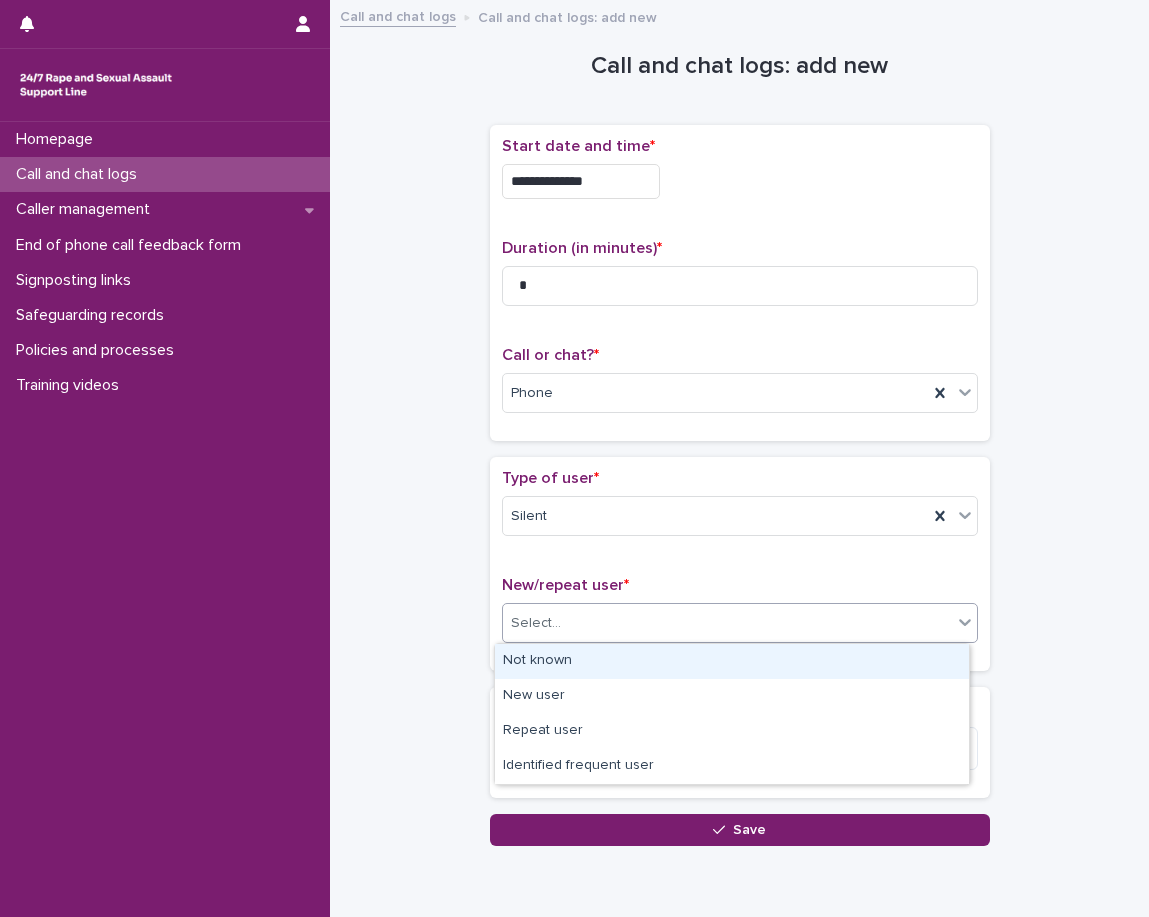 drag, startPoint x: 528, startPoint y: 640, endPoint x: 527, endPoint y: 660, distance: 20.024984 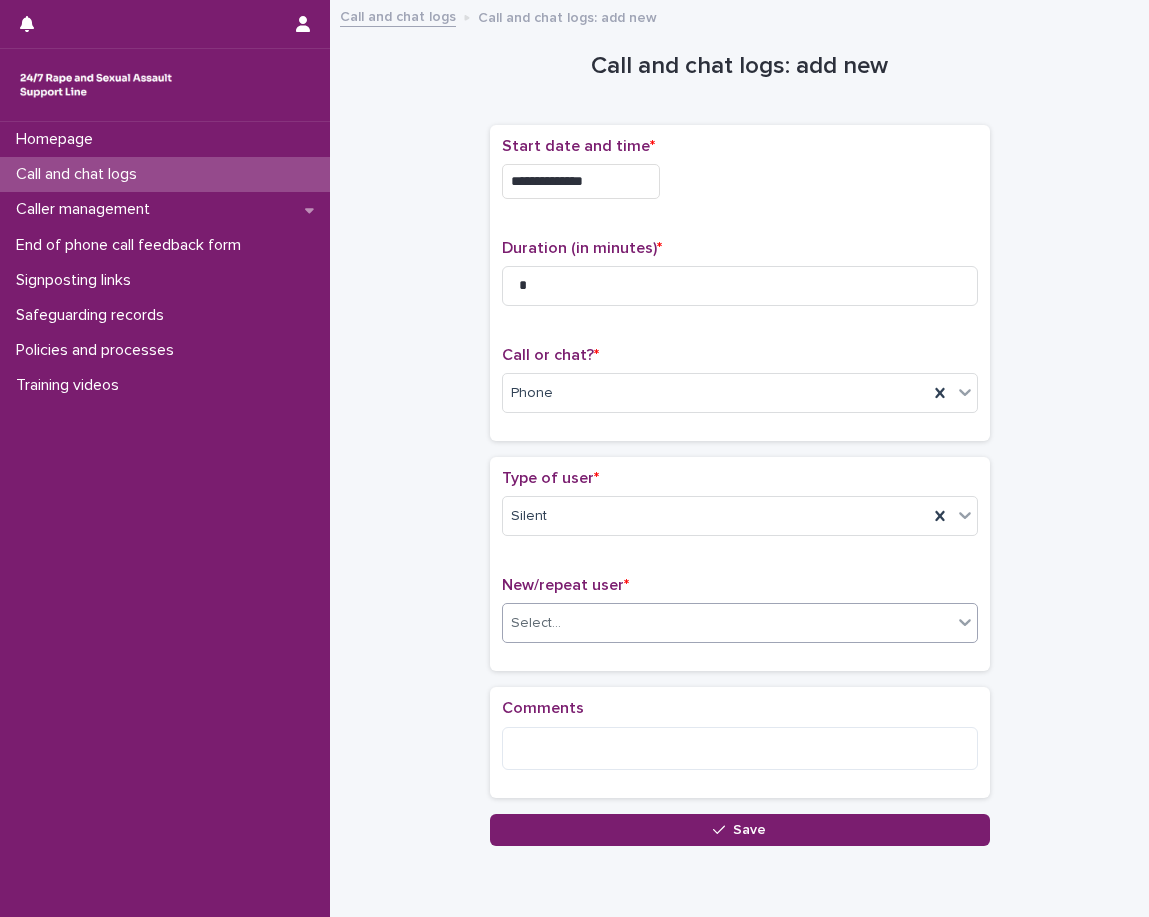 click on "Loading... Saving… Type of user * Silent New/repeat user *   option Not known, selected.     0 results available. Select is focused ,type to refine list, press Down to open the menu,  Select..." at bounding box center (740, 572) 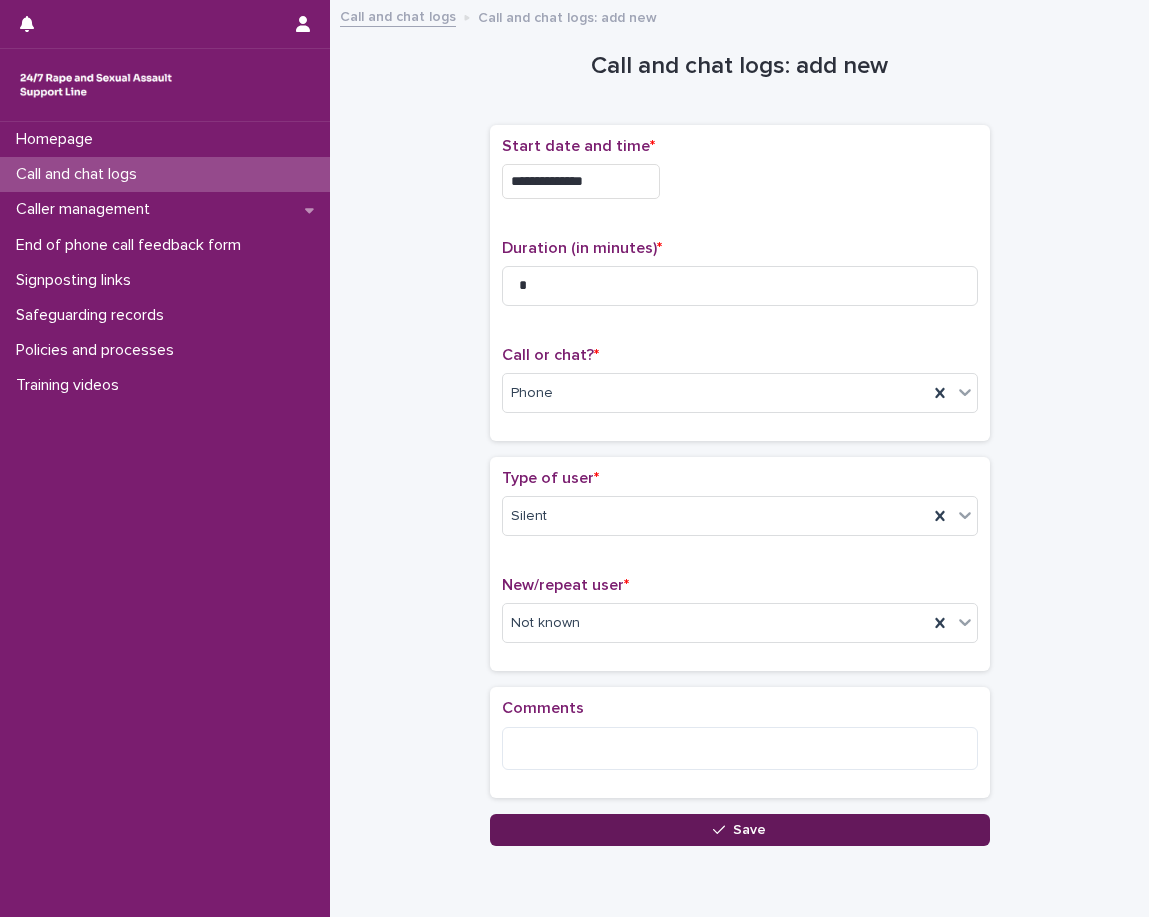 click on "Save" at bounding box center (740, 830) 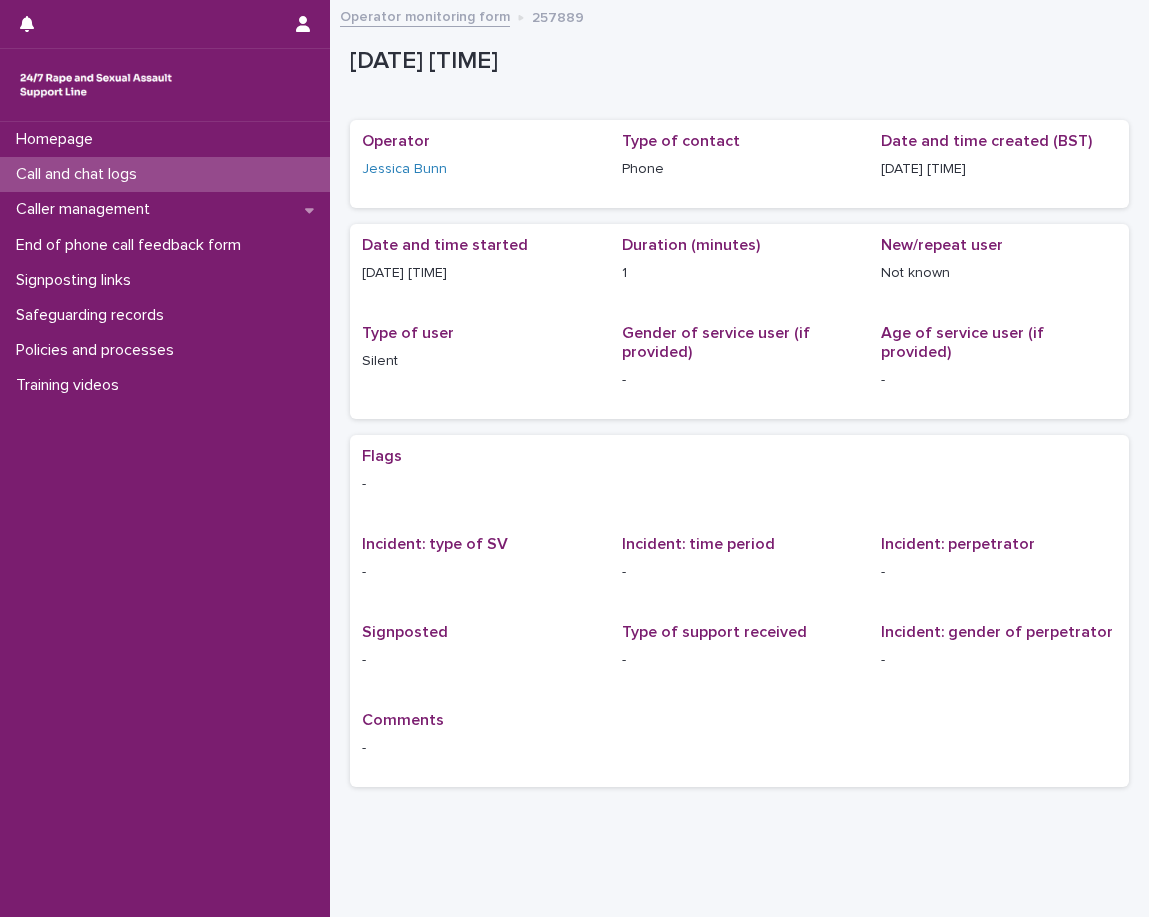 click on "Call and chat logs" at bounding box center [165, 174] 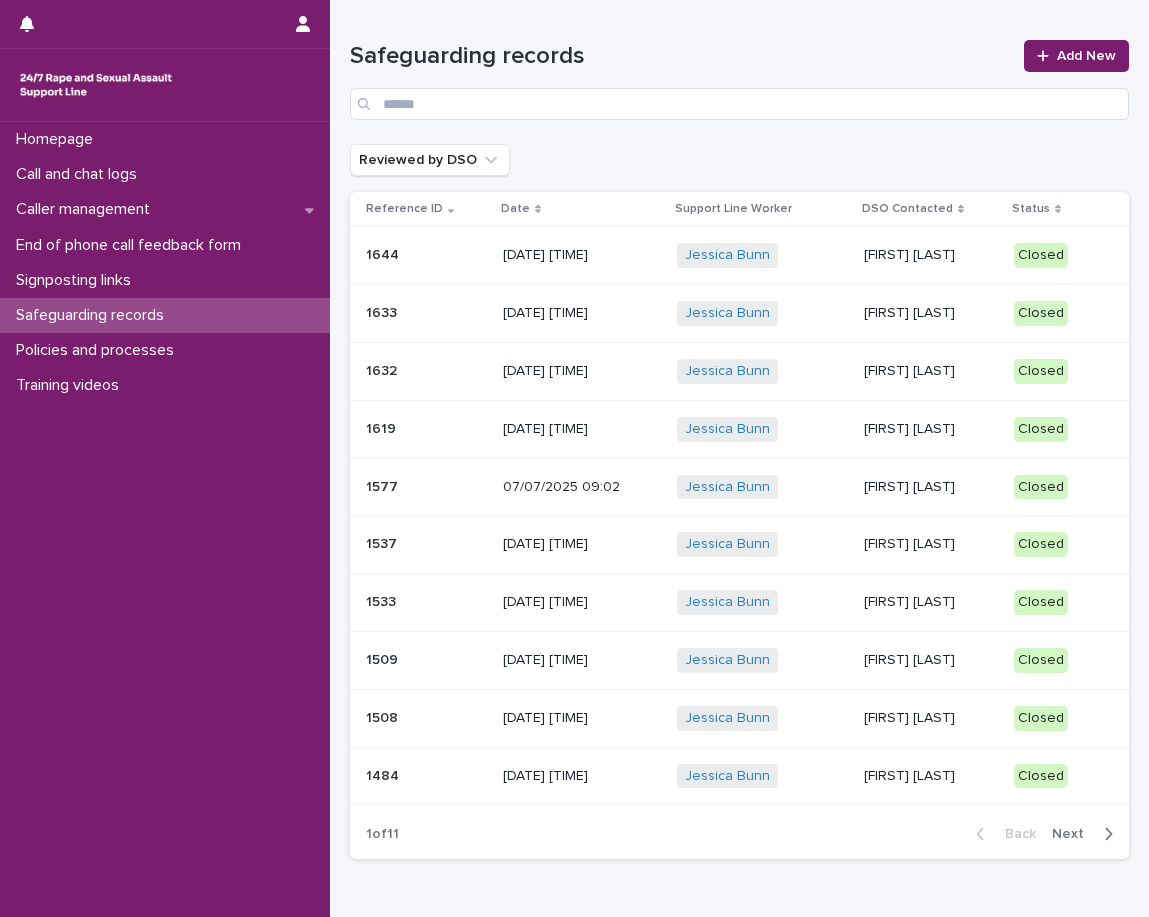 scroll, scrollTop: 0, scrollLeft: 0, axis: both 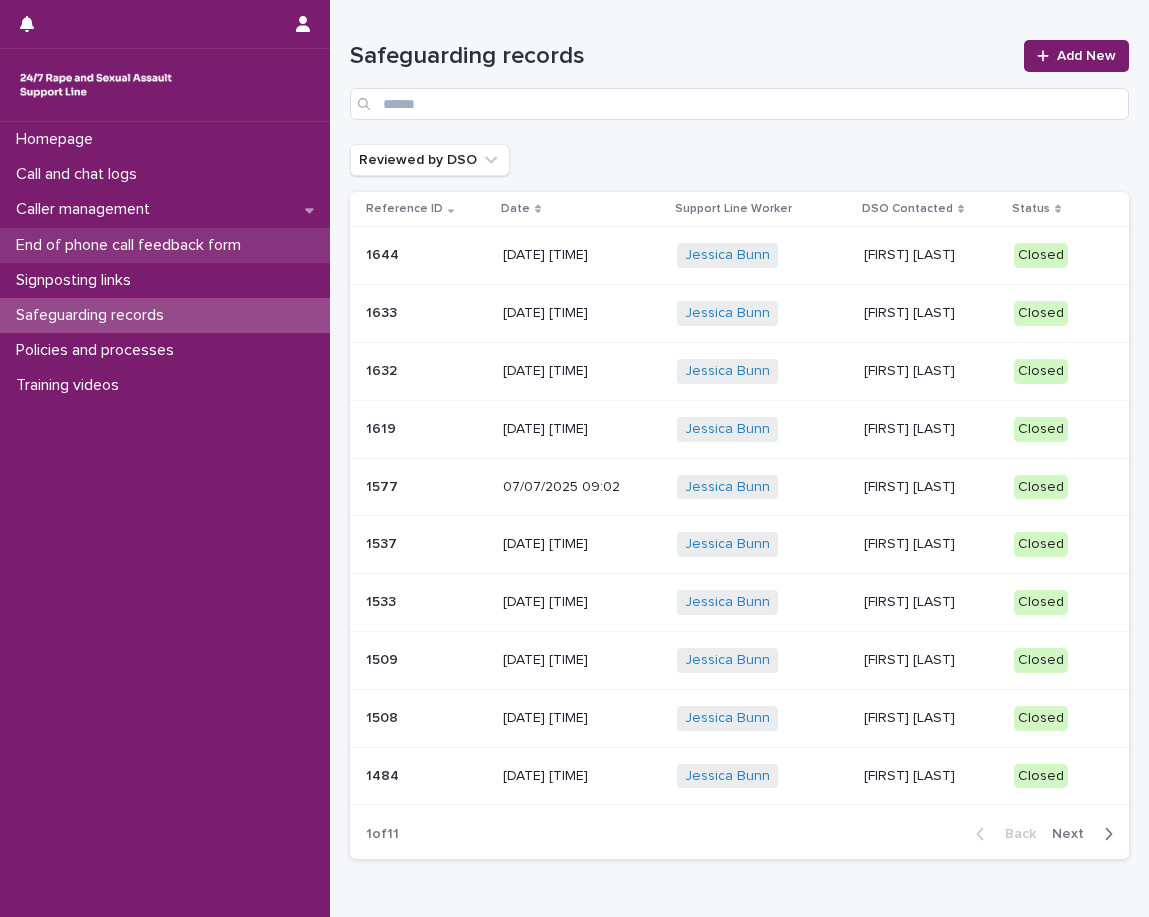 click on "End of phone call feedback form" at bounding box center (165, 245) 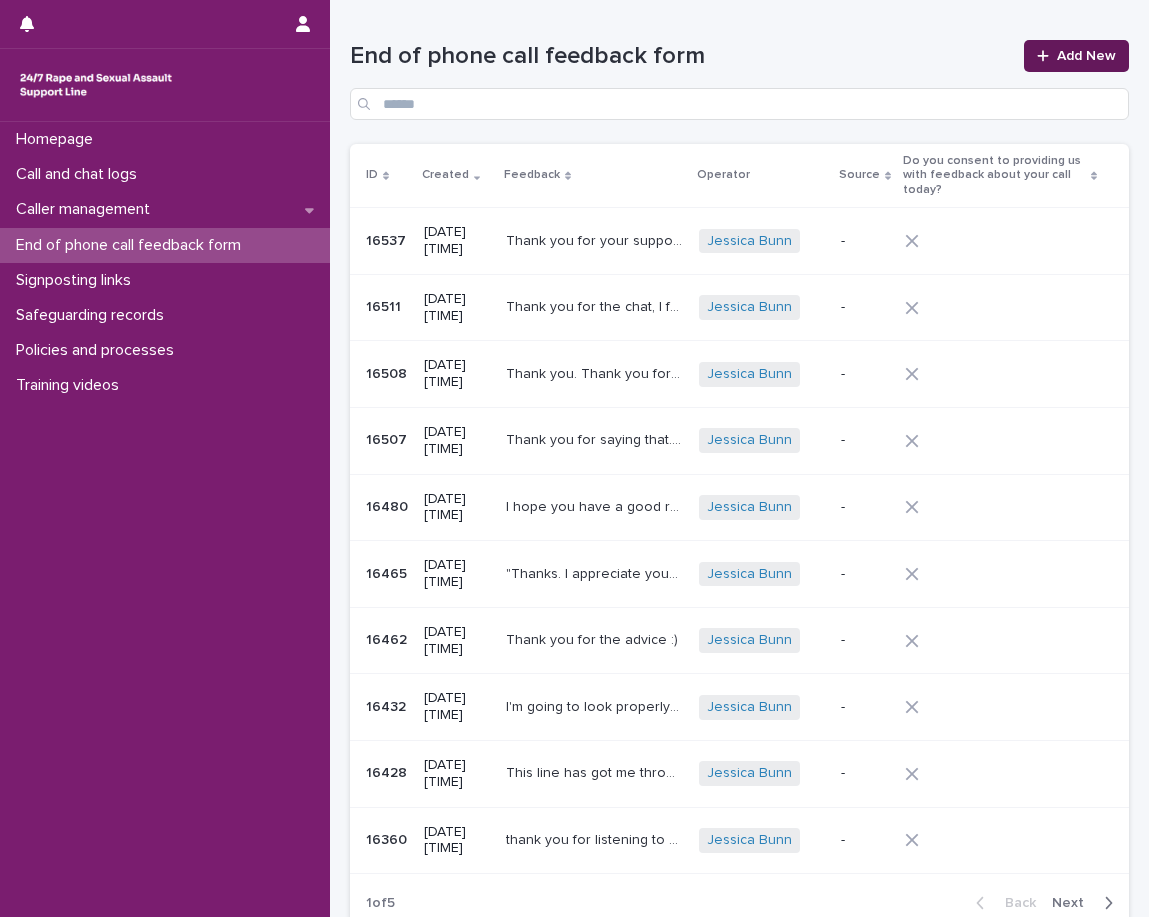 click on "Add New" at bounding box center [1086, 56] 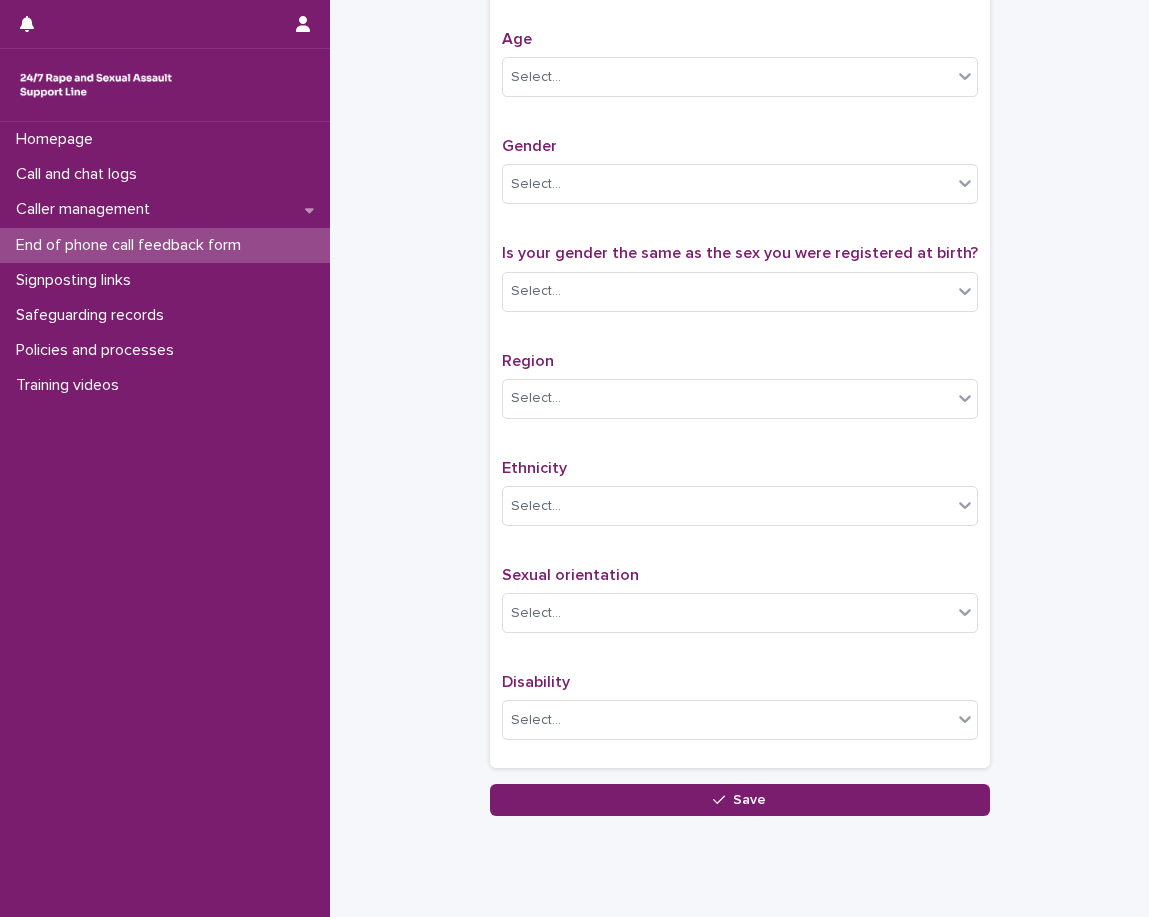 scroll, scrollTop: 930, scrollLeft: 0, axis: vertical 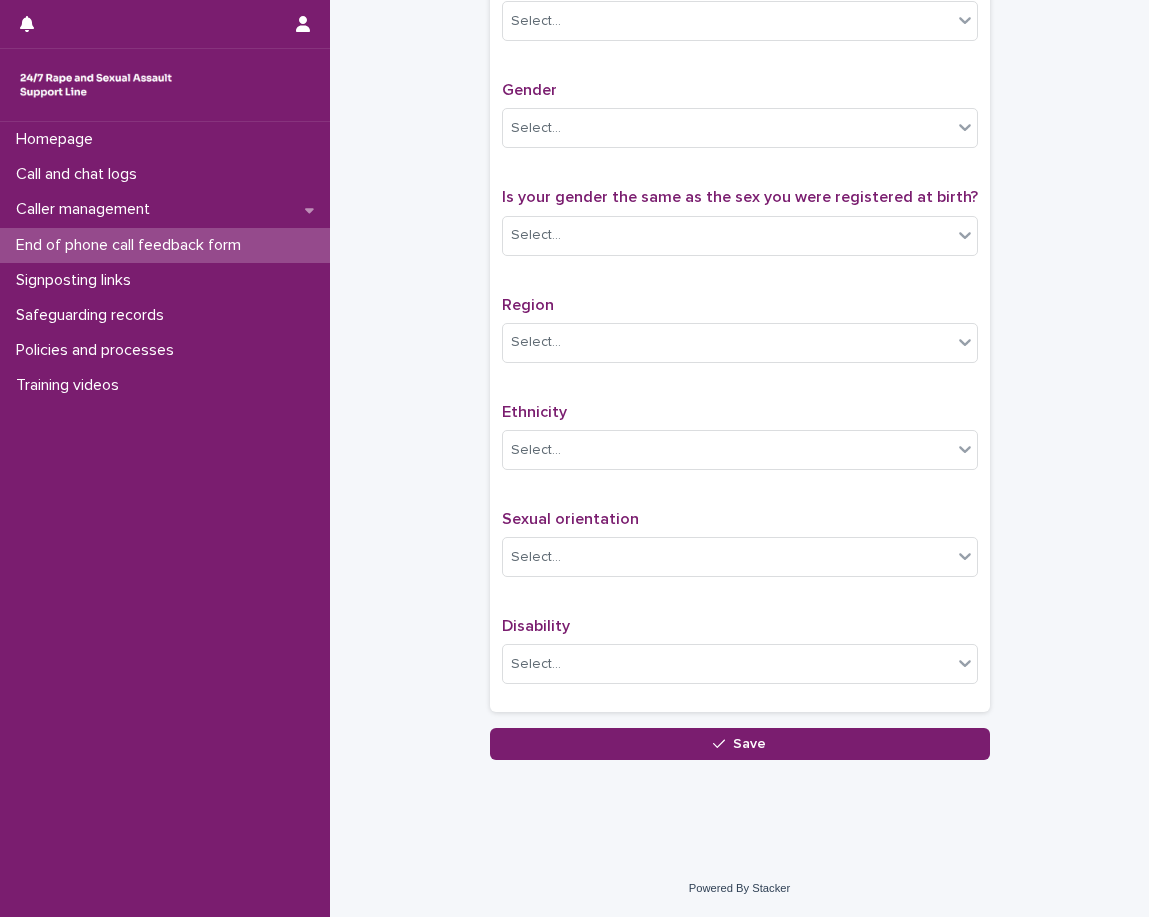 click on "End of phone call feedback form" at bounding box center [132, 245] 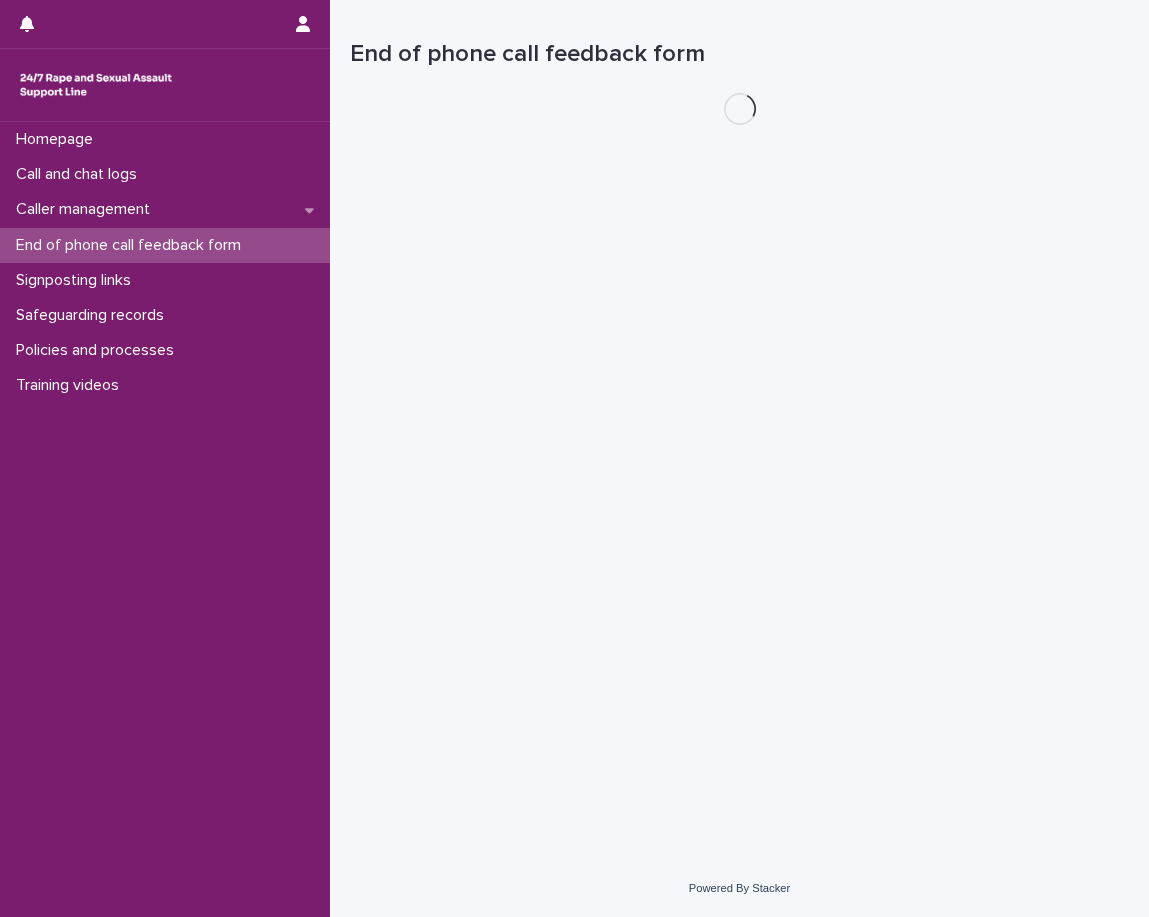 scroll, scrollTop: 0, scrollLeft: 0, axis: both 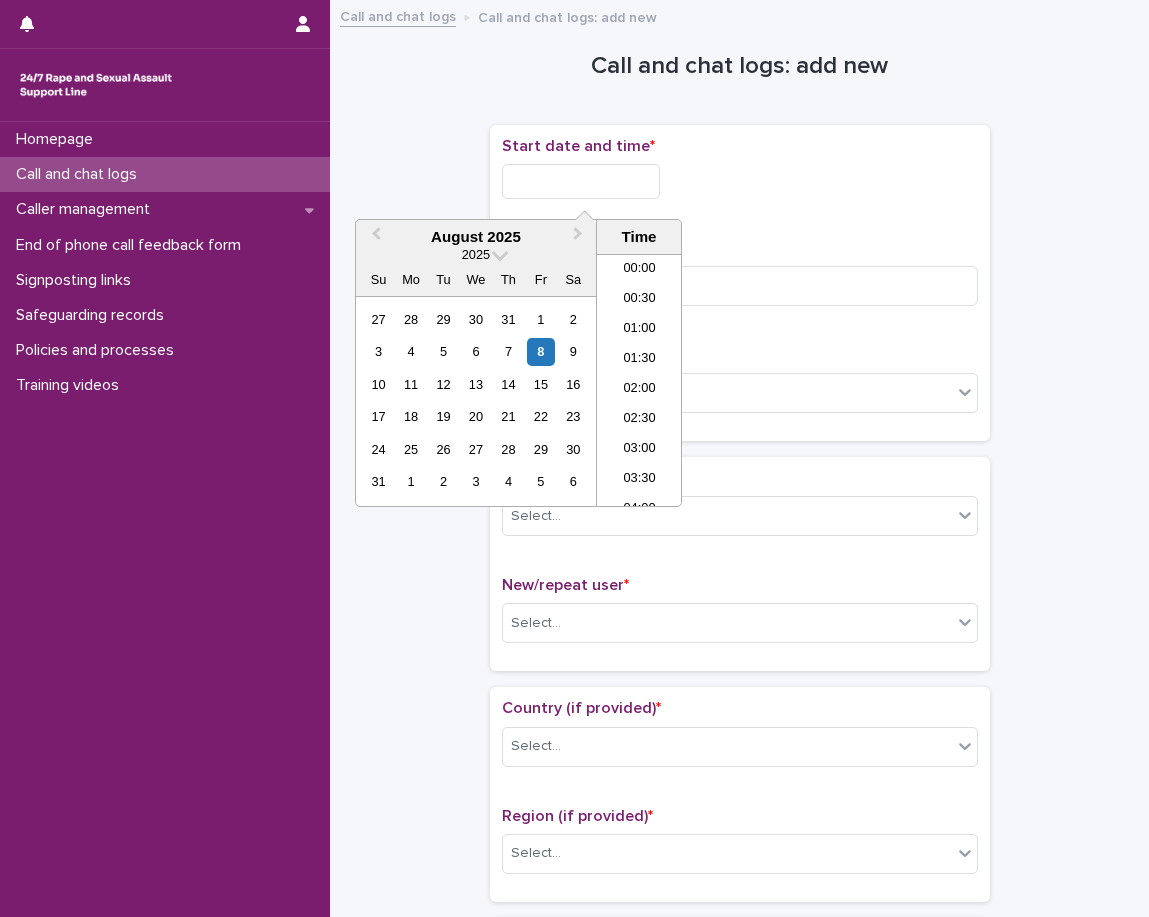 click at bounding box center (581, 181) 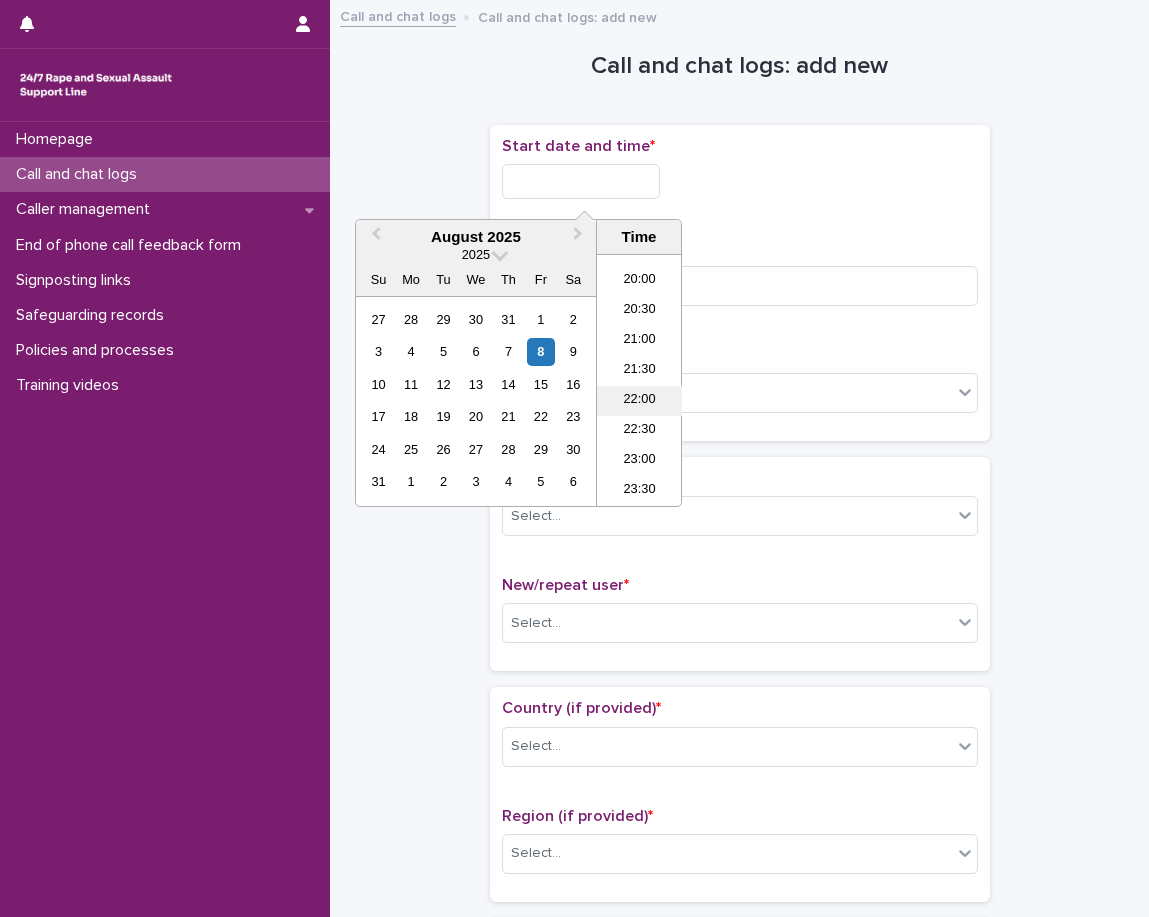 click on "22:00" at bounding box center (639, 401) 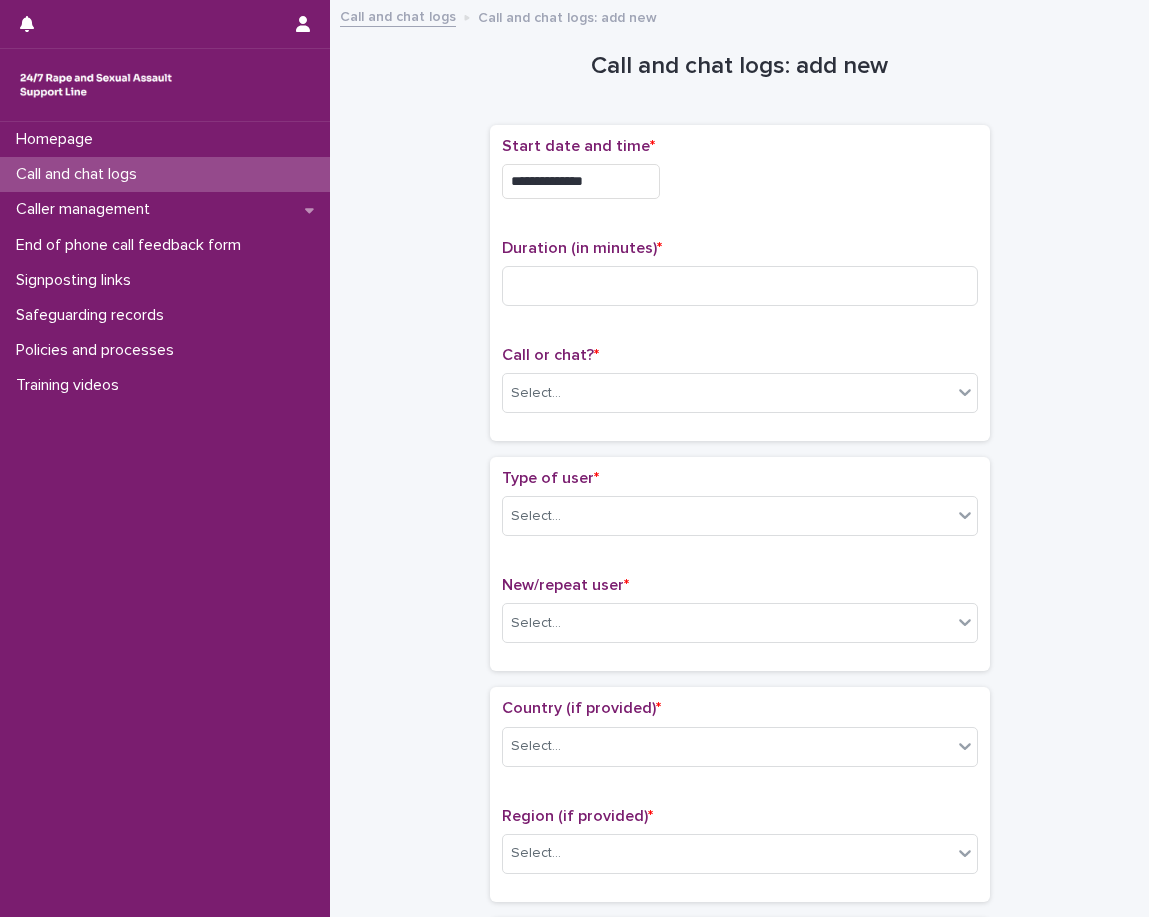 click on "**********" at bounding box center (740, 176) 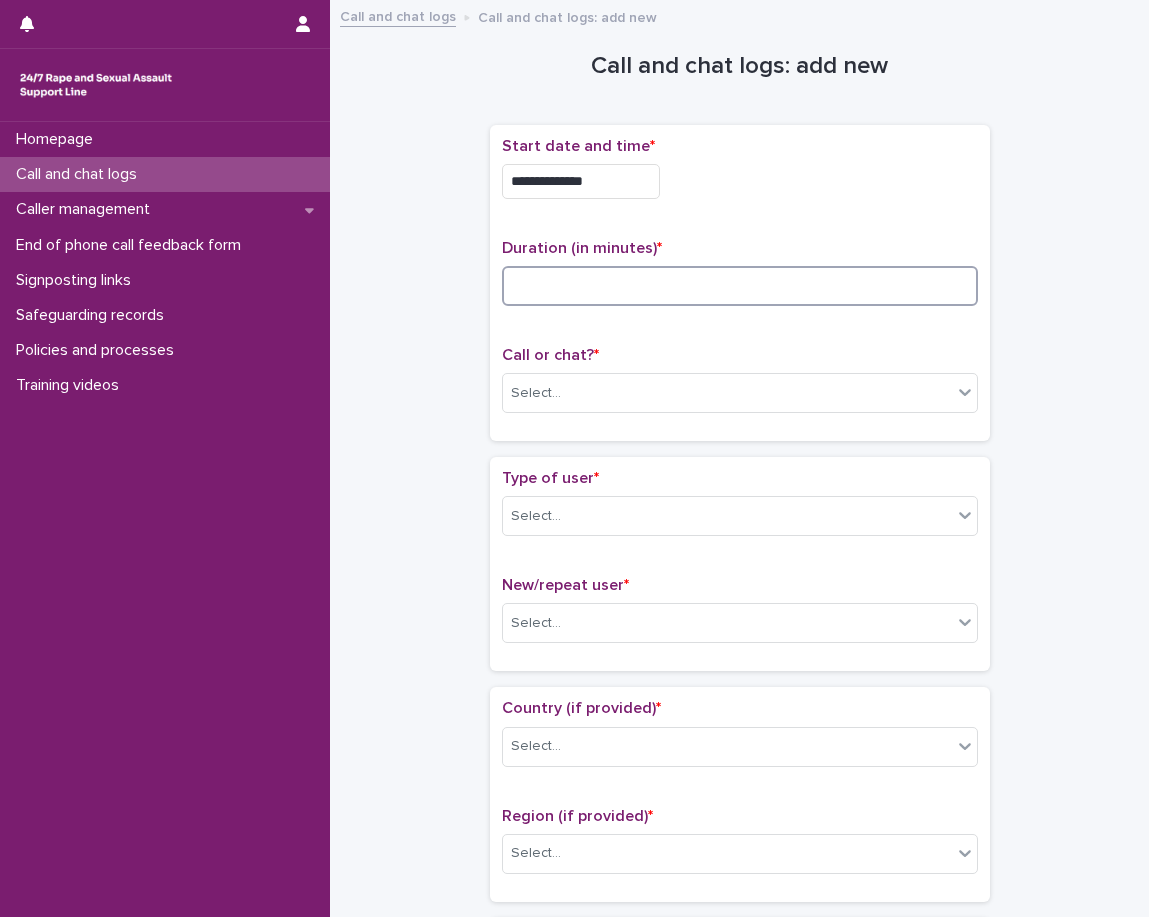 click at bounding box center [740, 286] 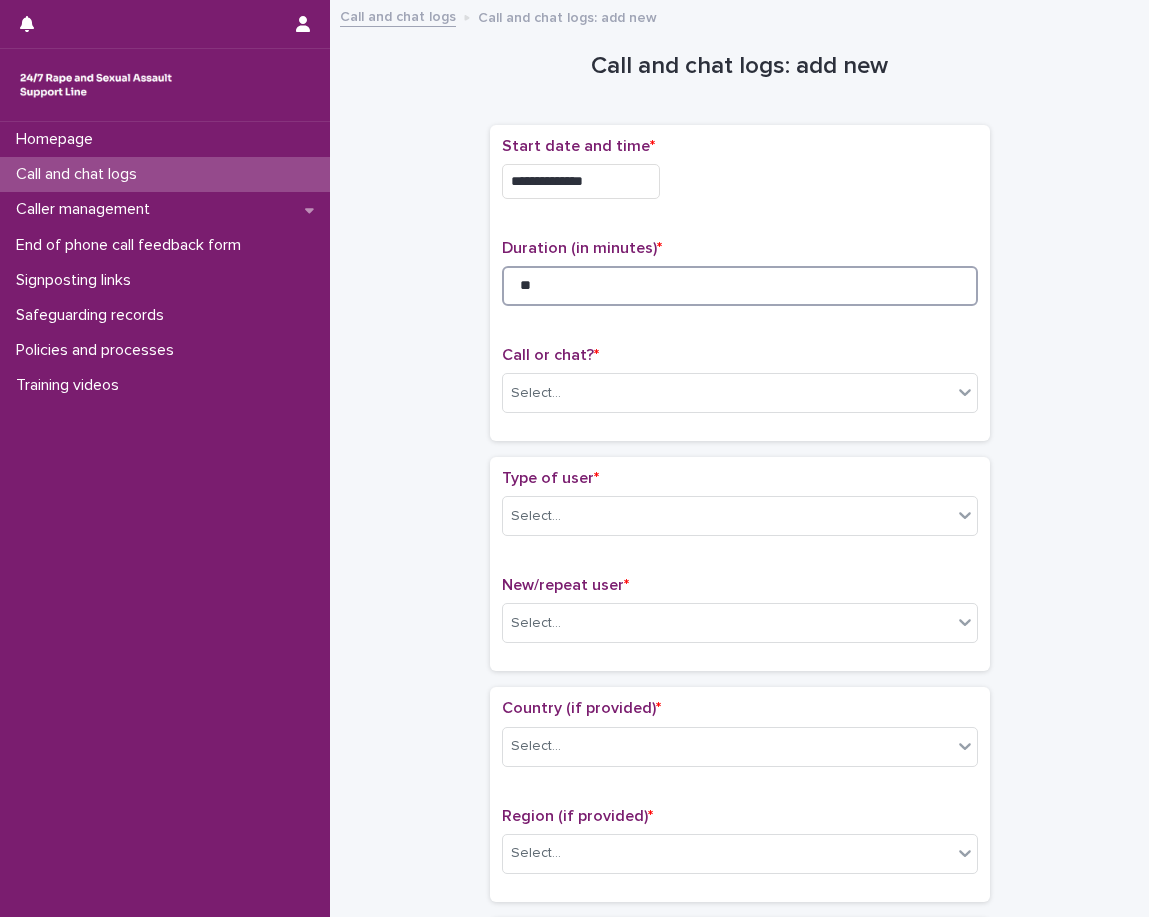 type on "**" 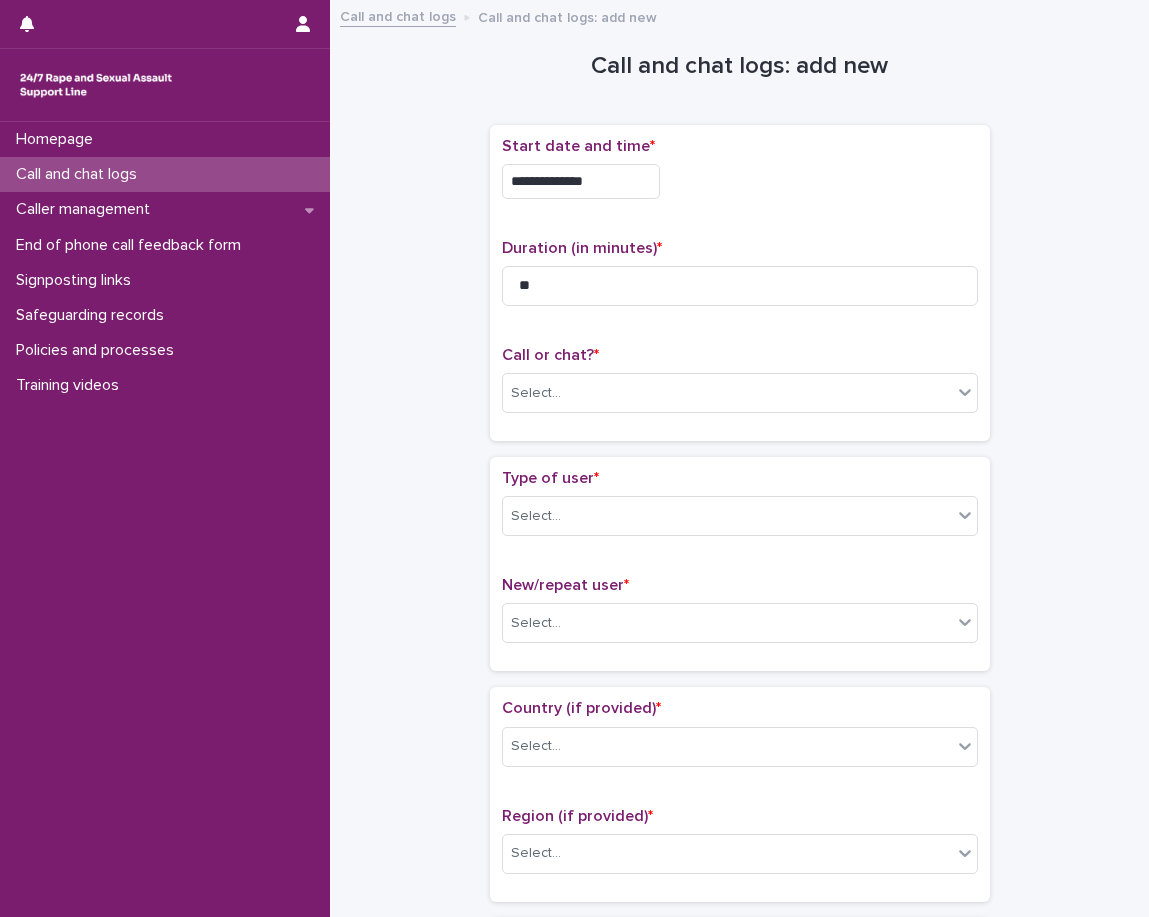 click on "Call or chat? * Select..." at bounding box center [740, 387] 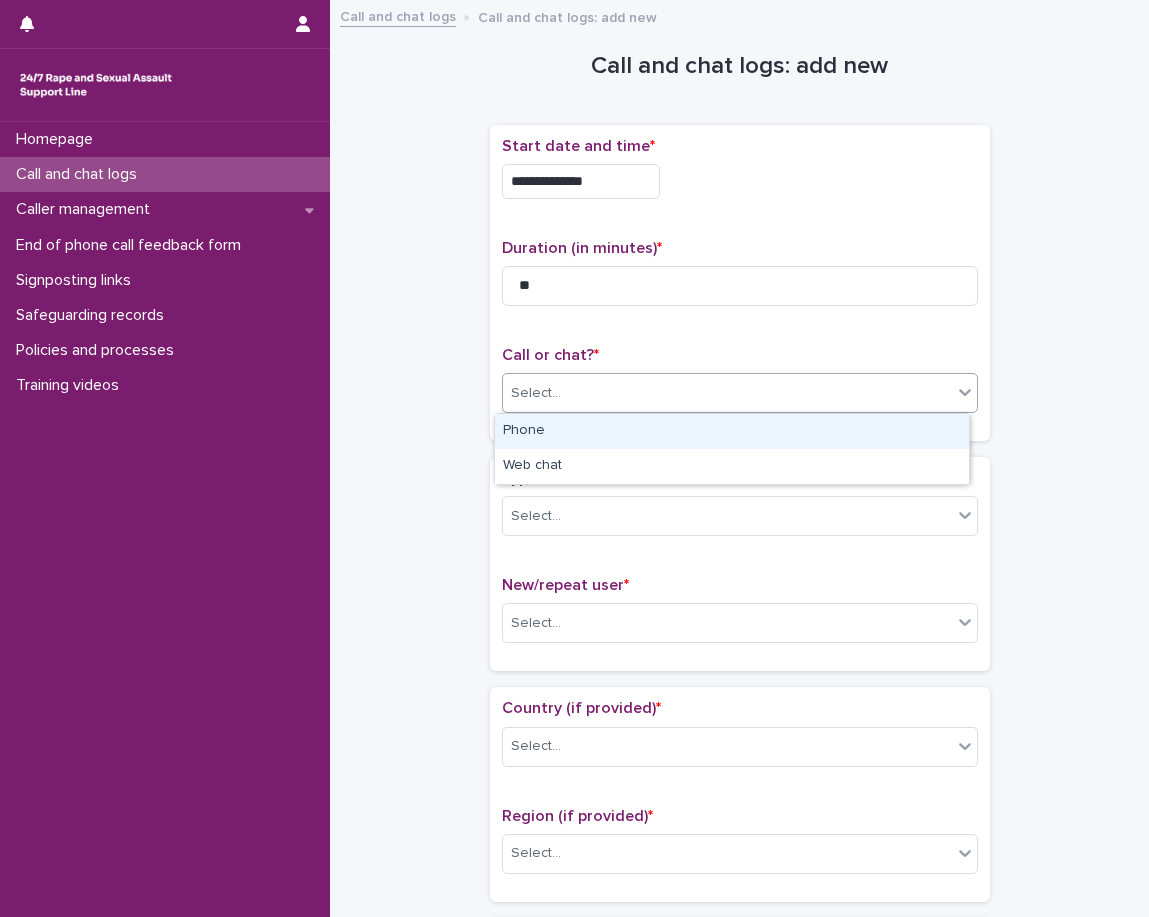 click on "Select..." at bounding box center (727, 393) 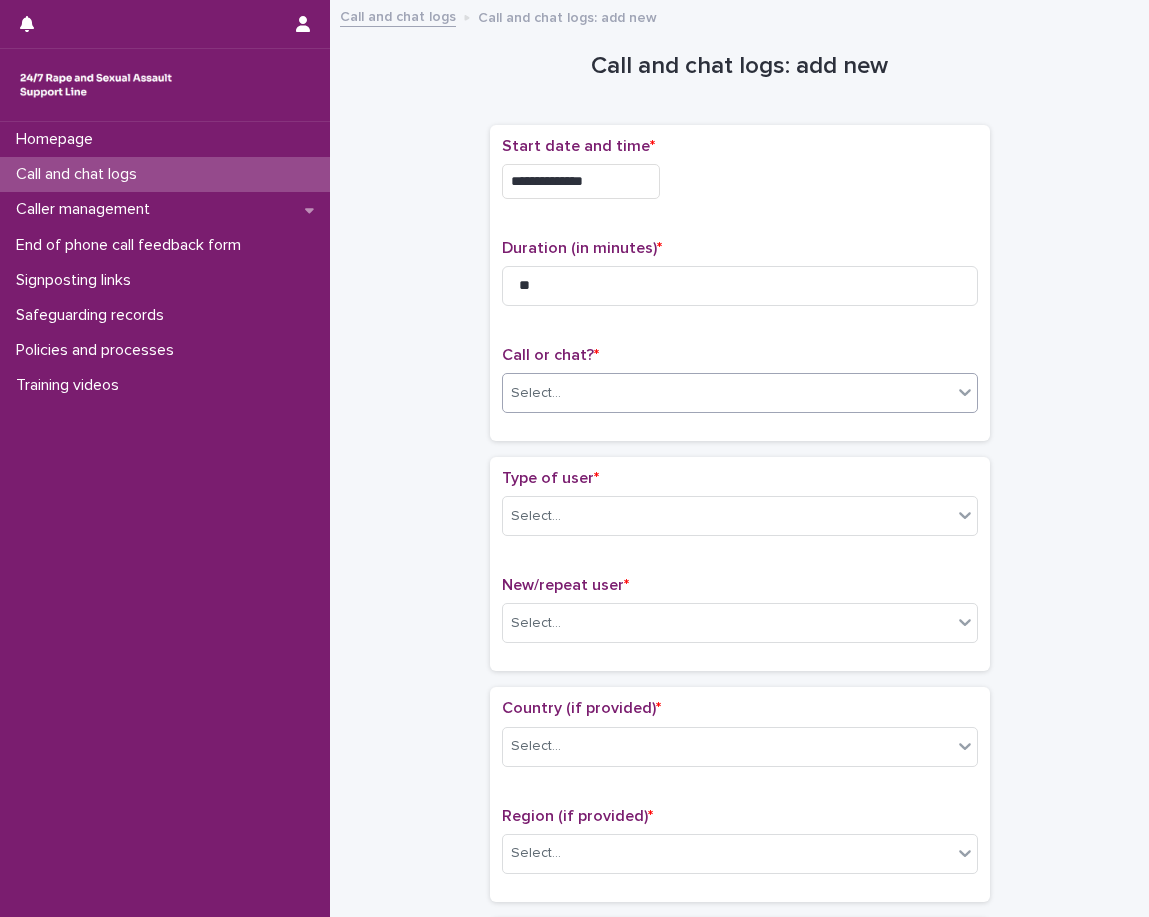 click on "**********" at bounding box center [740, 291] 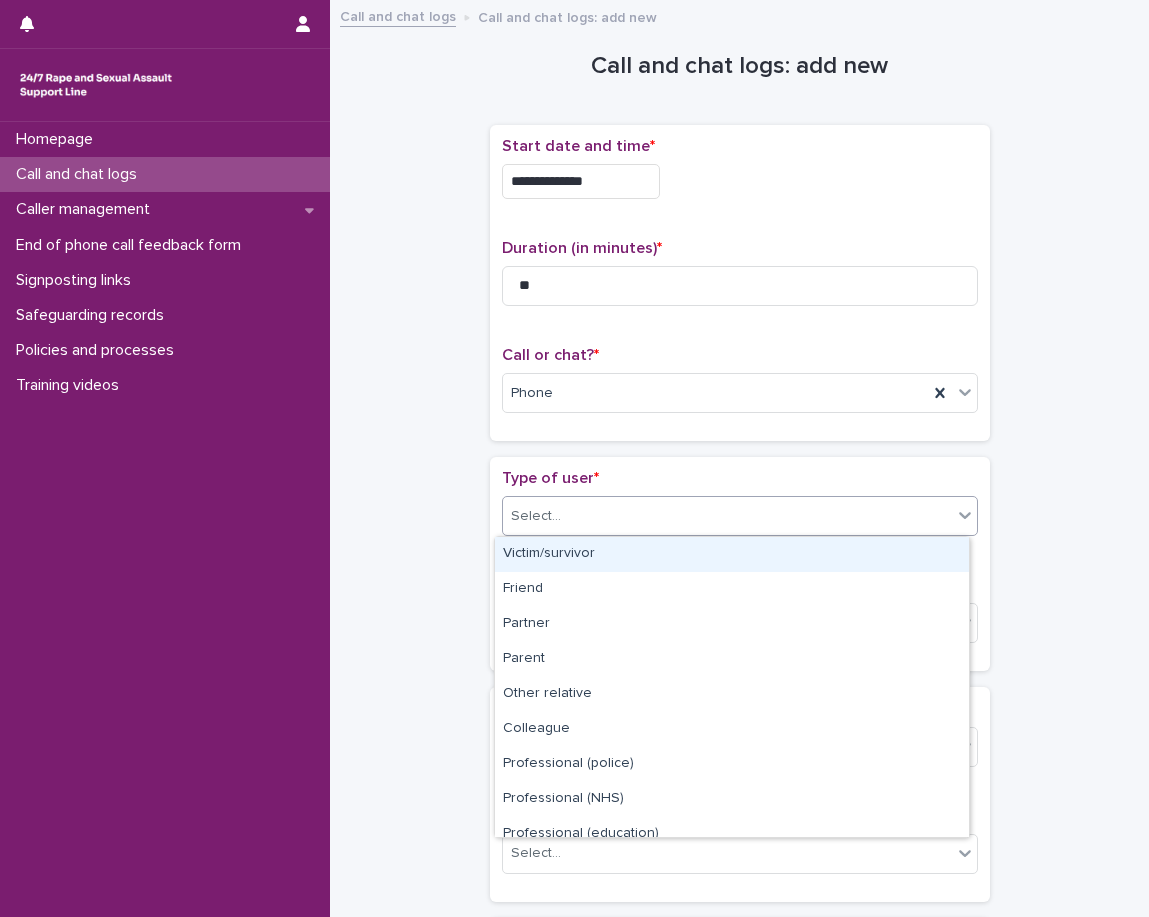 click on "Select..." at bounding box center (727, 516) 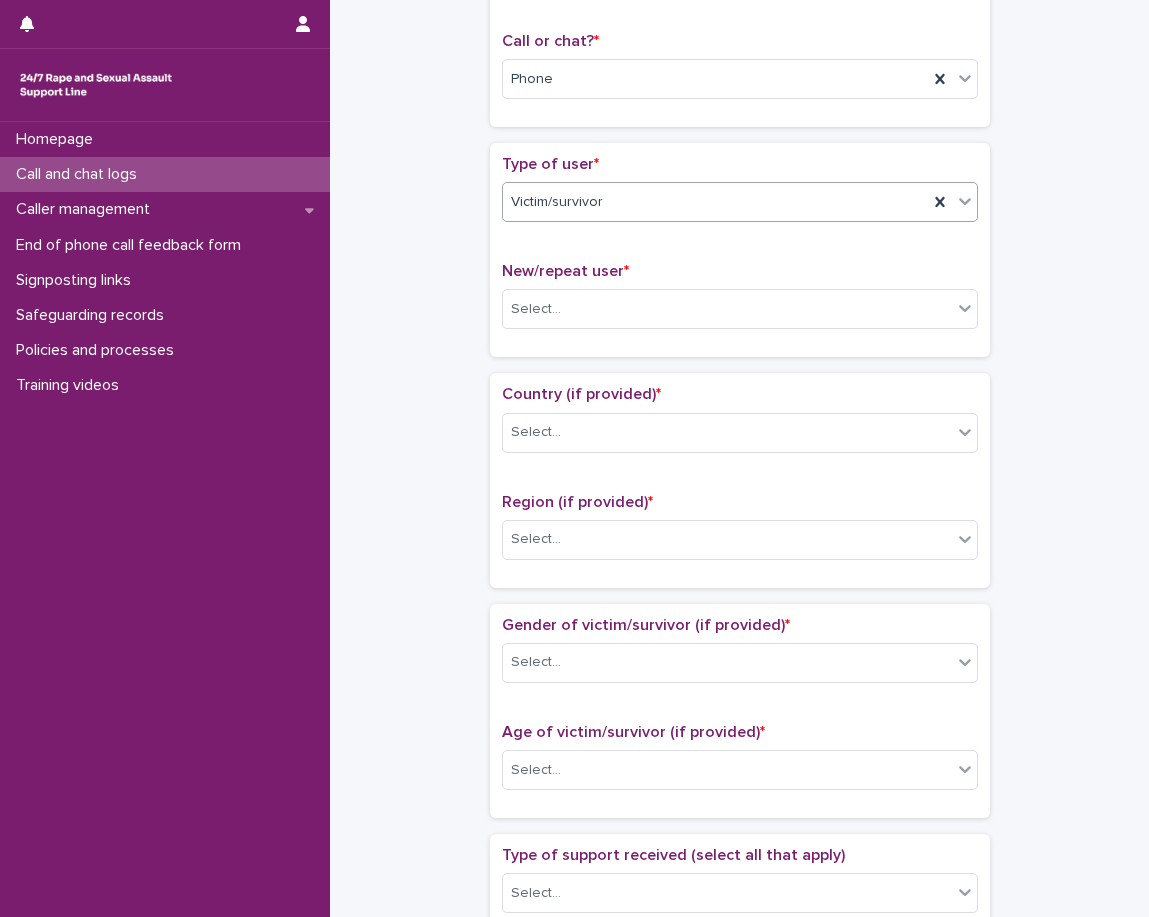 scroll, scrollTop: 400, scrollLeft: 0, axis: vertical 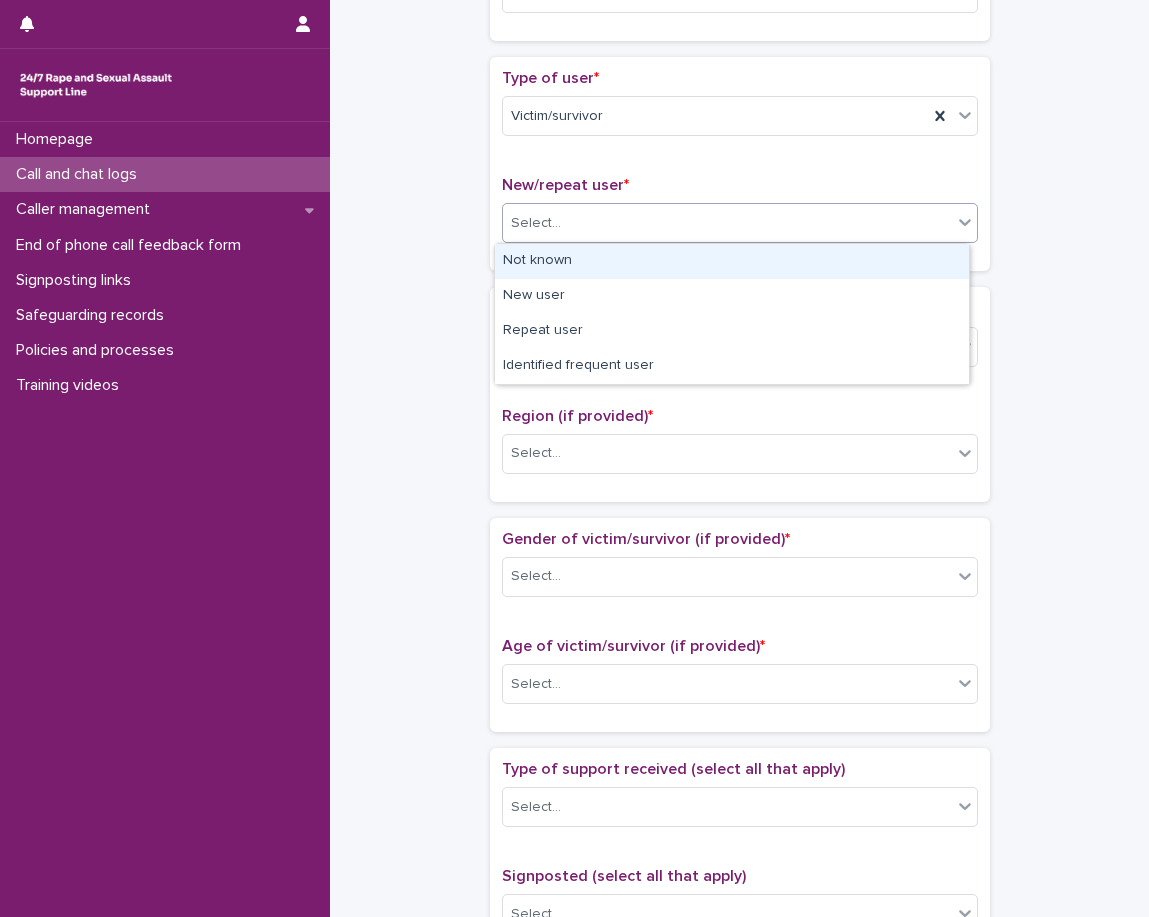 click on "Select..." at bounding box center [740, 223] 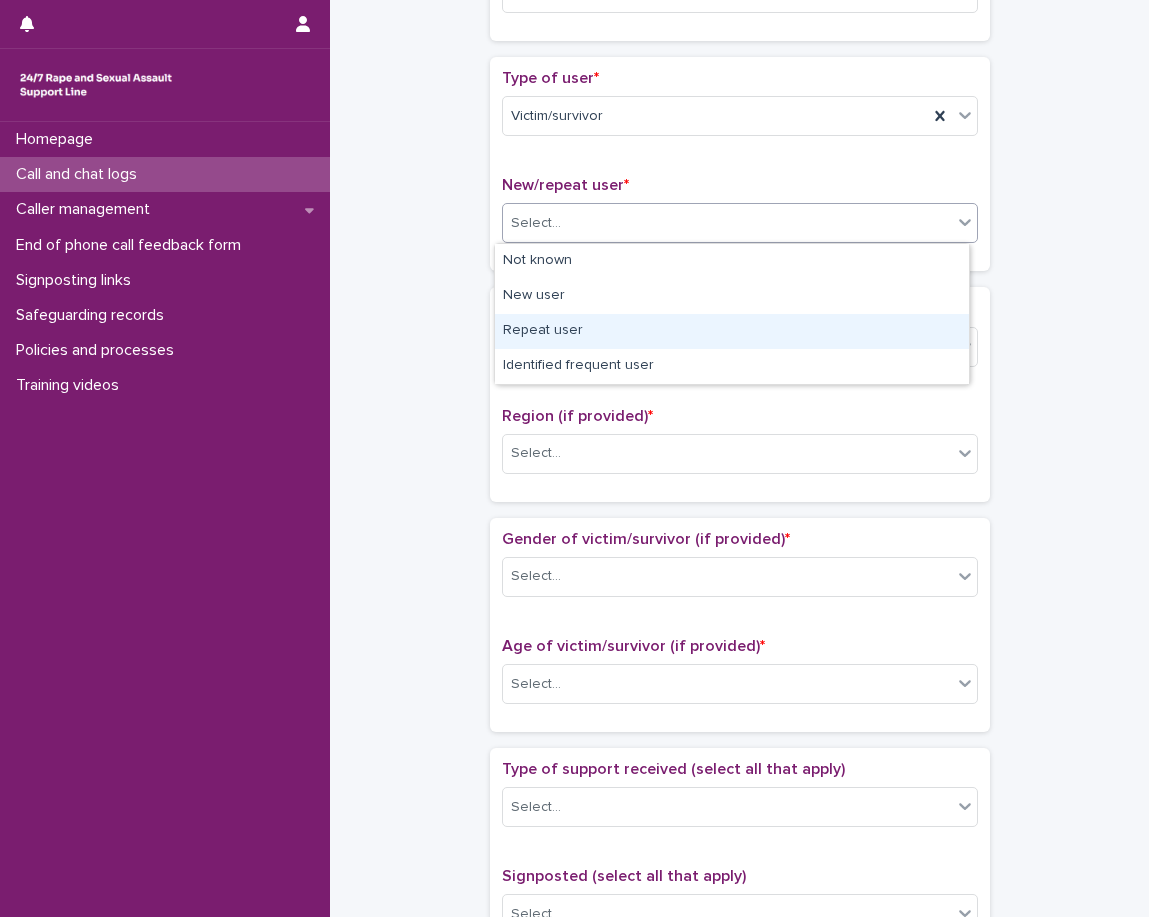 click on "Repeat user" at bounding box center (732, 331) 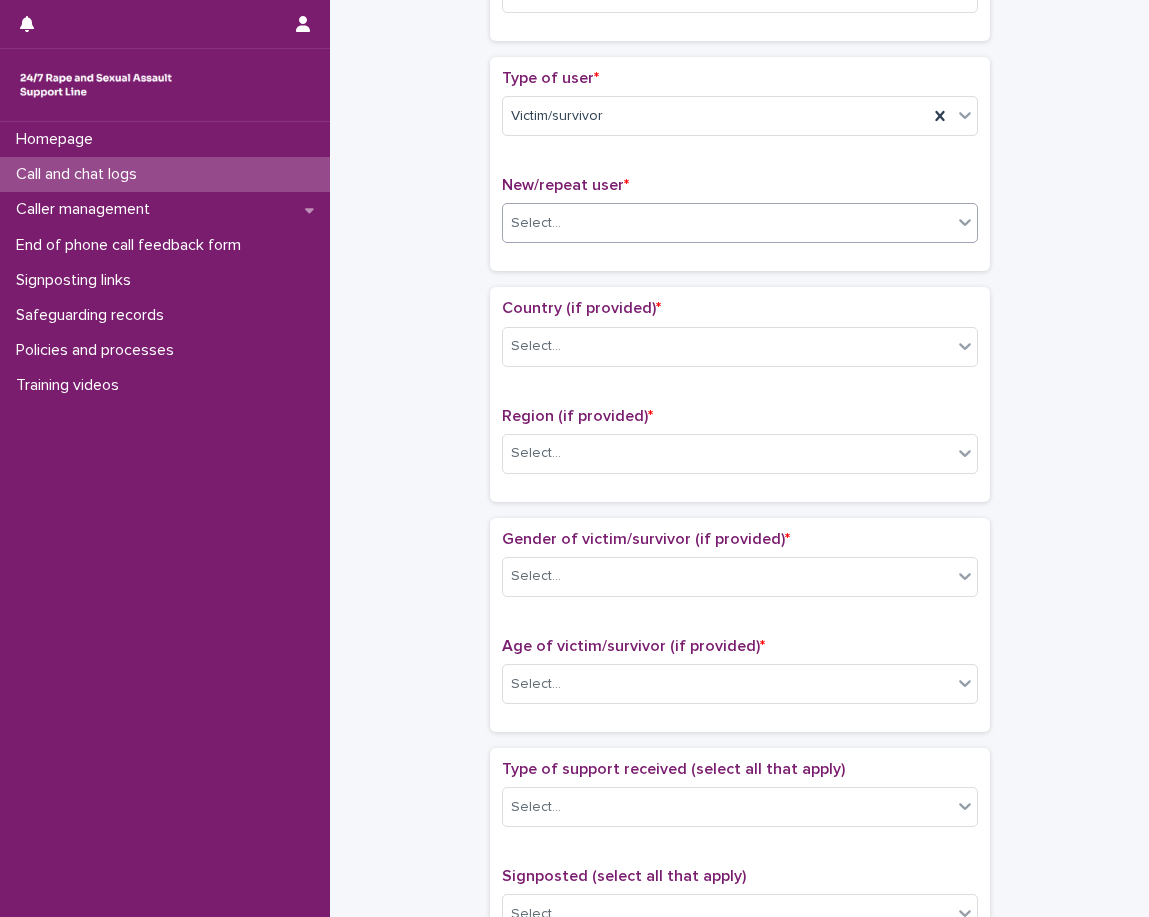 click on "Country (if provided) * Select... Region (if provided) * Select..." at bounding box center (740, 394) 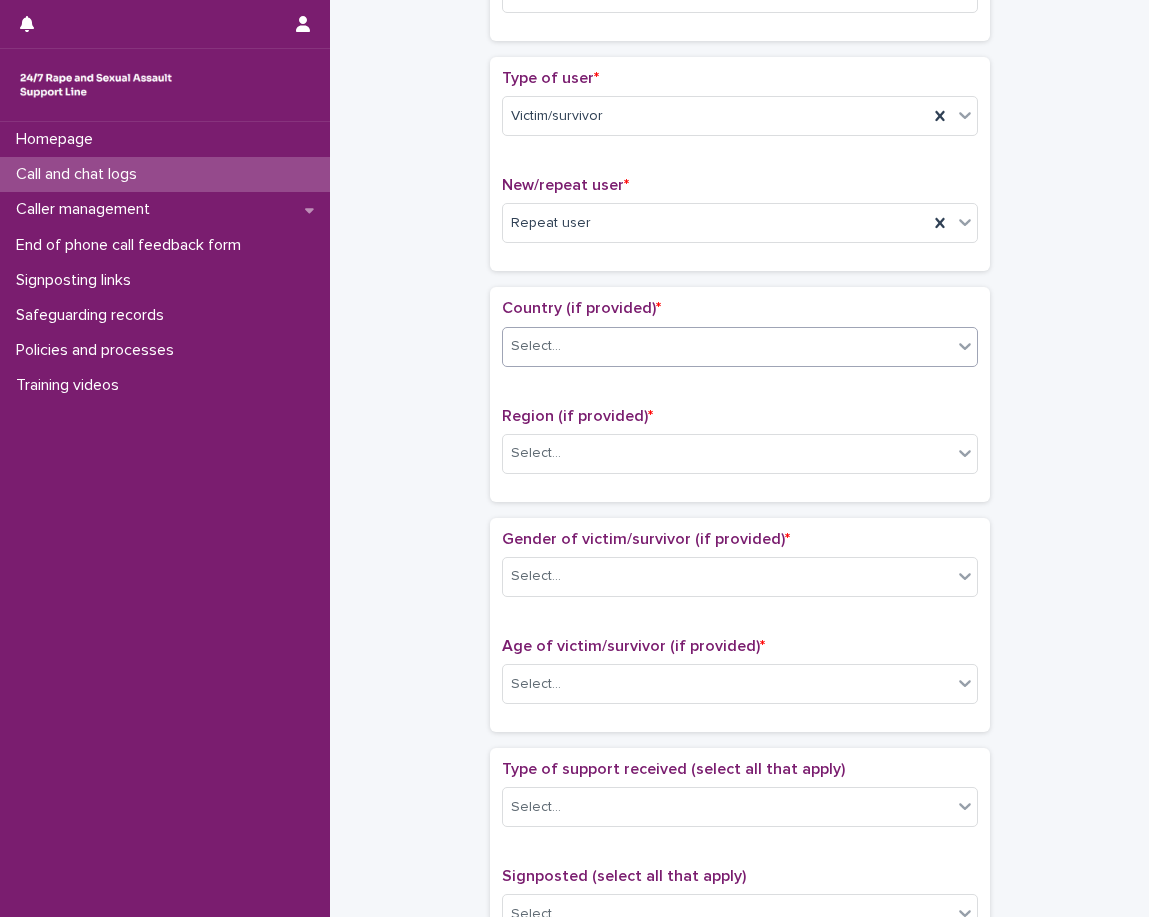 click on "Select..." at bounding box center [727, 346] 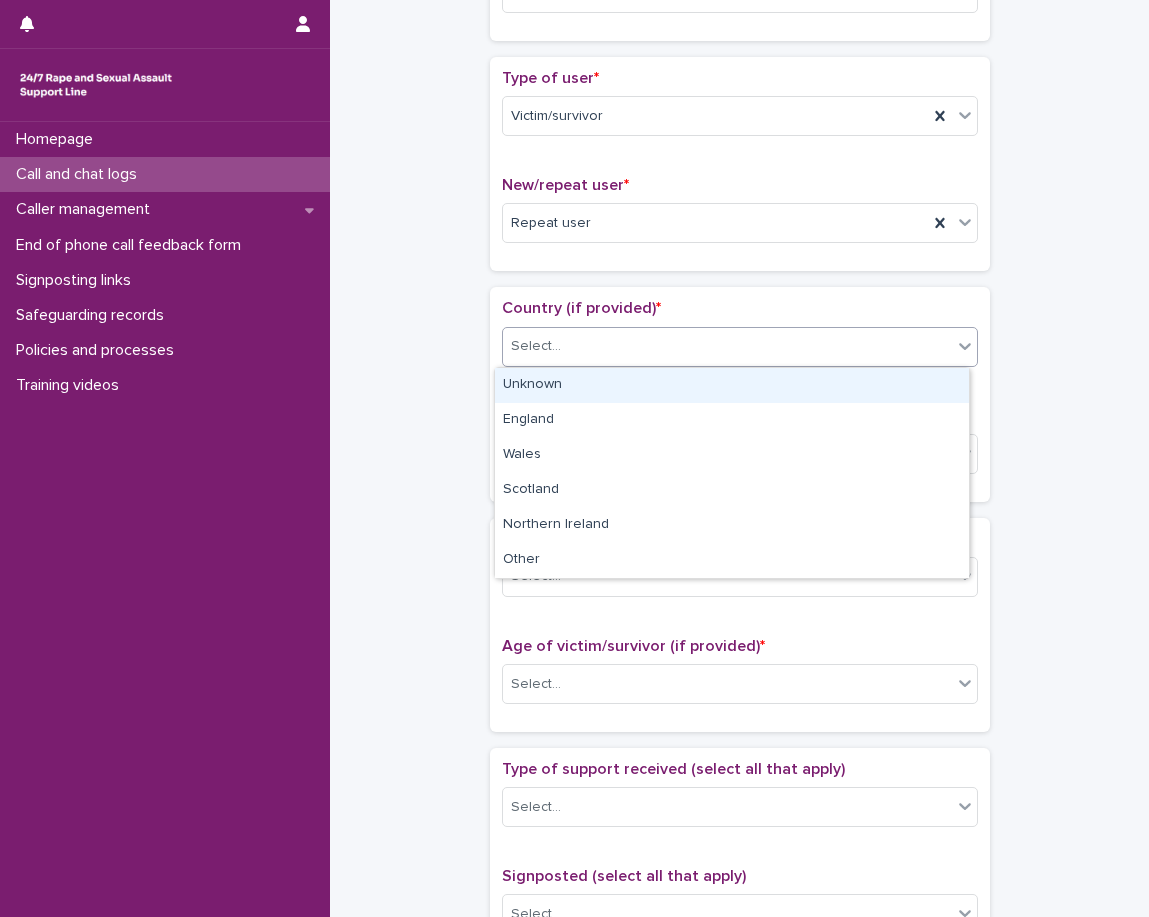 click on "Unknown" at bounding box center (732, 385) 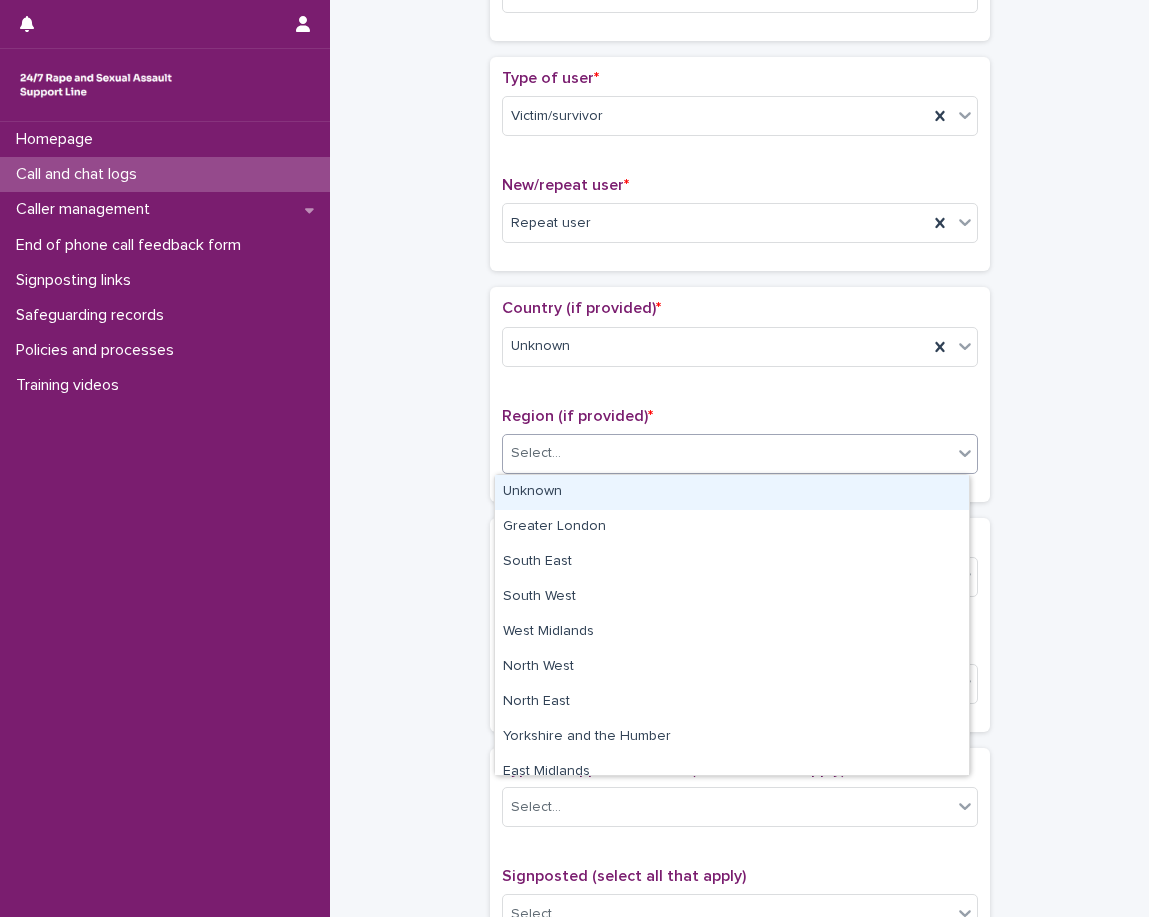 click on "Select..." at bounding box center (727, 453) 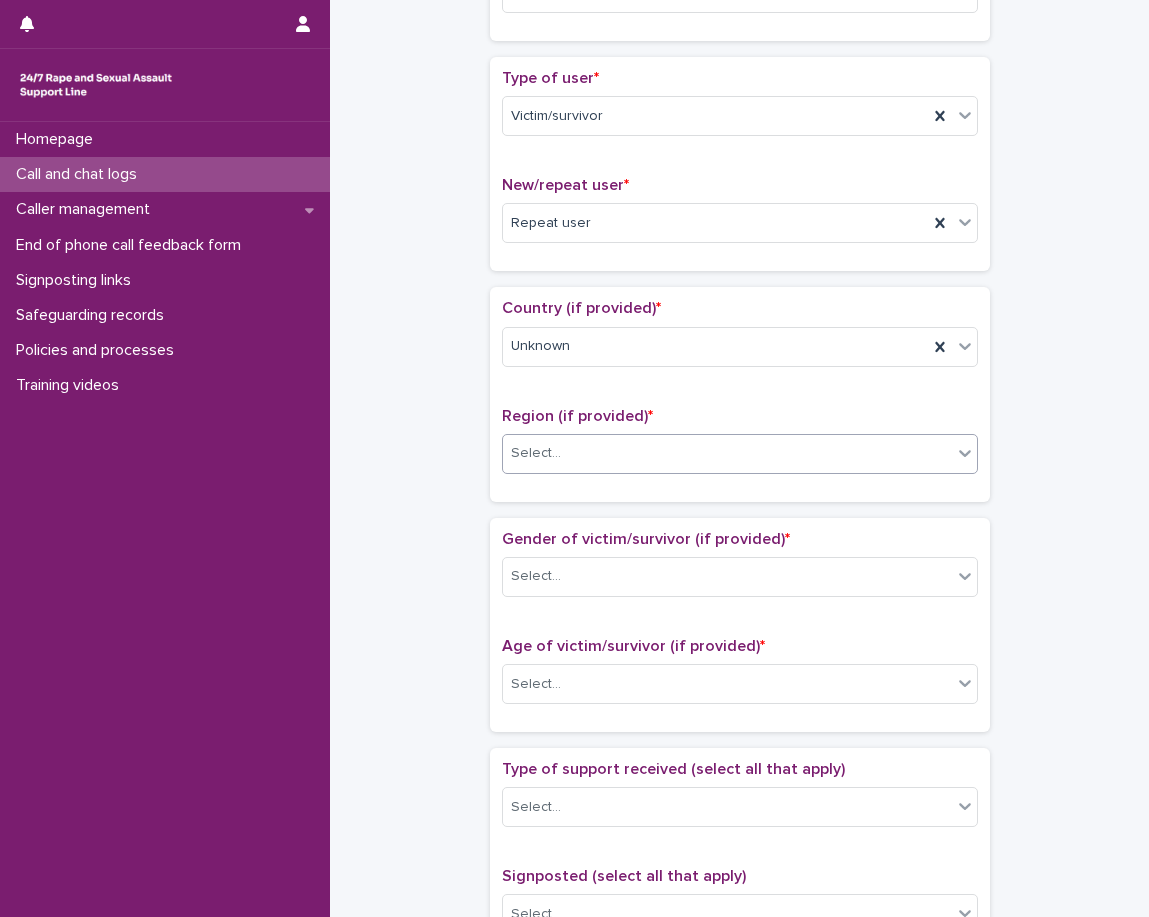 click on "Loading... Saving… Country (if provided) * Unknown Region (if provided) *   option Unknown, selected.     0 results available. Select is focused ,type to refine list, press Down to open the menu,  Select..." at bounding box center [740, 402] 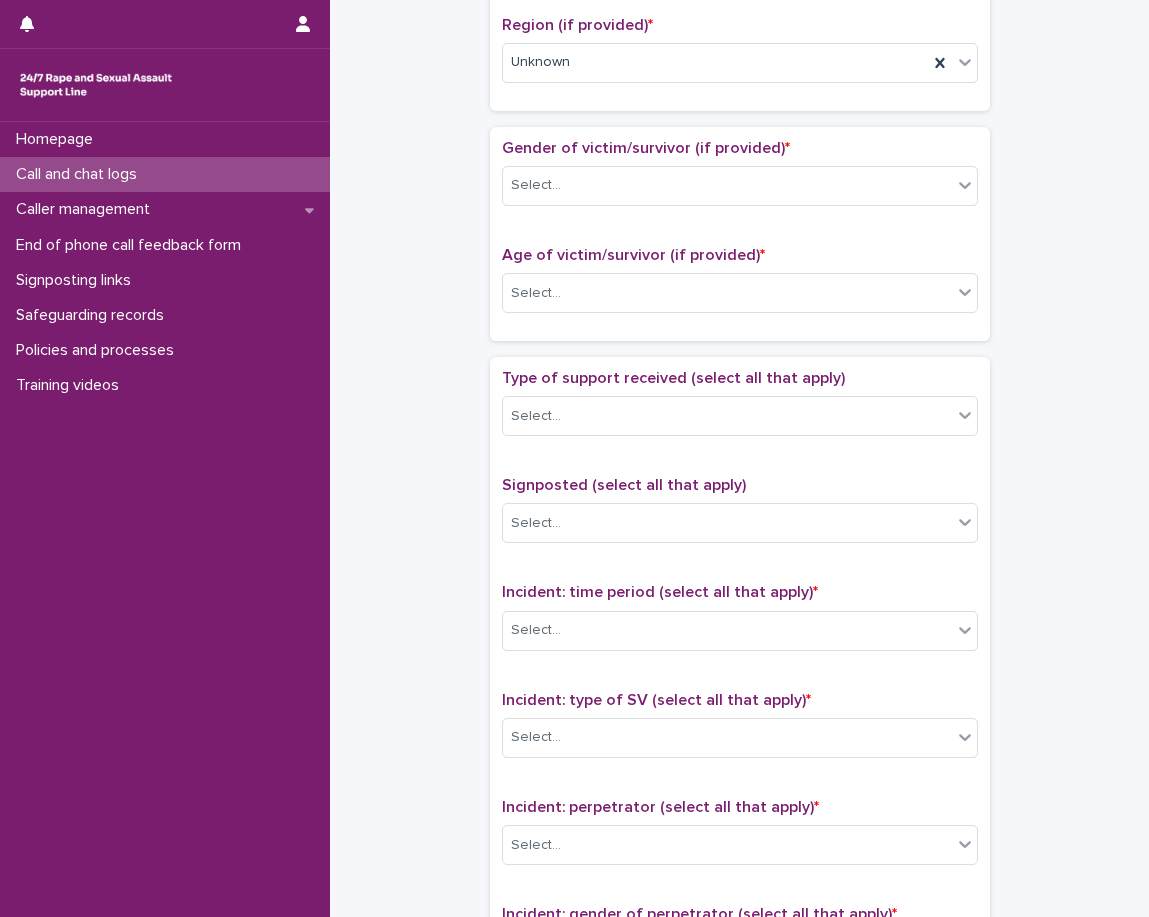scroll, scrollTop: 800, scrollLeft: 0, axis: vertical 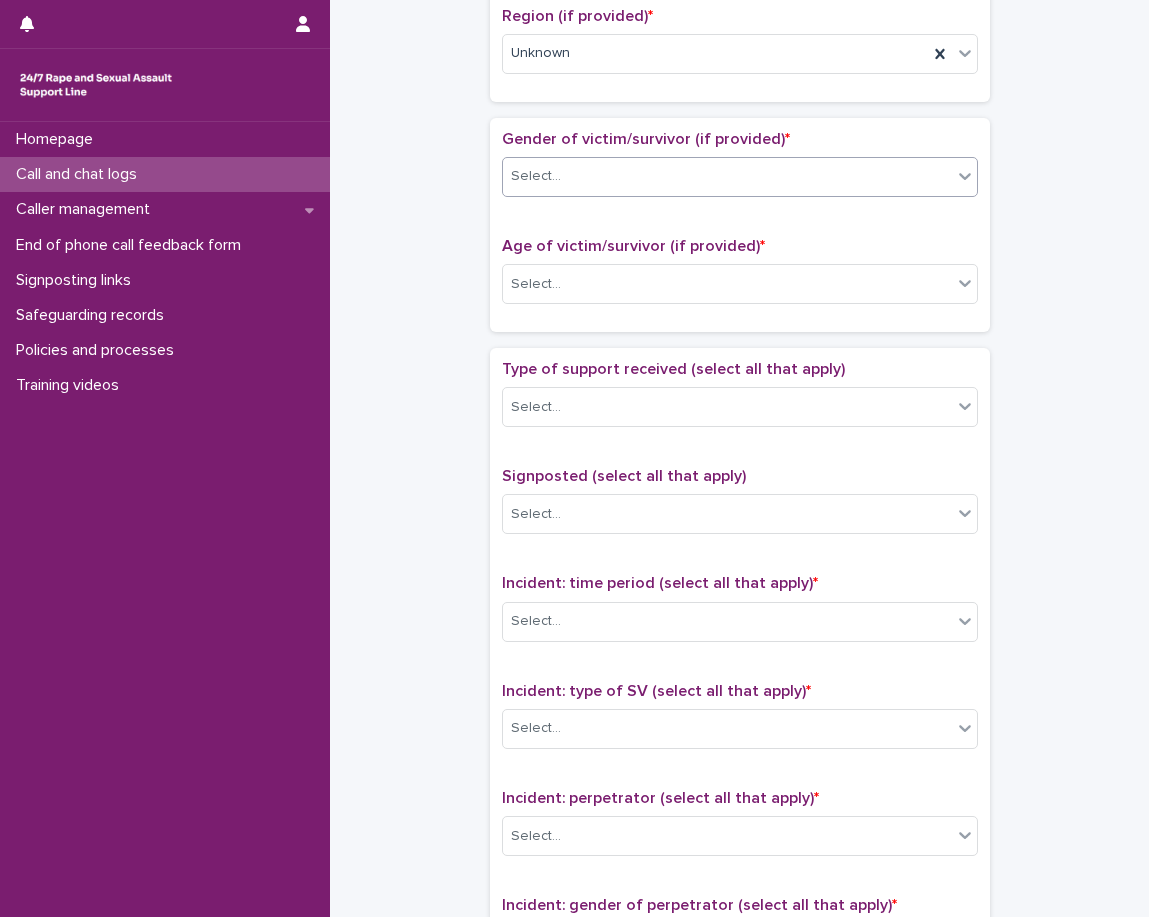 click on "Select..." at bounding box center [740, 177] 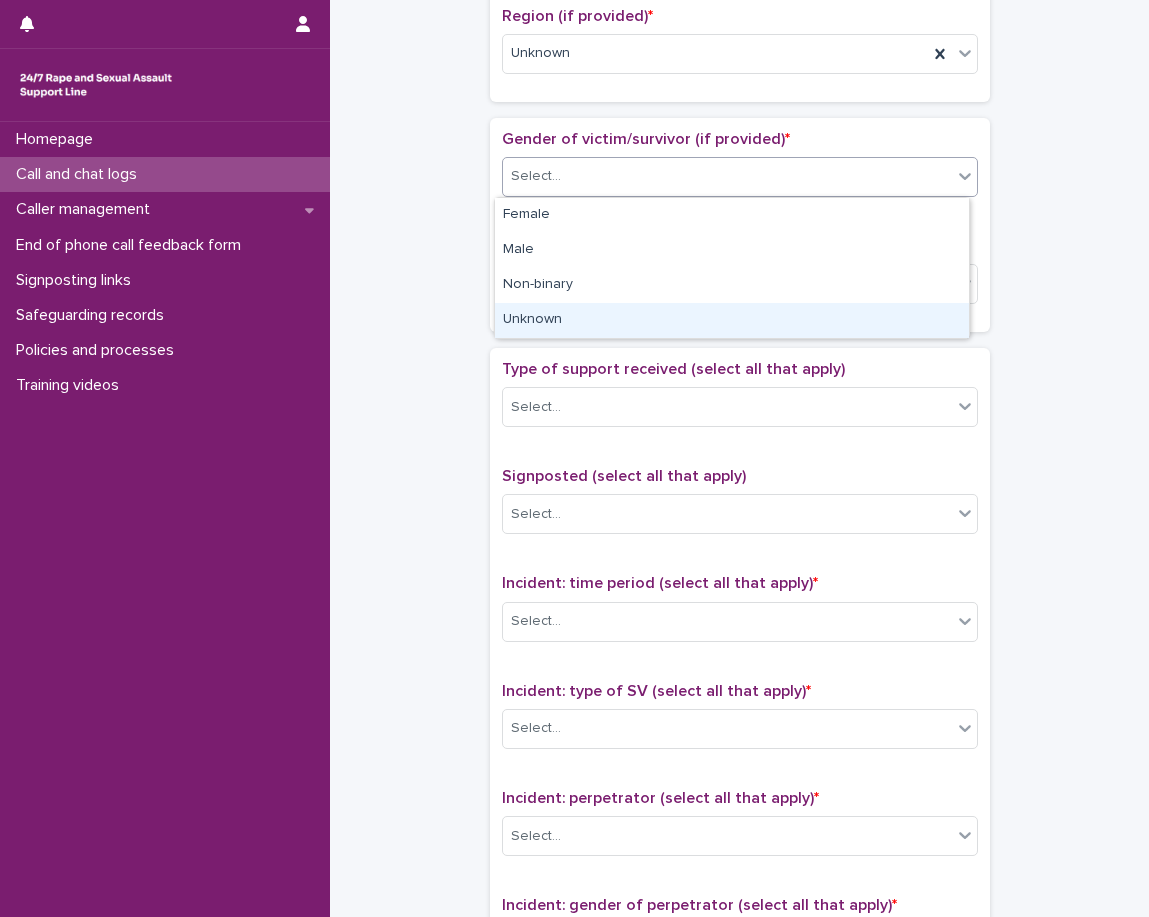 click on "Unknown" at bounding box center [732, 320] 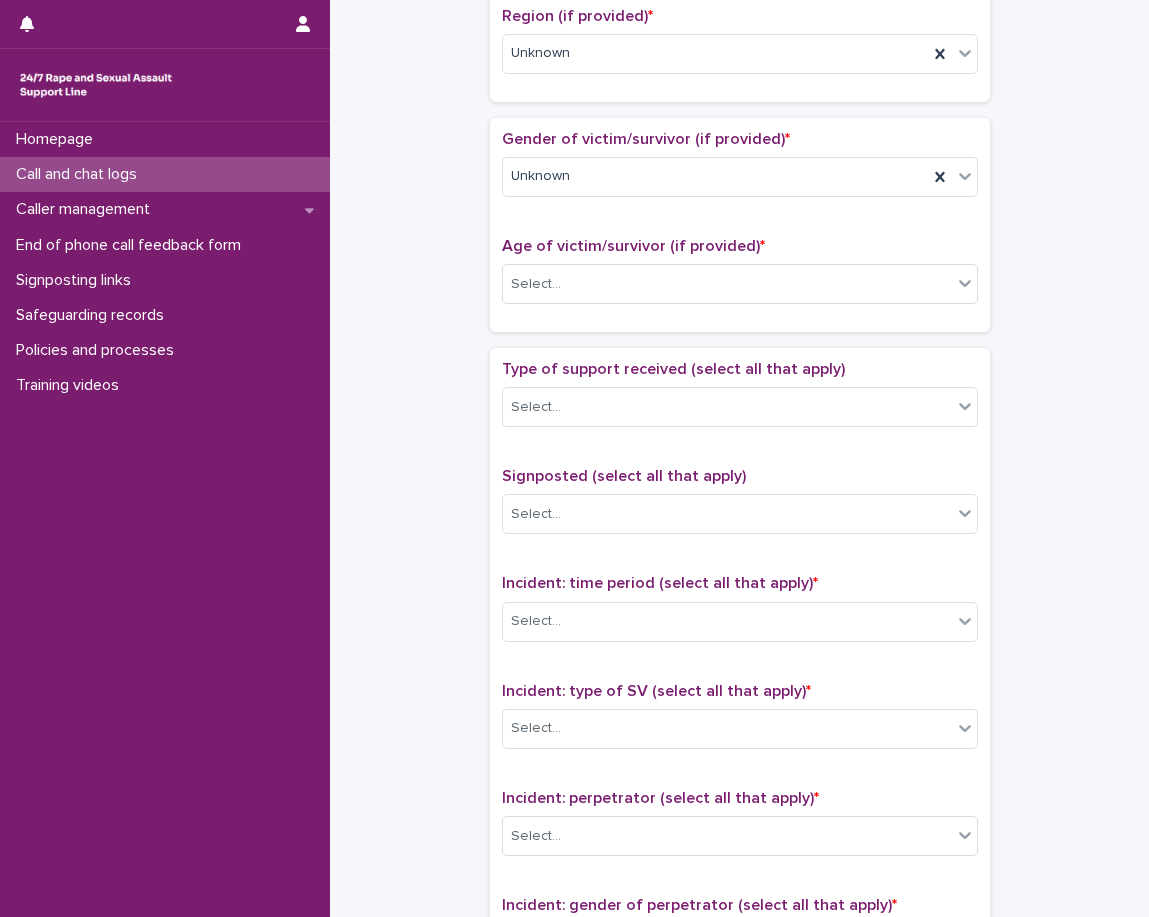 click on "Age of victim/survivor (if provided) * Select..." at bounding box center (740, 278) 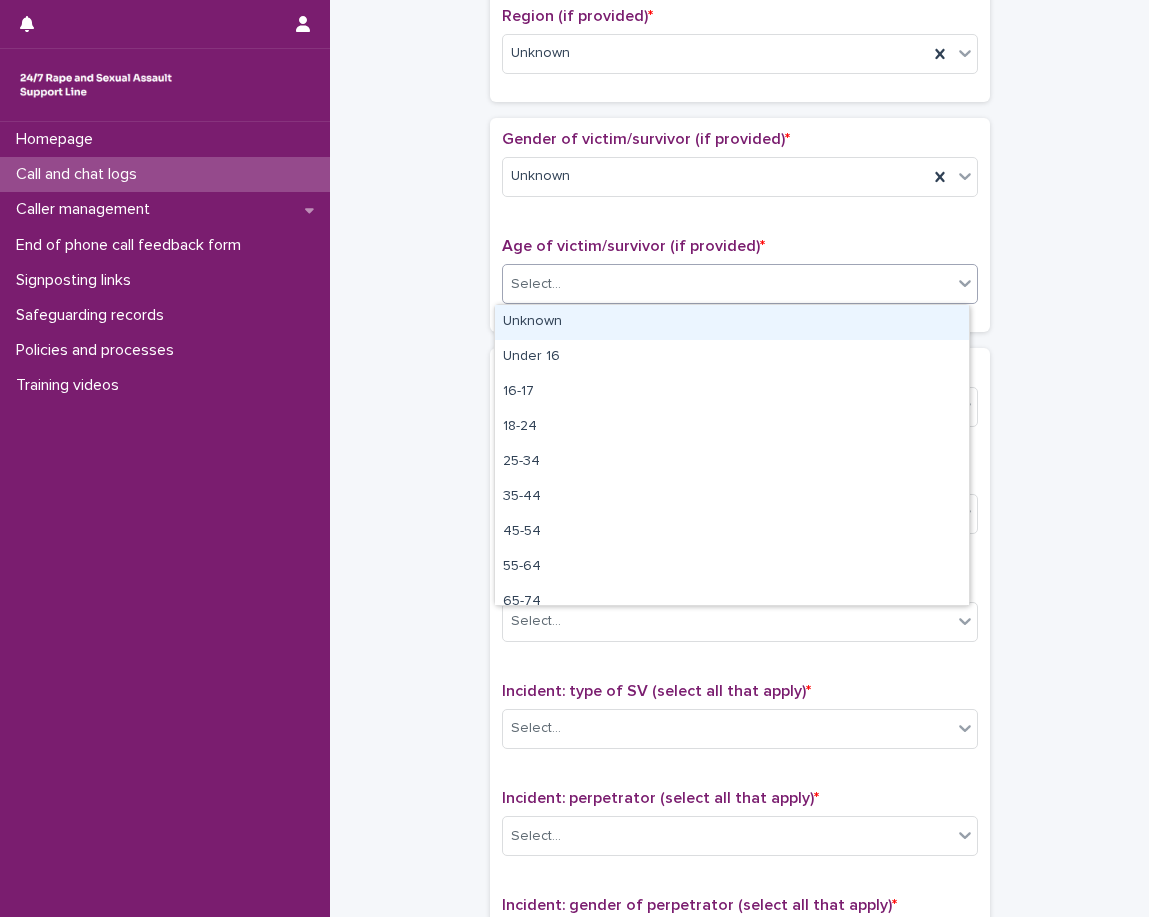 click on "Select..." at bounding box center (727, 284) 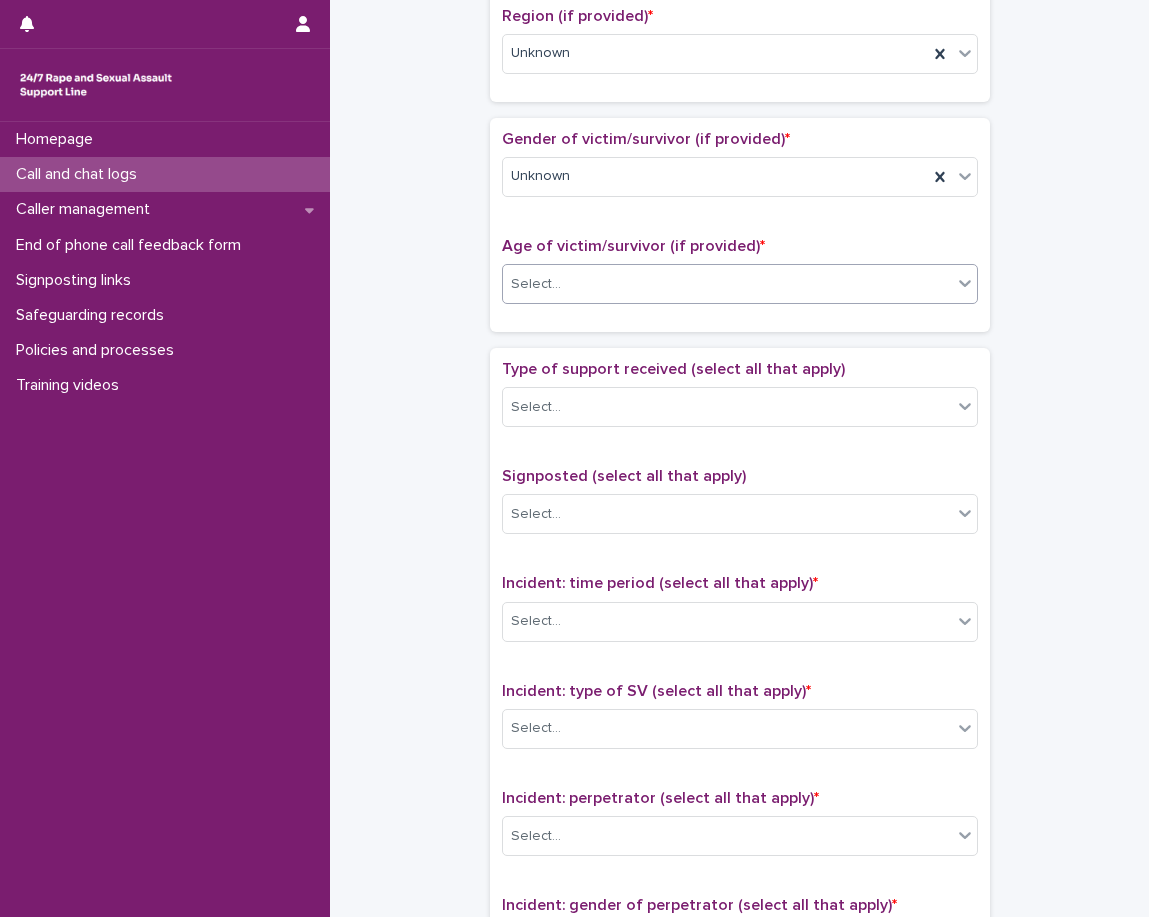 click on "Gender of victim/survivor (if provided) * Unknown Age of victim/survivor (if provided) *   option Unknown, selected.     0 results available. Select is focused ,type to refine list, press Down to open the menu,  Select..." at bounding box center (740, 225) 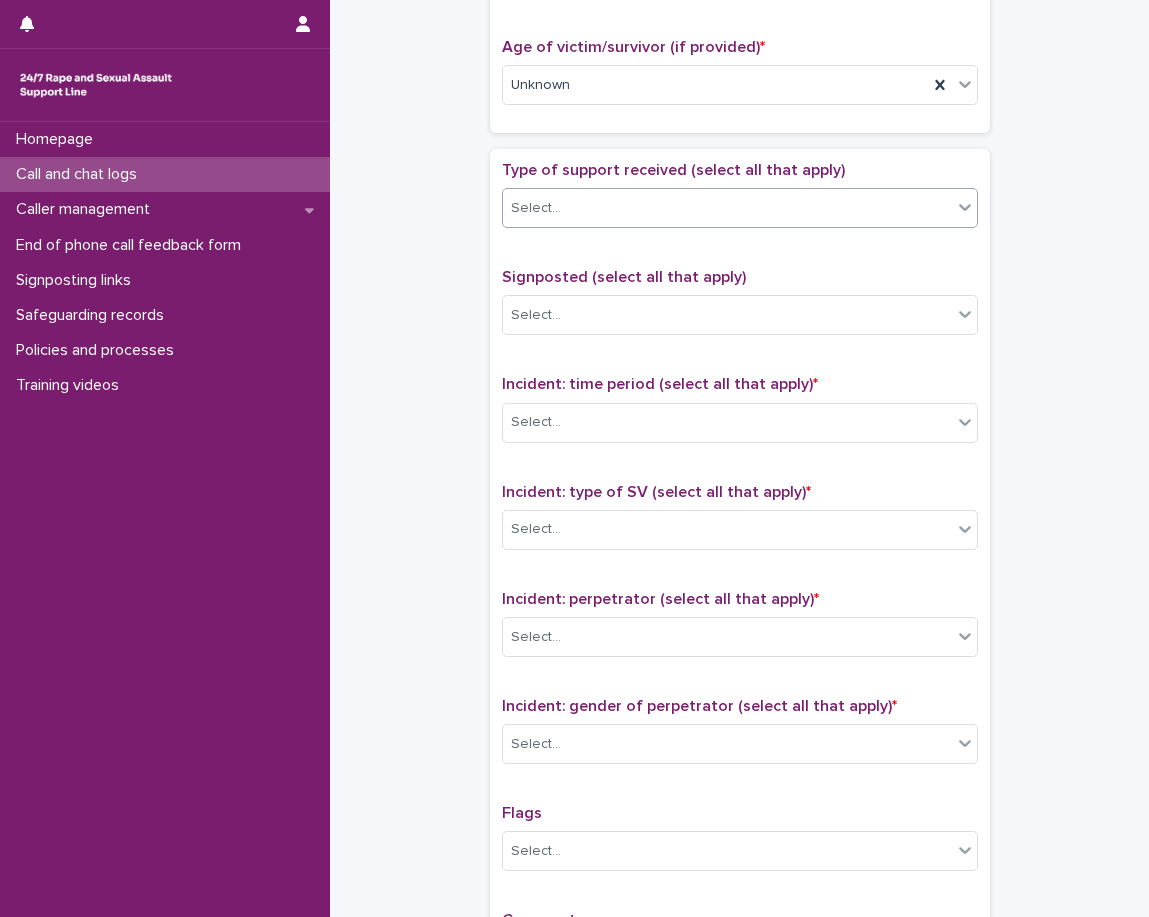 scroll, scrollTop: 1100, scrollLeft: 0, axis: vertical 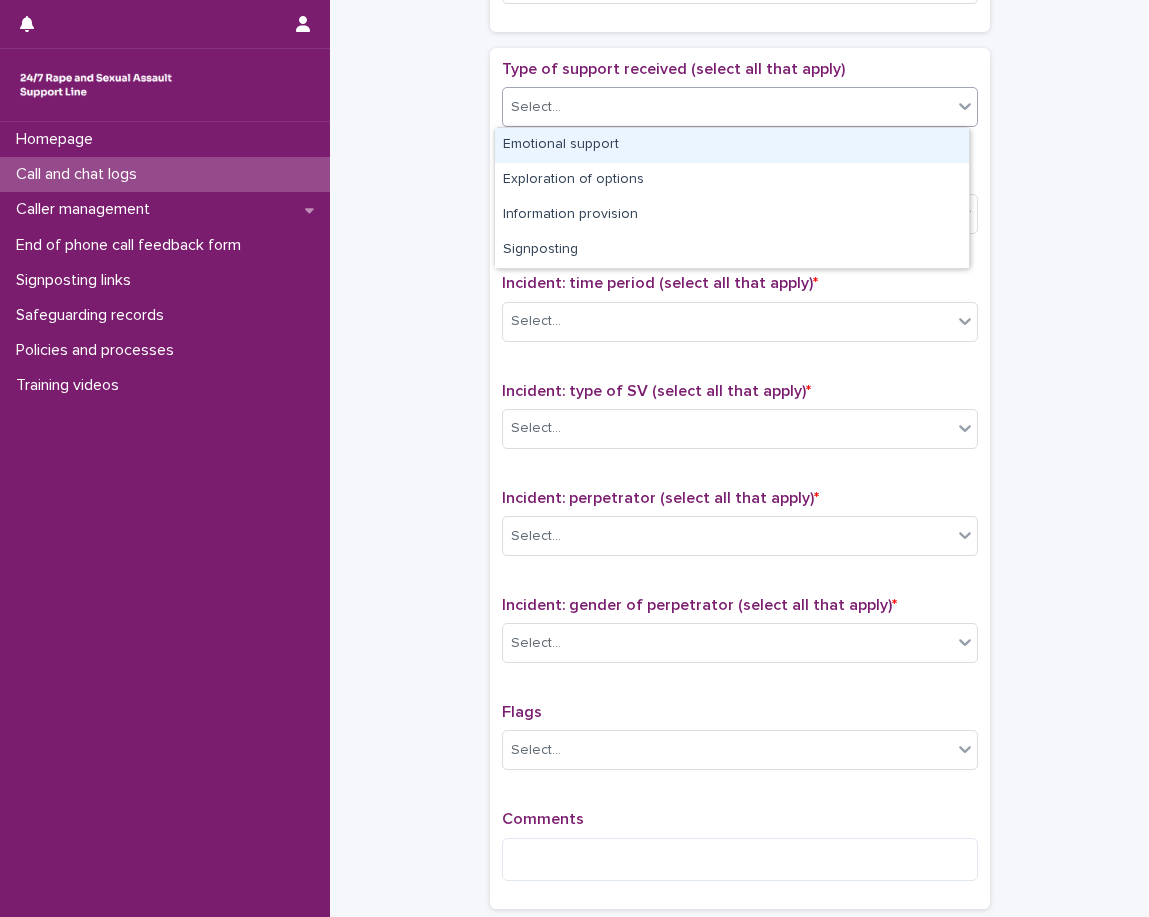 click on "Select..." at bounding box center [727, 107] 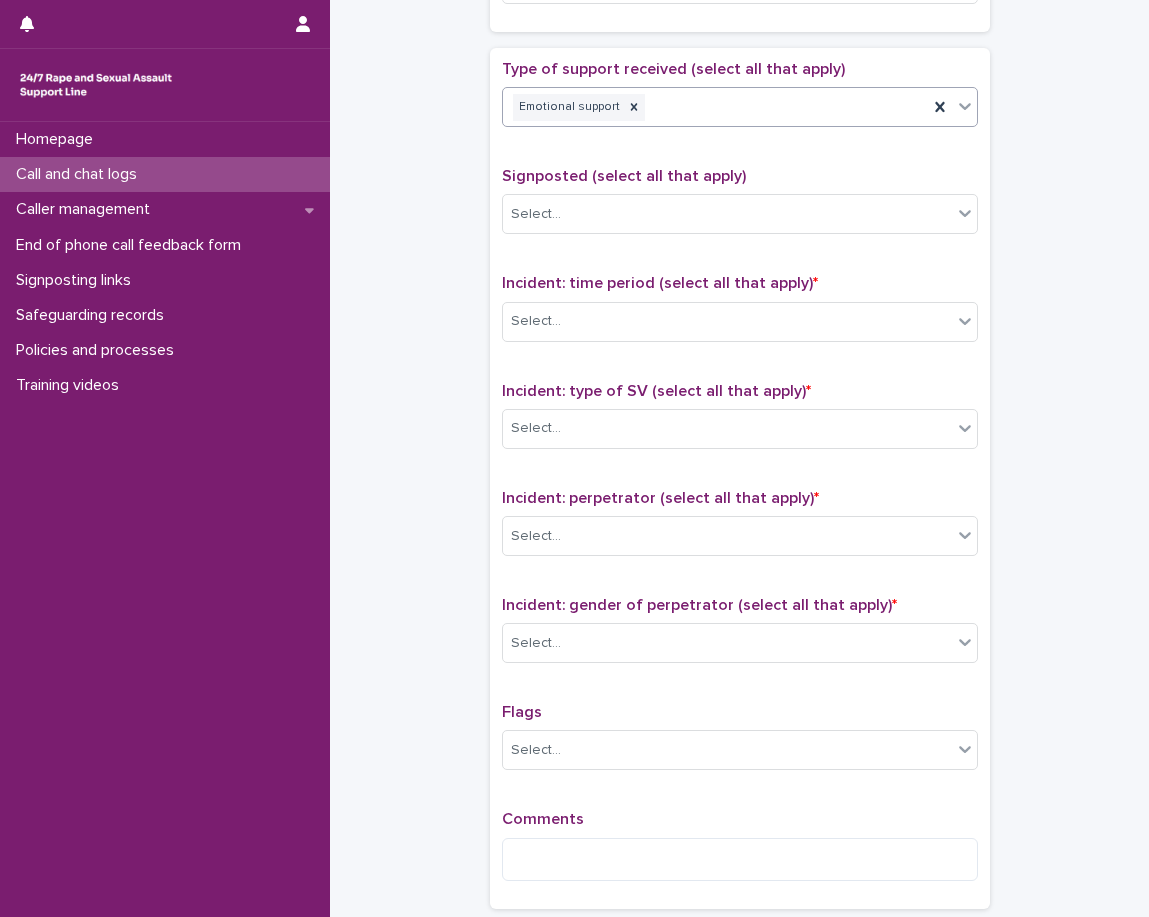 click on "Type of support received (select all that apply)   option Emotional support, selected.     0 results available. Select is focused ,type to refine list, press Down to open the menu,  press left to focus selected values Emotional support" at bounding box center [740, 101] 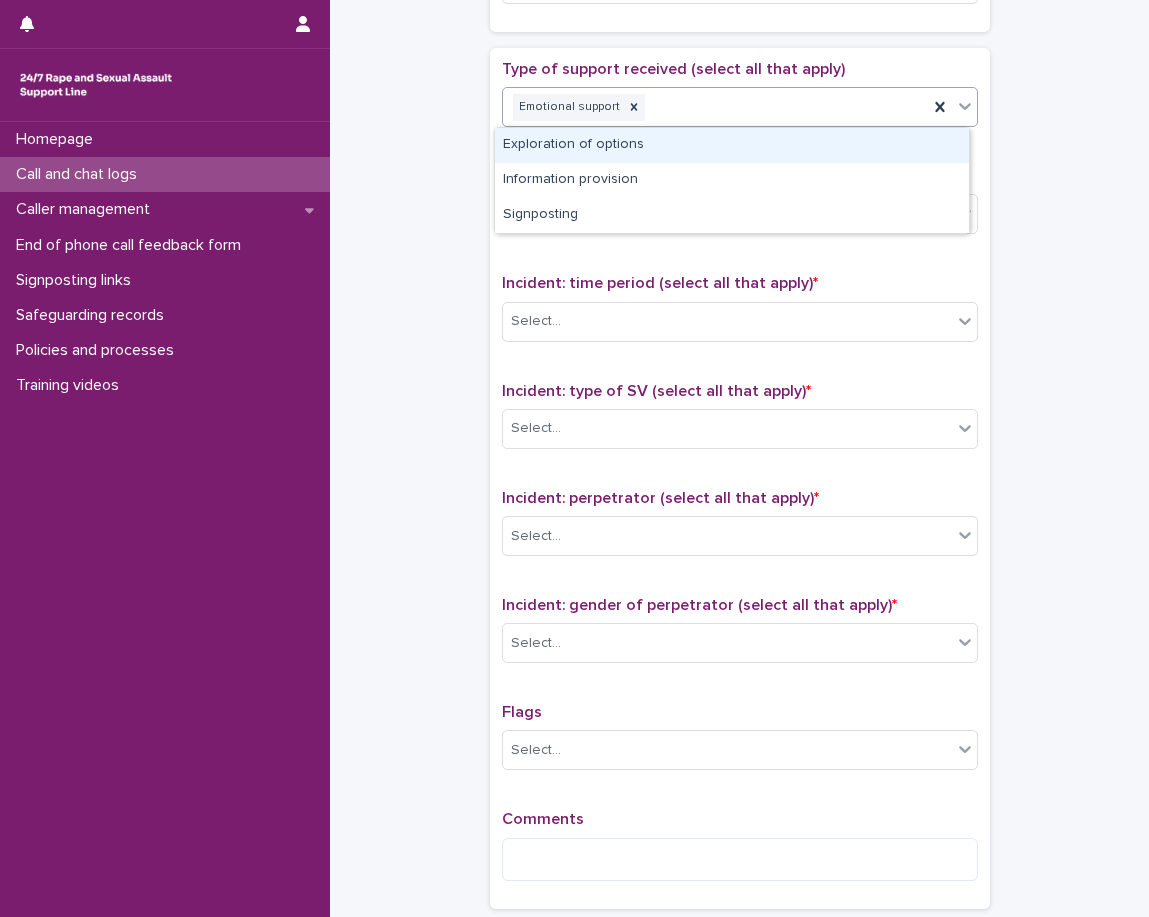 click on "Emotional support" at bounding box center [715, 107] 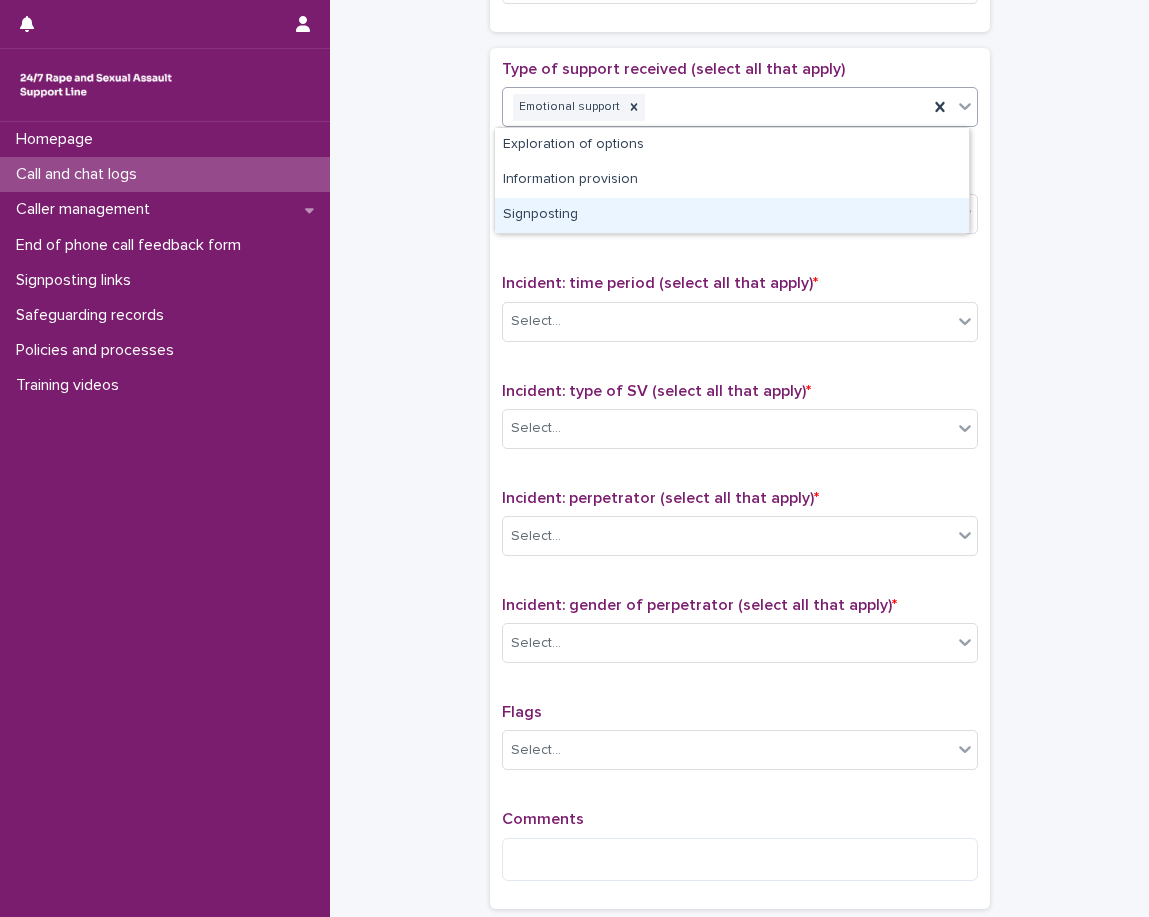 click on "**********" at bounding box center (739, -66) 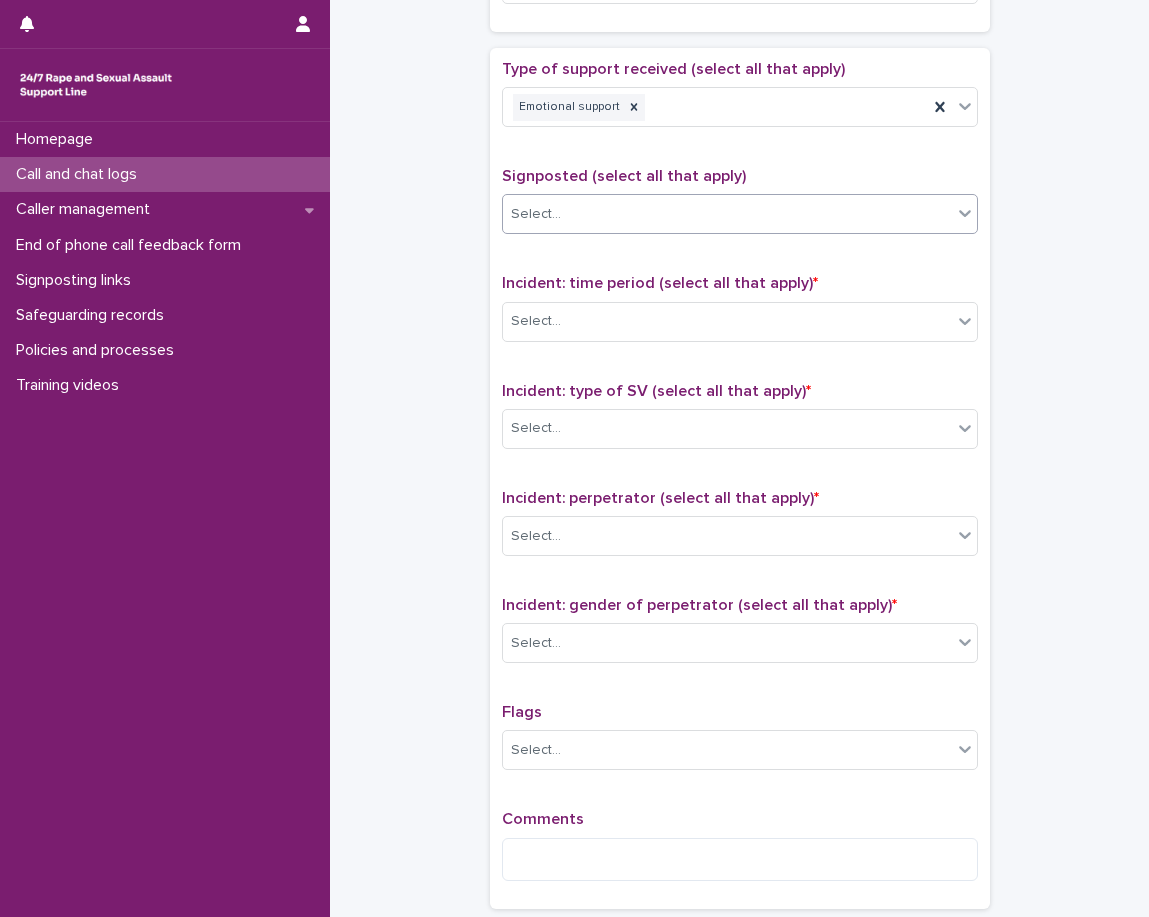 click at bounding box center [564, 214] 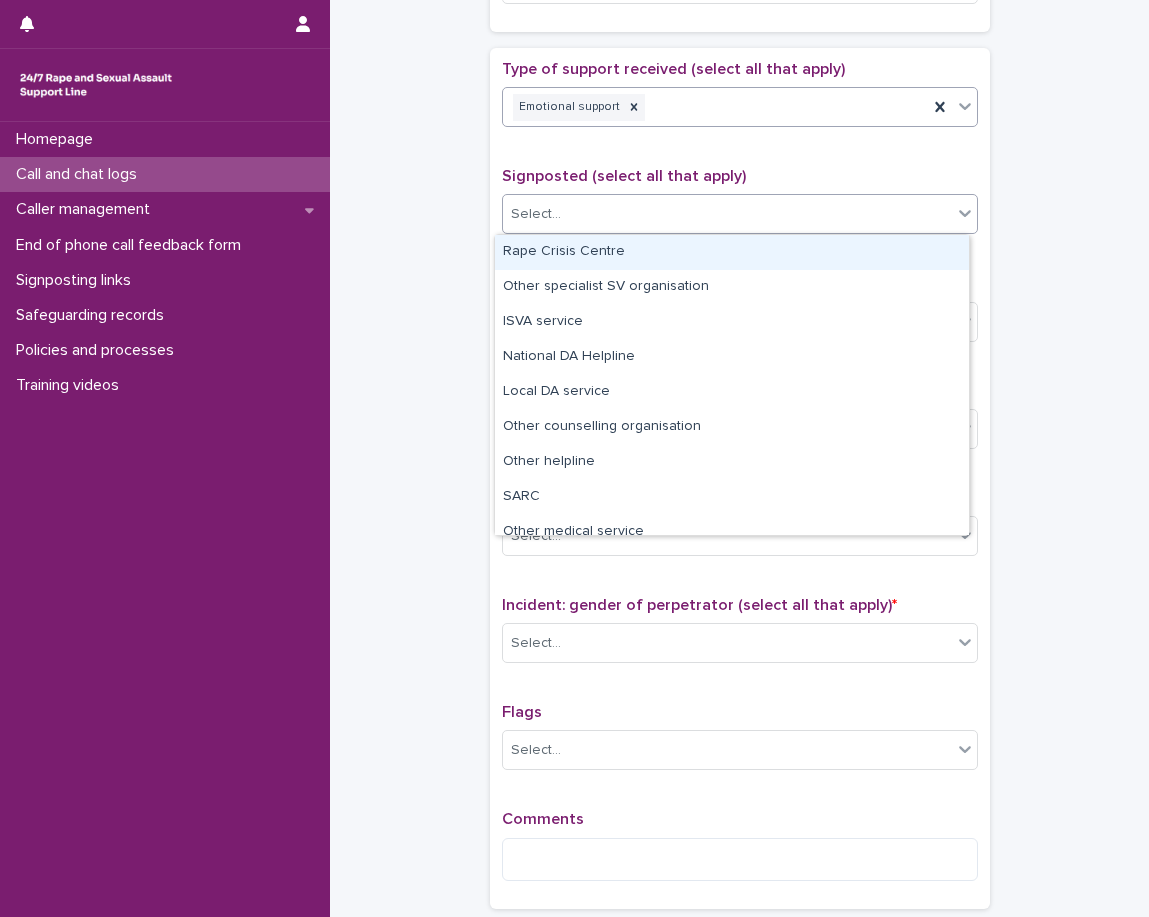 click on "**********" at bounding box center (574, 458) 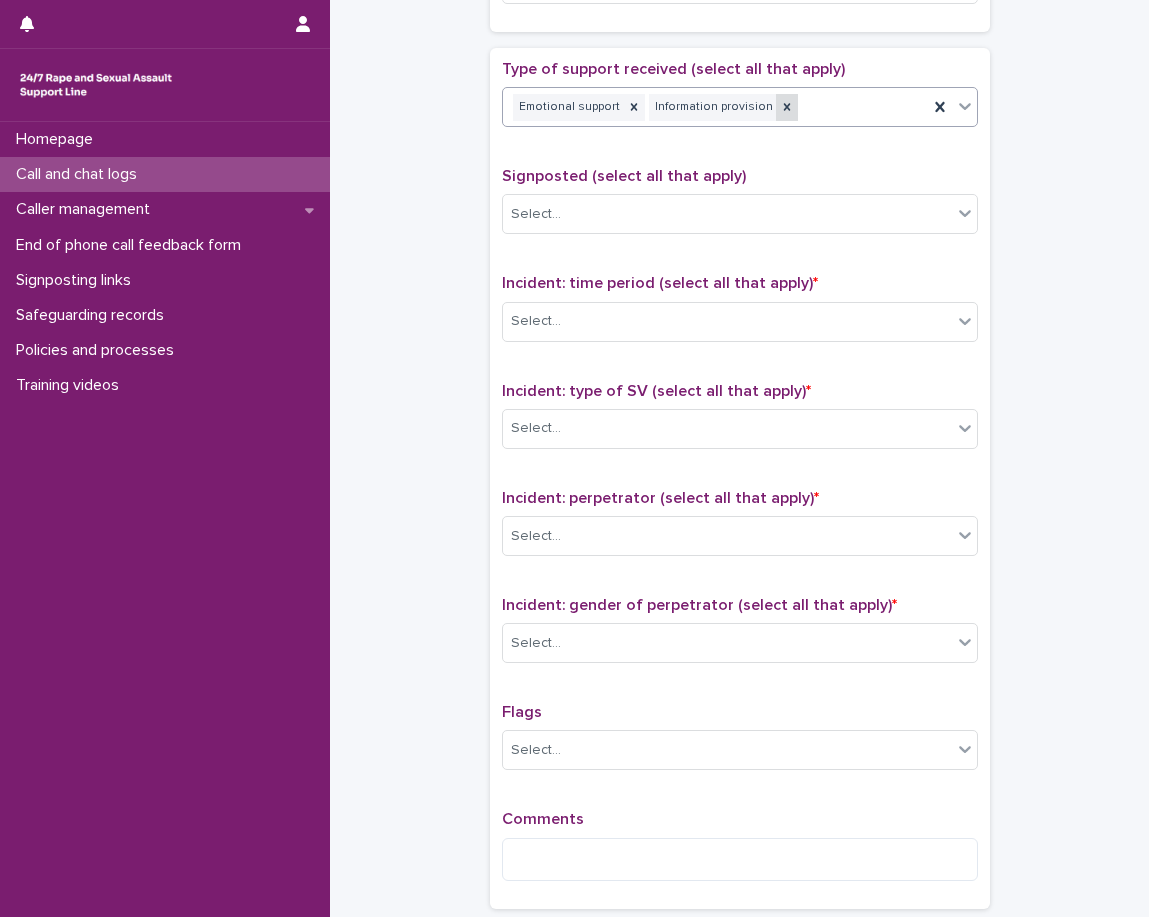 click at bounding box center (787, 107) 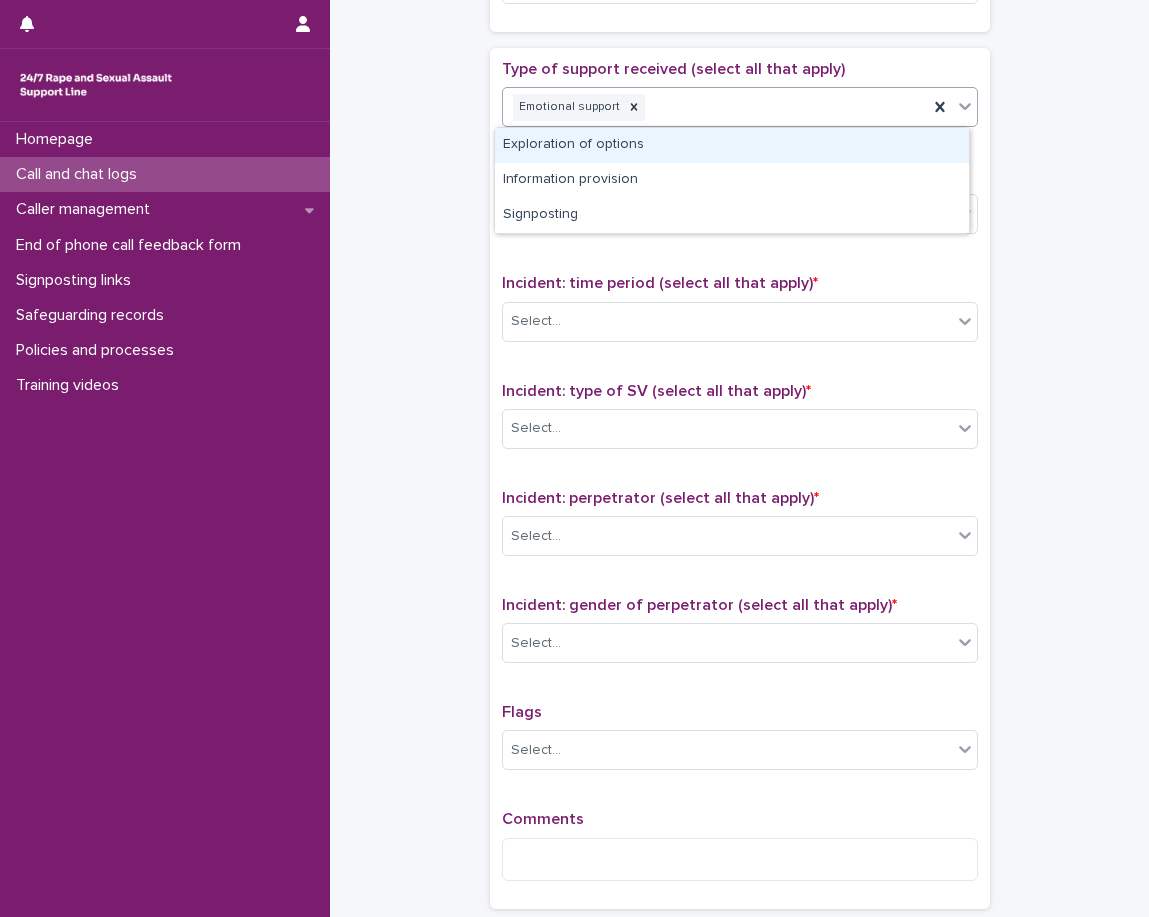 drag, startPoint x: 782, startPoint y: 110, endPoint x: 772, endPoint y: 125, distance: 18.027756 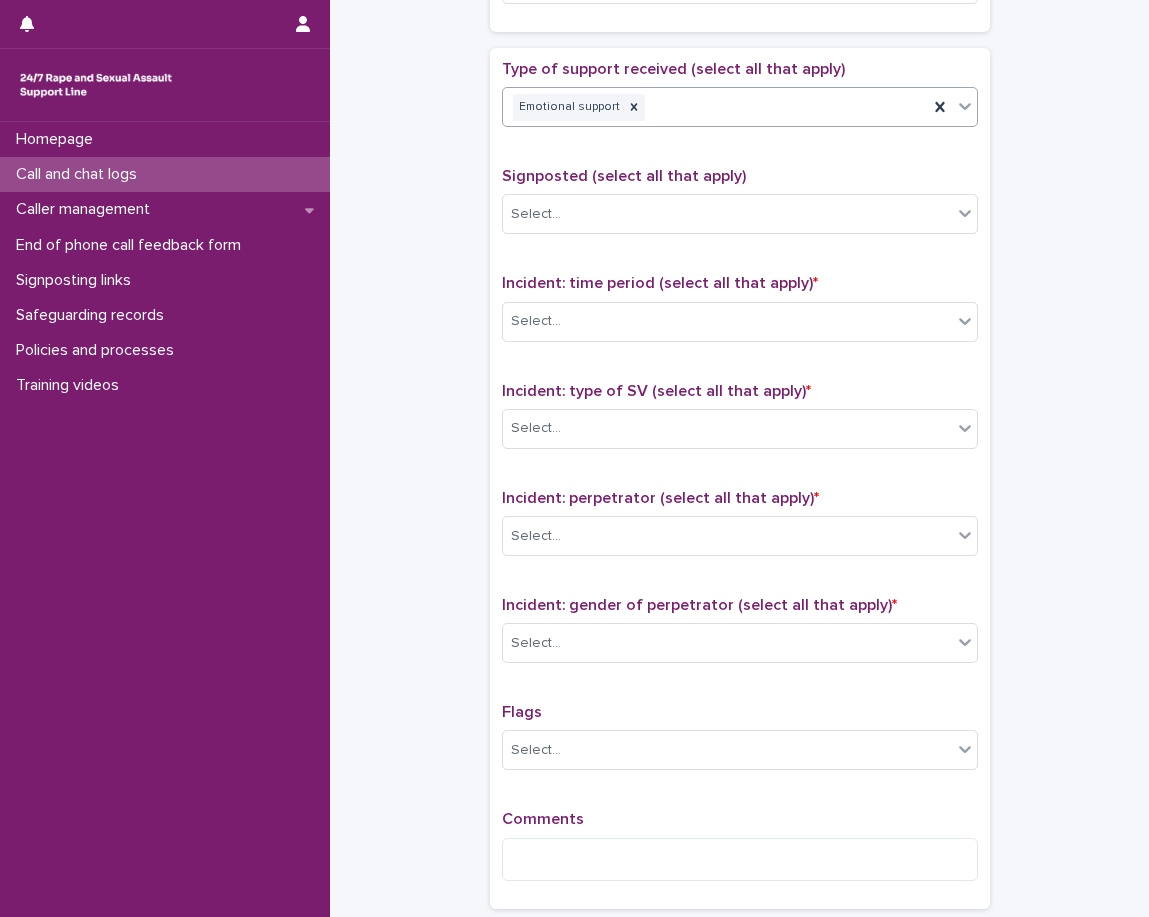 click on "Type of support received (select all that apply)   option Exploration of options, selected.     0 results available. Select is focused ,type to refine list, press Down to open the menu,  press left to focus selected values Emotional support Signposted (select all that apply) Select... Incident: time period (select all that apply) * Select... Incident: type of SV (select all that apply) * Select... Incident: perpetrator (select all that apply) * Select... Incident: gender of perpetrator (select all that apply) * Select... Flags Select... Comments" at bounding box center (740, 478) 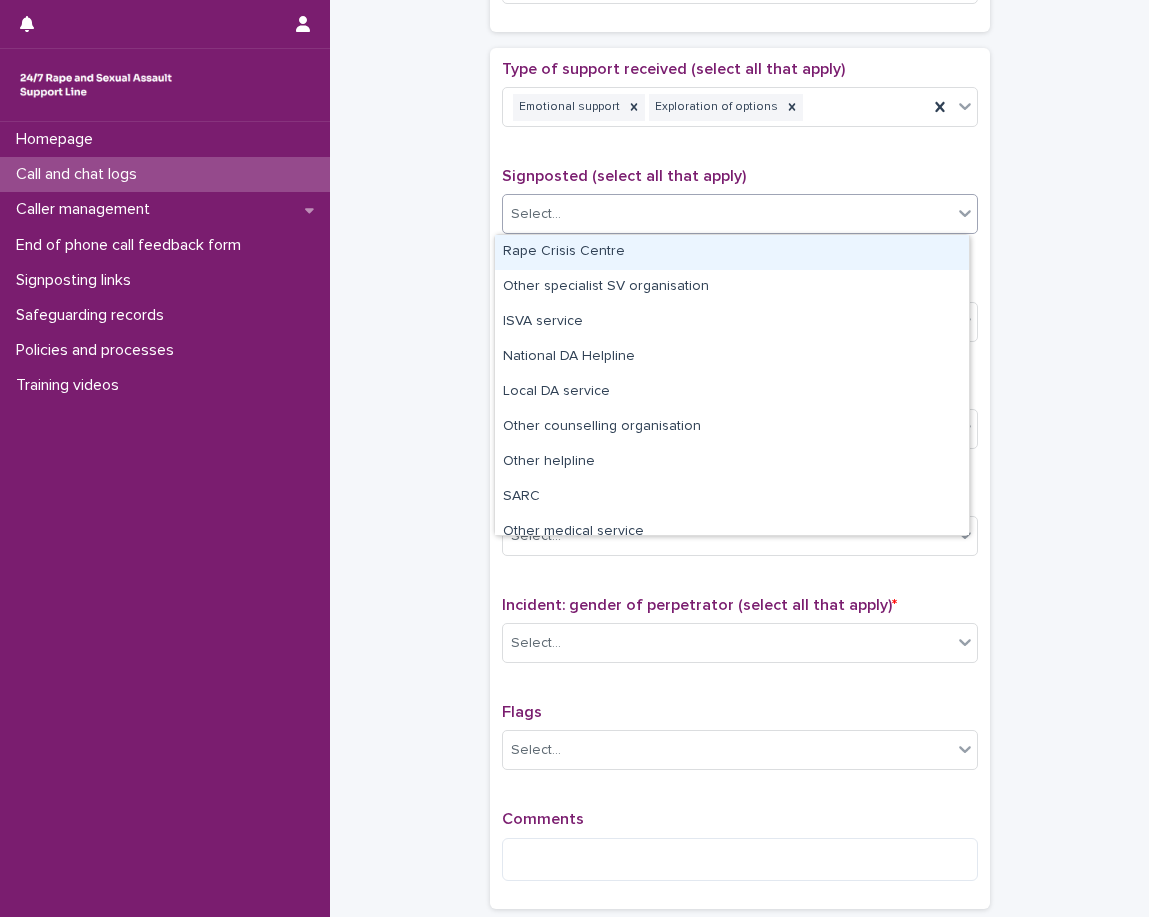 click on "Select..." at bounding box center [727, 214] 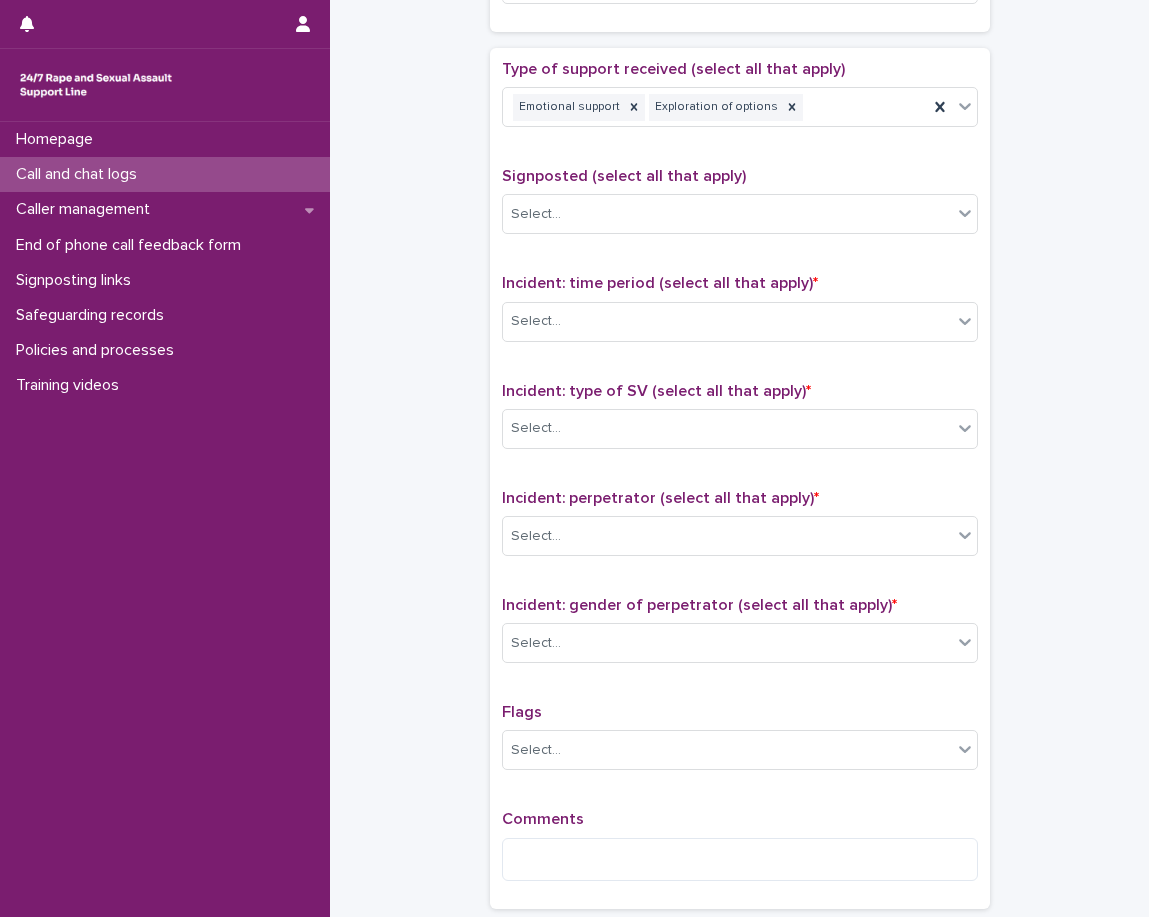 click on "Signposted (select all that apply)" at bounding box center (624, 176) 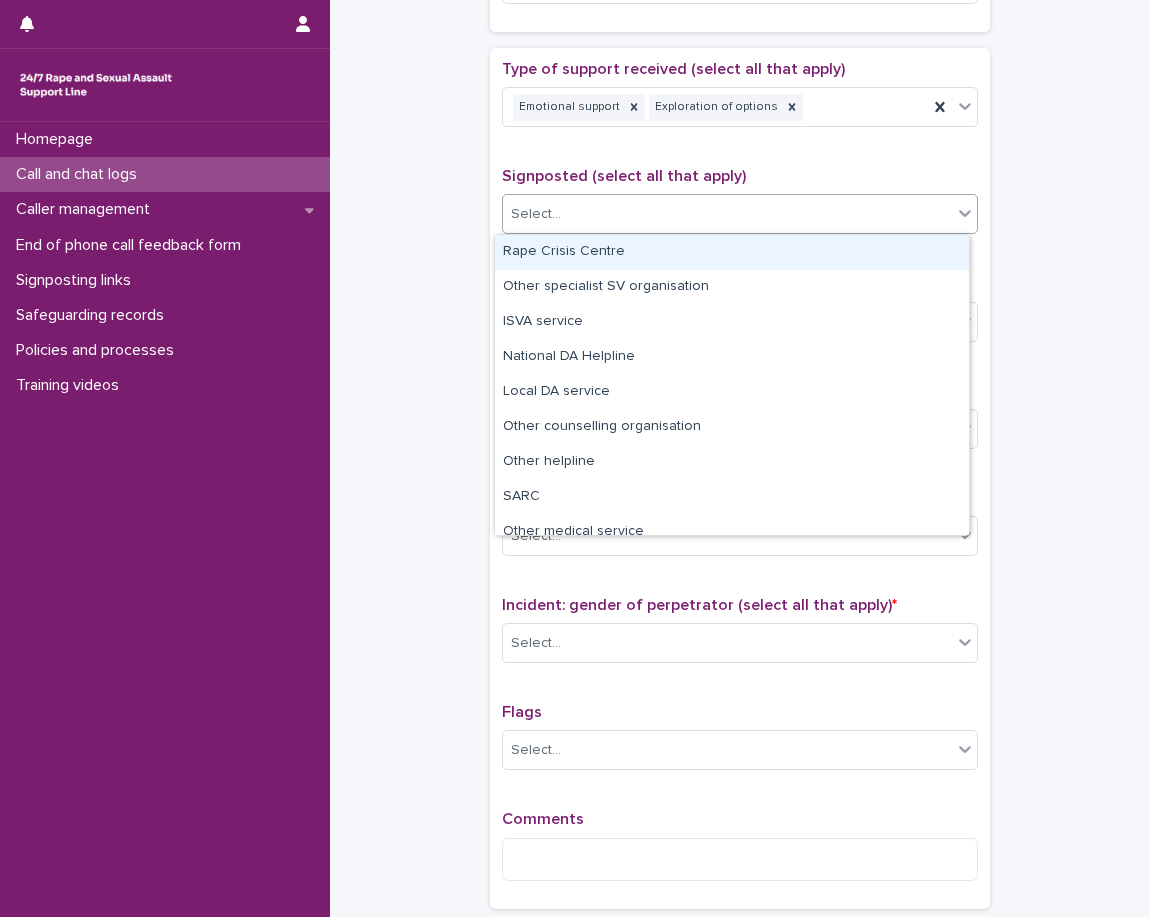 click on "Select..." at bounding box center (740, 214) 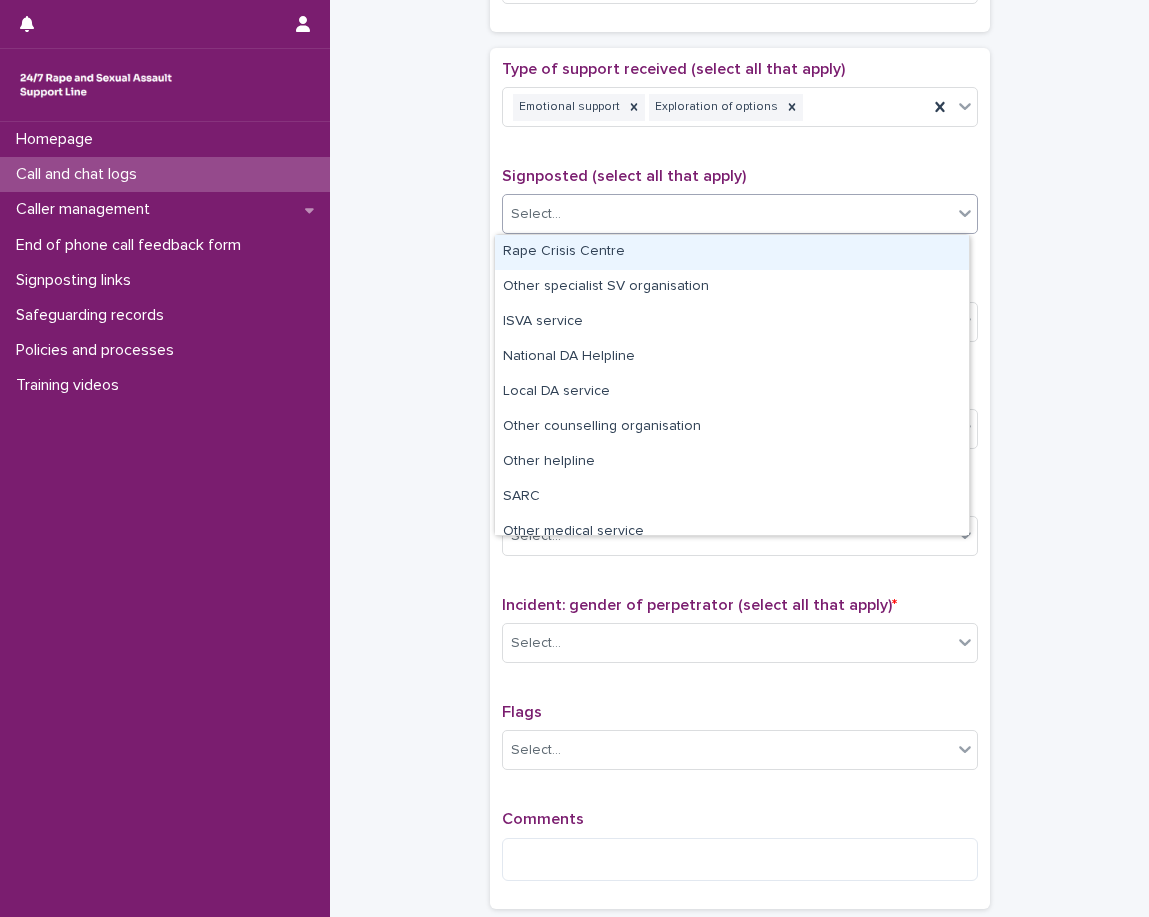 click on "Signposted (select all that apply)      option Rape Crisis Centre focused, 1 of 12. 12 results available. Use Up and Down to choose options, press Enter to select the currently focused option, press Escape to exit the menu, press Tab to select the option and exit the menu. Select..." at bounding box center (740, 208) 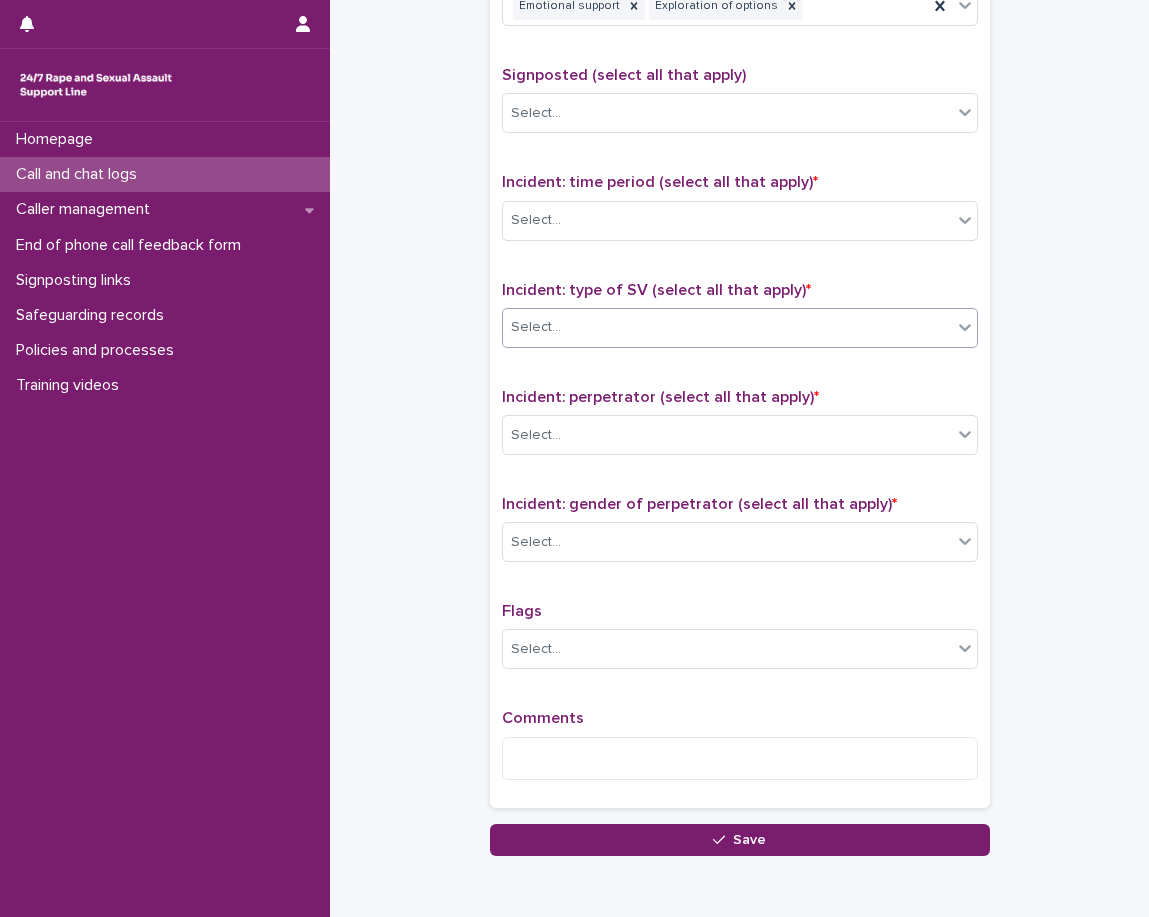 scroll, scrollTop: 1296, scrollLeft: 0, axis: vertical 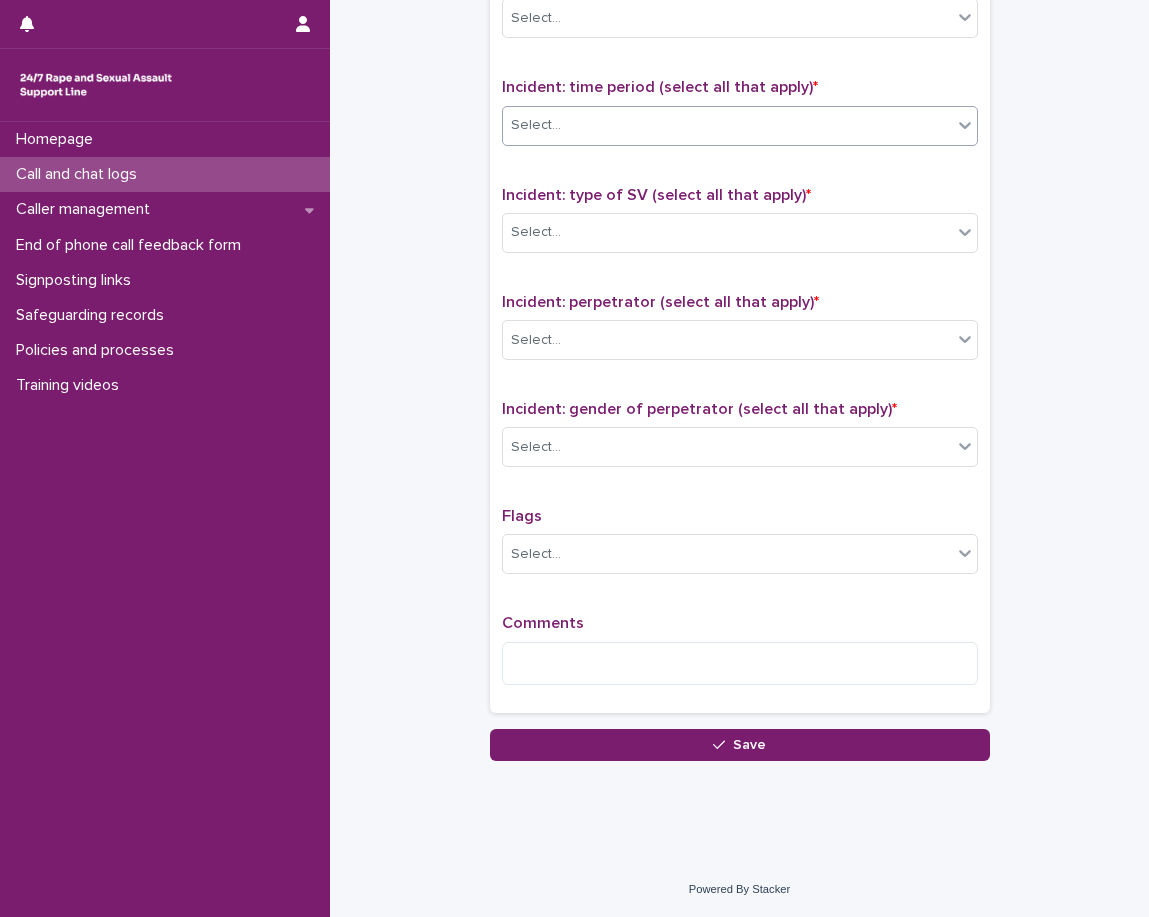 click on "Select..." at bounding box center (727, 125) 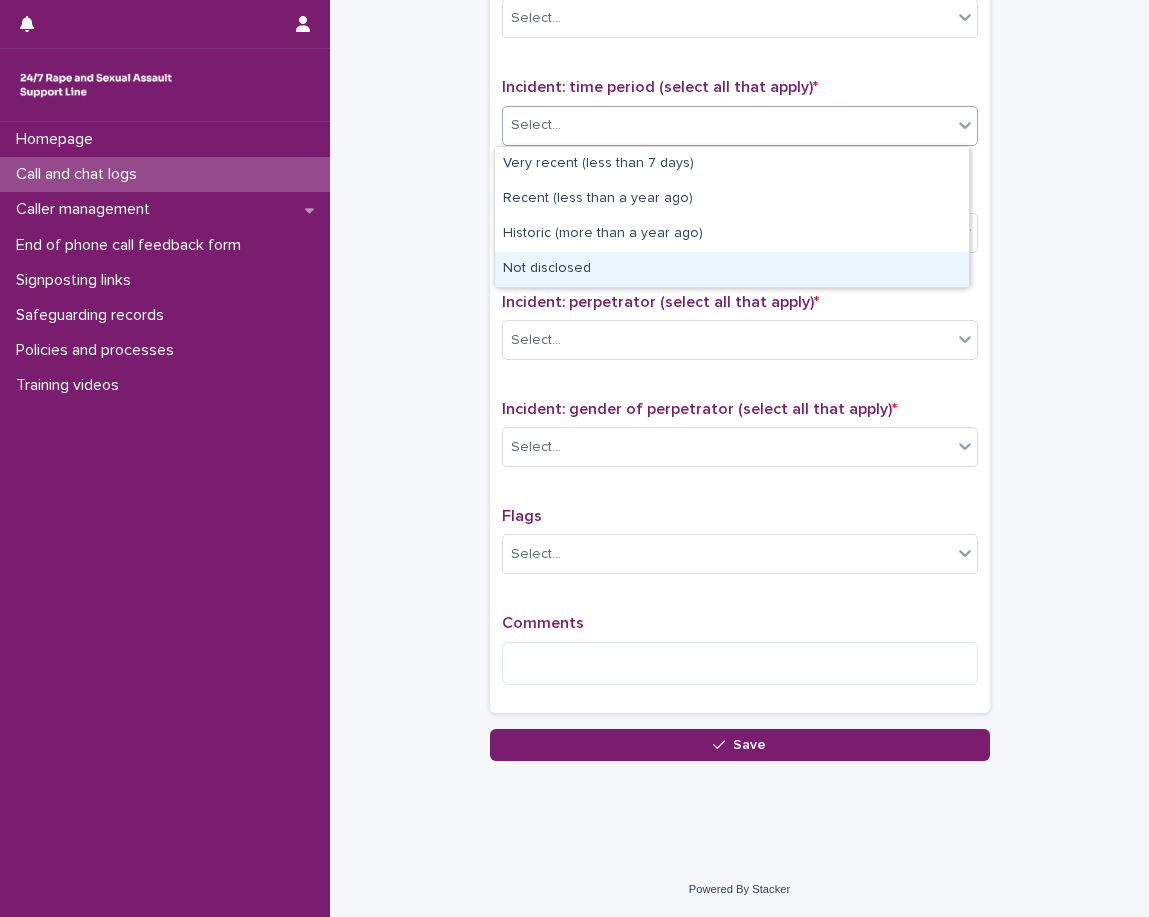 drag, startPoint x: 651, startPoint y: 246, endPoint x: 644, endPoint y: 267, distance: 22.135944 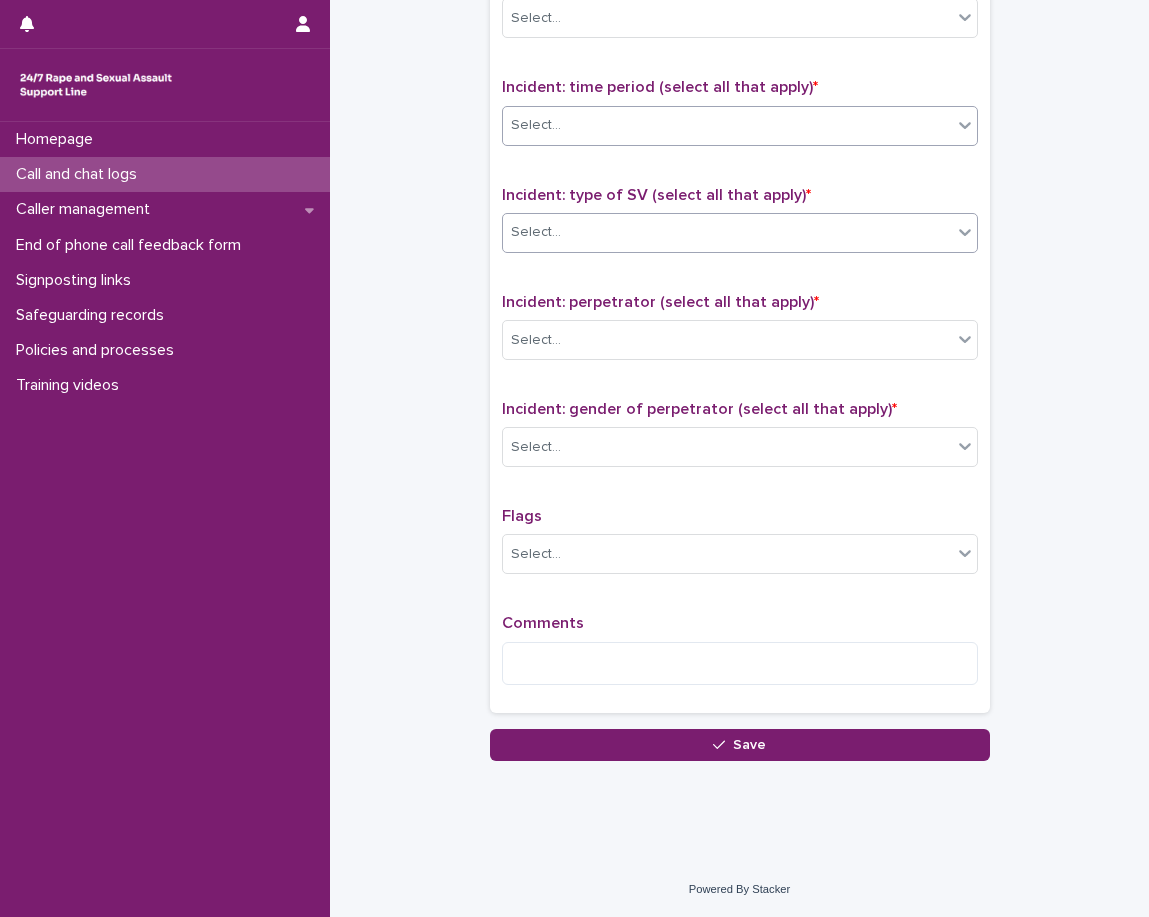 click on "Select..." at bounding box center [727, 232] 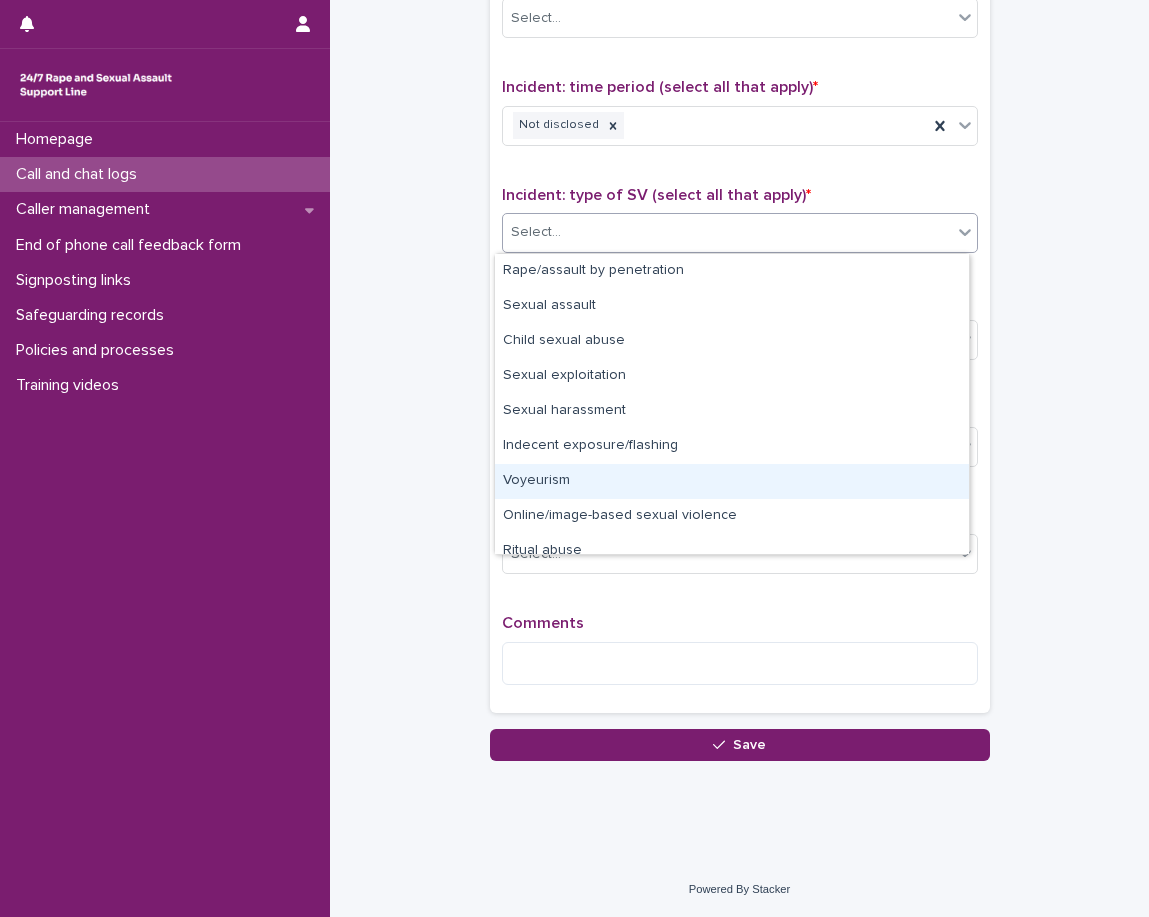 scroll, scrollTop: 50, scrollLeft: 0, axis: vertical 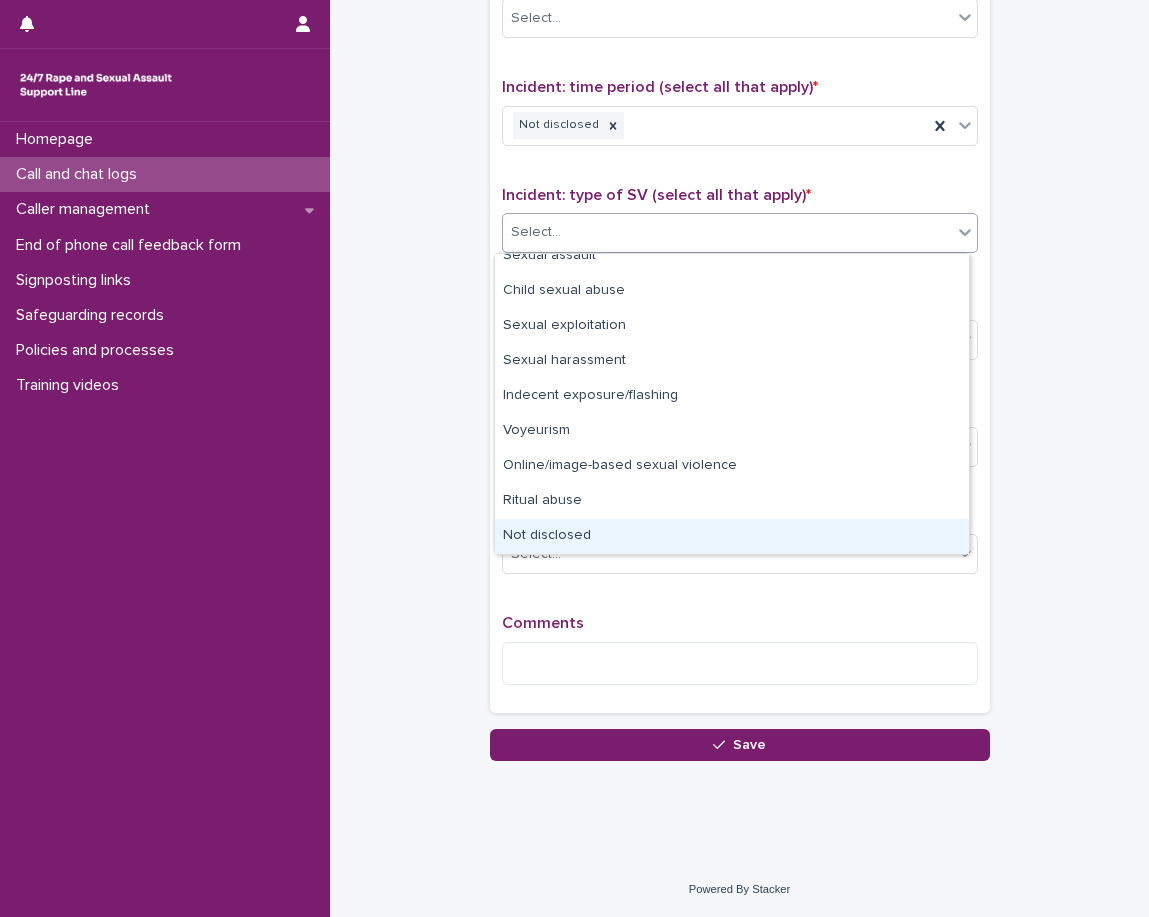 click on "Not disclosed" at bounding box center [732, 536] 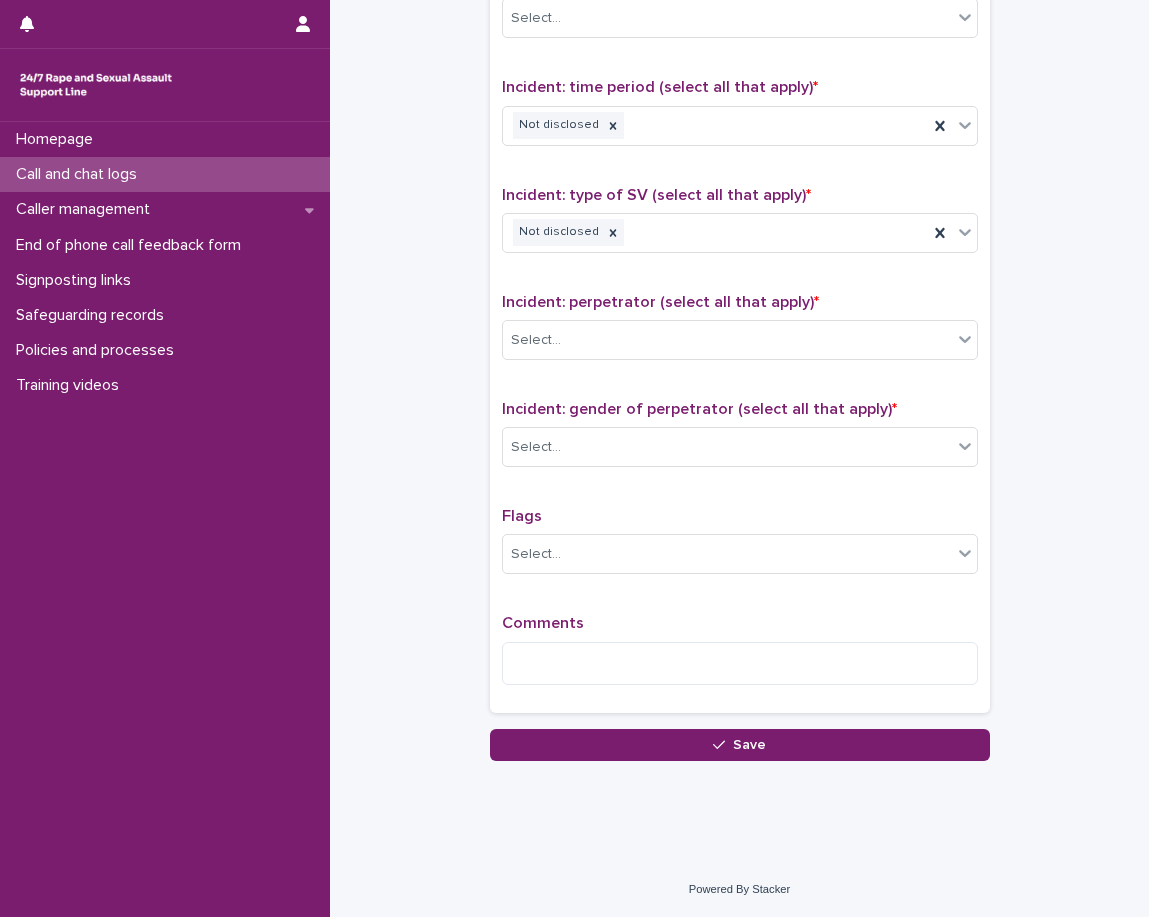 click on "Type of support received (select all that apply) Emotional support Exploration of options Signposted (select all that apply) Select... Incident: time period (select all that apply) * Not disclosed Incident: type of SV (select all that apply) * Not disclosed Incident: perpetrator (select all that apply) * Select... Incident: gender of perpetrator (select all that apply) * Select... Flags Select... Comments" at bounding box center [740, 282] 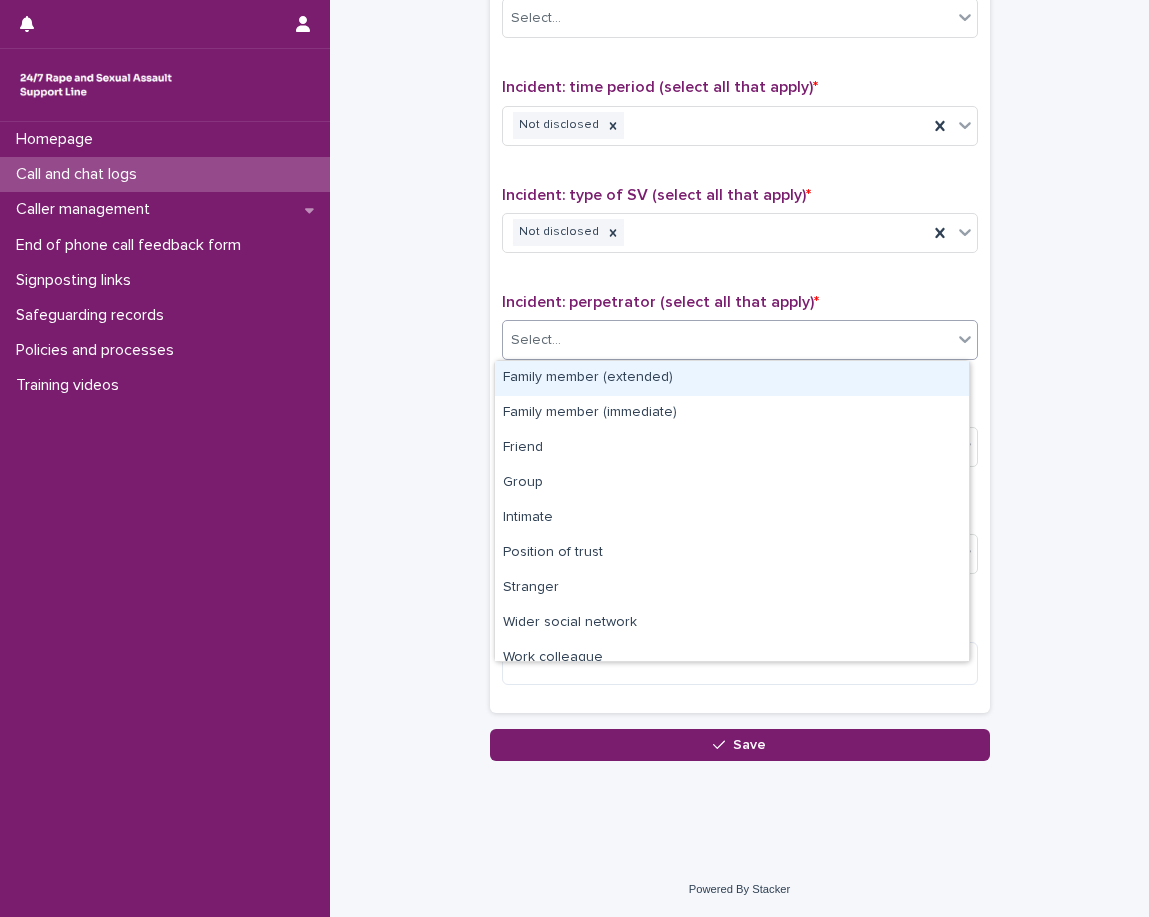 click on "Select..." at bounding box center [727, 340] 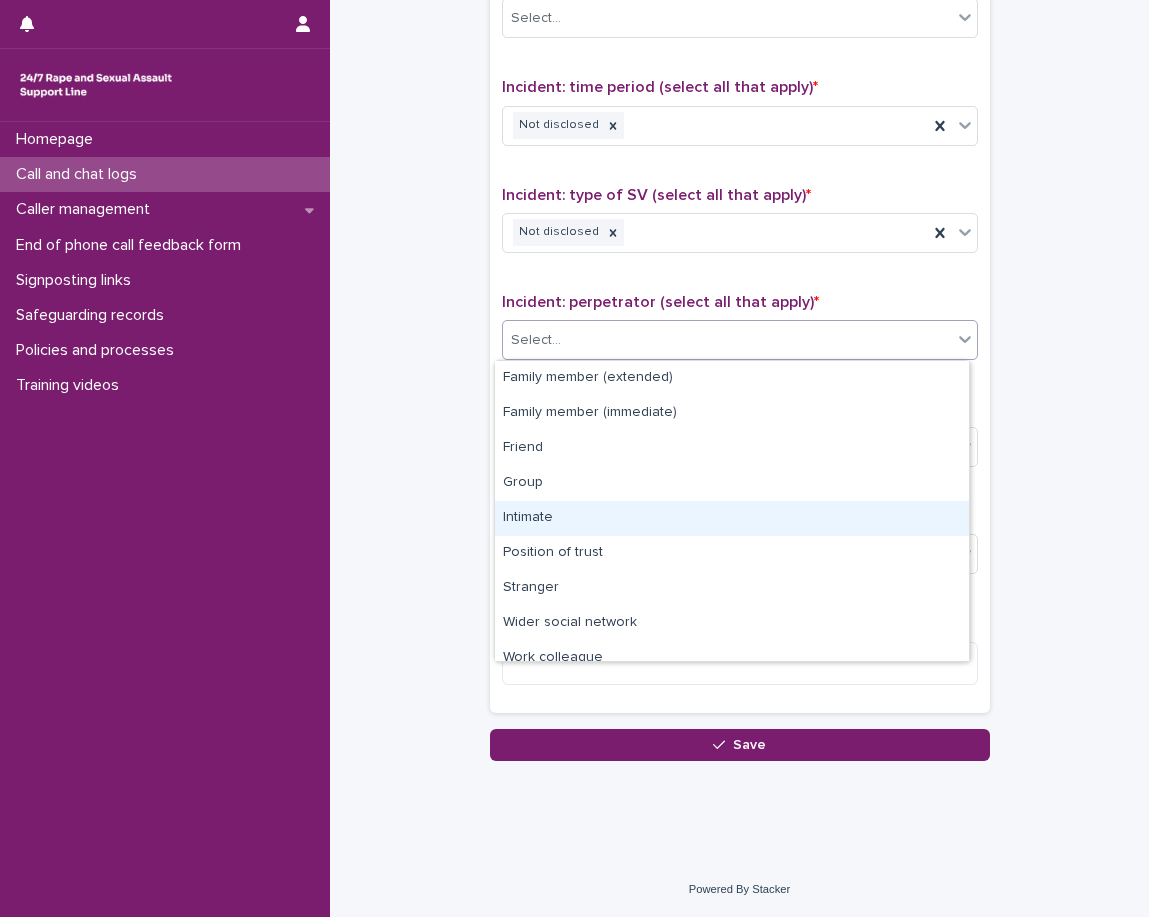 scroll, scrollTop: 85, scrollLeft: 0, axis: vertical 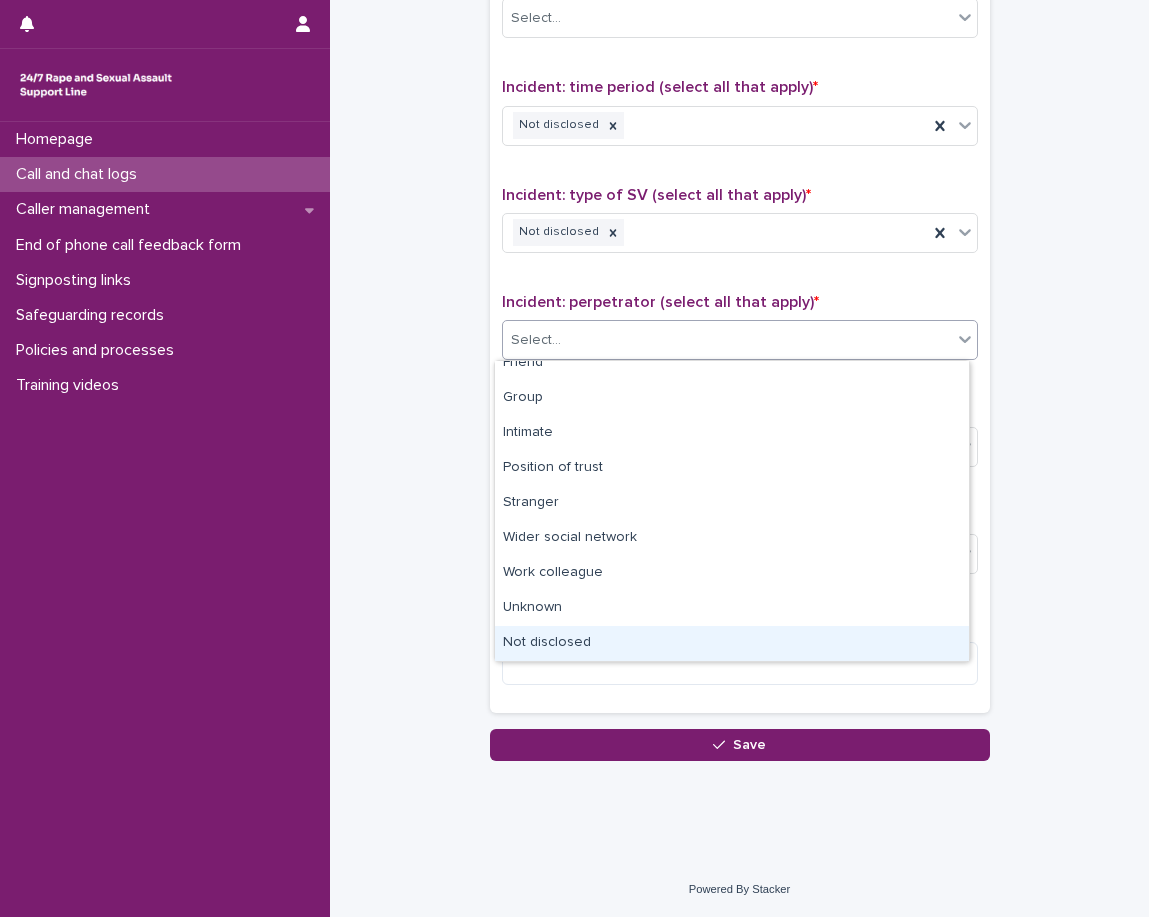 click on "Not disclosed" at bounding box center [732, 643] 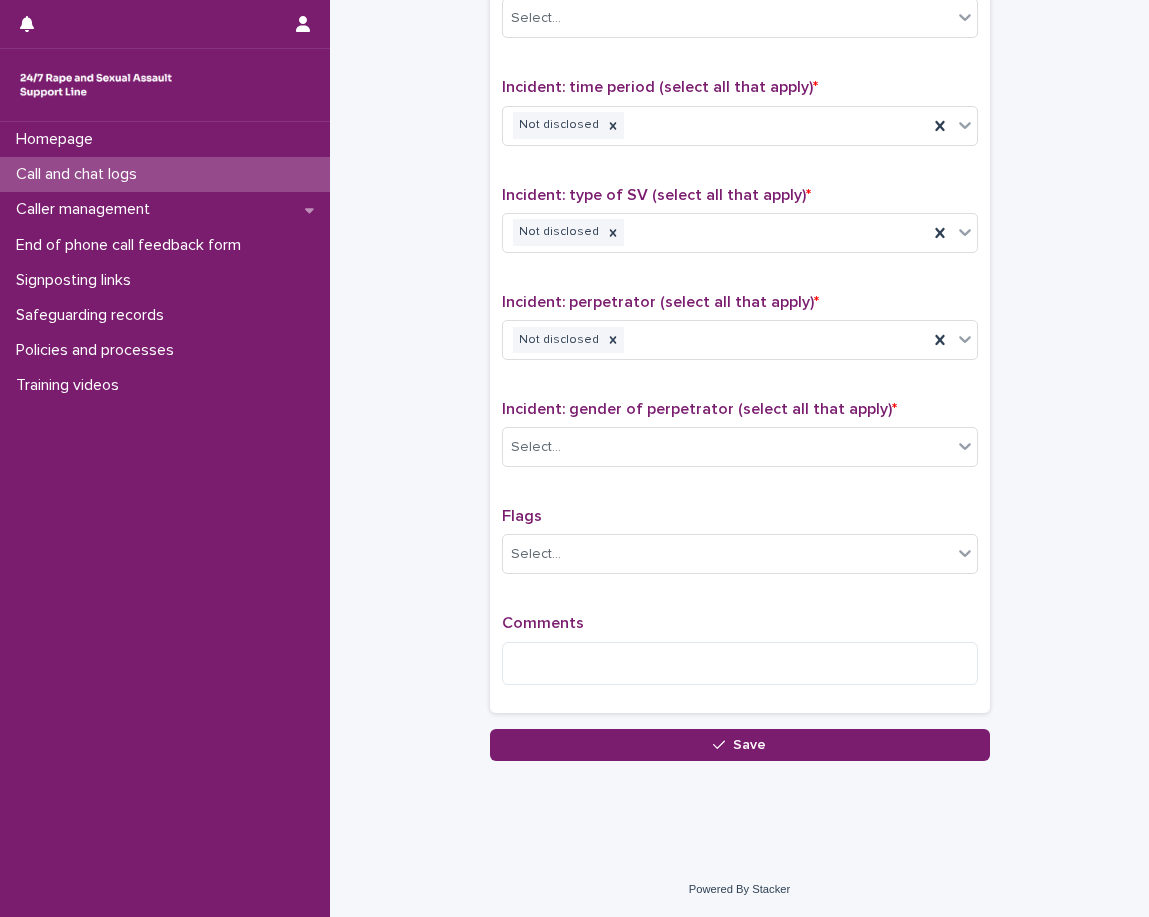 click on "**********" at bounding box center (739, -262) 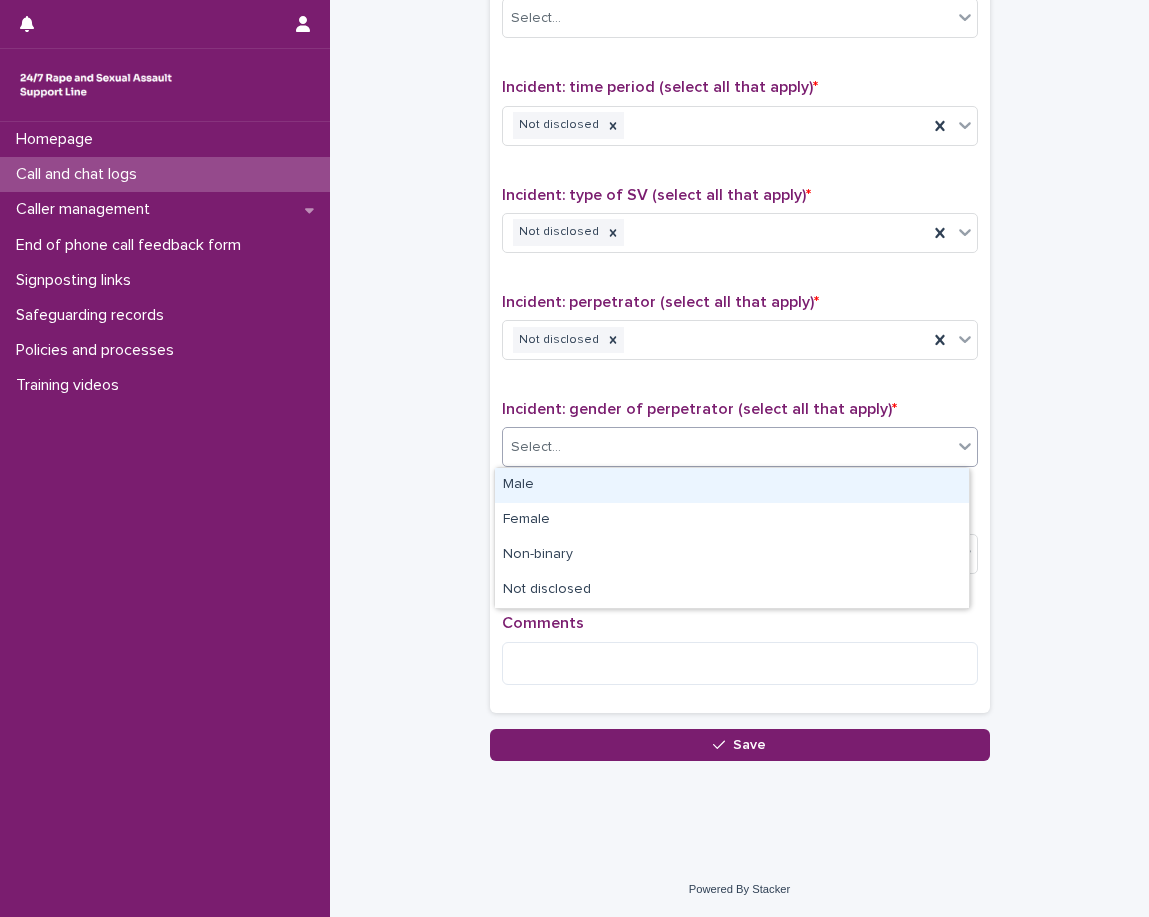 click on "Select..." at bounding box center [536, 447] 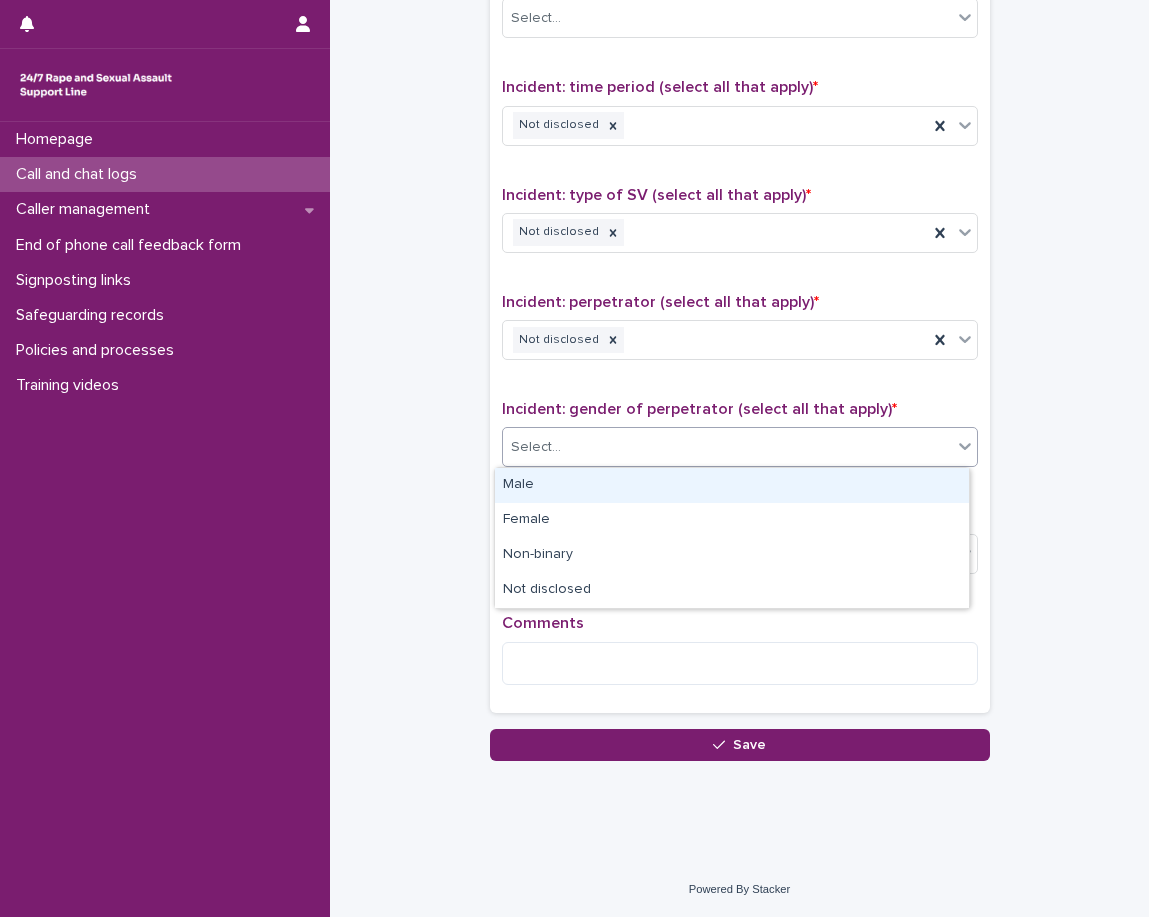 click on "Male" at bounding box center [732, 485] 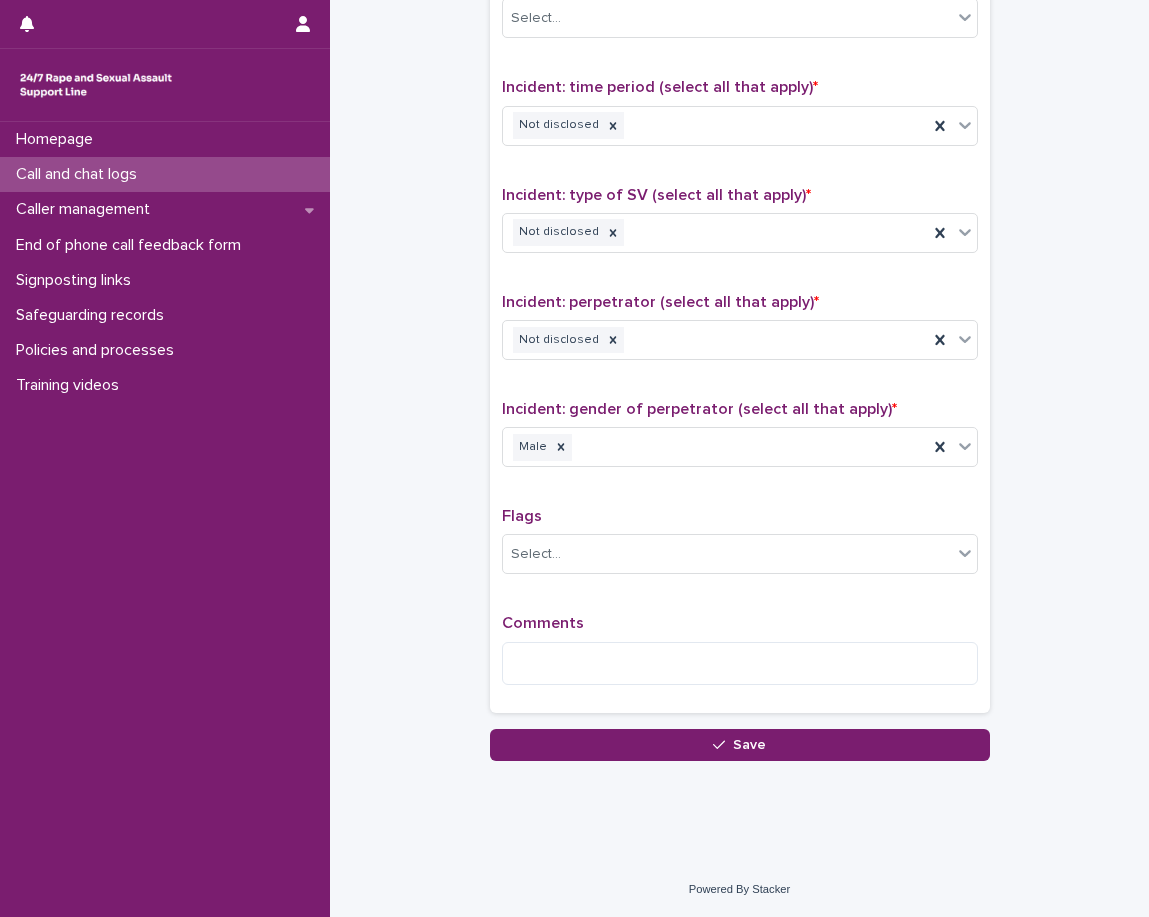 click on "Type of support received (select all that apply) Emotional support Exploration of options Signposted (select all that apply) Select... Incident: time period (select all that apply) * Not disclosed Incident: type of SV (select all that apply) * Not disclosed Incident: perpetrator (select all that apply) * Not disclosed Incident: gender of perpetrator (select all that apply) * Male Flags Select... Comments" at bounding box center [740, 282] 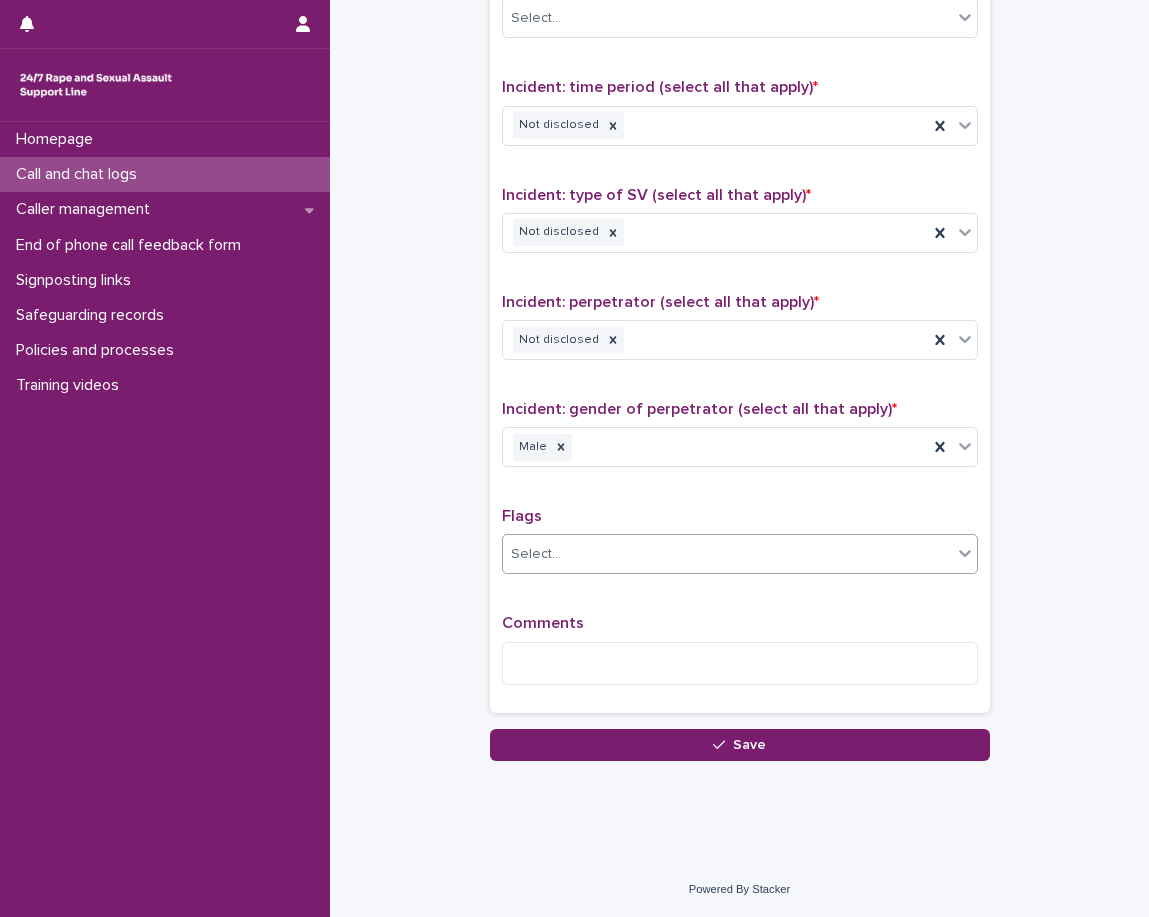click on "Select..." at bounding box center (536, 554) 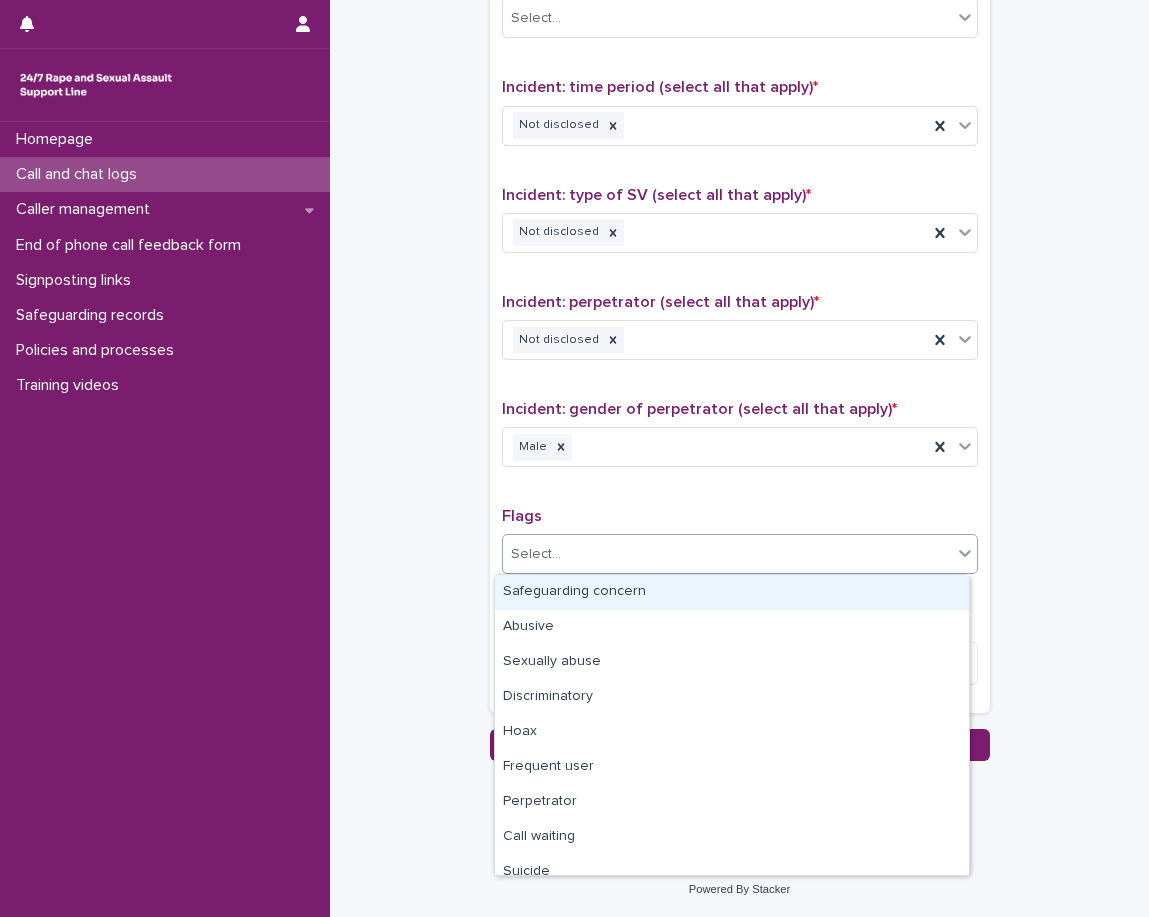 click on "Flags" at bounding box center (740, 516) 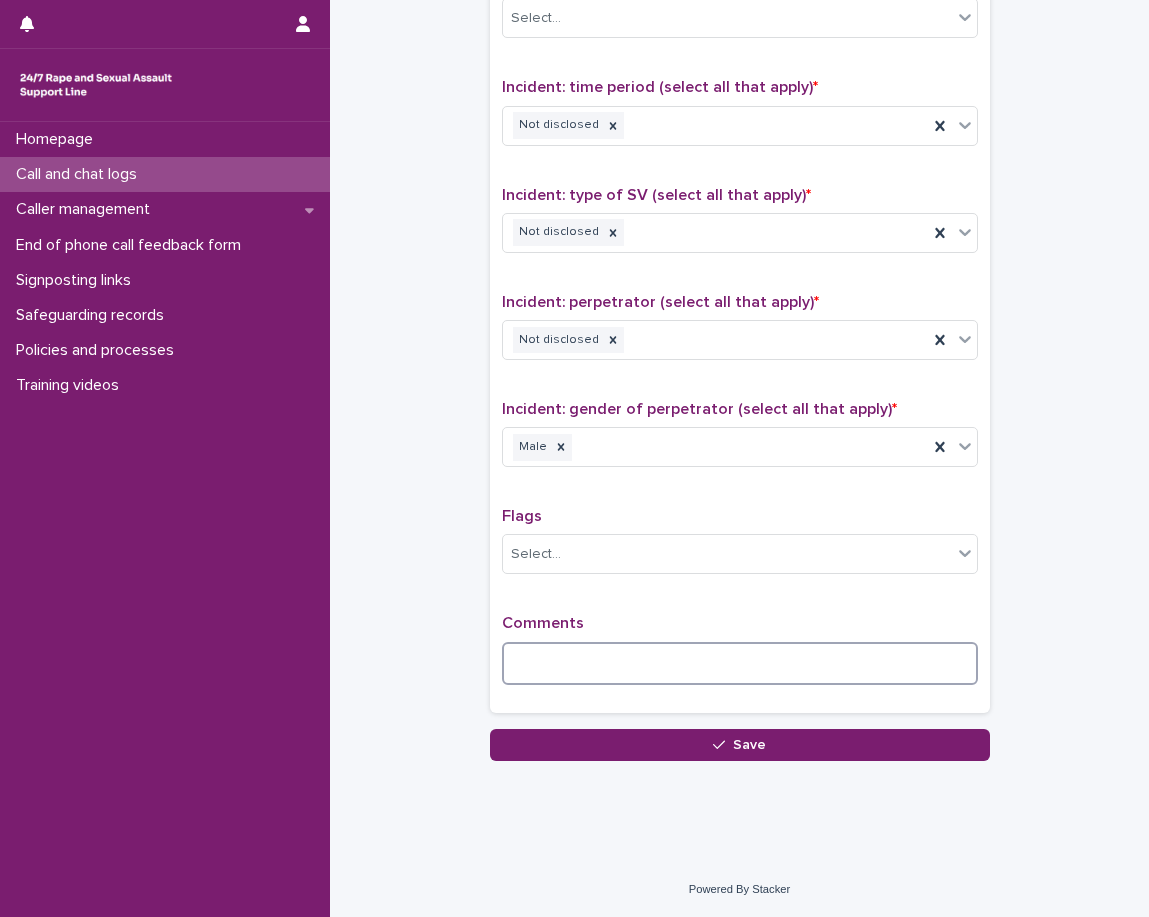 click at bounding box center (740, 663) 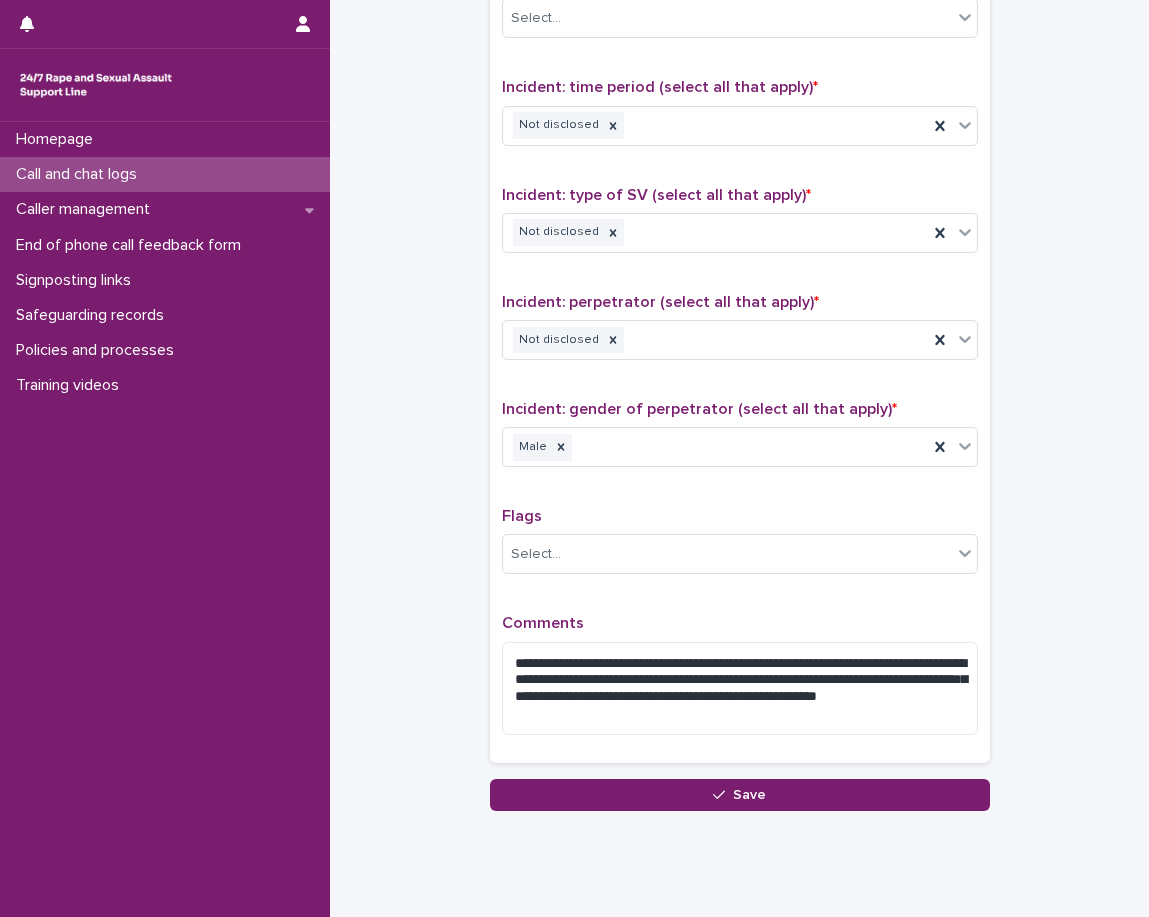 click on "**********" at bounding box center (739, -237) 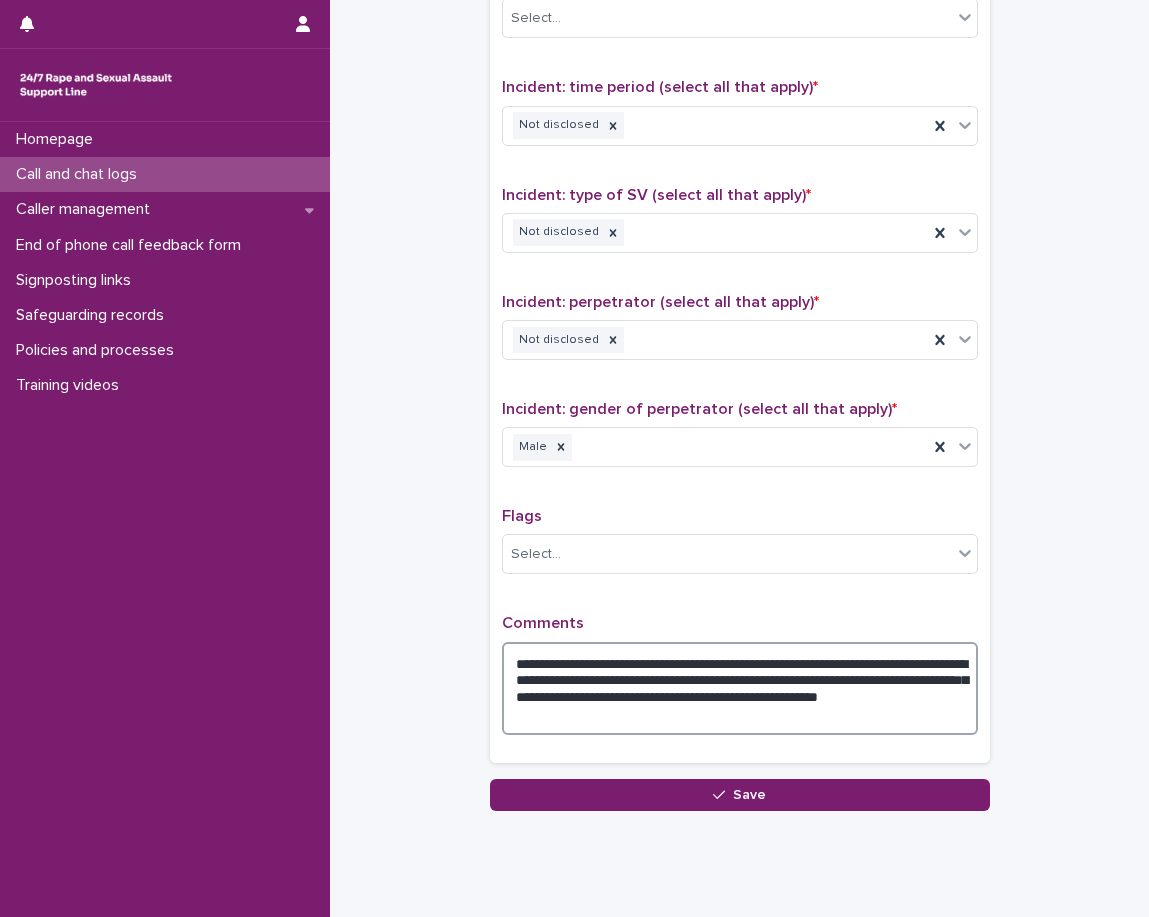click on "**********" at bounding box center (740, 688) 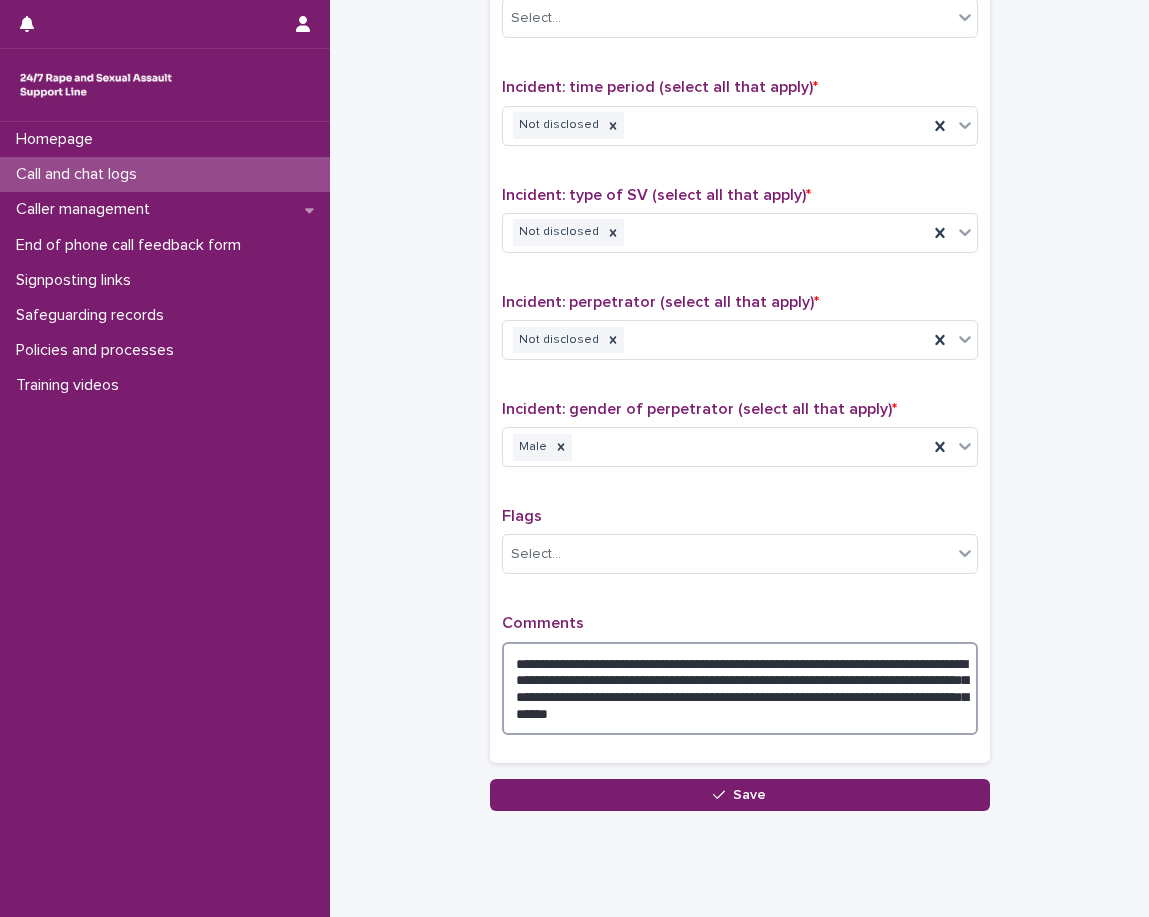type on "**********" 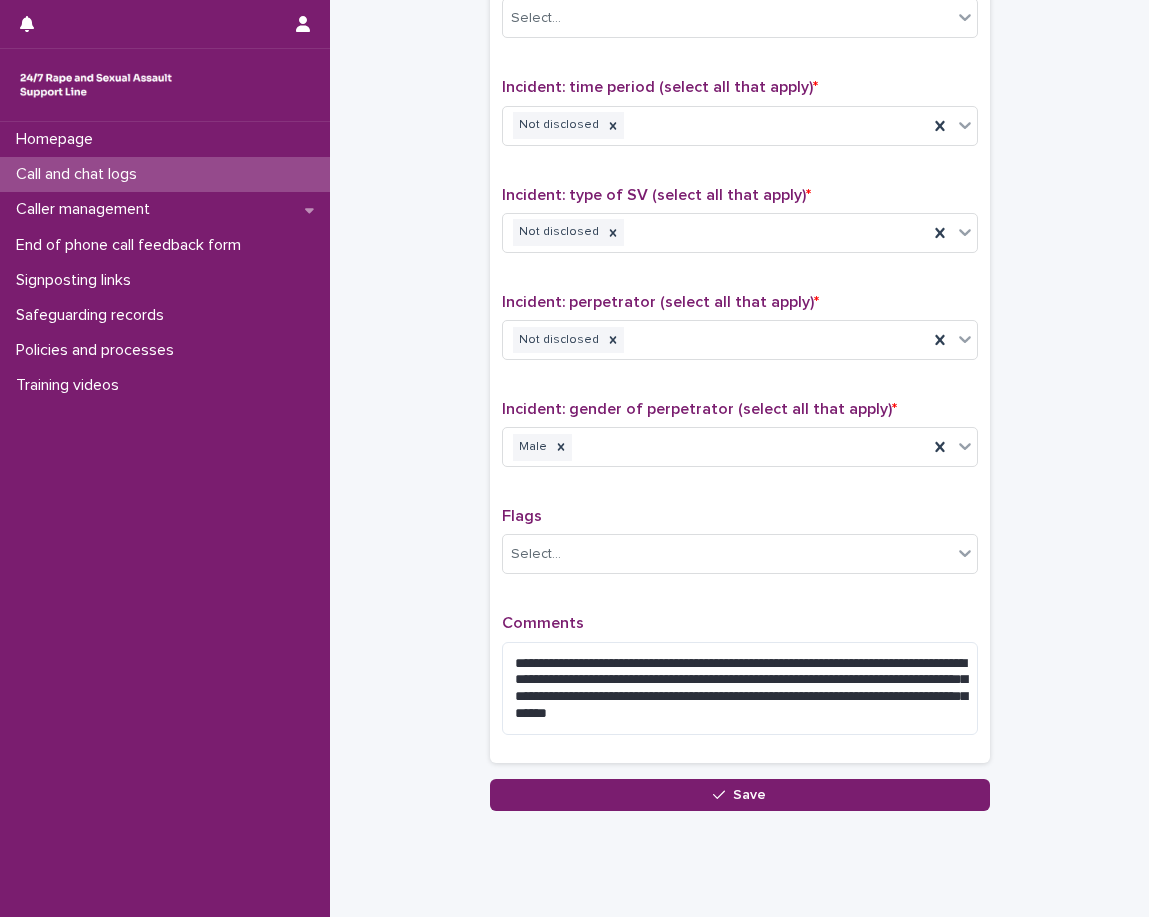 click on "**********" at bounding box center [740, 307] 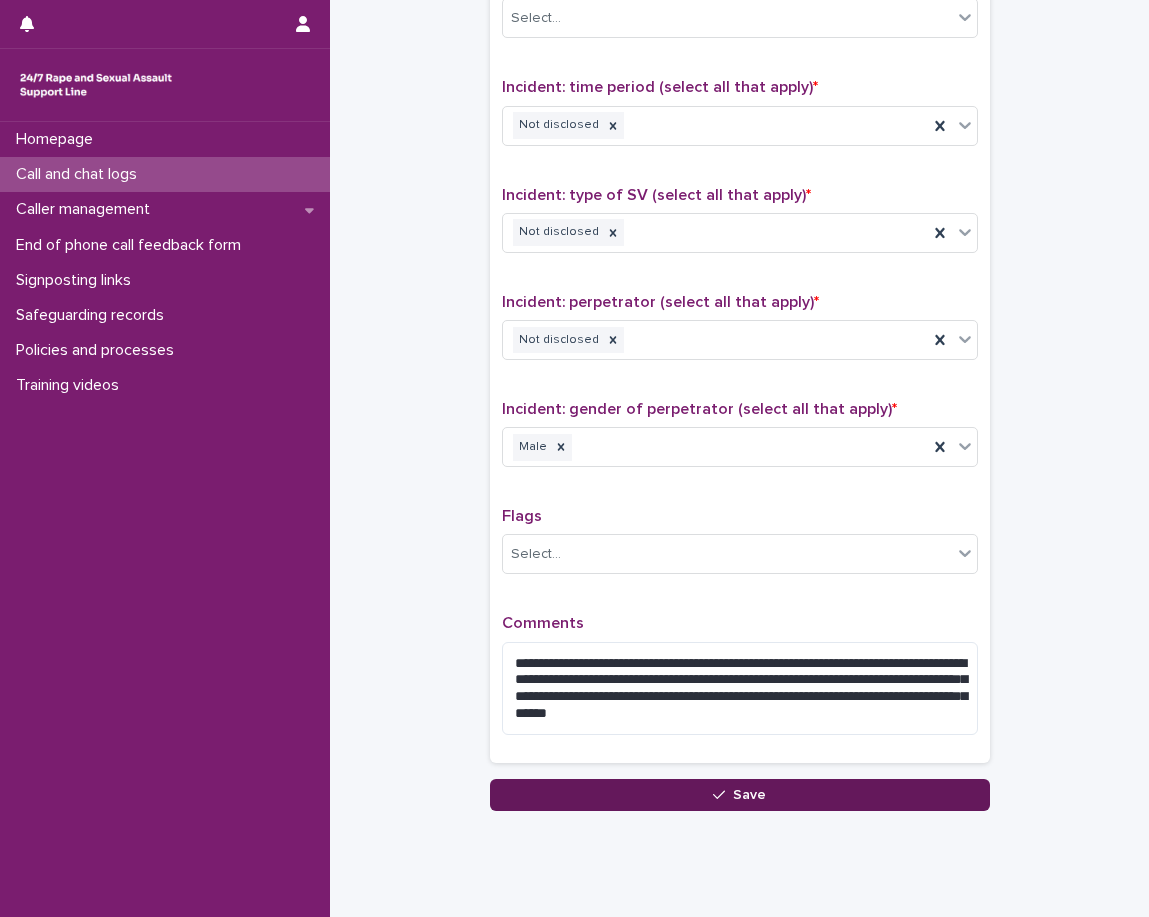 click on "Save" at bounding box center (749, 795) 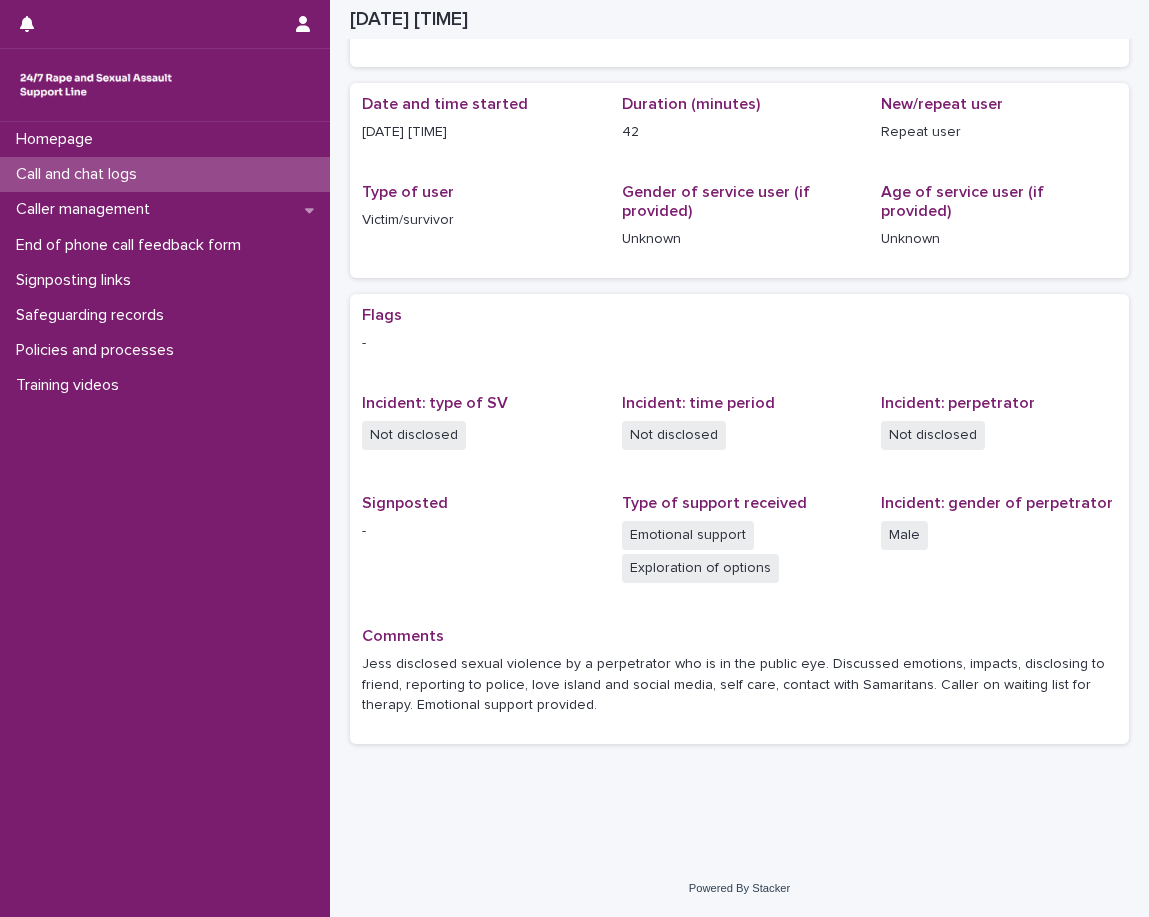 scroll, scrollTop: 141, scrollLeft: 0, axis: vertical 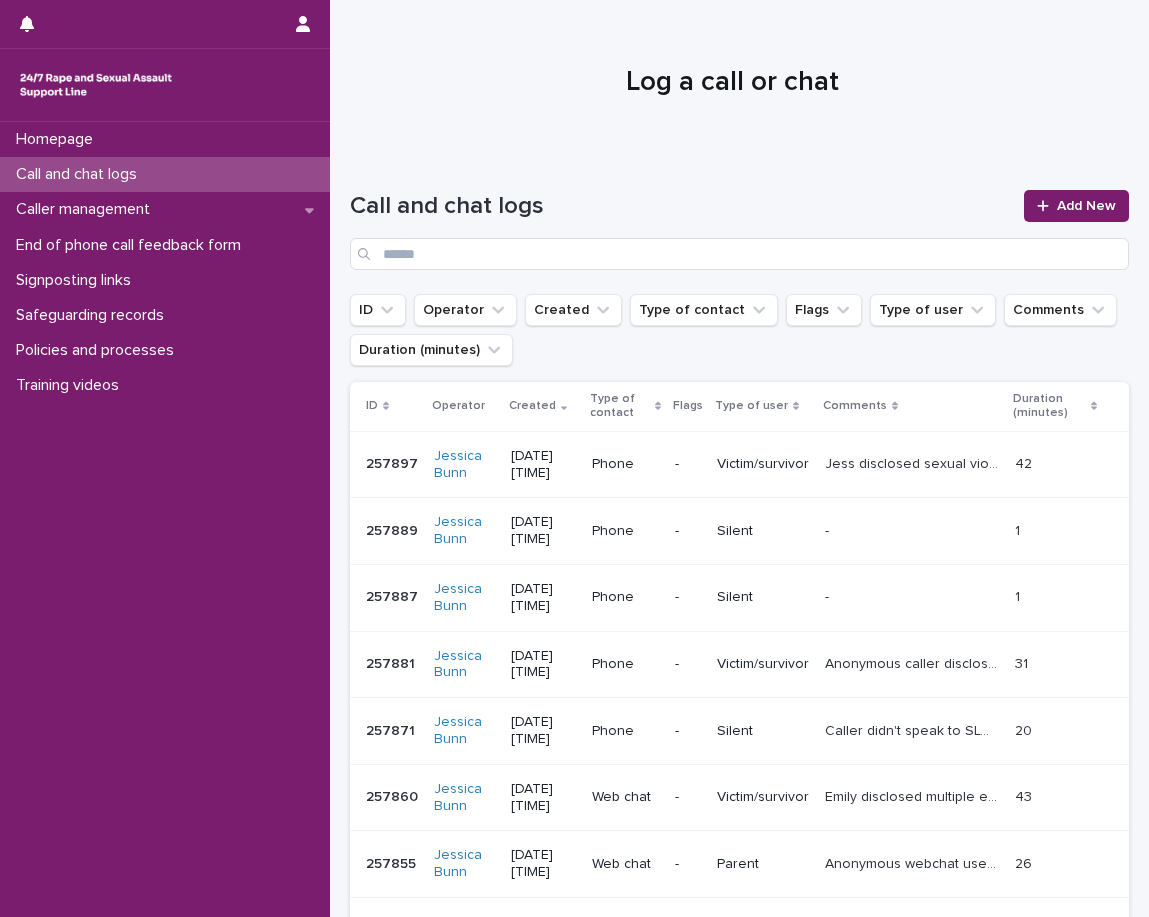 click on "Call and chat logs" at bounding box center [681, 206] 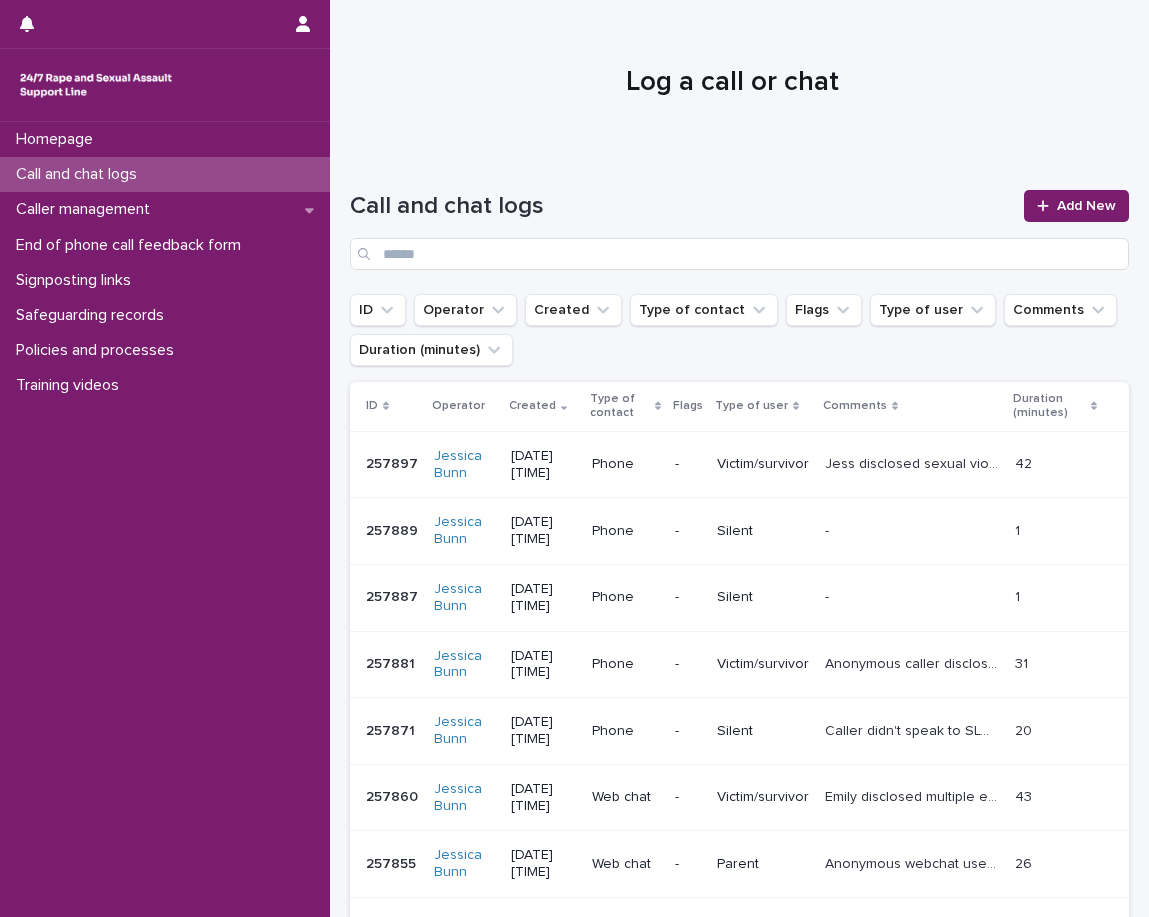 click on "Jess disclosed sexual violence by a perpetrator who is in the public eye. Discussed emotions, impacts, disclosing to friend, reporting to police, love island and social media, self care, contact with Samaritans. Caller on waiting list for therapy. Emotional support provided." at bounding box center [914, 462] 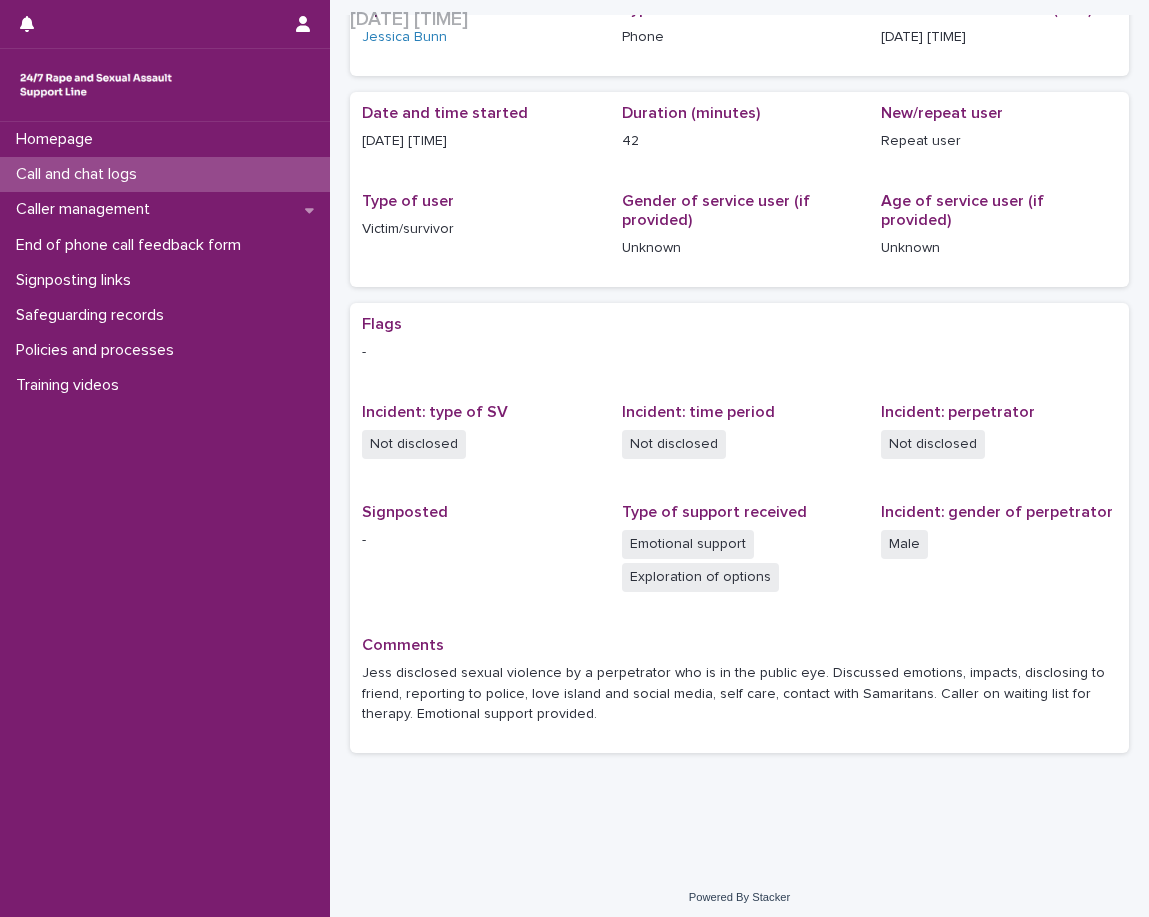 scroll, scrollTop: 141, scrollLeft: 0, axis: vertical 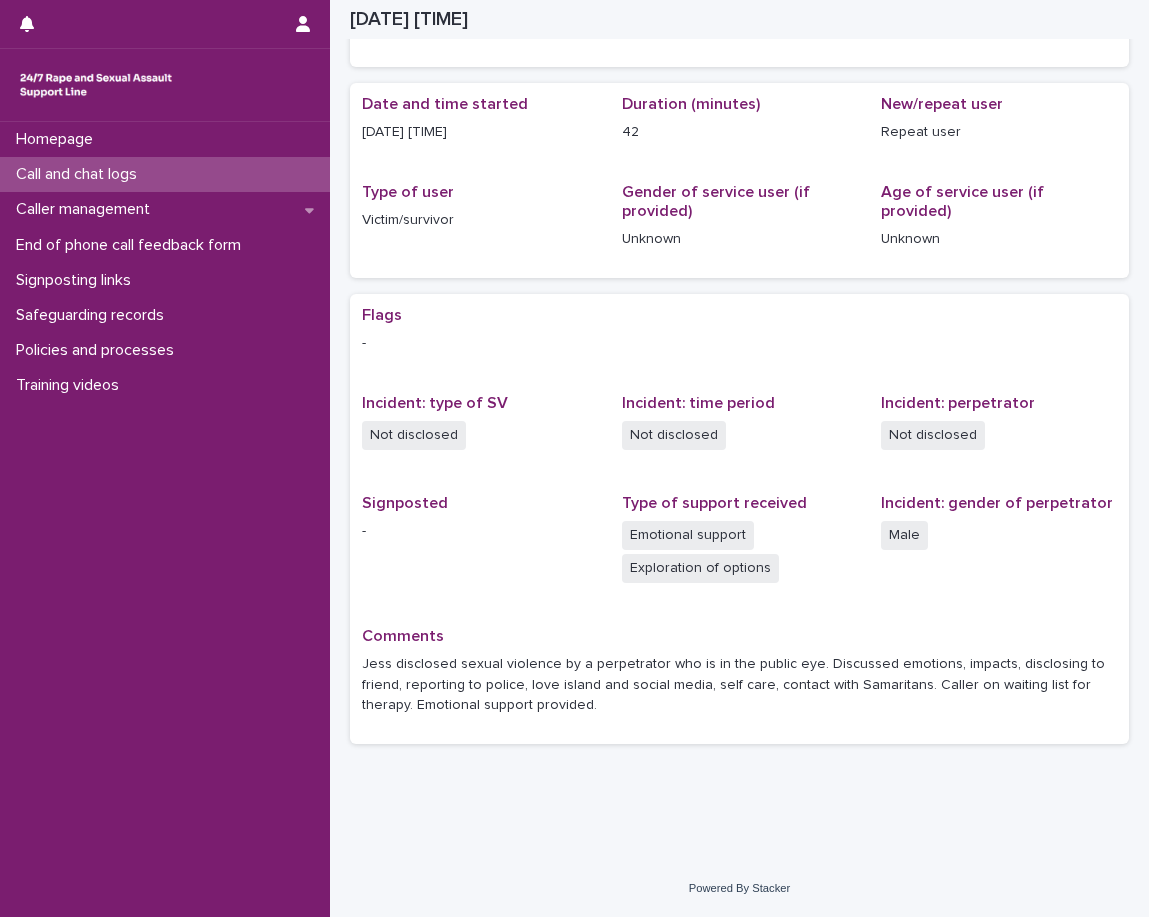 click on "Call and chat logs" at bounding box center [165, 174] 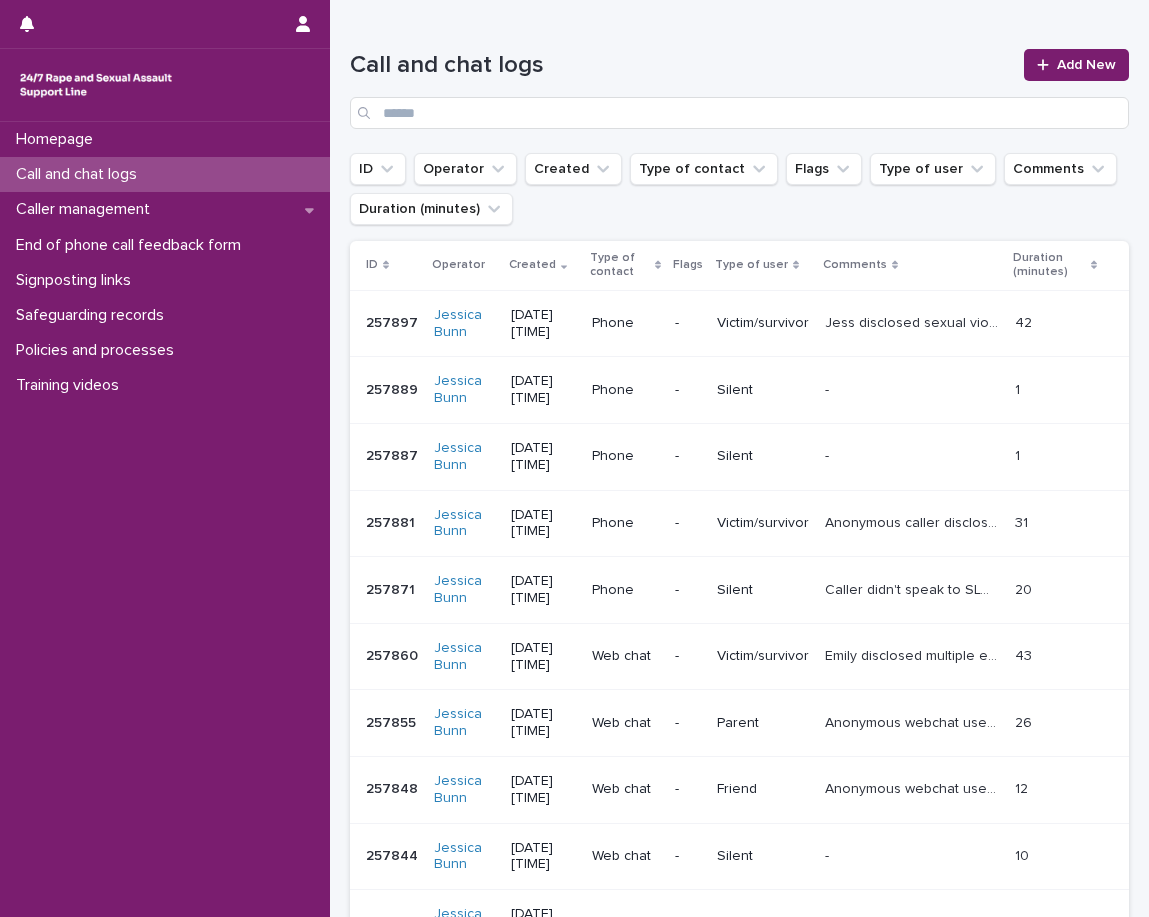 scroll, scrollTop: 0, scrollLeft: 0, axis: both 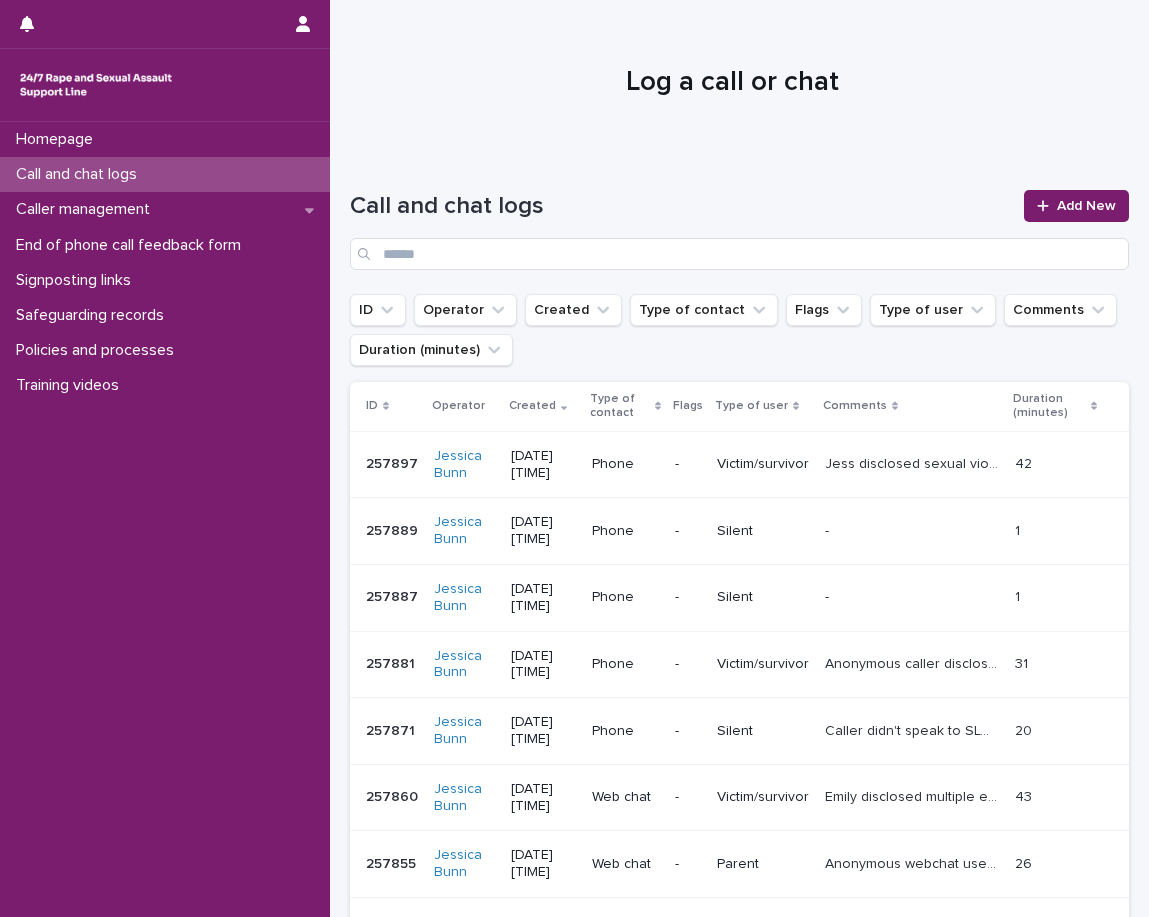 click on "Jess disclosed sexual violence by a perpetrator who is in the public eye. Discussed emotions, impacts, disclosing to friend, reporting to police, love island and social media, self care, contact with Samaritans. Caller on waiting list for therapy. Emotional support provided.  Jess disclosed sexual violence by a perpetrator who is in the public eye. Discussed emotions, impacts, disclosing to friend, reporting to police, love island and social media, self care, contact with Samaritans. Caller on waiting list for therapy. Emotional support provided." at bounding box center [912, 464] 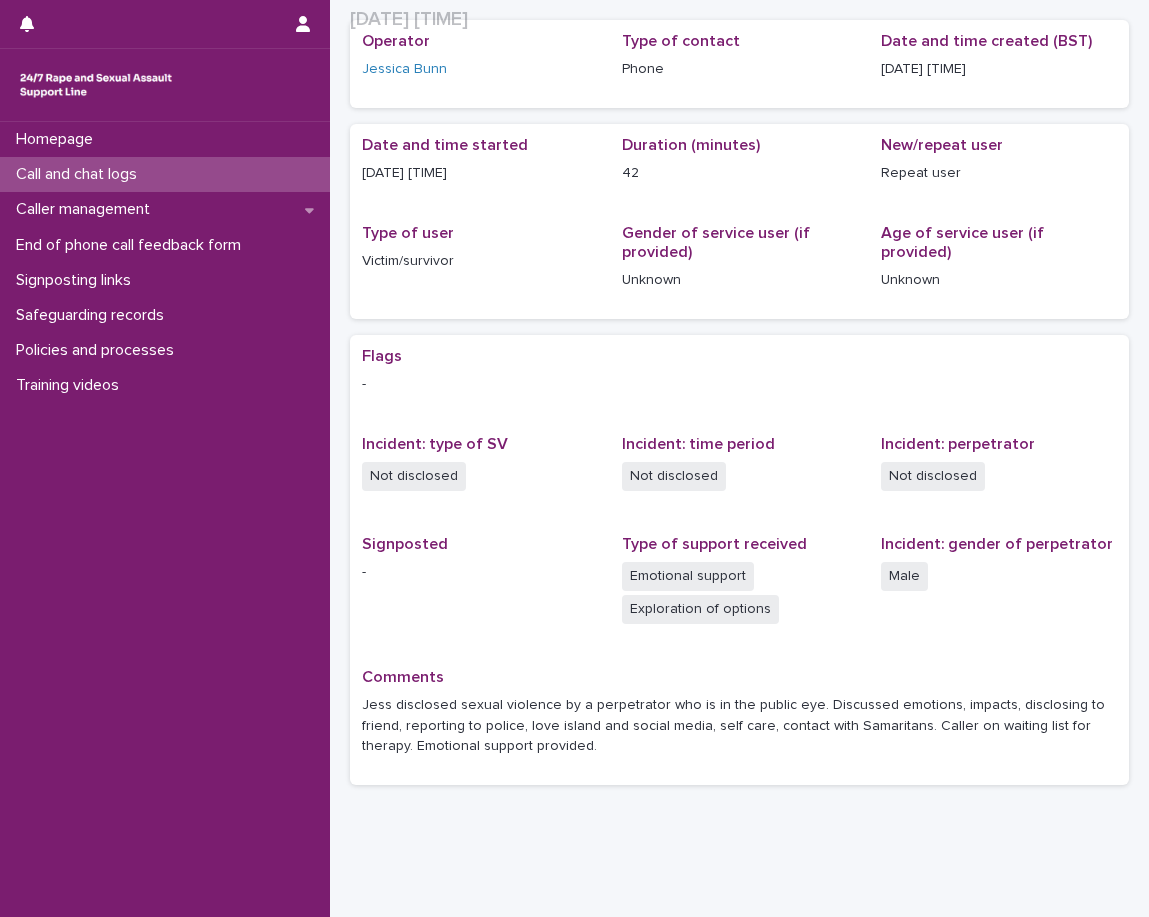 scroll, scrollTop: 141, scrollLeft: 0, axis: vertical 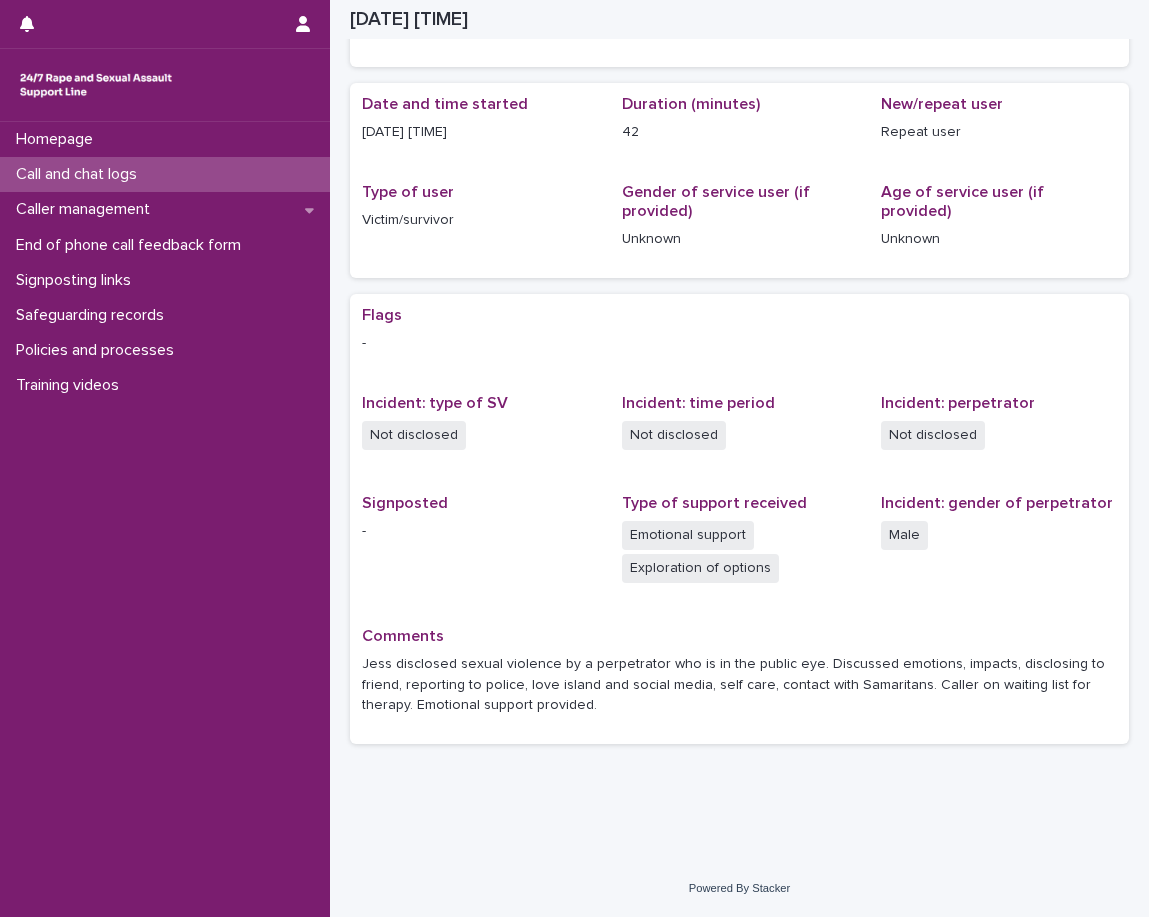 drag, startPoint x: 658, startPoint y: 683, endPoint x: 667, endPoint y: 705, distance: 23.769728 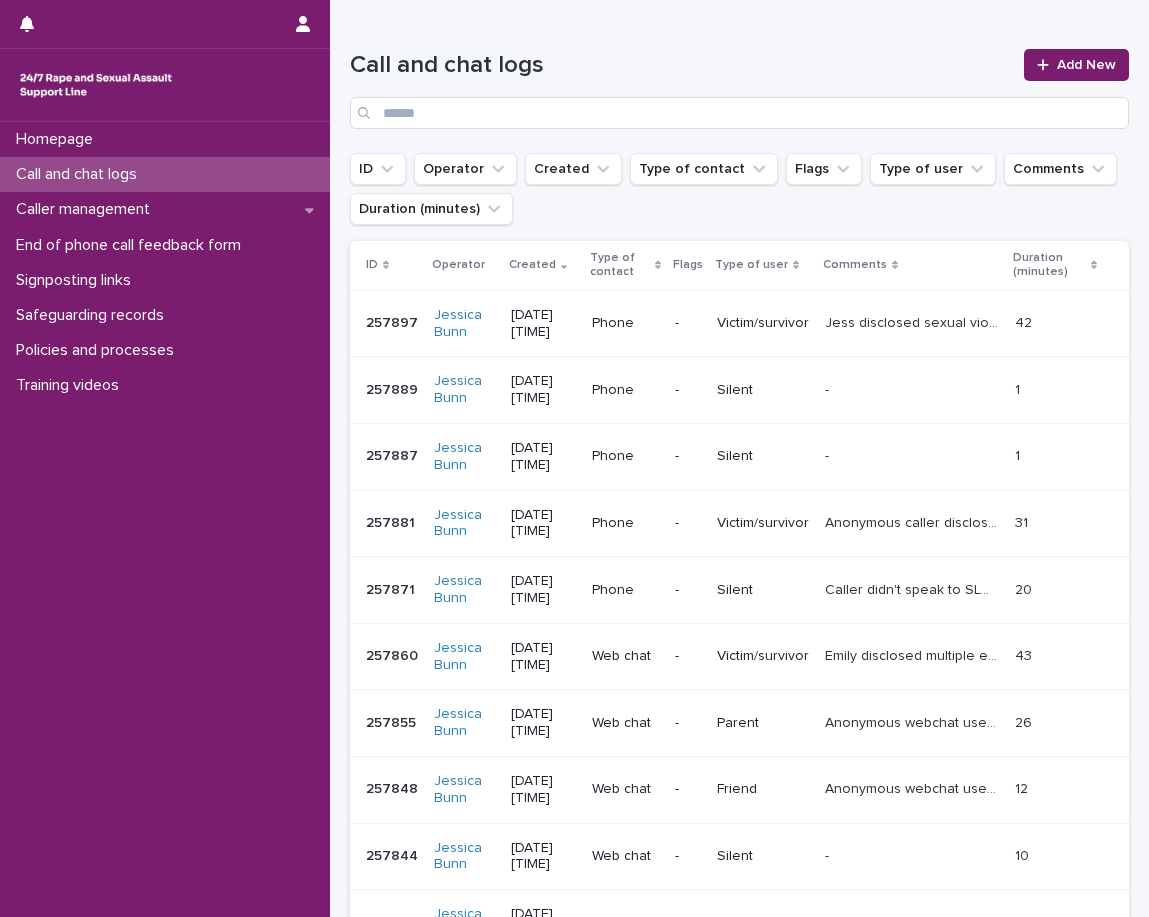 scroll, scrollTop: 0, scrollLeft: 0, axis: both 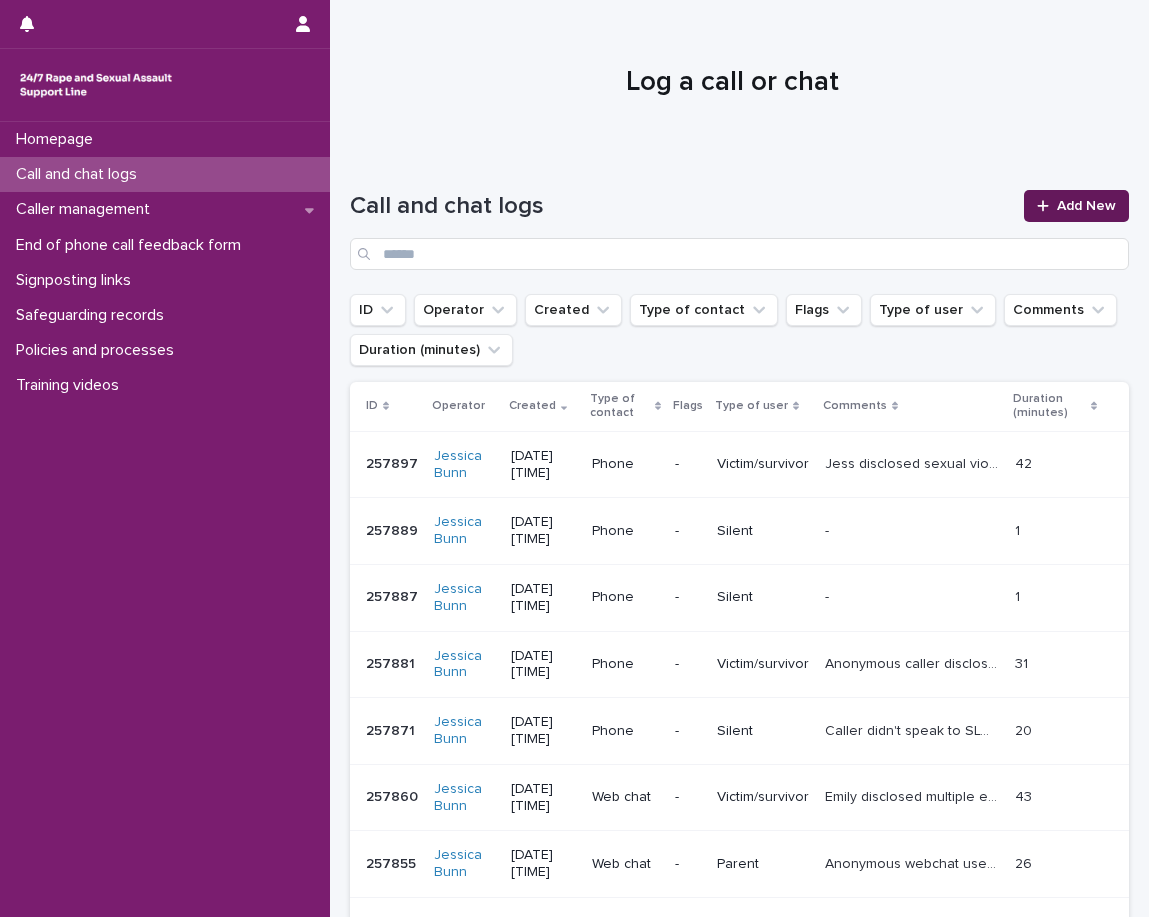 click on "Add New" at bounding box center [1086, 206] 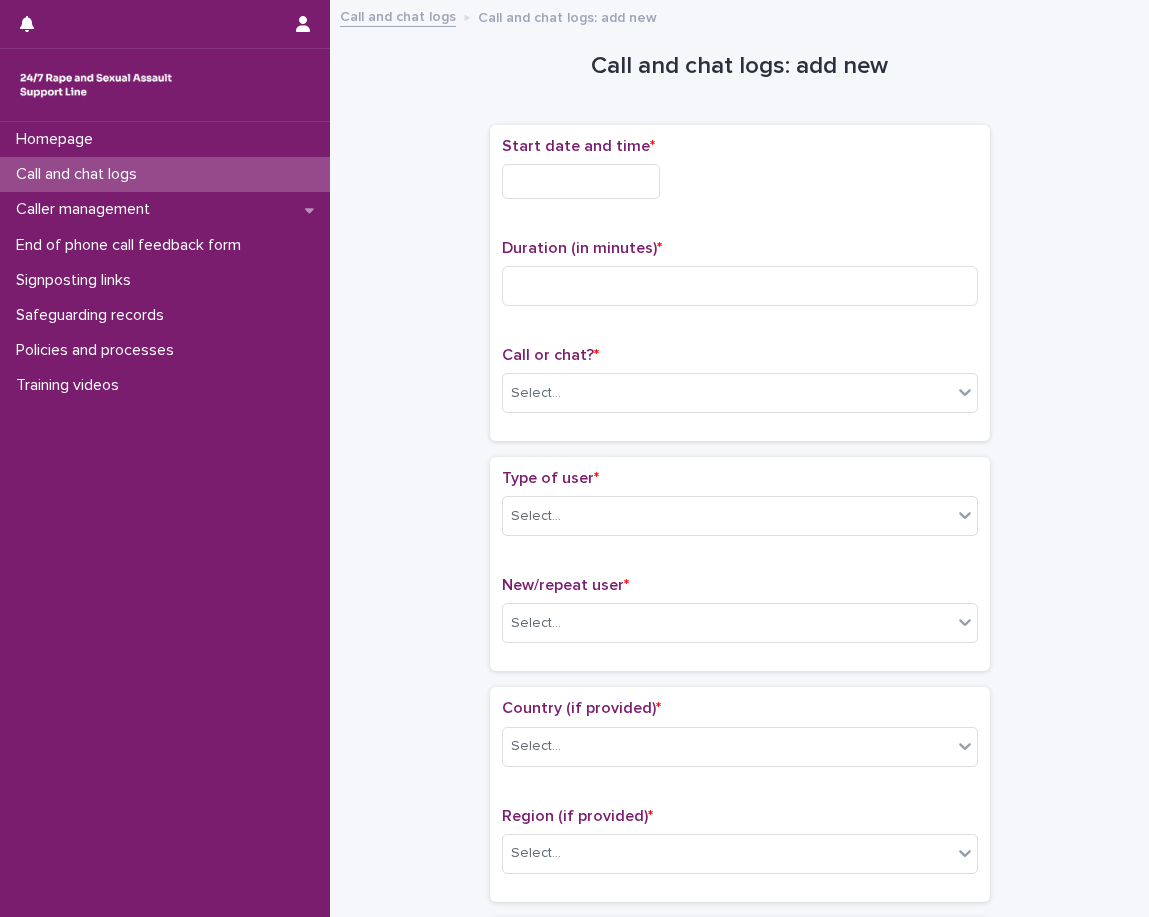 click at bounding box center (581, 181) 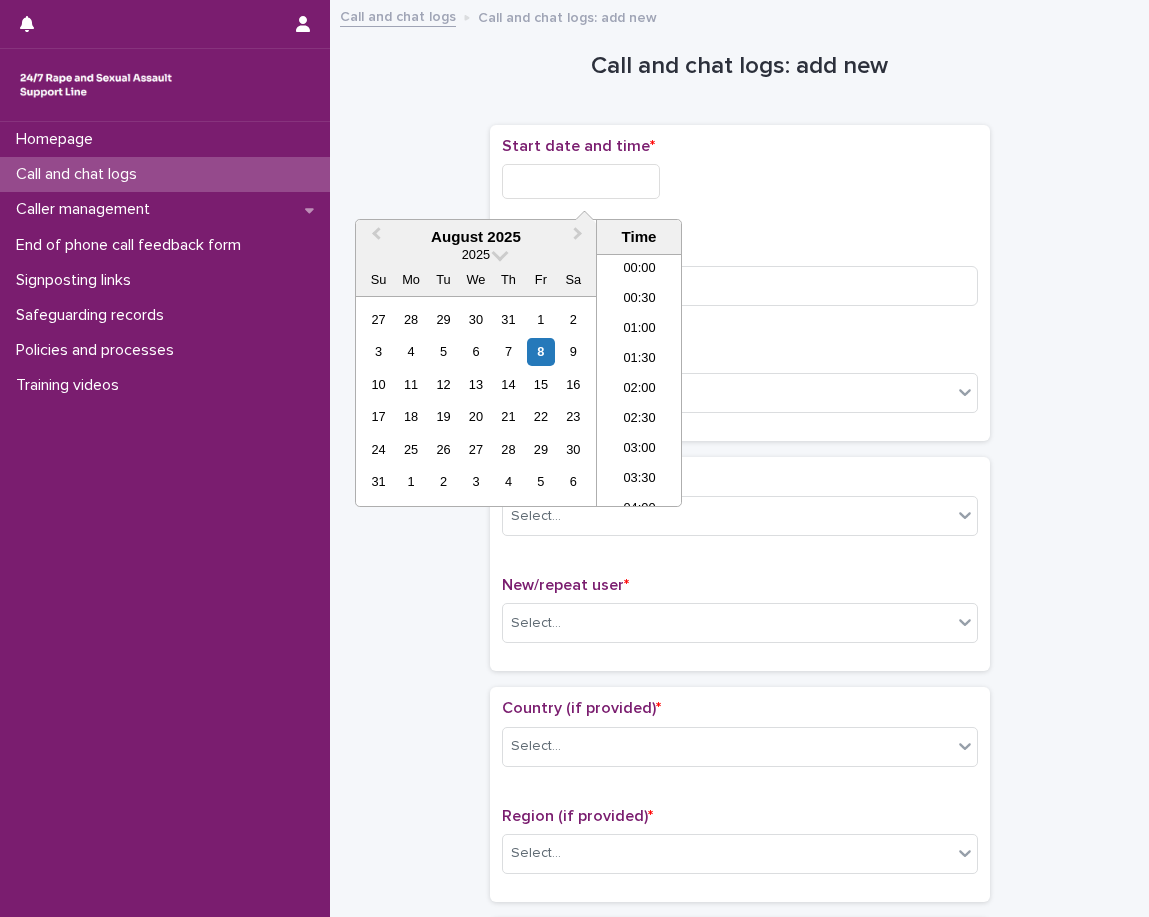 scroll, scrollTop: 1189, scrollLeft: 0, axis: vertical 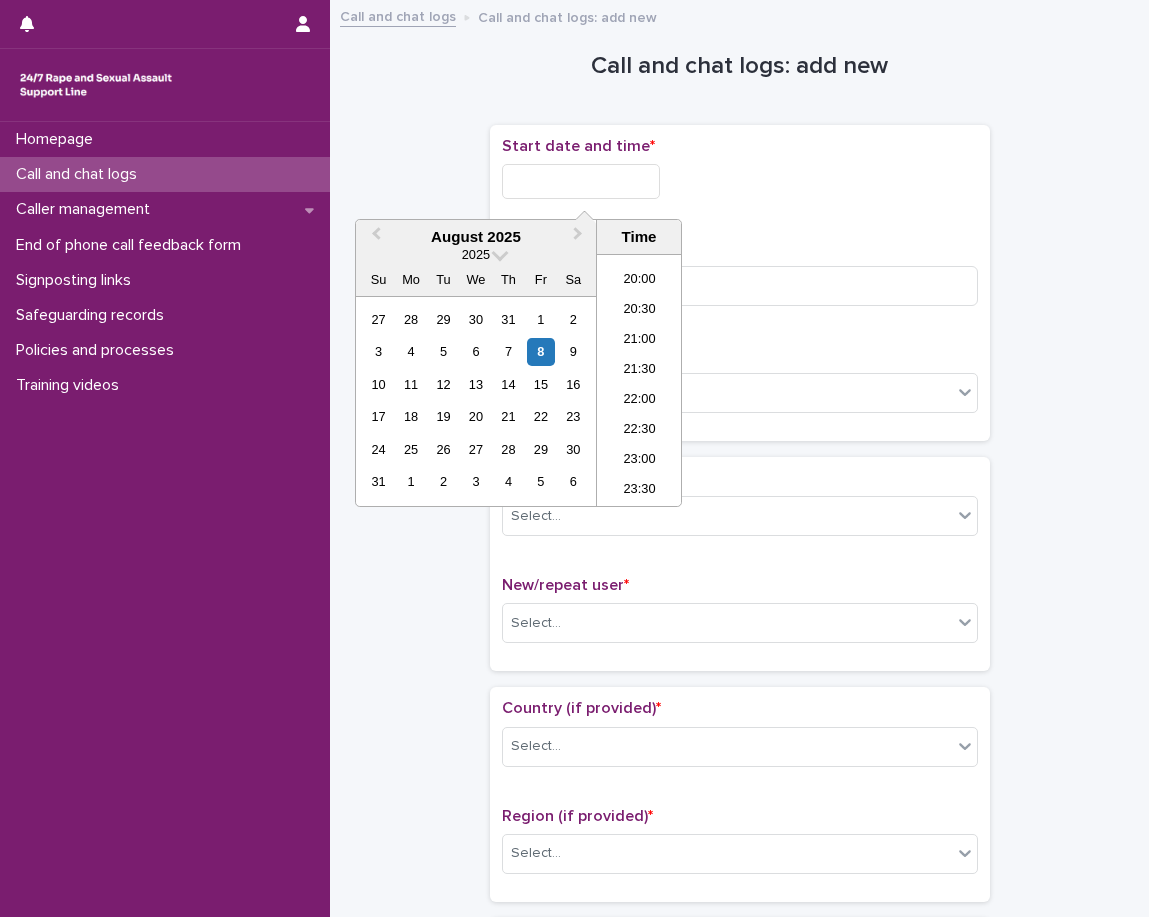 click on "23:00" at bounding box center [639, 461] 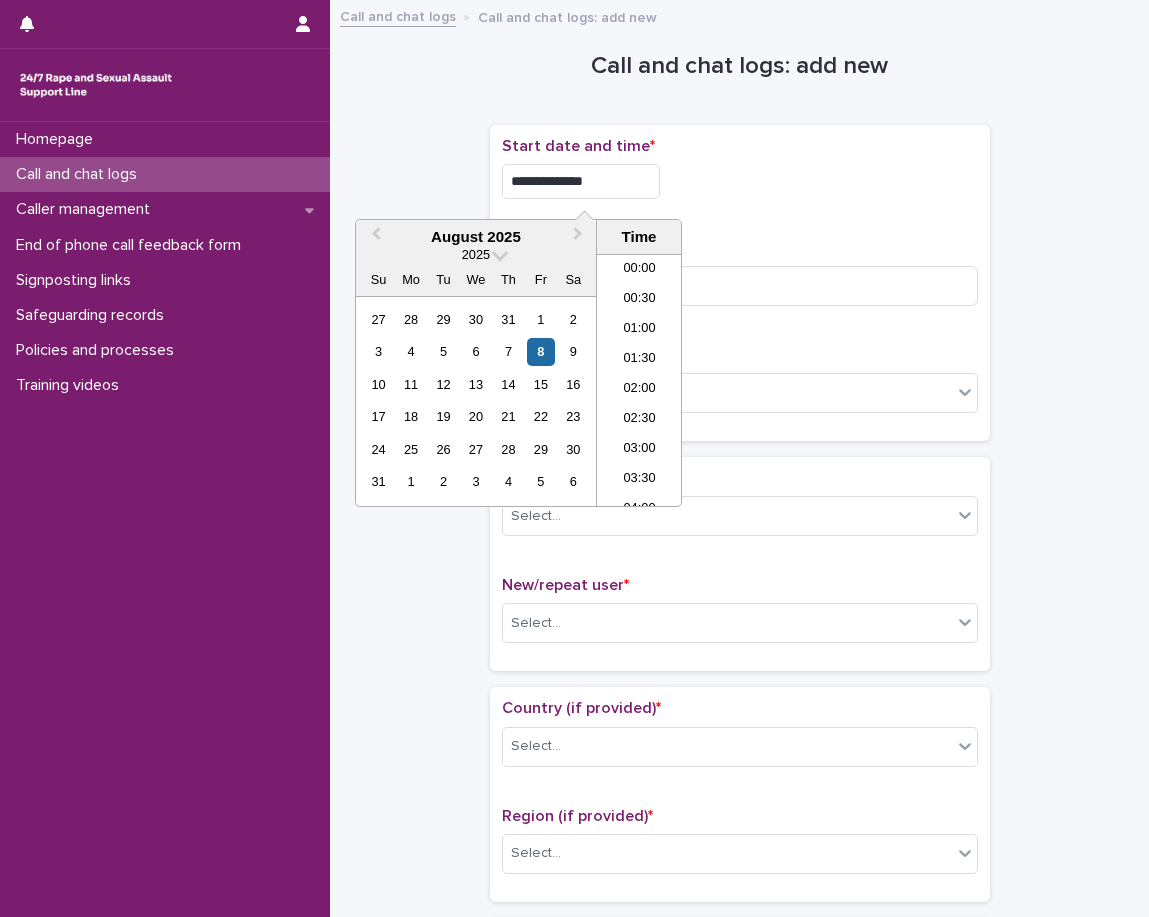 drag, startPoint x: 604, startPoint y: 188, endPoint x: 609, endPoint y: 210, distance: 22.561028 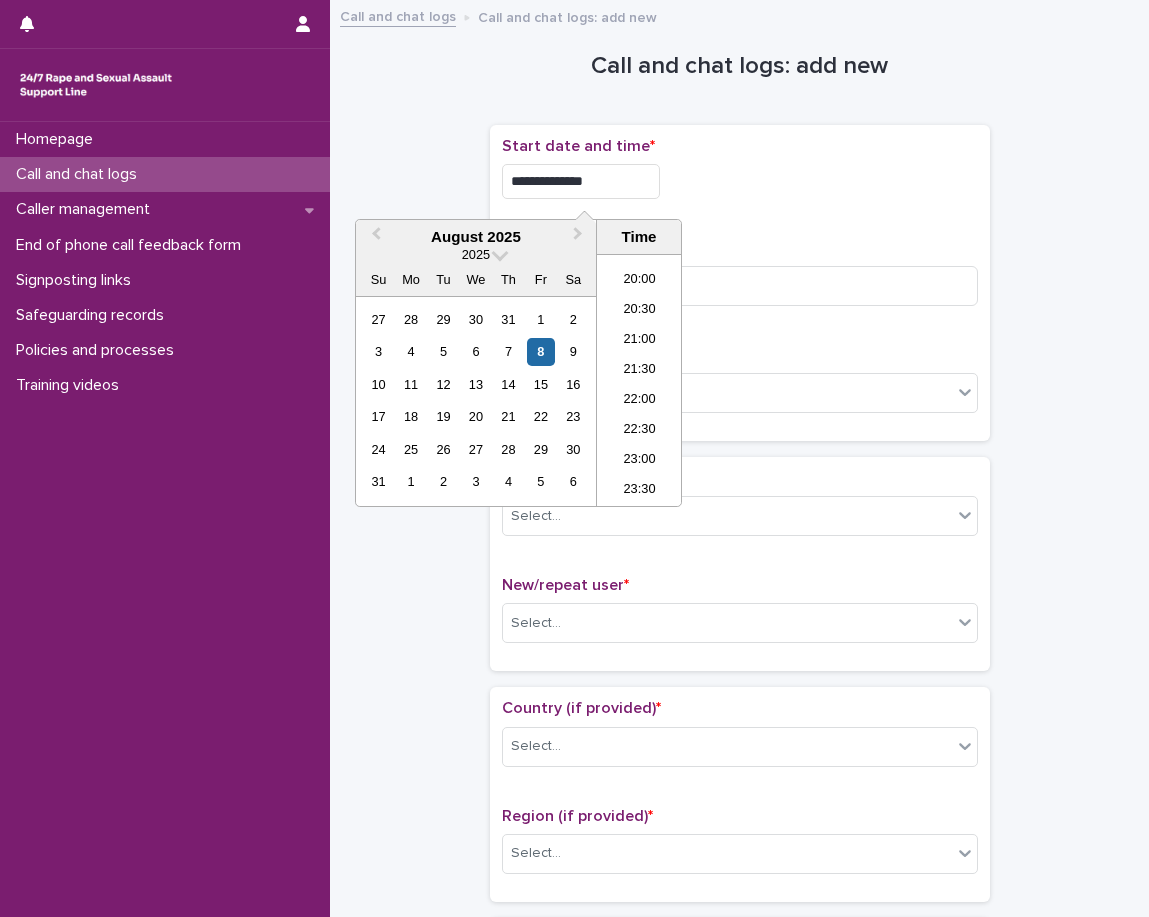 type on "**********" 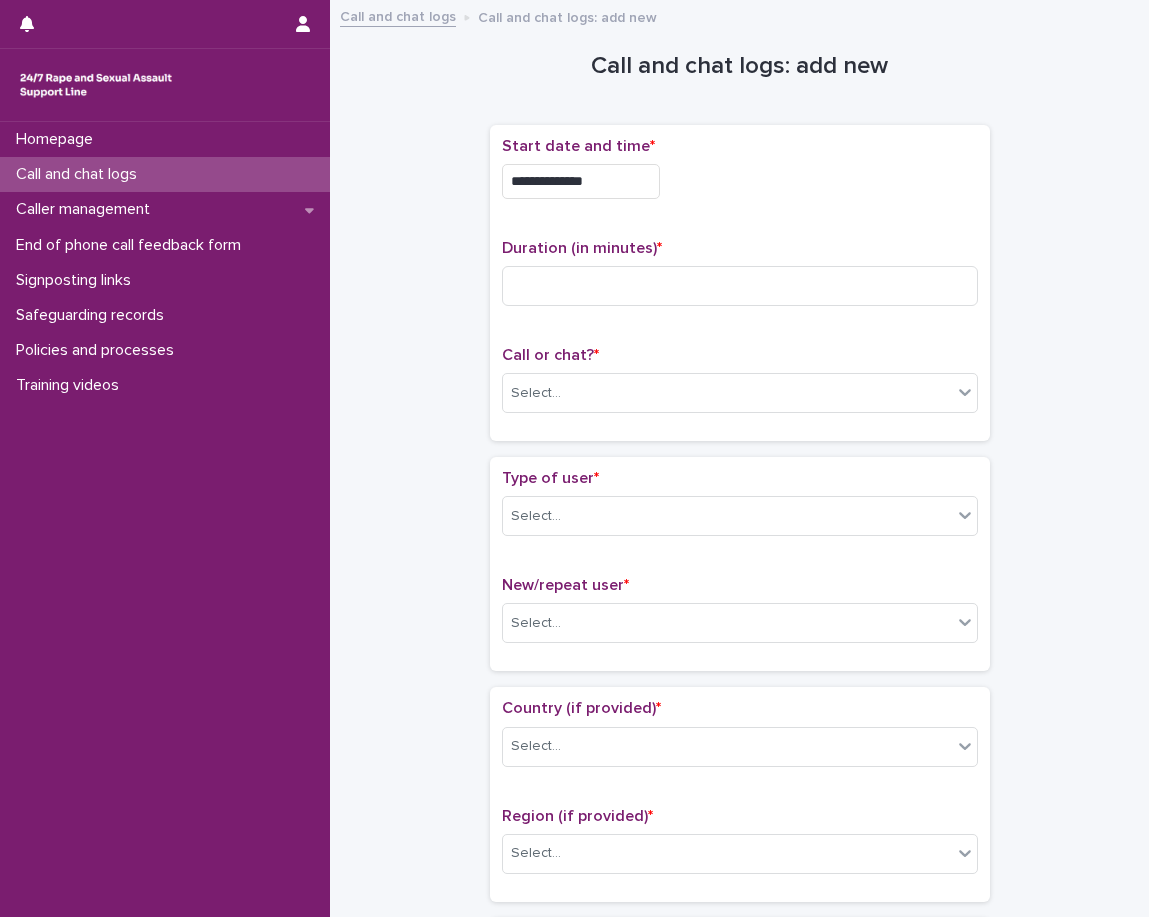 click on "Duration (in minutes) *" at bounding box center (740, 280) 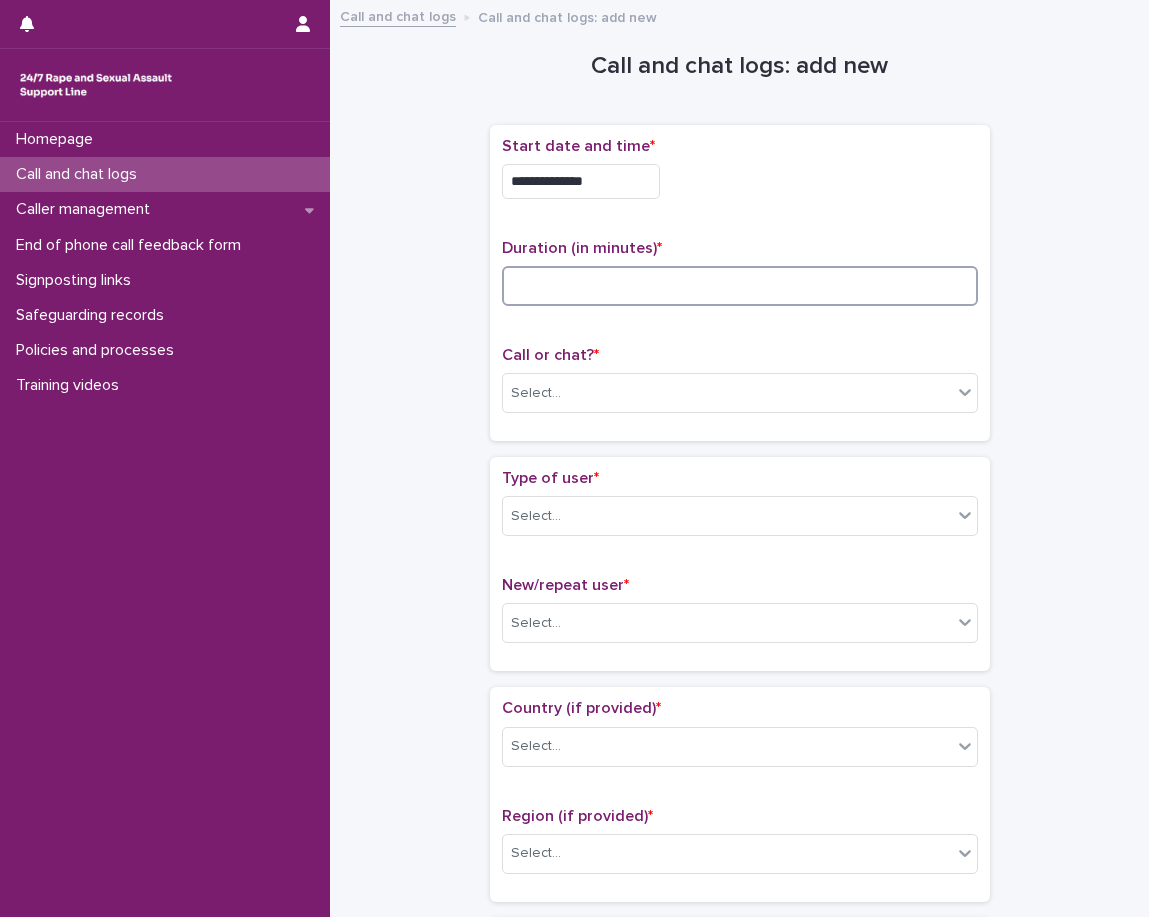 click at bounding box center (740, 286) 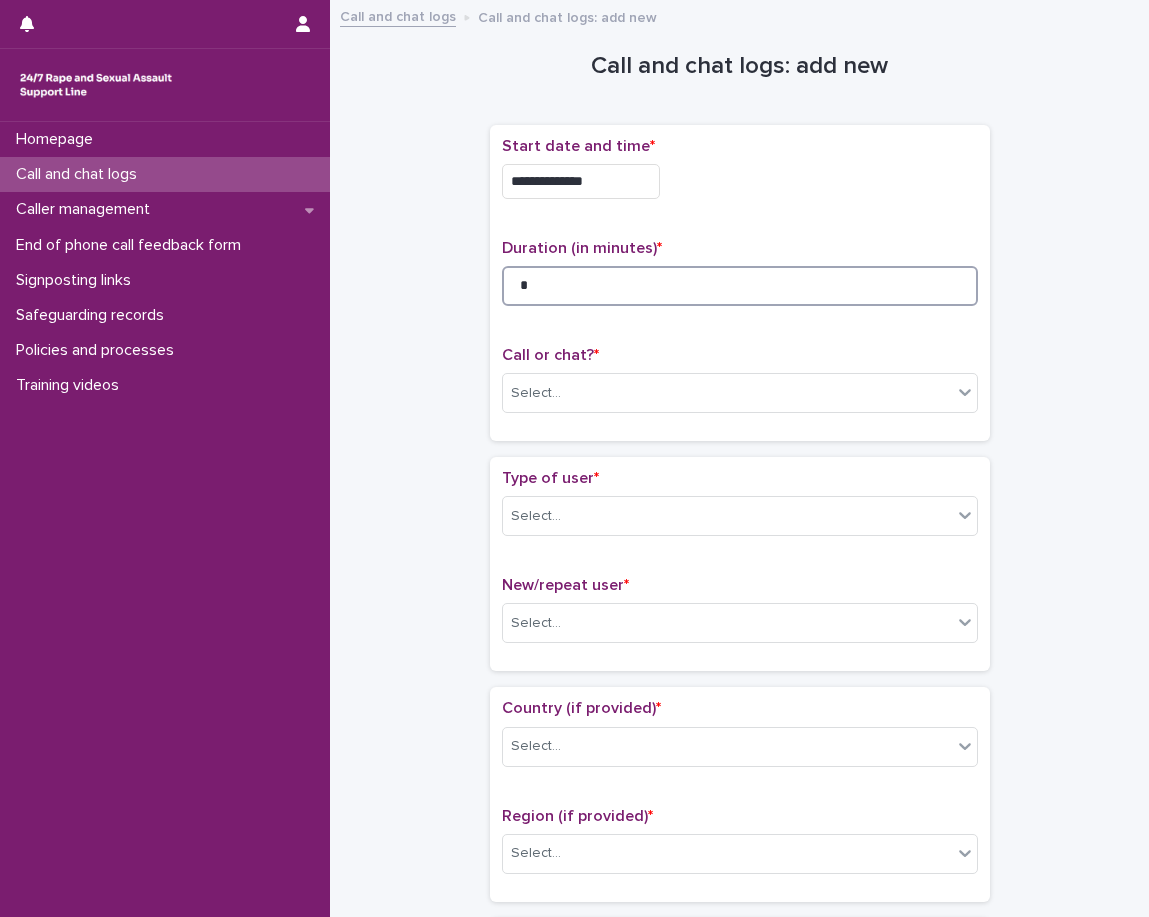 type on "*" 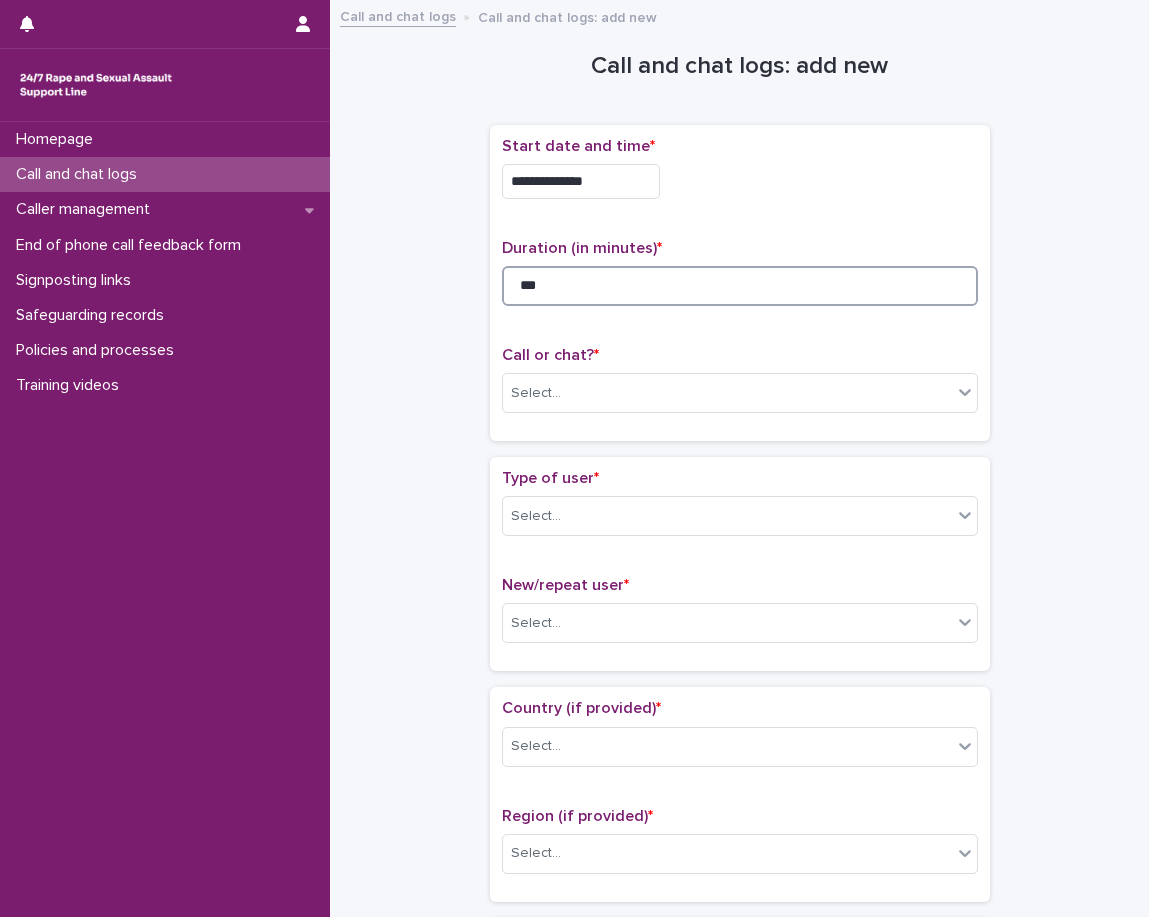 type on "***" 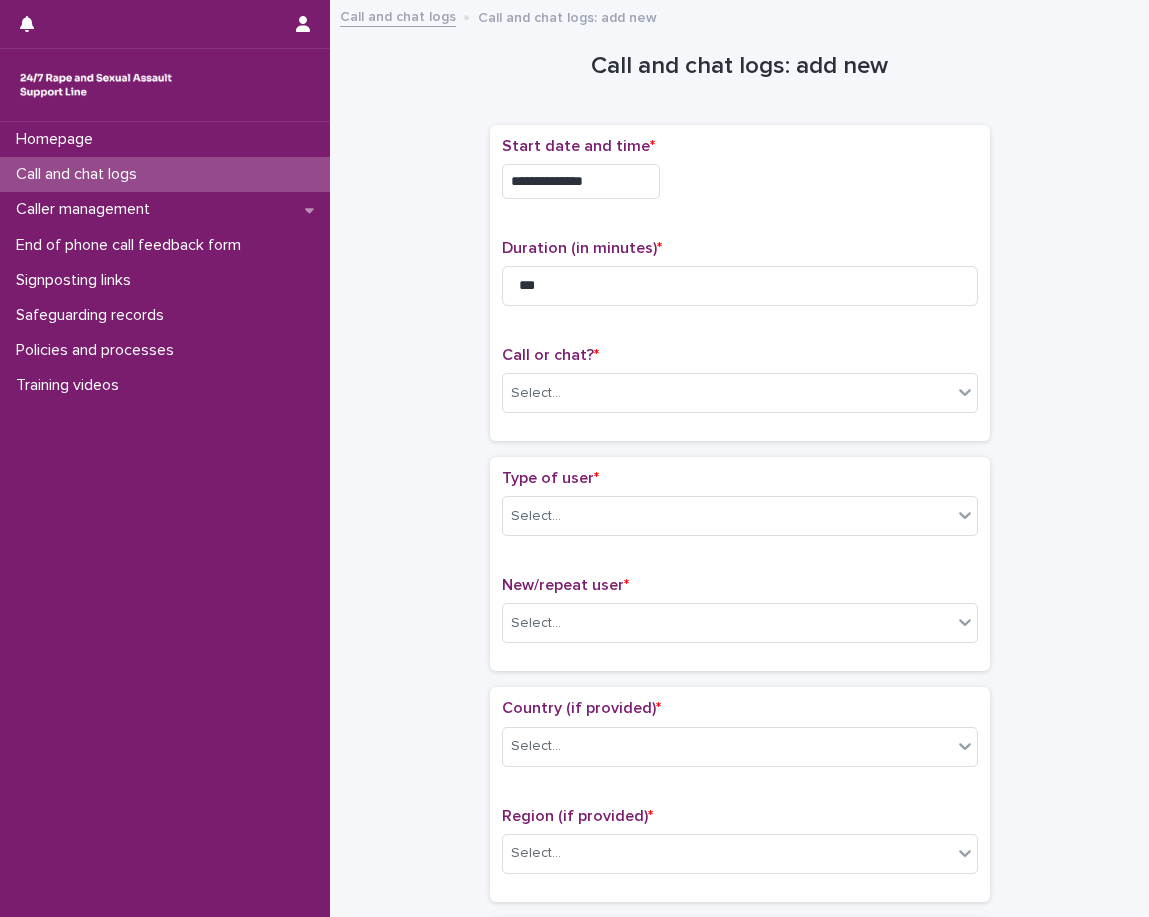 click on "Call or chat? *" at bounding box center (740, 355) 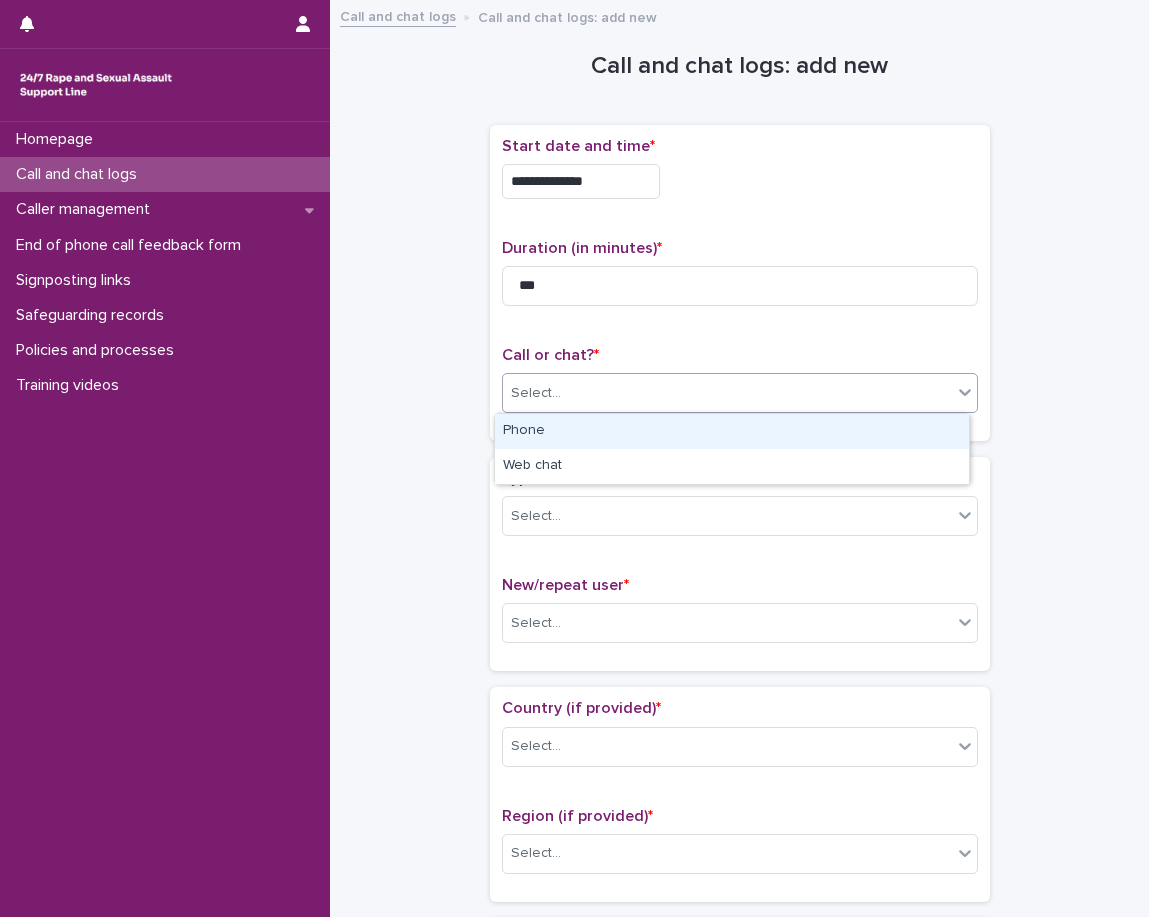 click on "Select..." at bounding box center (727, 393) 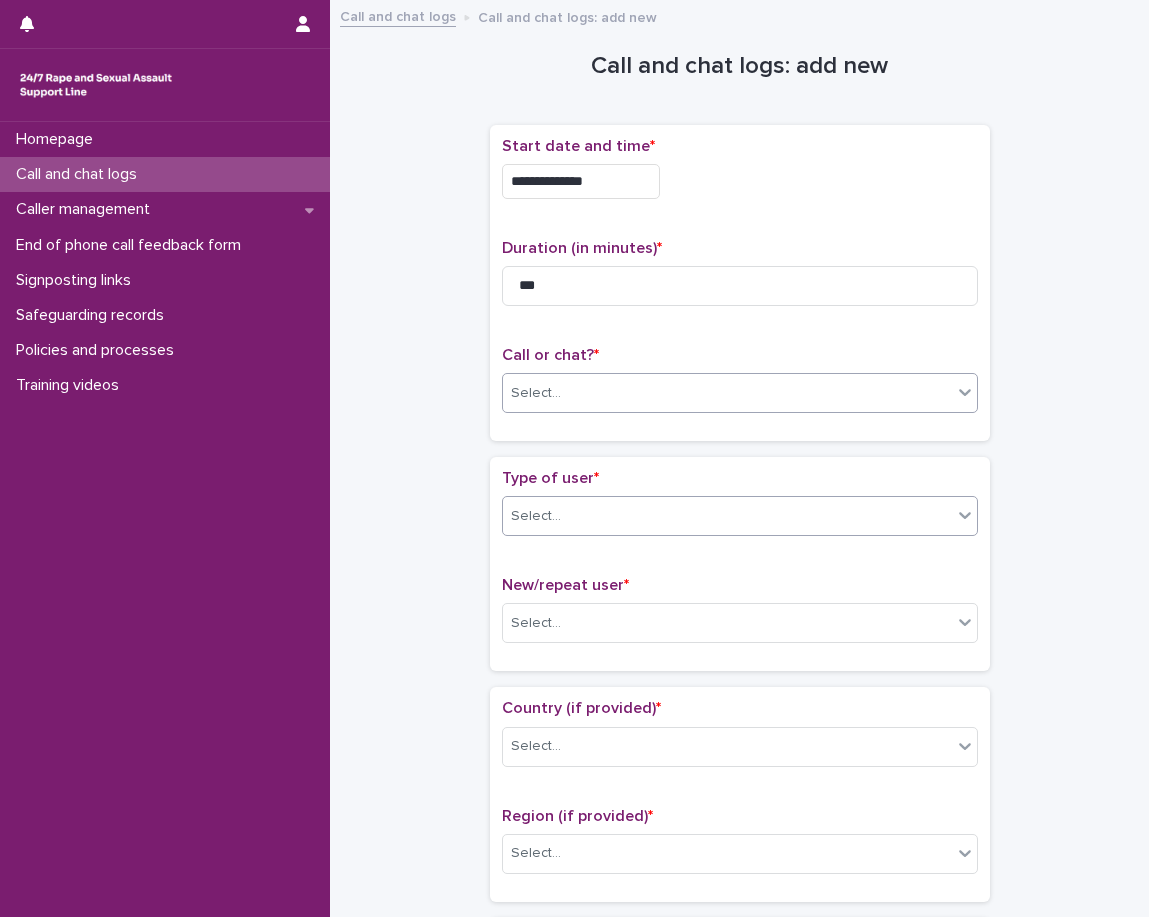 click on "Select..." at bounding box center (727, 516) 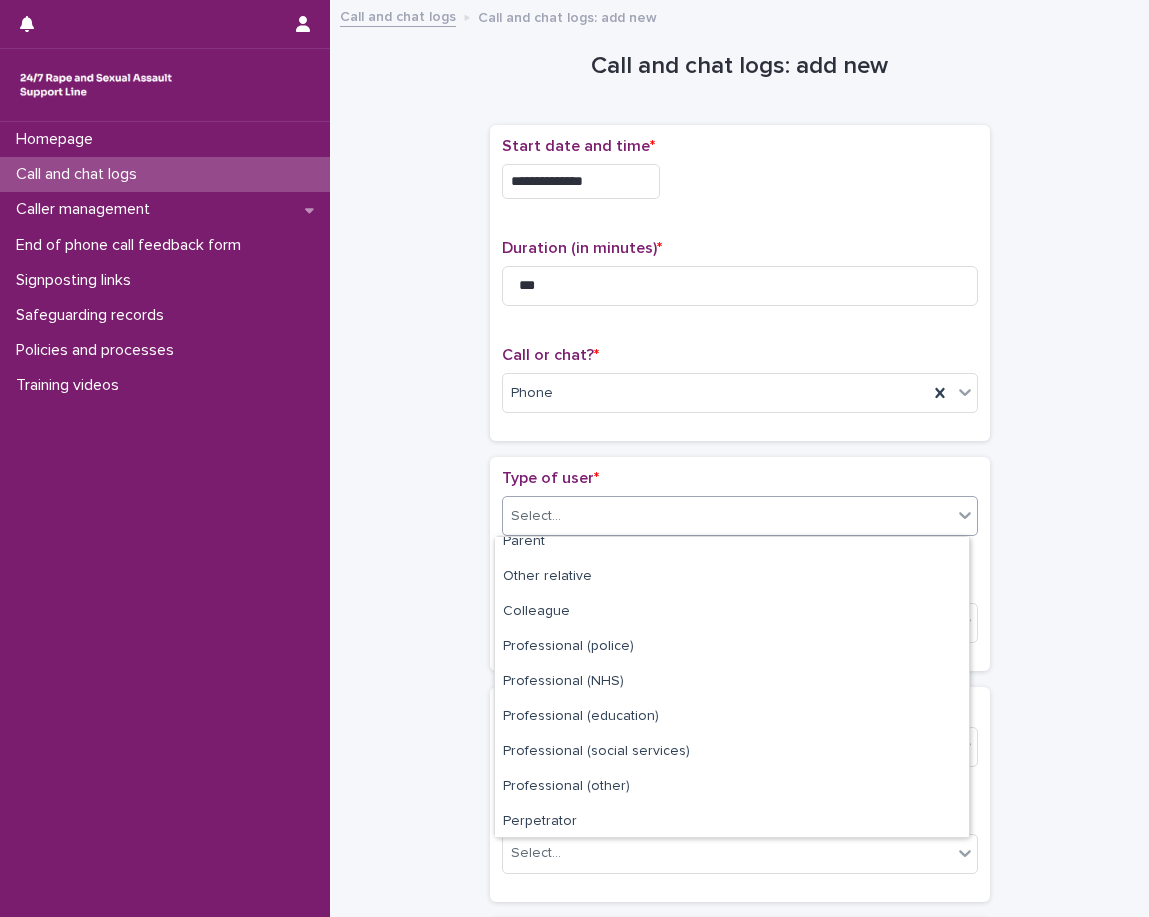 scroll, scrollTop: 225, scrollLeft: 0, axis: vertical 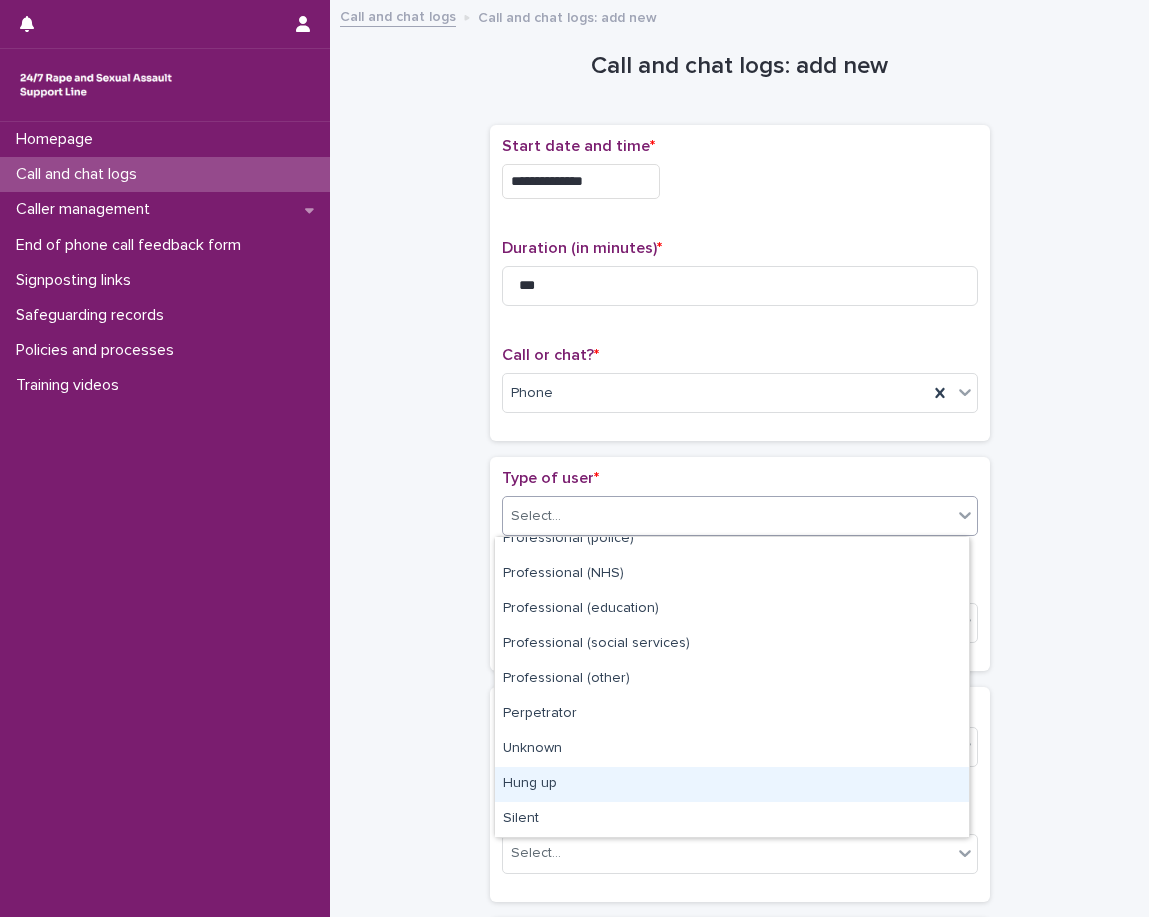 click on "Hung up" at bounding box center (732, 784) 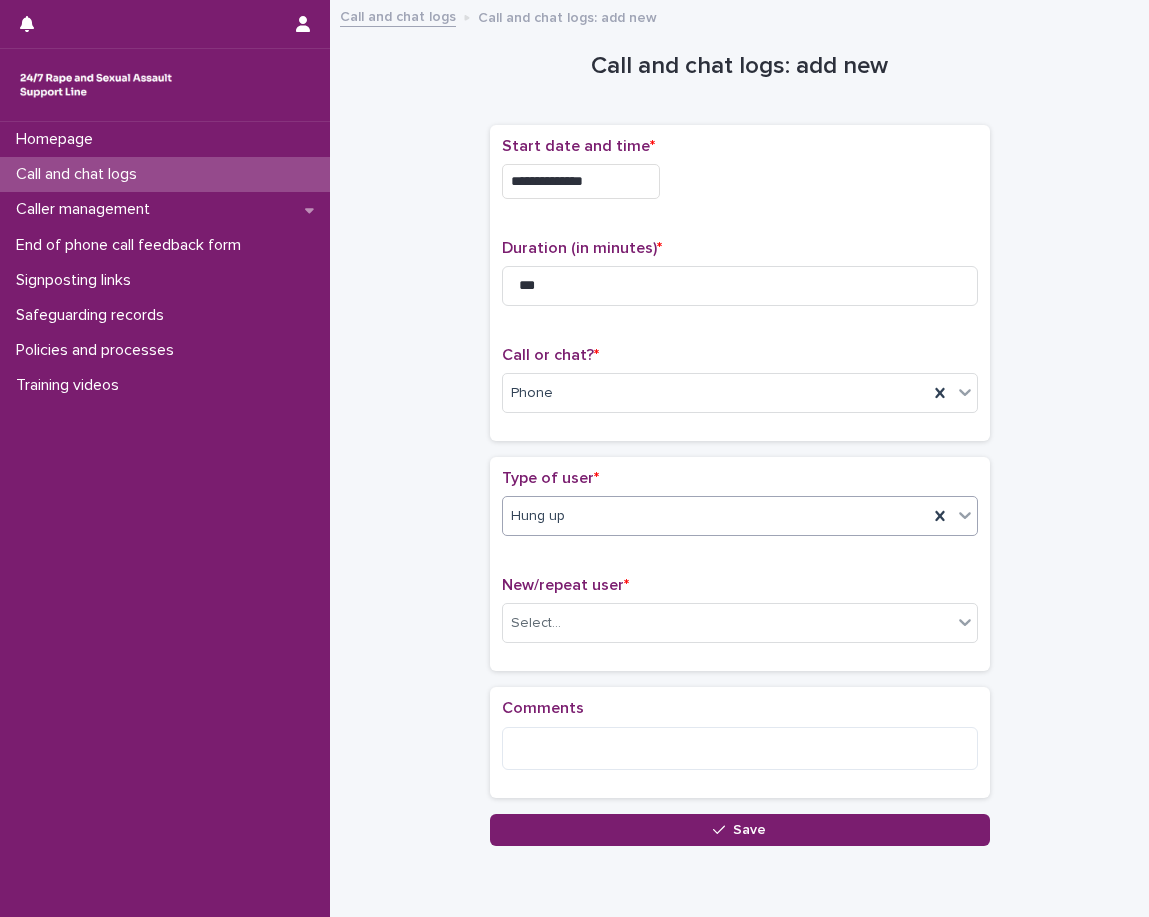 click on "Hung up" at bounding box center (715, 516) 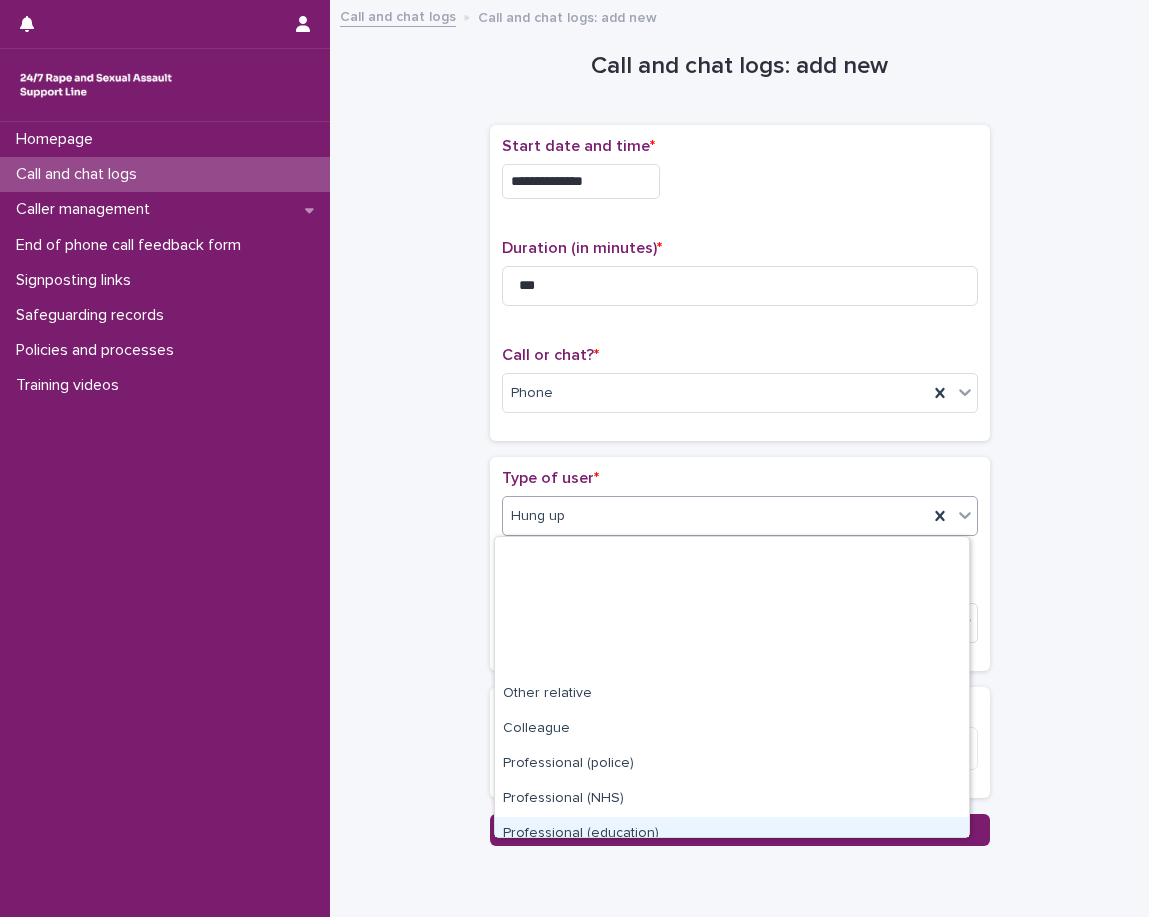 scroll, scrollTop: 225, scrollLeft: 0, axis: vertical 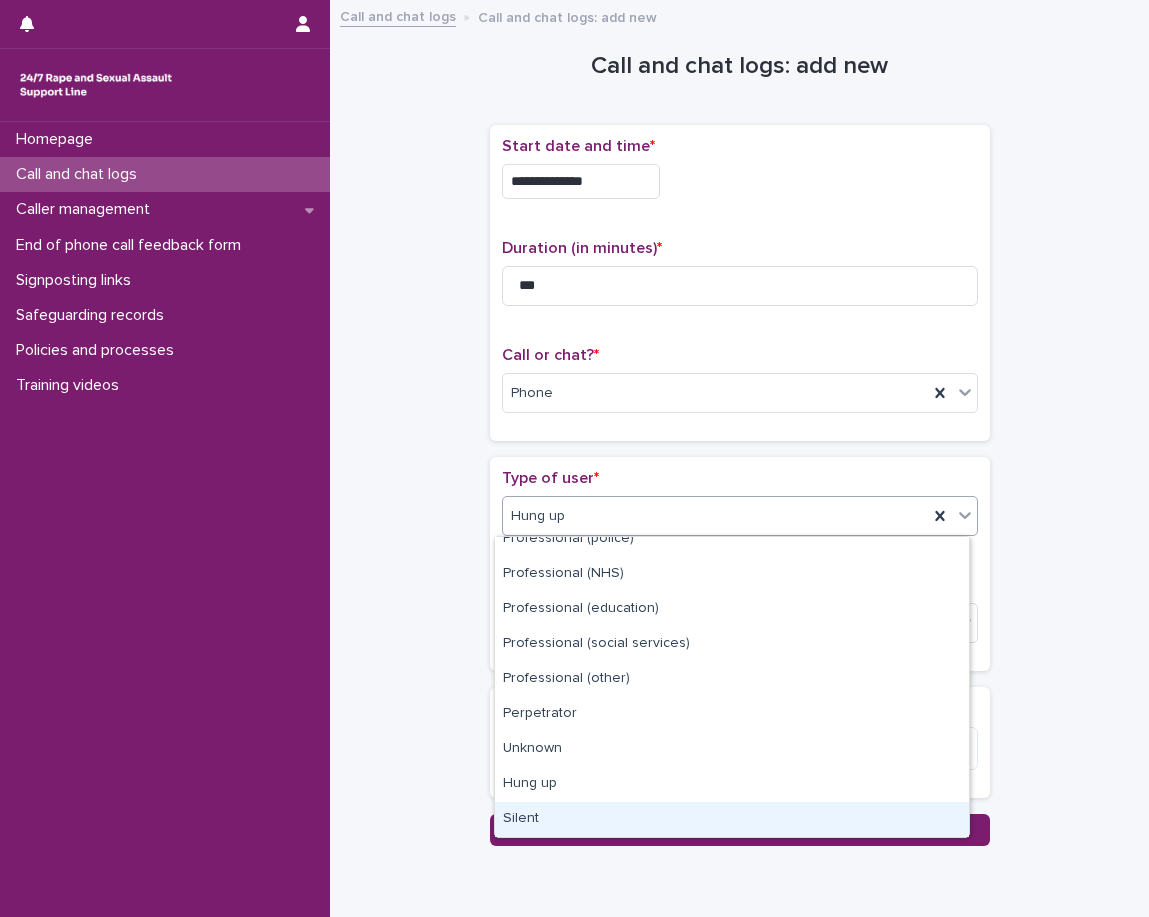 click on "Silent" at bounding box center (732, 819) 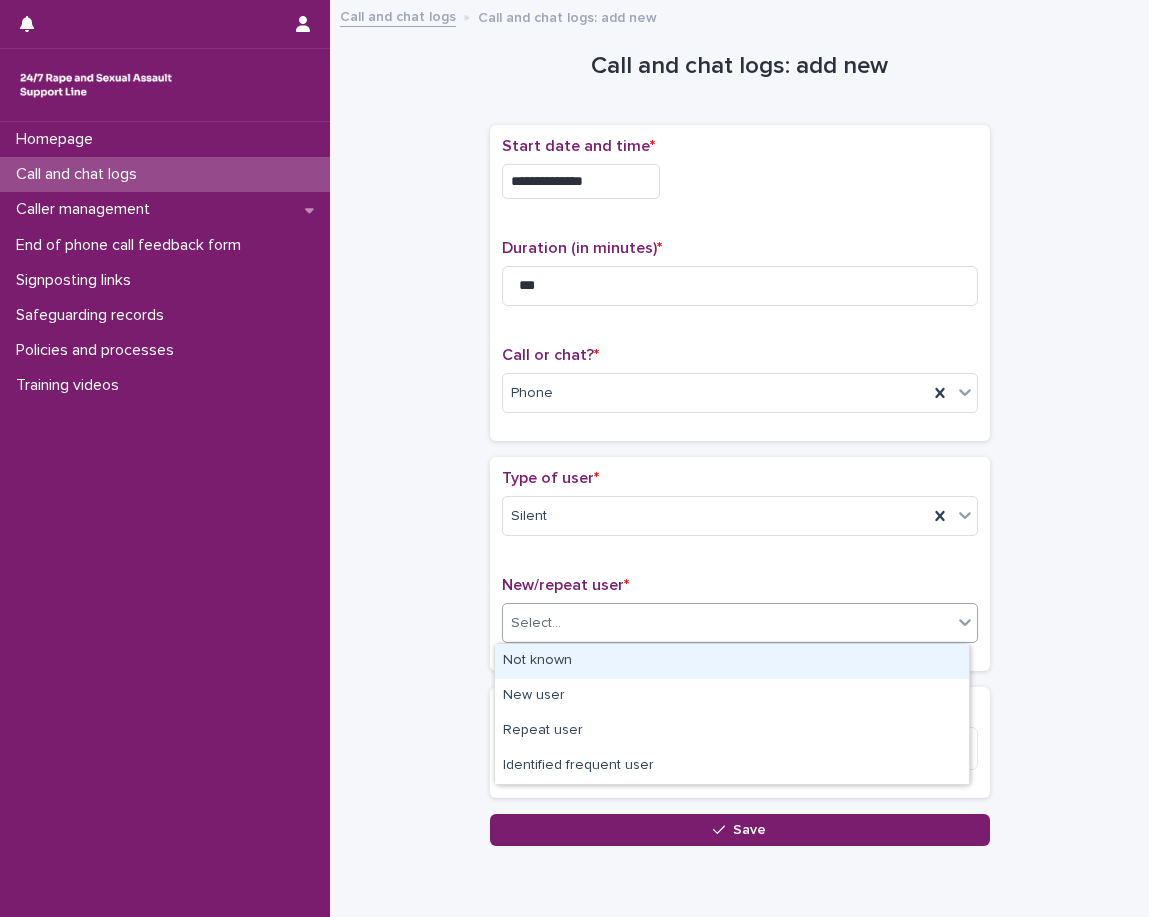 click on "**********" at bounding box center (574, 458) 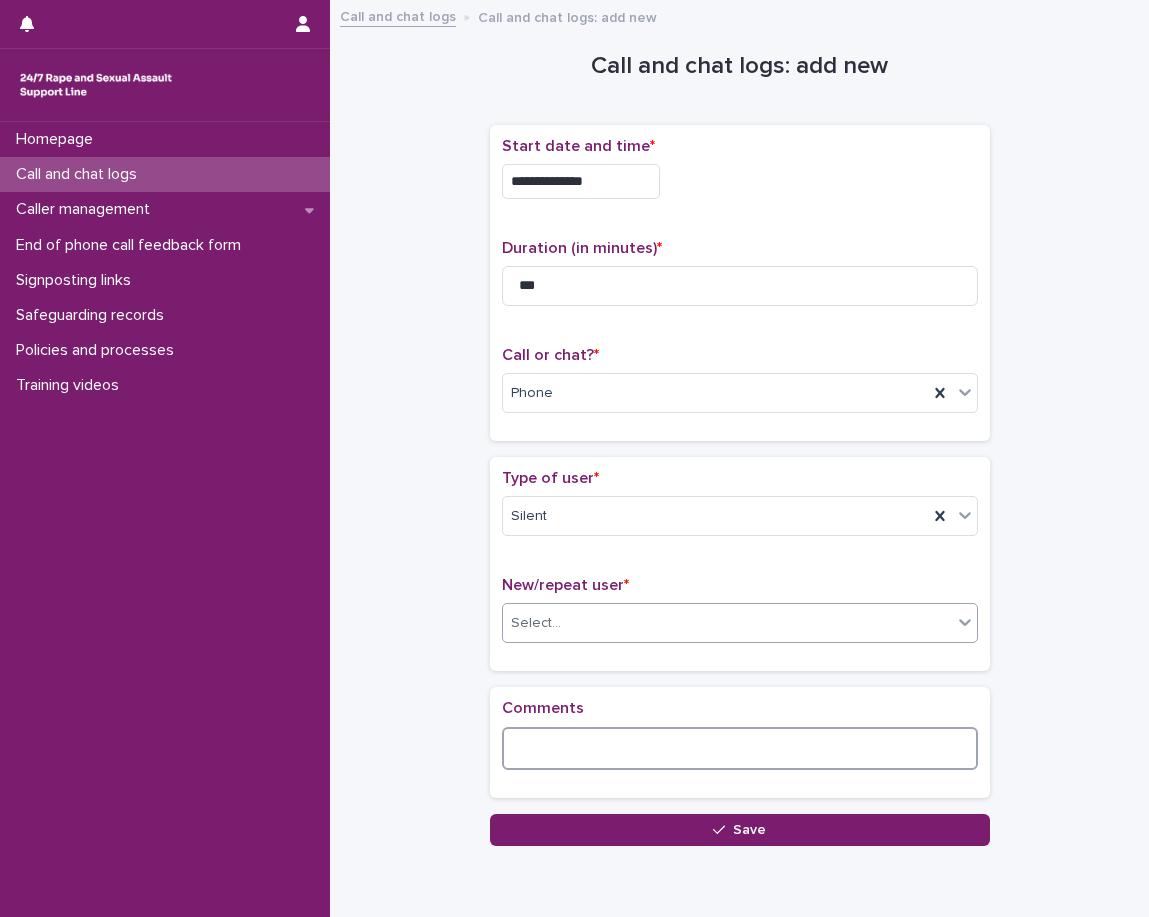 click at bounding box center [740, 748] 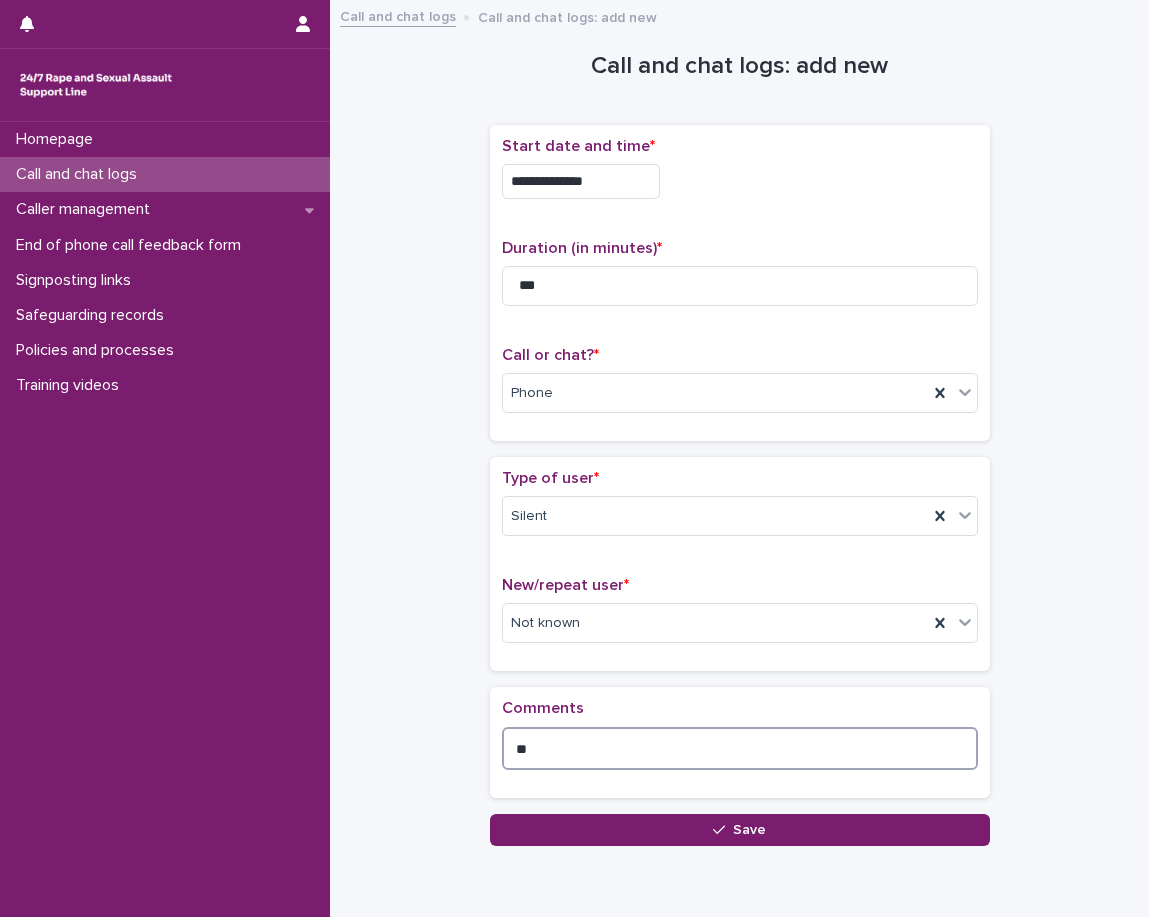 type on "*" 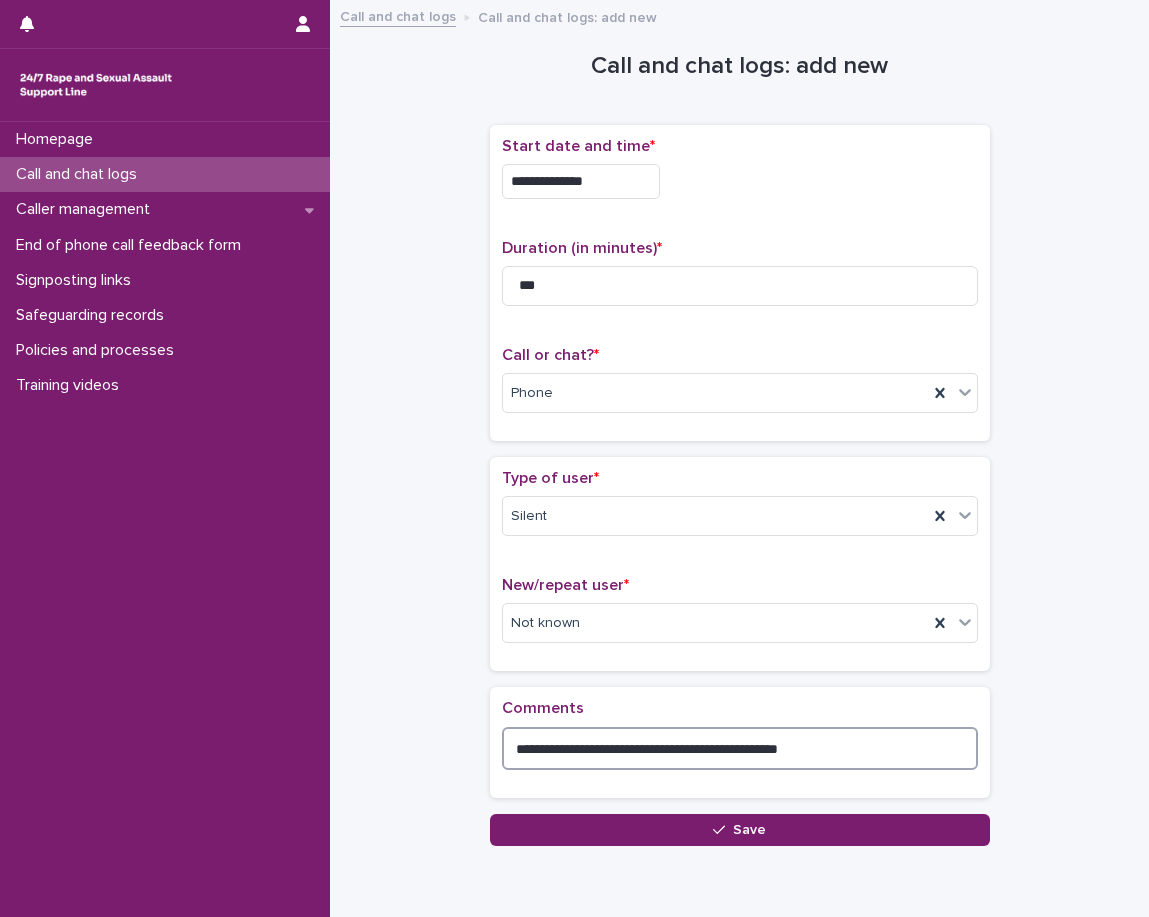drag, startPoint x: 861, startPoint y: 745, endPoint x: 761, endPoint y: 739, distance: 100.17984 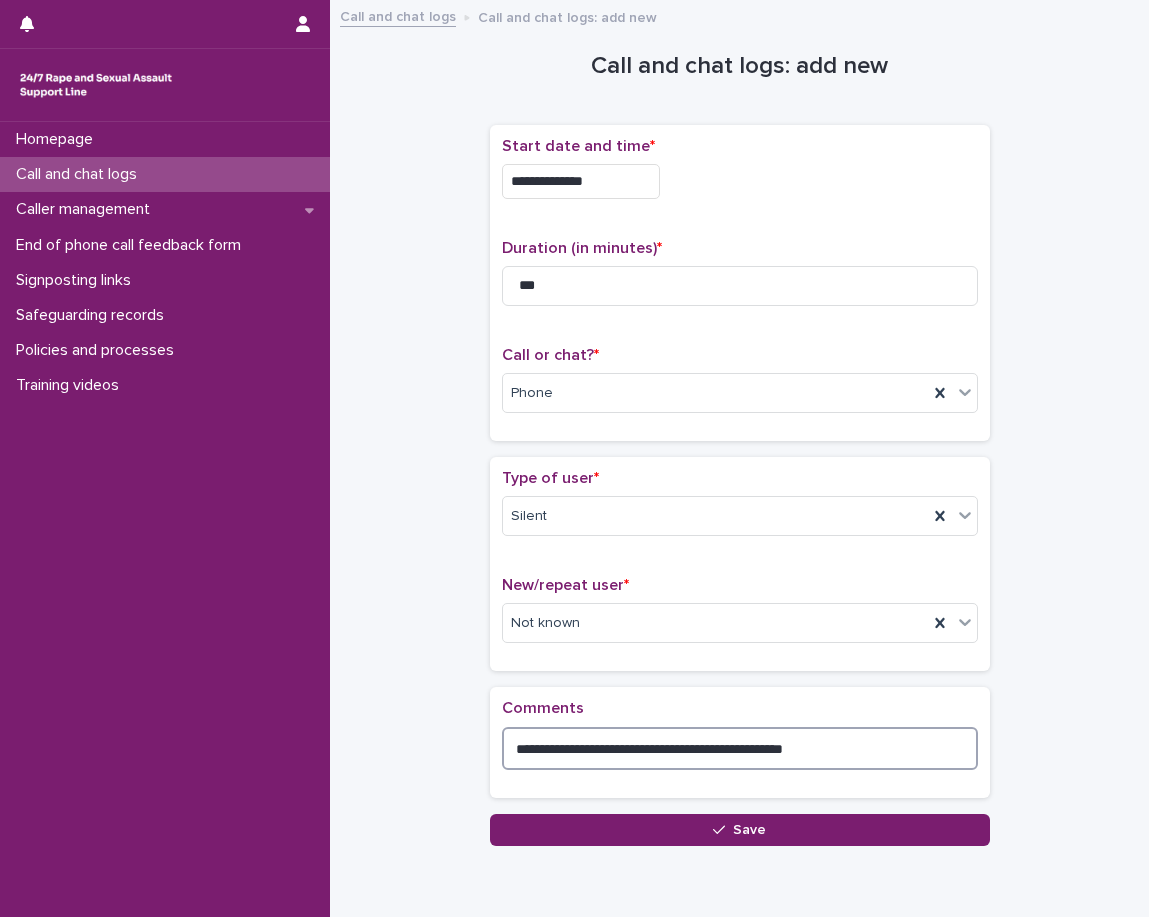 type on "**********" 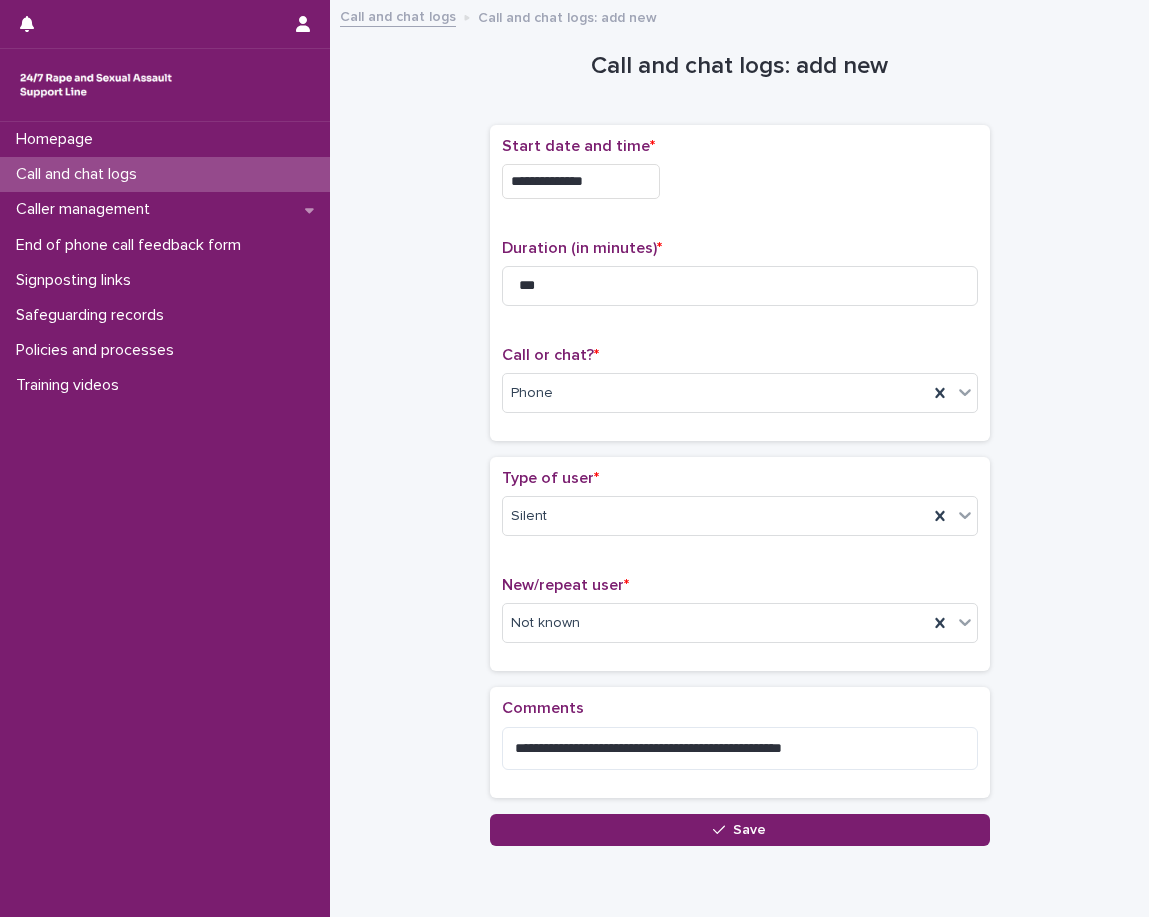 click on "**********" at bounding box center (739, 429) 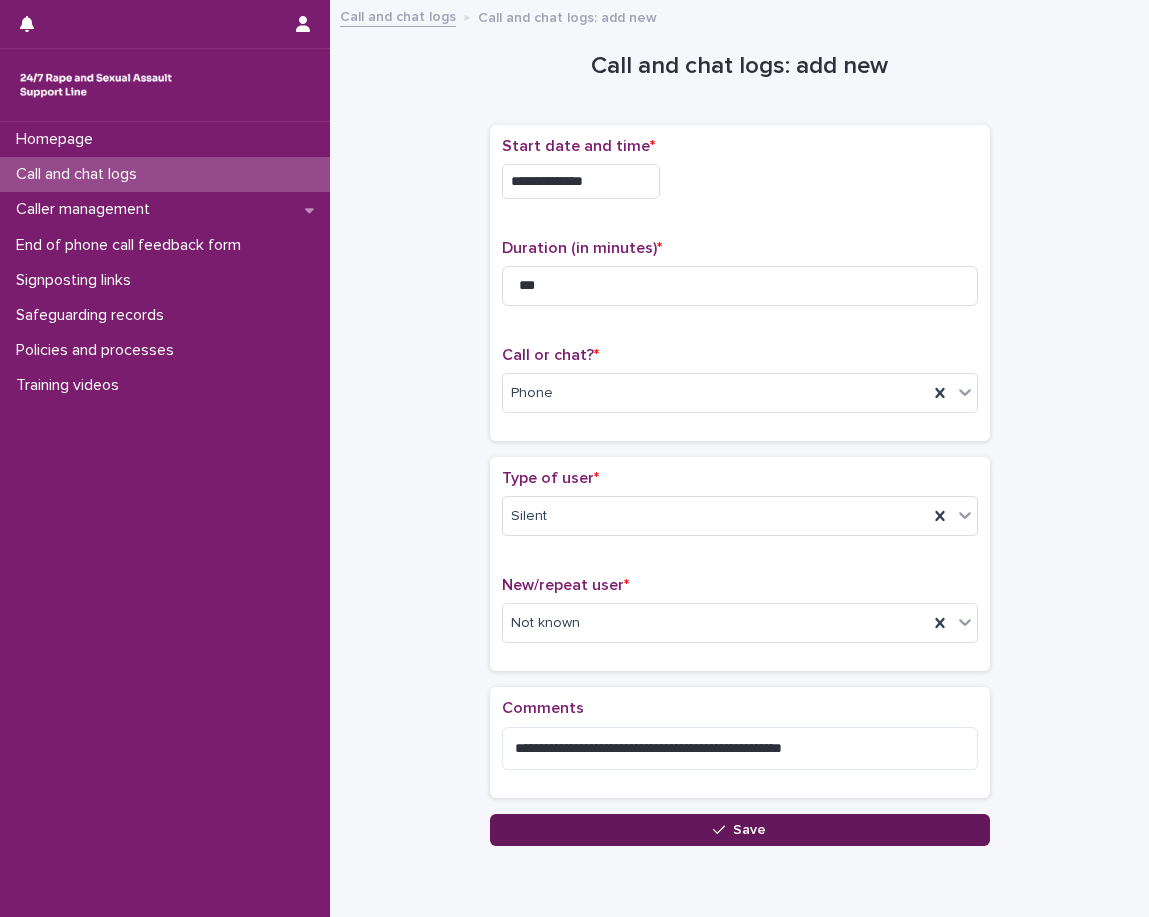 click on "Save" at bounding box center [740, 830] 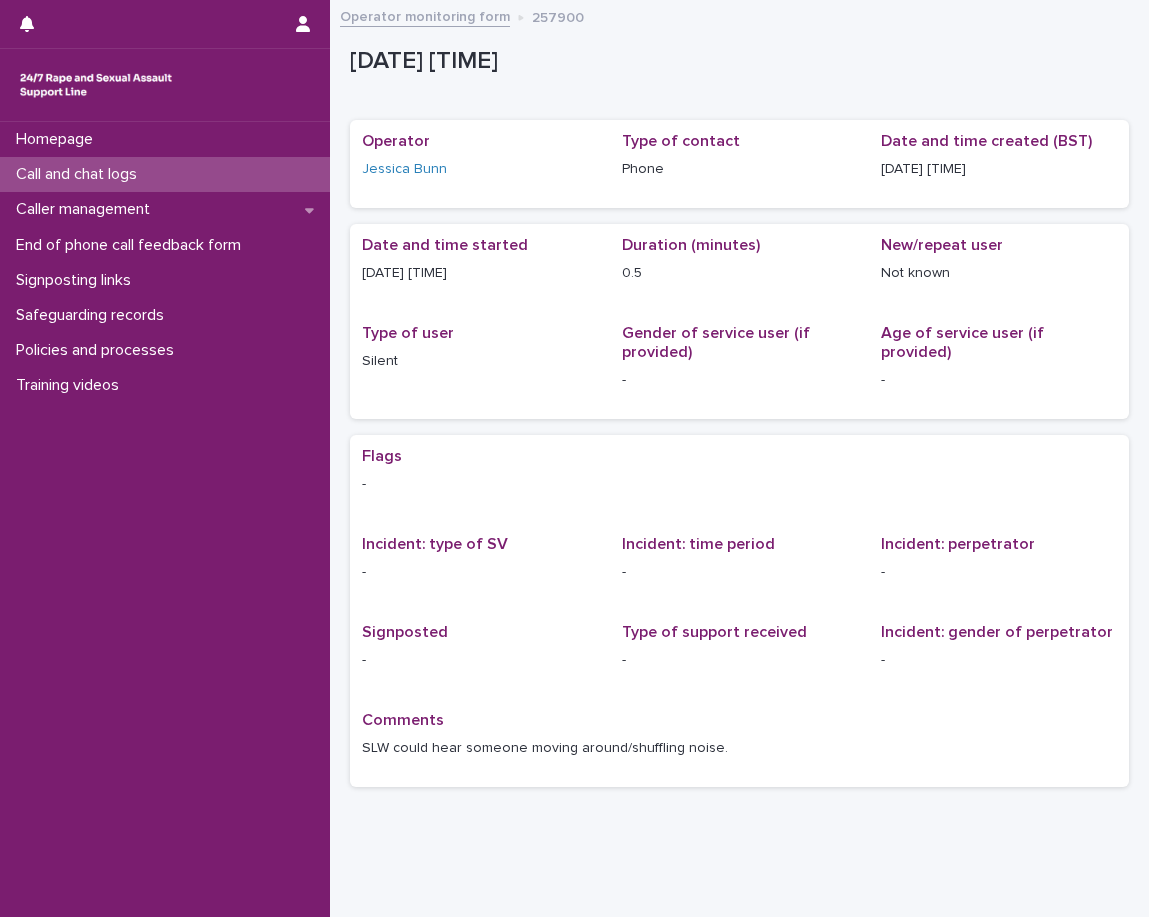click on "Call and chat logs" at bounding box center (165, 174) 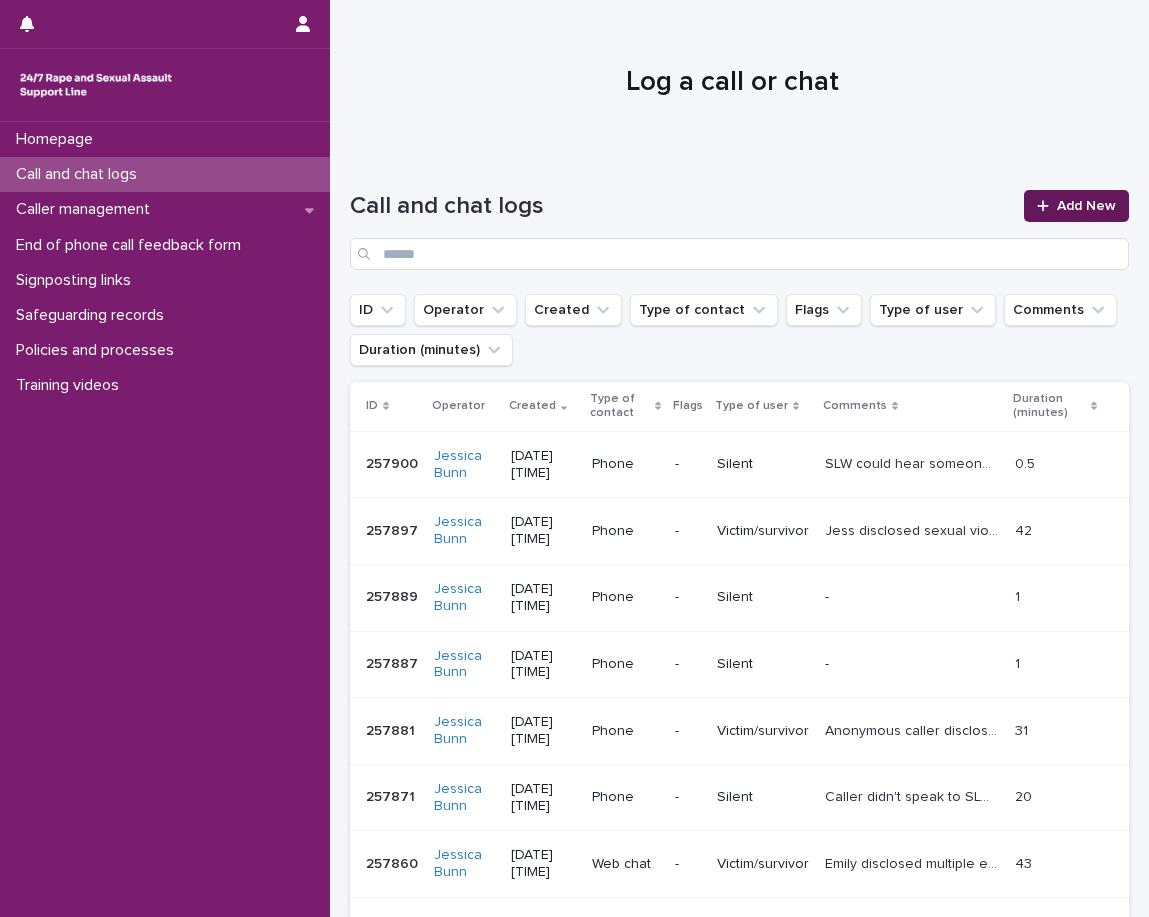click at bounding box center (1047, 206) 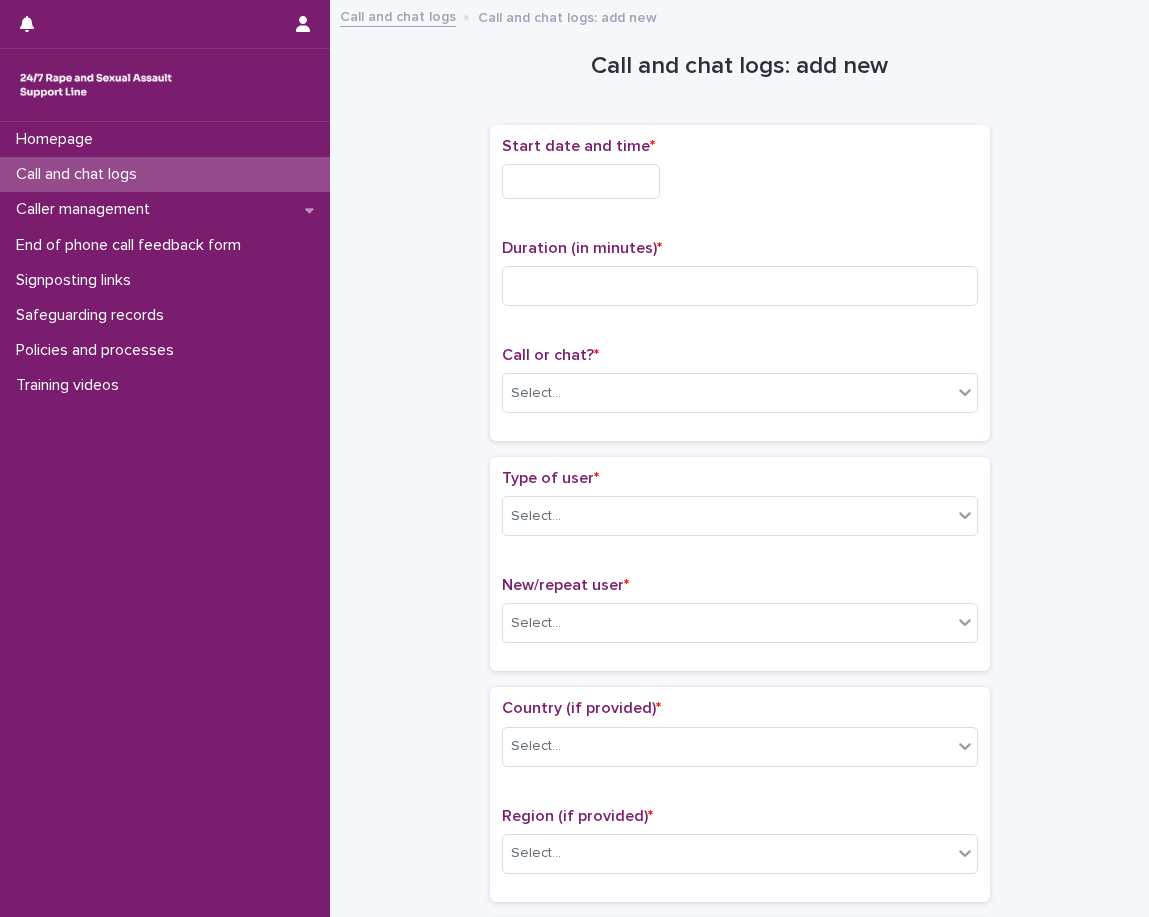 click at bounding box center [581, 181] 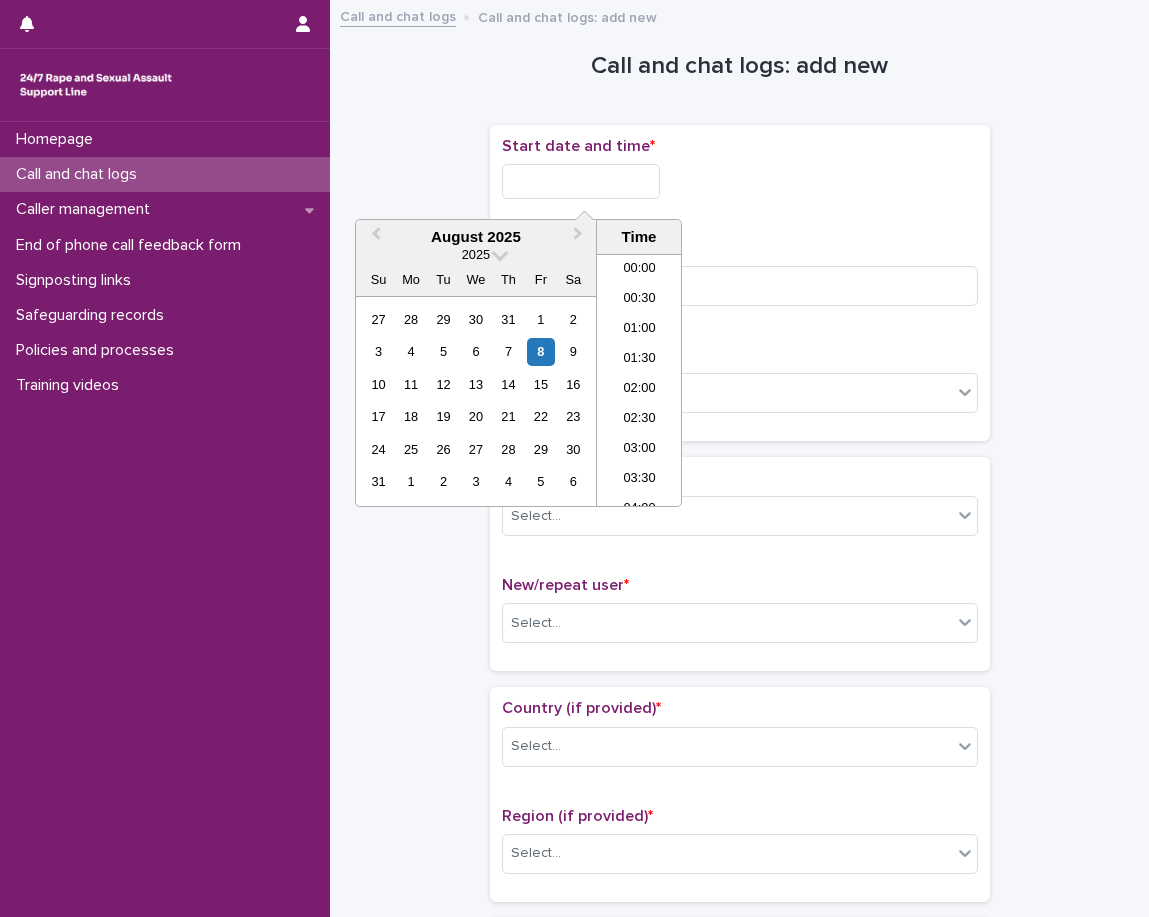 scroll, scrollTop: 1189, scrollLeft: 0, axis: vertical 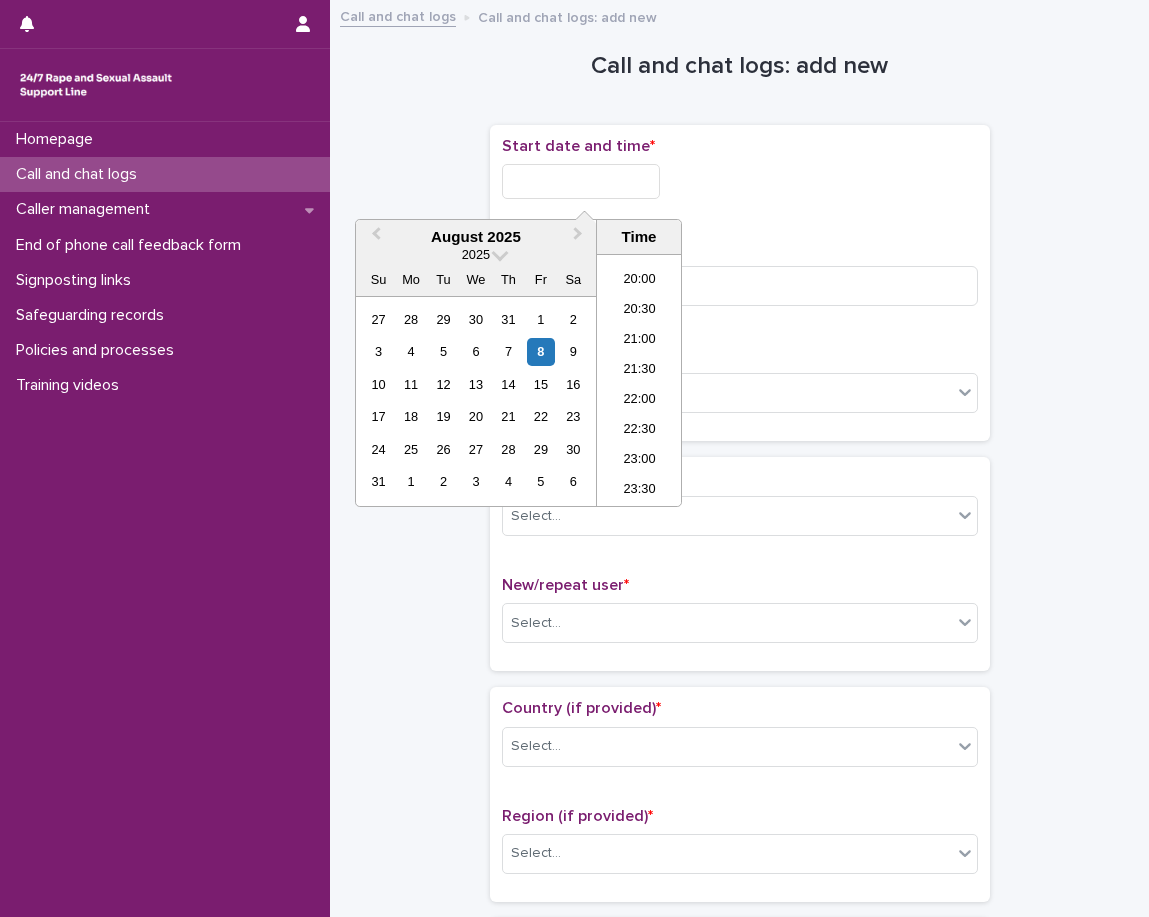 drag, startPoint x: 623, startPoint y: 473, endPoint x: 625, endPoint y: 457, distance: 16.124516 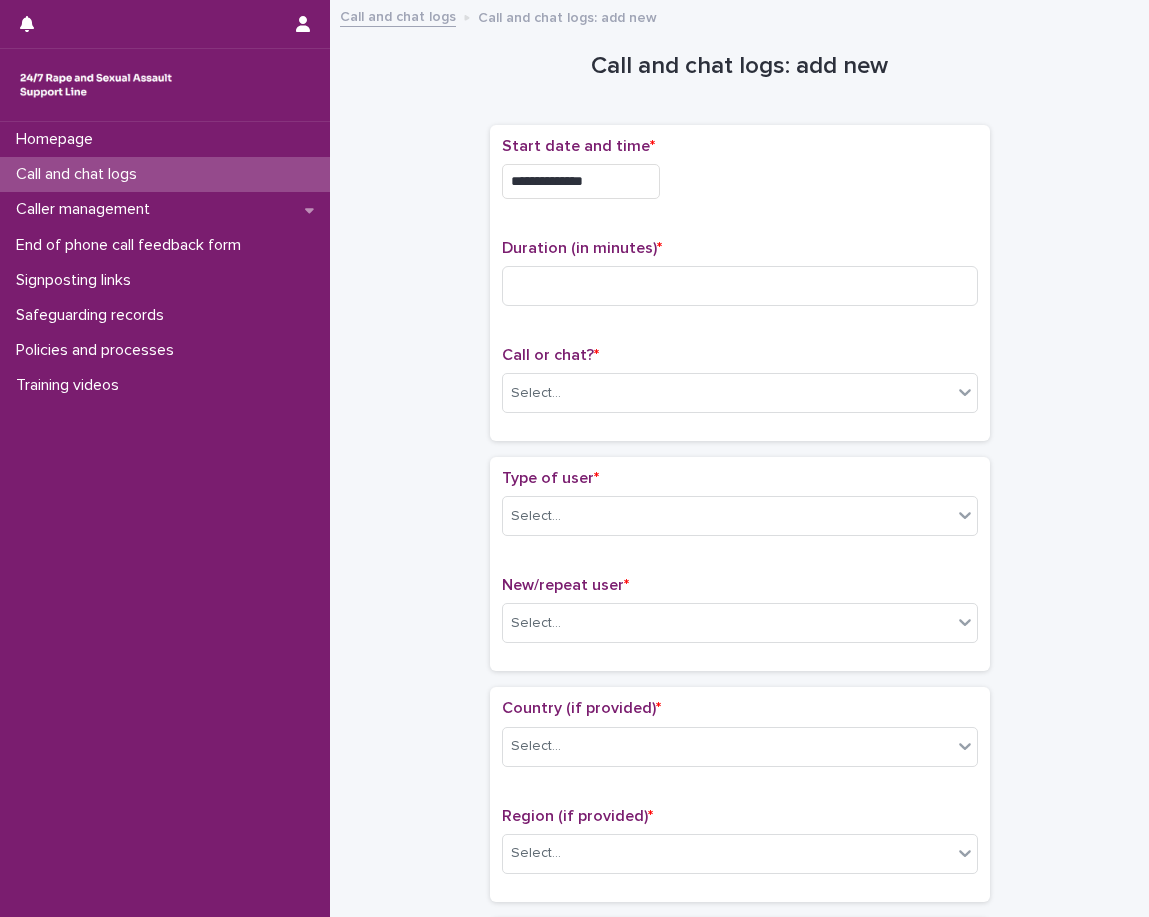 click on "**********" at bounding box center (740, 176) 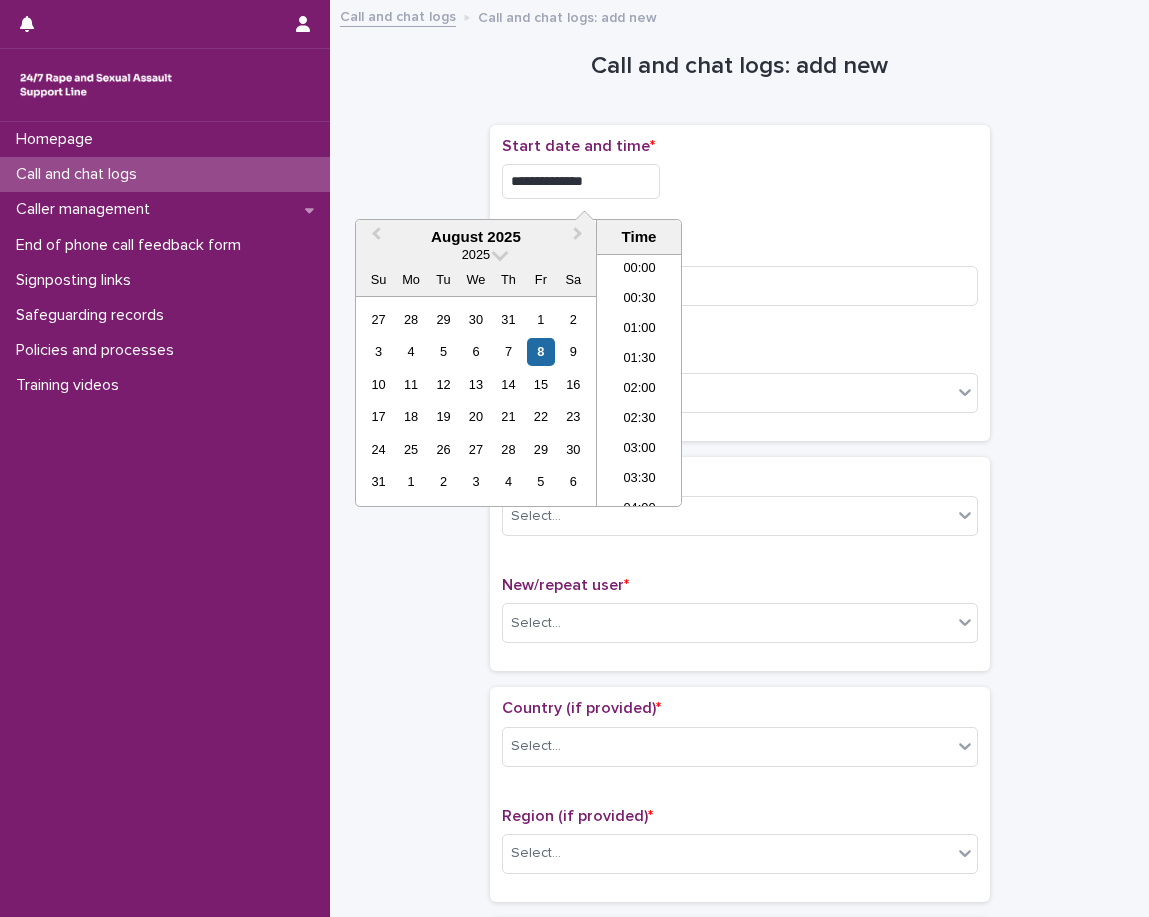 scroll, scrollTop: 1189, scrollLeft: 0, axis: vertical 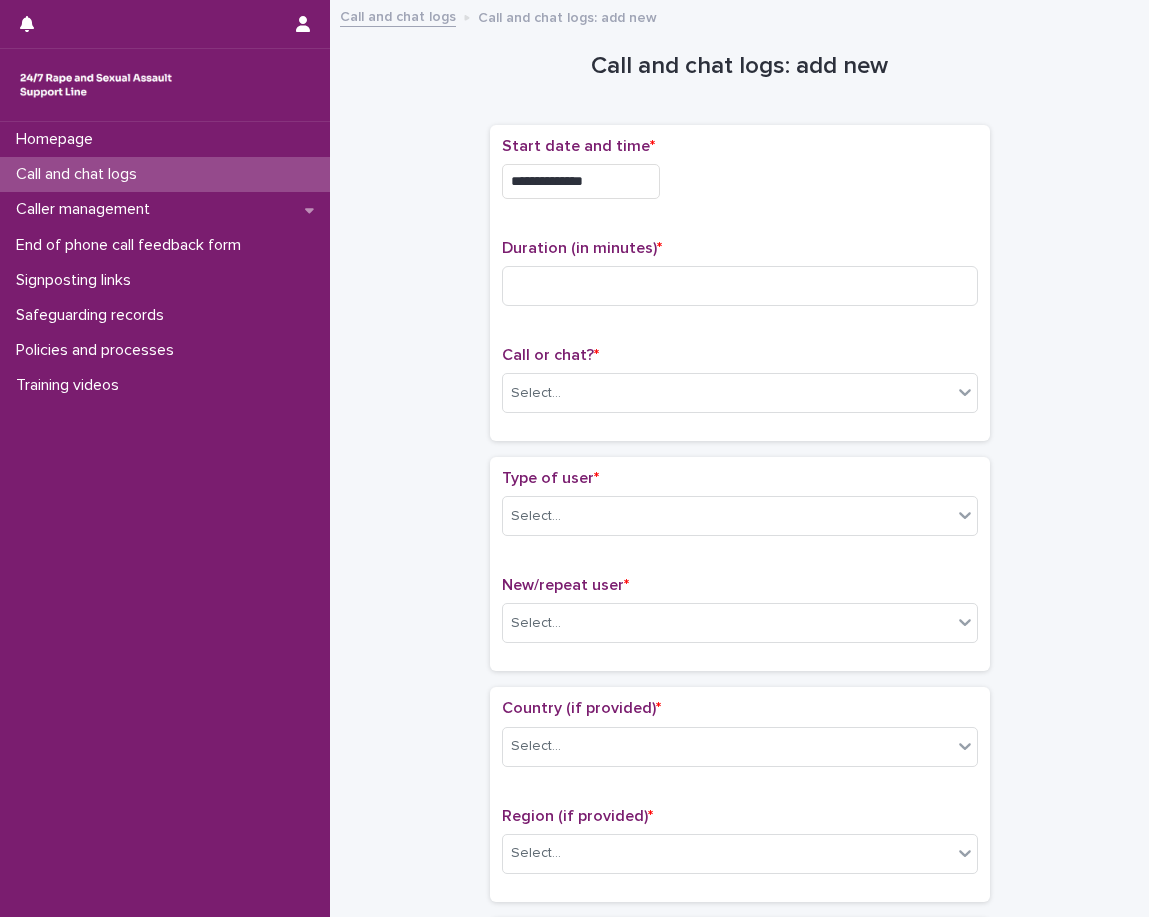 drag, startPoint x: 748, startPoint y: 241, endPoint x: 737, endPoint y: 264, distance: 25.495098 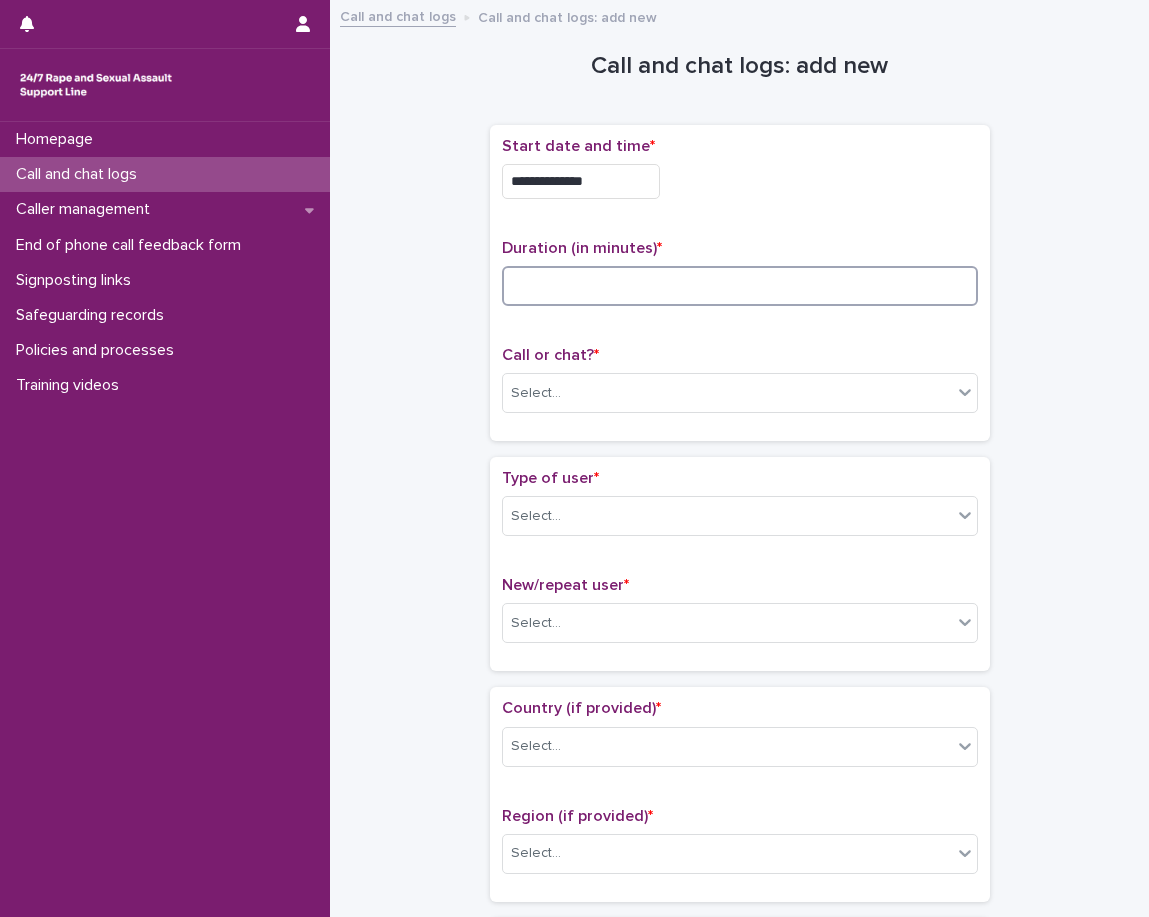 drag, startPoint x: 722, startPoint y: 299, endPoint x: 726, endPoint y: 309, distance: 10.770329 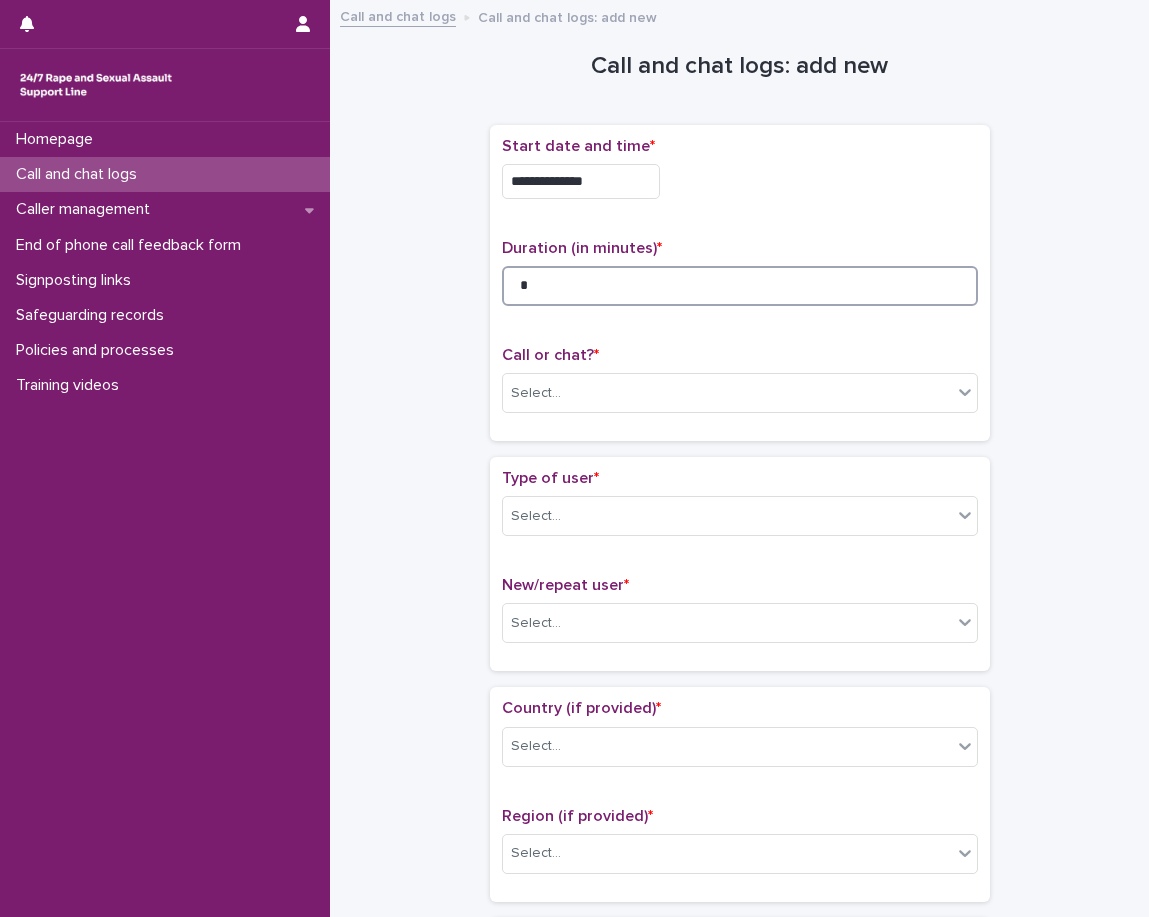 type on "*" 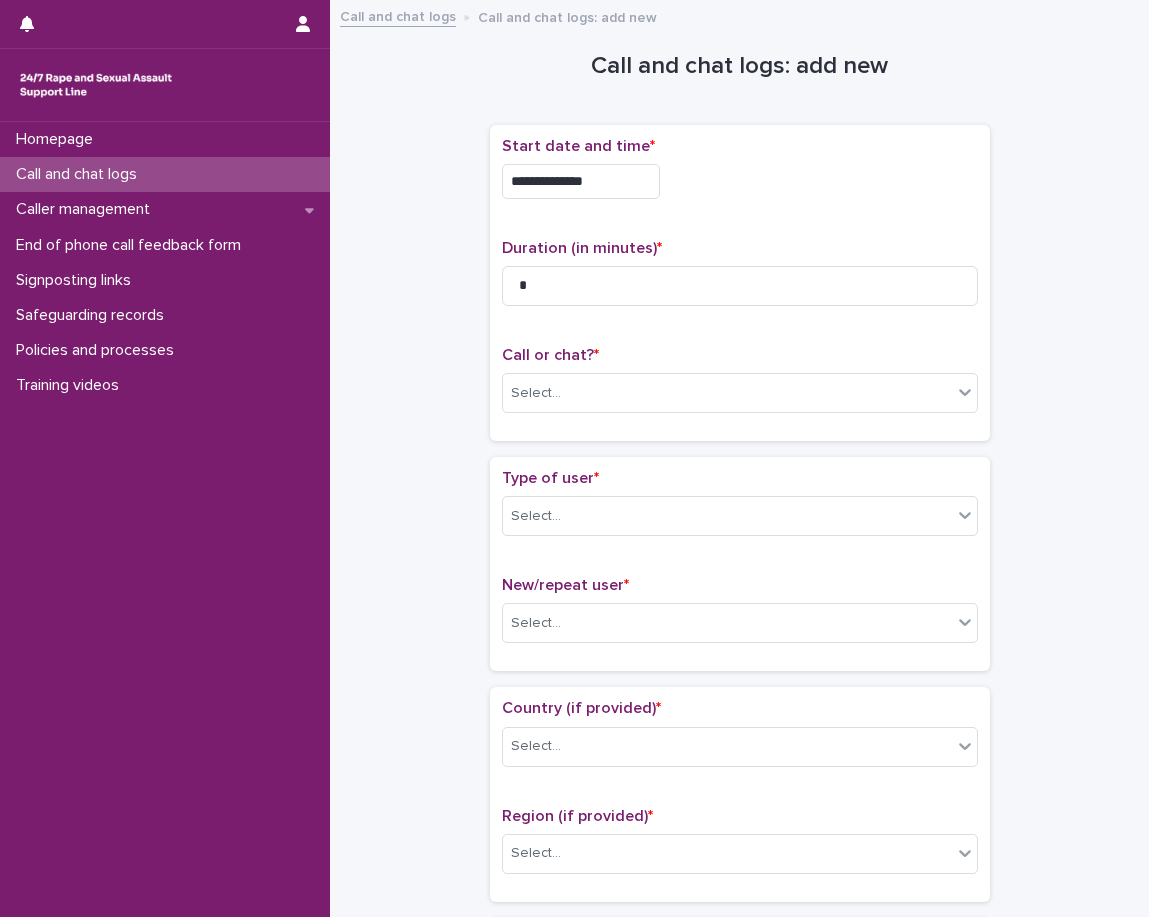 click on "Call or chat? * Select..." at bounding box center [740, 387] 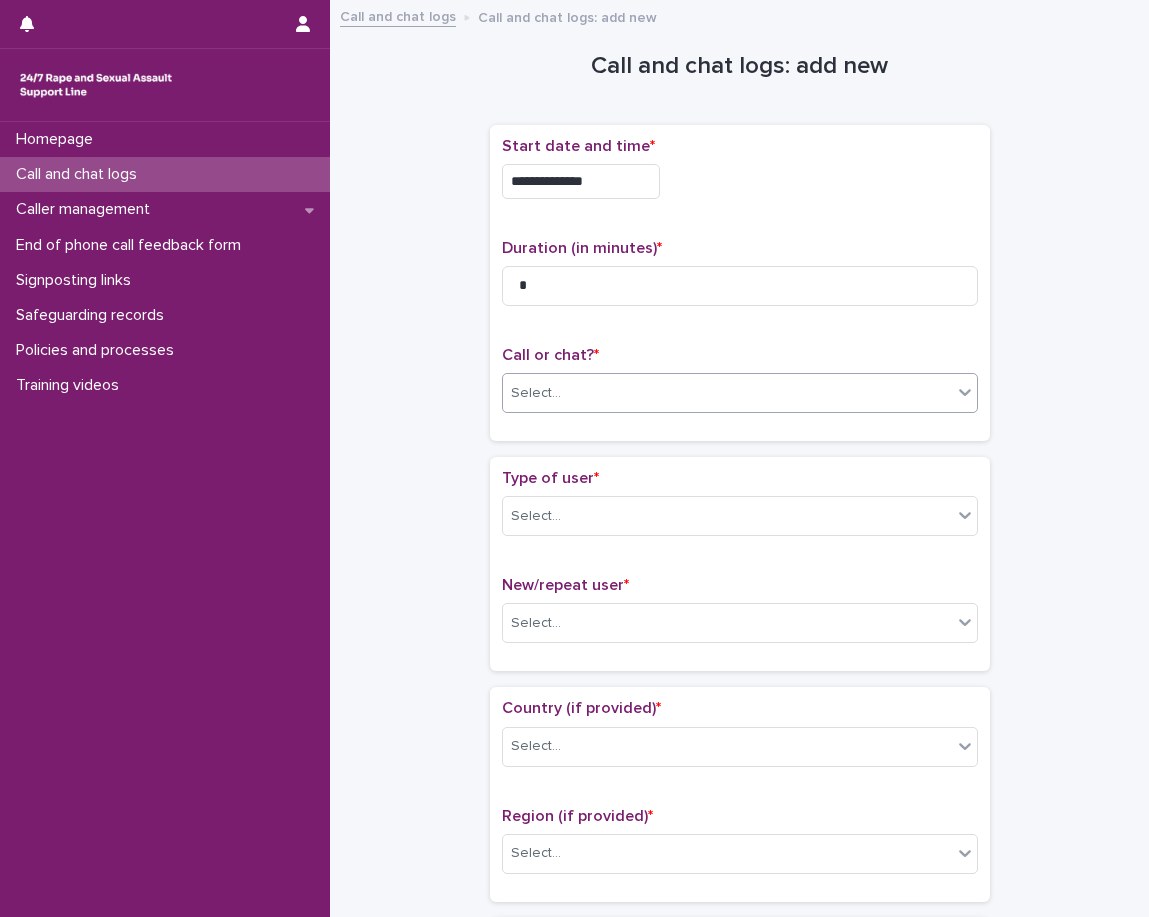 click on "Select..." at bounding box center [727, 393] 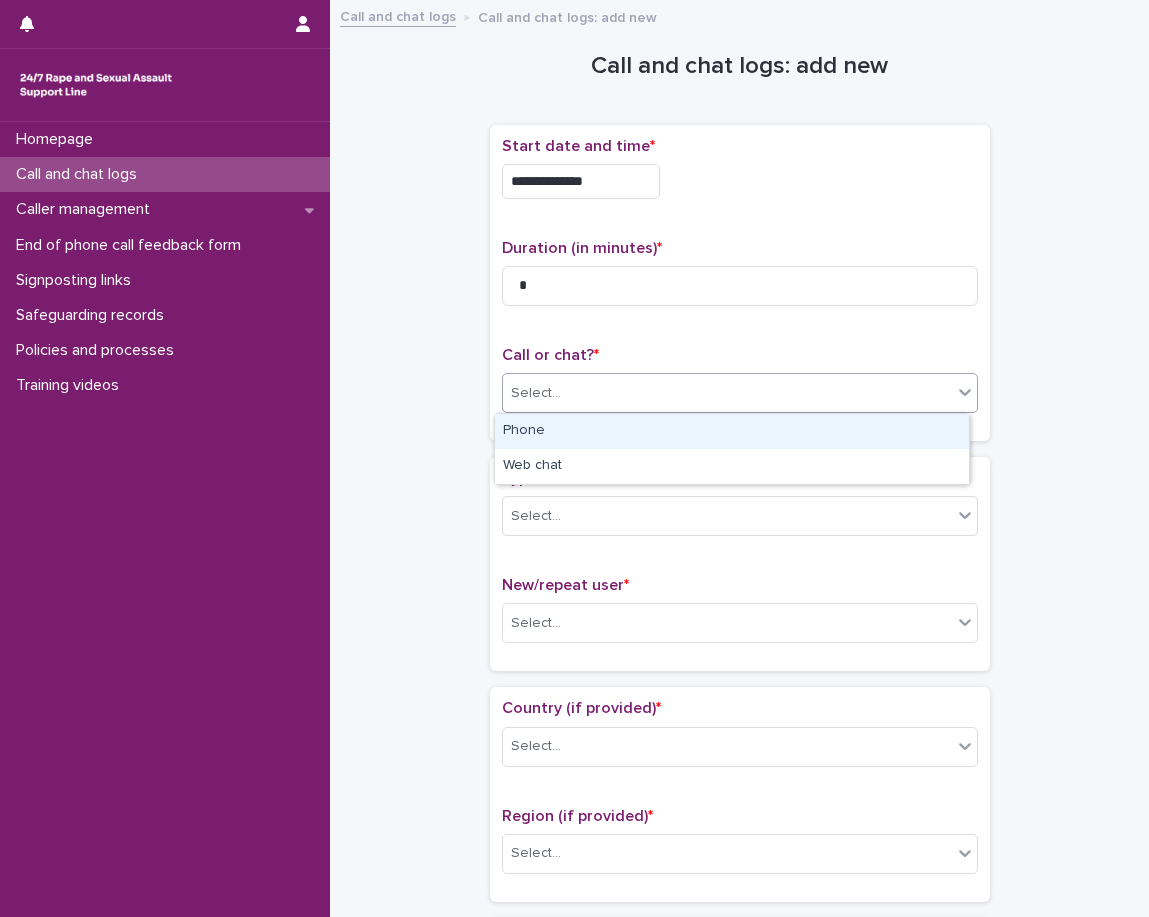 click on "Phone" at bounding box center (732, 431) 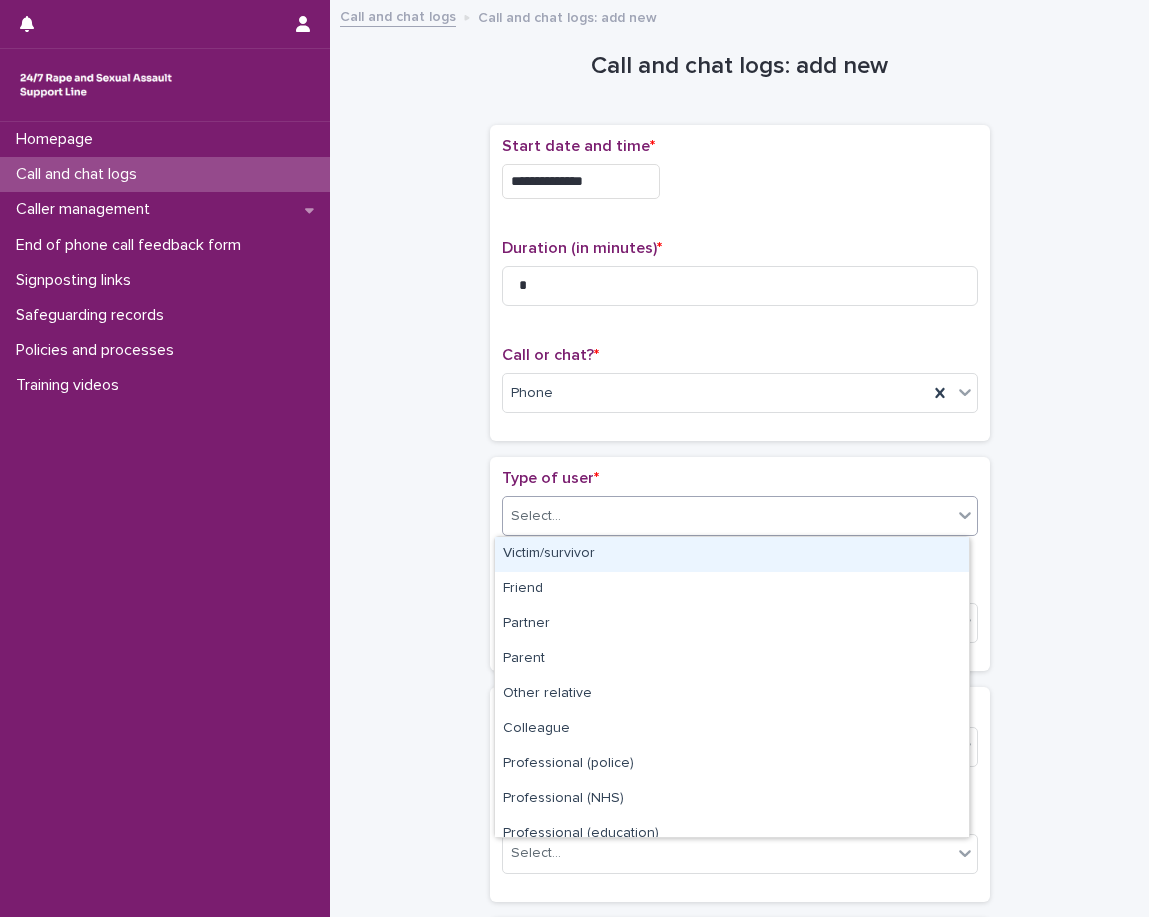 click on "Select..." at bounding box center [727, 516] 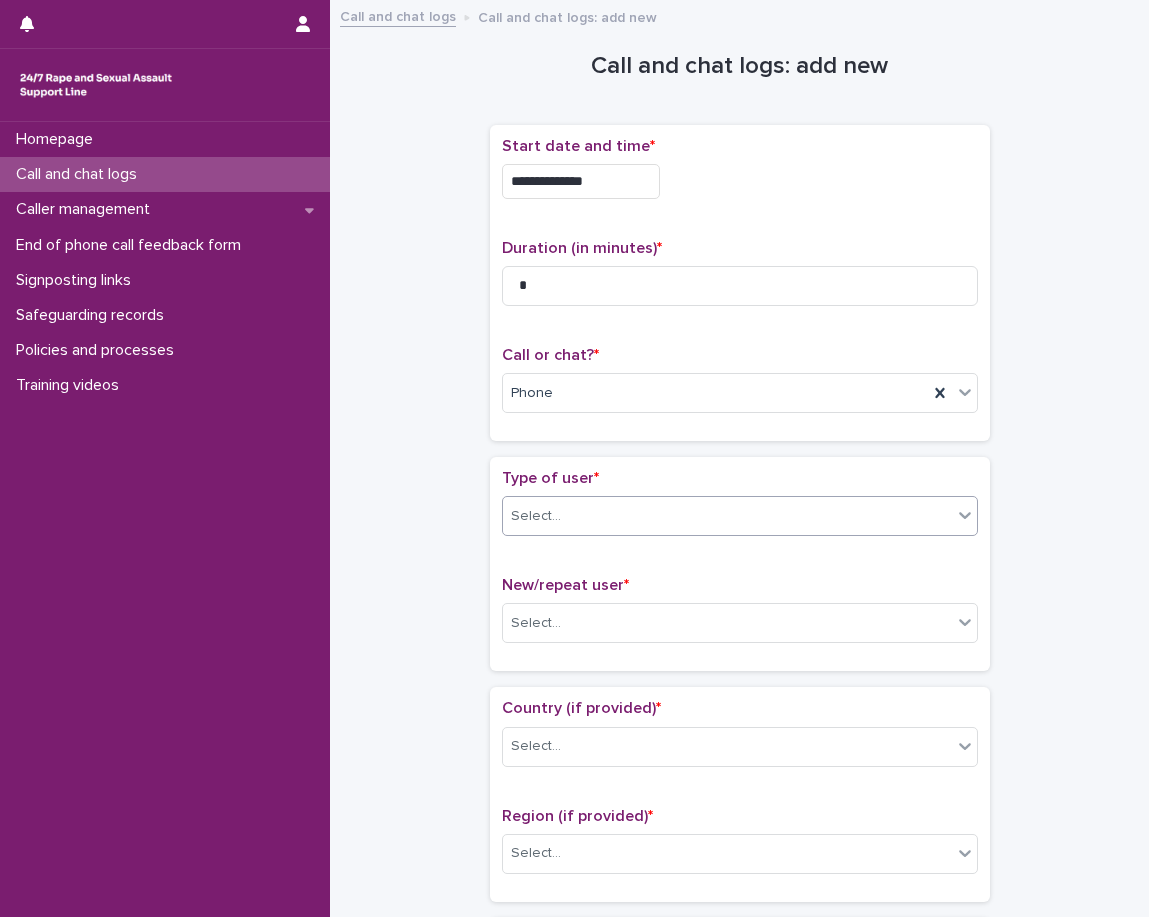 click on "Type of user *   option Victim/survivor, selected.     0 results available. Select is focused ,type to refine list, press Down to open the menu,  Select... New/repeat user * Select..." at bounding box center [740, 564] 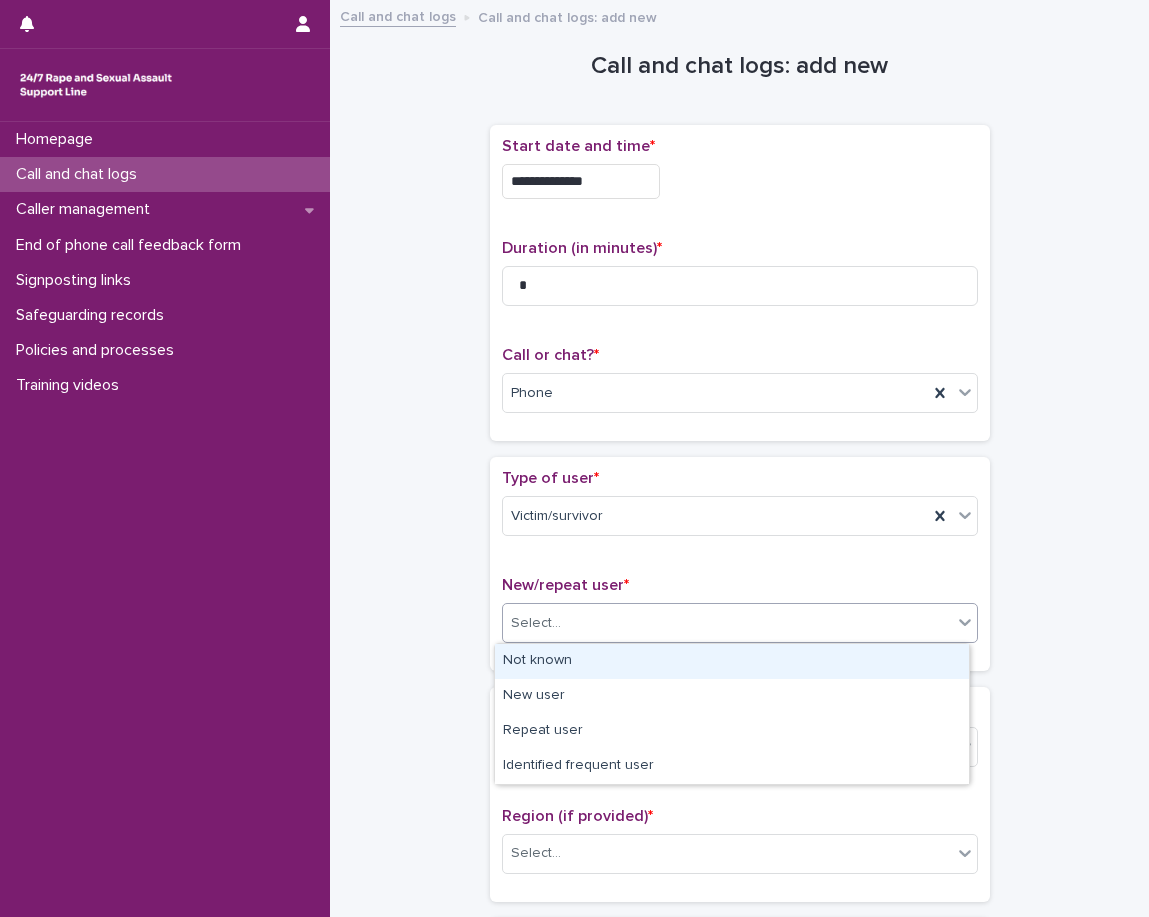 click on "Select..." at bounding box center (727, 623) 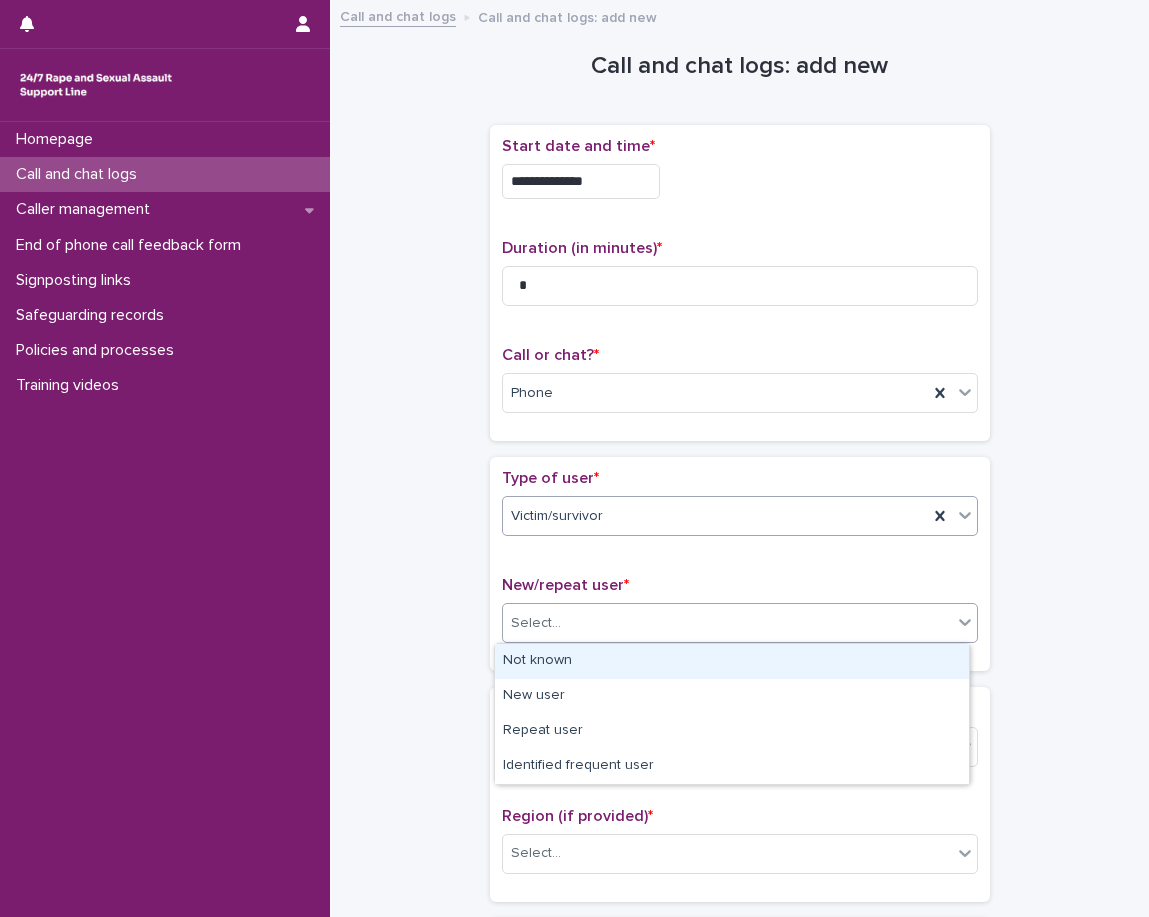 click on "Victim/survivor" at bounding box center [715, 516] 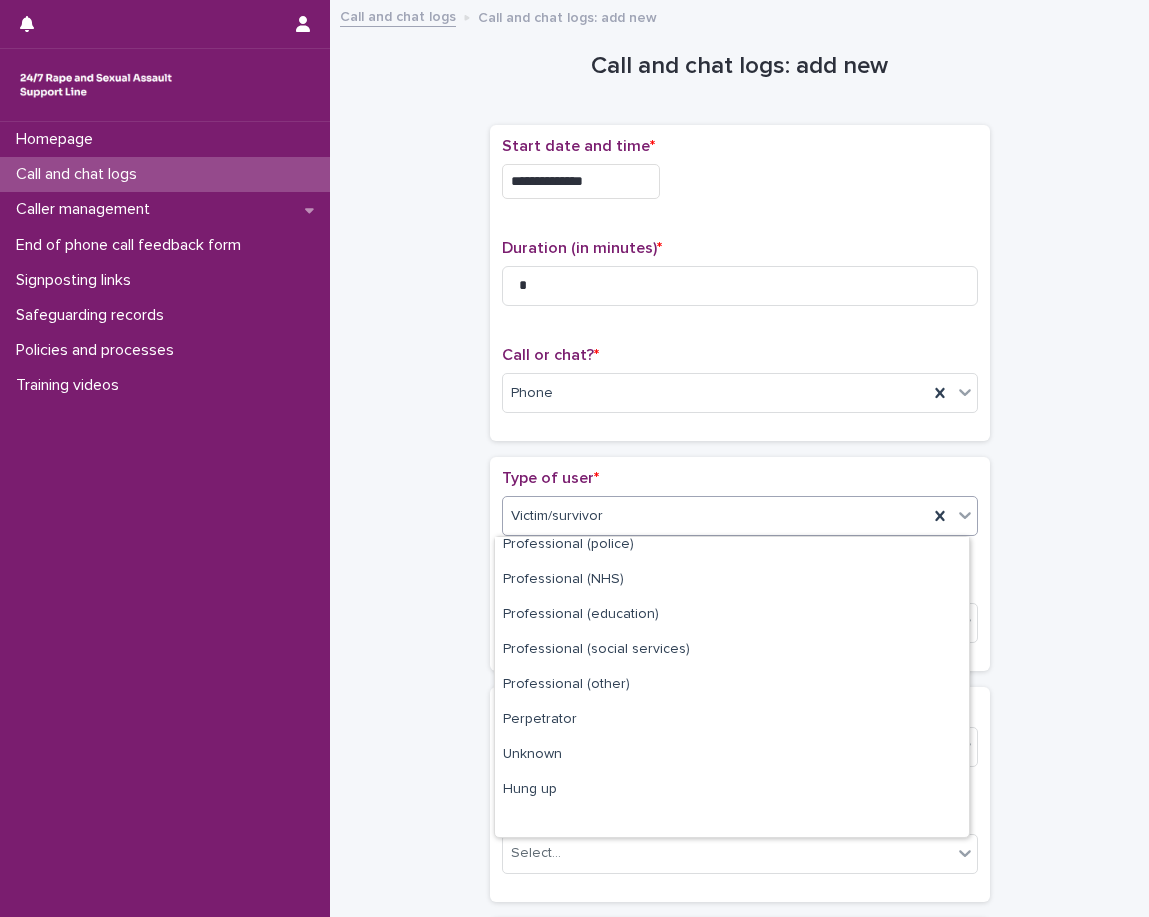 scroll, scrollTop: 225, scrollLeft: 0, axis: vertical 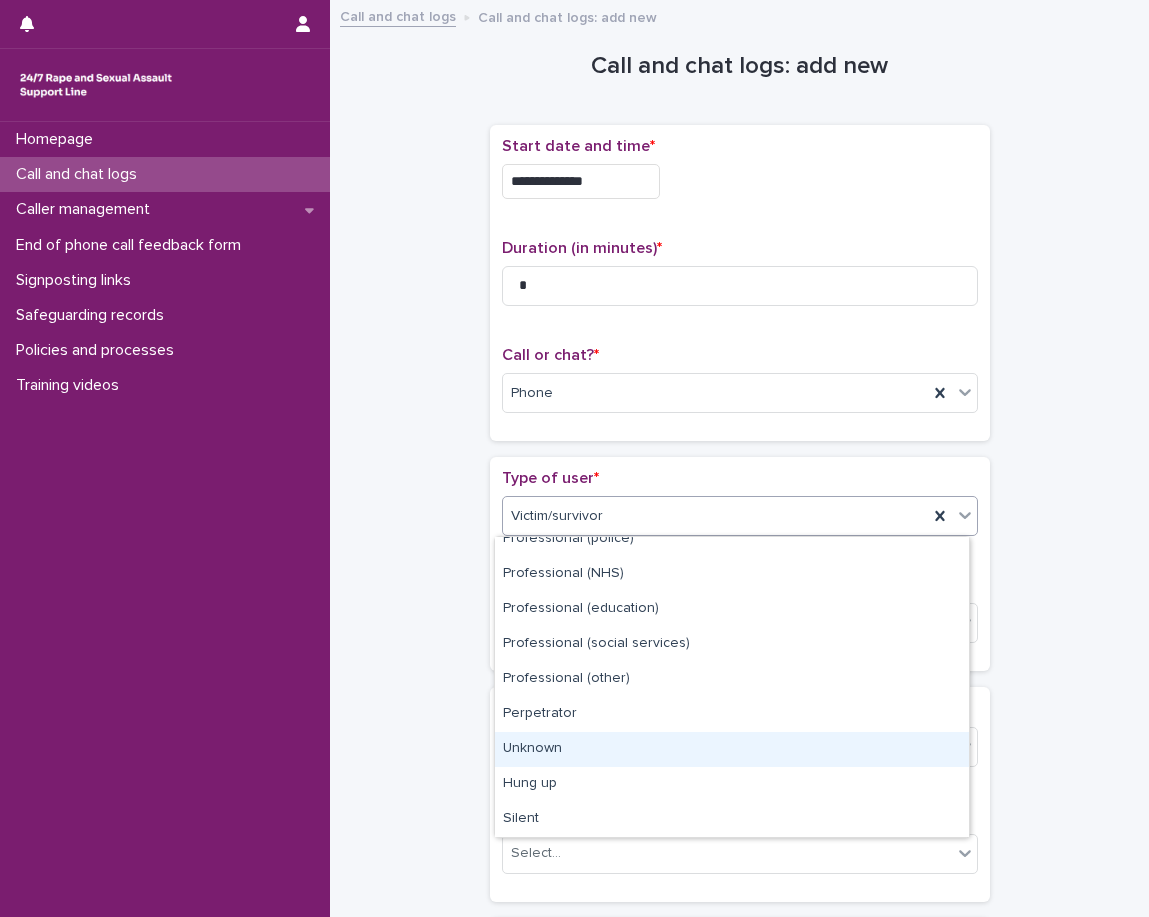 click on "Unknown" at bounding box center [732, 749] 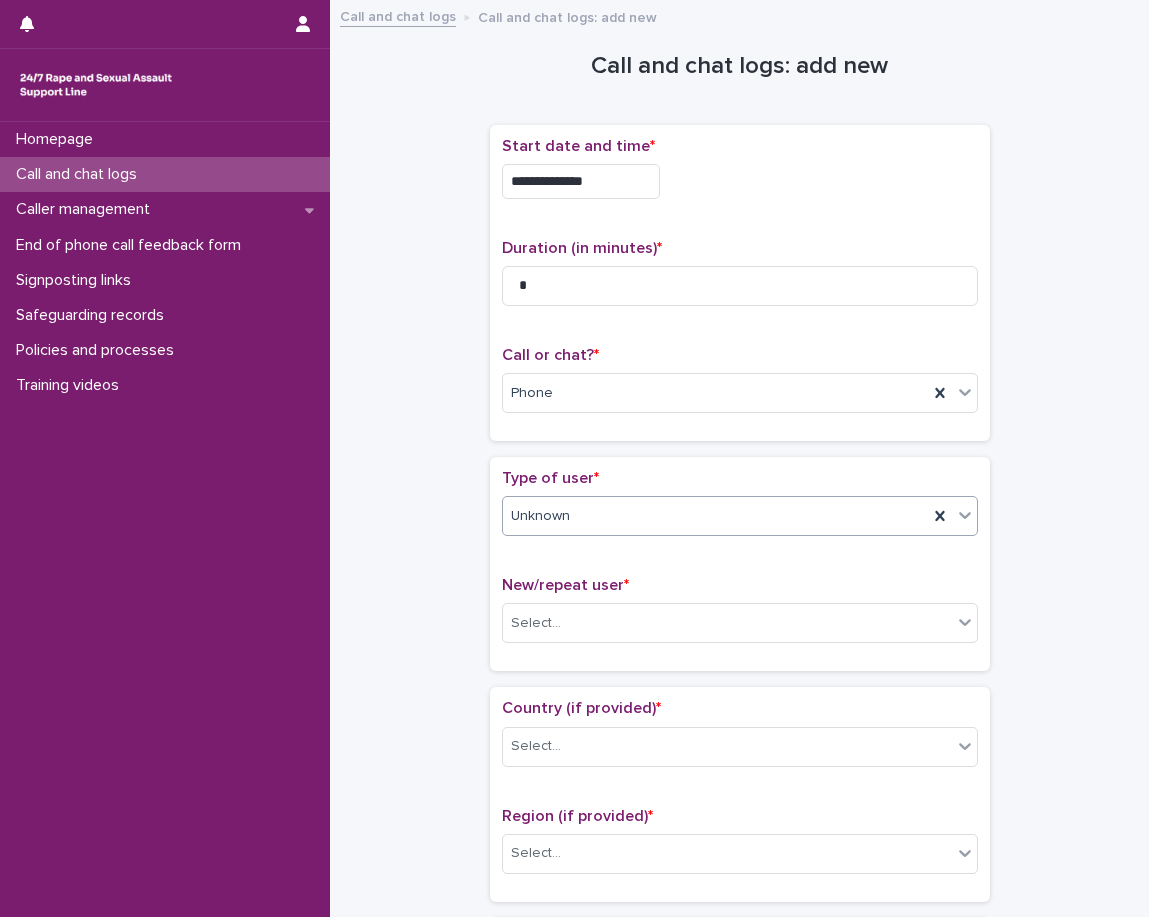click on "New/repeat user *" at bounding box center (740, 585) 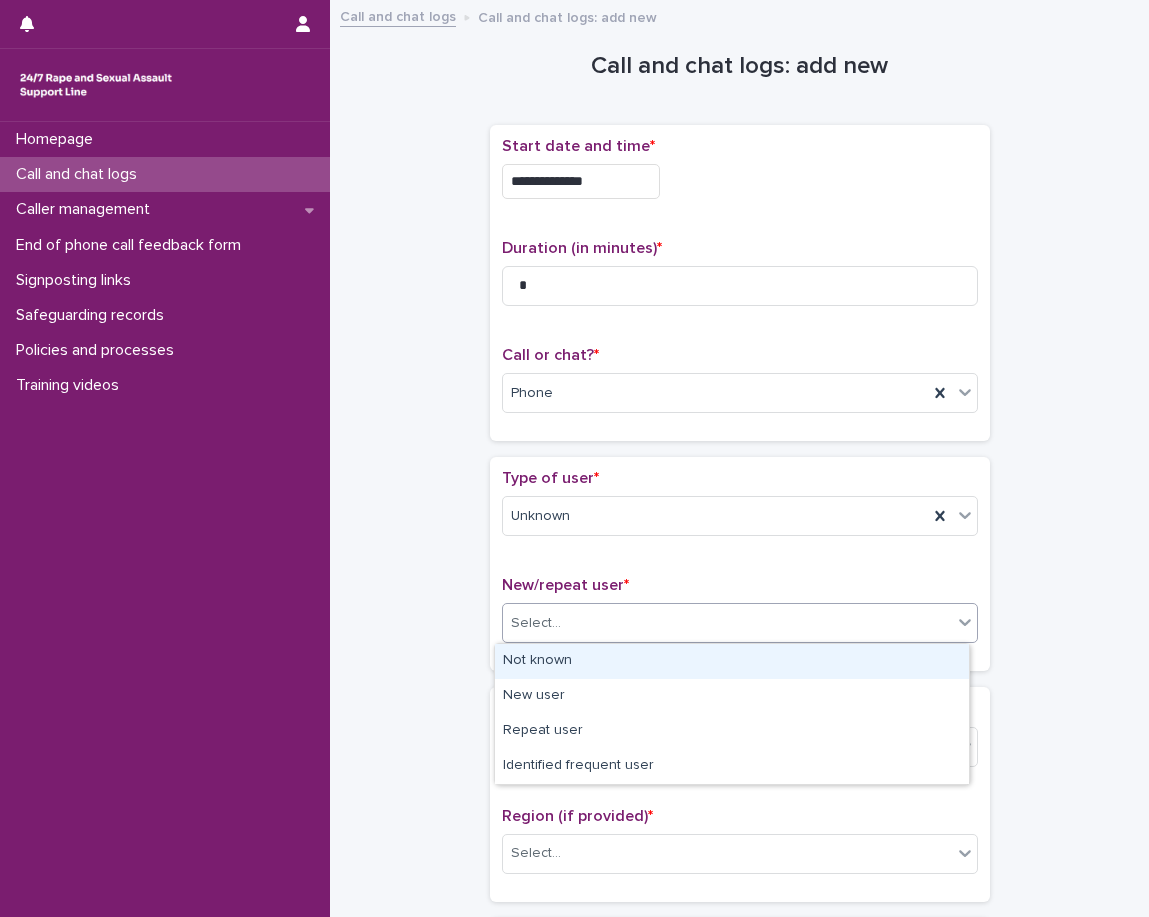 click on "Select..." at bounding box center (727, 623) 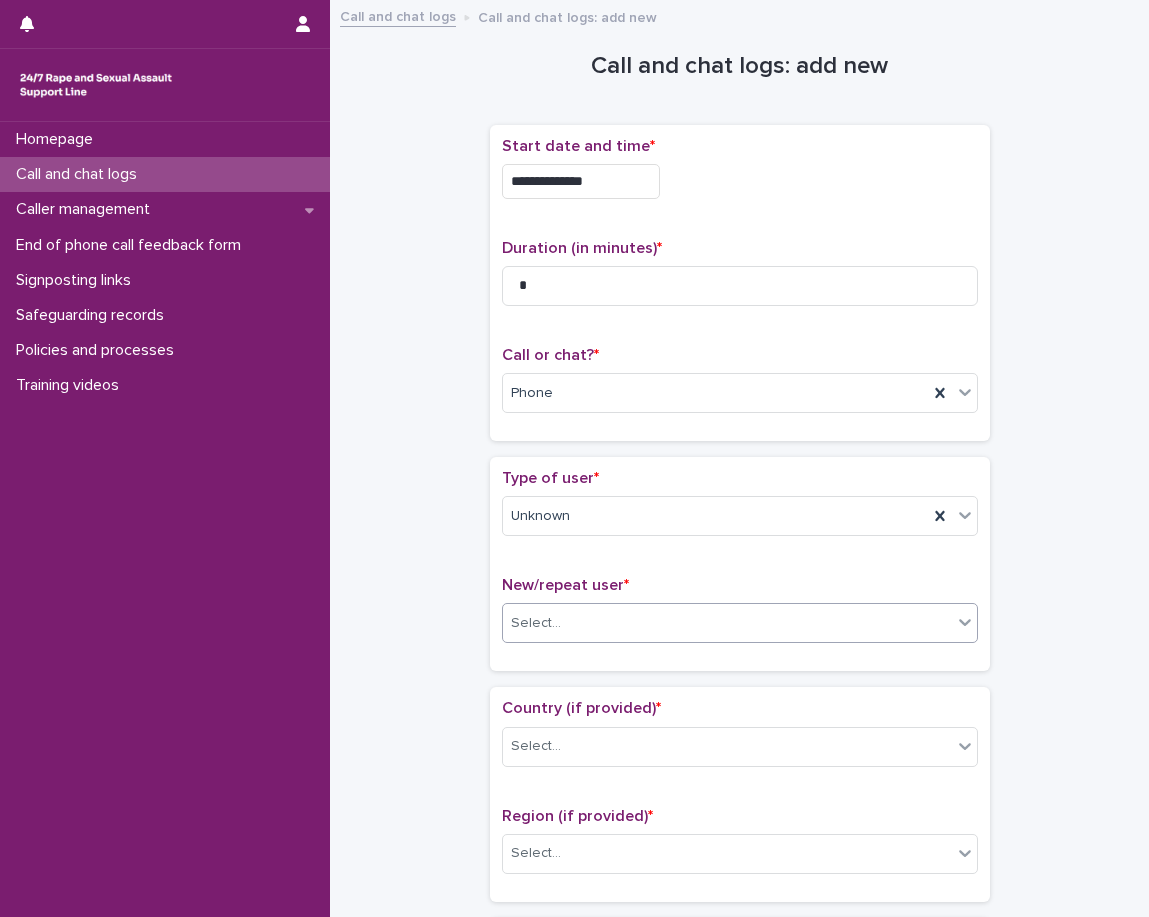 drag, startPoint x: 621, startPoint y: 617, endPoint x: 619, endPoint y: 636, distance: 19.104973 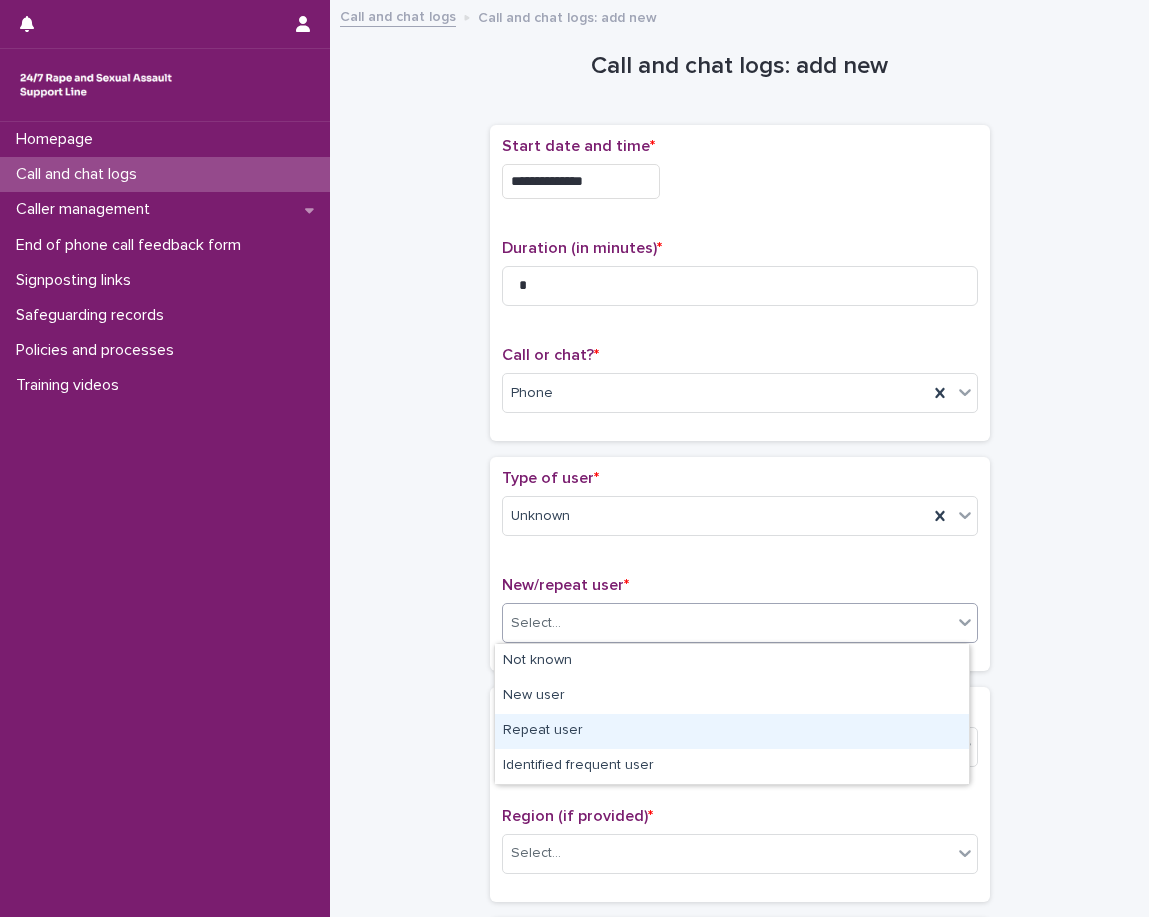 click on "Repeat user" at bounding box center (732, 731) 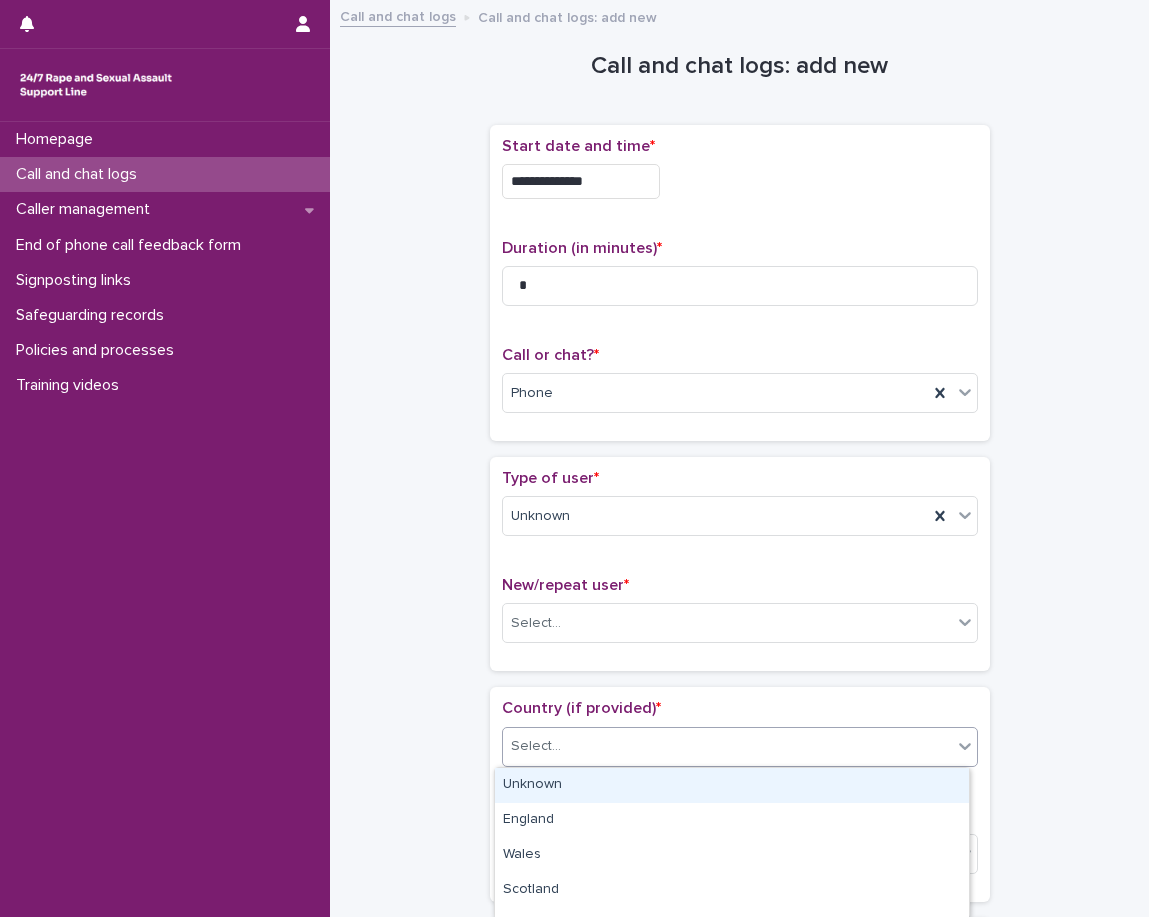 click on "Country (if provided) *      option Unknown focused, 1 of 6. 6 results available. Use Up and Down to choose options, press Enter to select the currently focused option, press Escape to exit the menu, press Tab to select the option and exit the menu. Select... Region (if provided) * Select..." at bounding box center (740, 794) 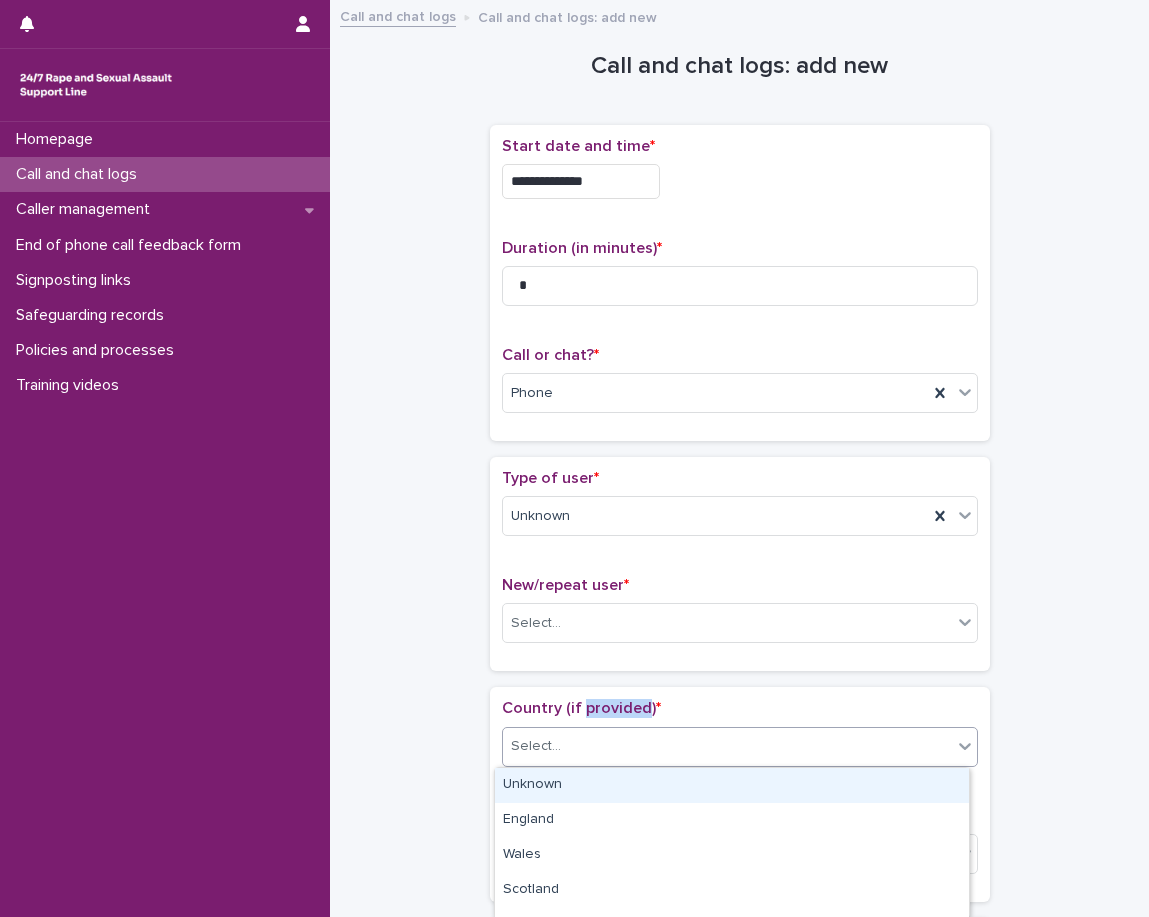 click on "Country (if provided) *      option Unknown focused, 1 of 6. 6 results available. Use Up and Down to choose options, press Enter to select the currently focused option, press Escape to exit the menu, press Tab to select the option and exit the menu. Select... Region (if provided) * Select..." at bounding box center (740, 794) 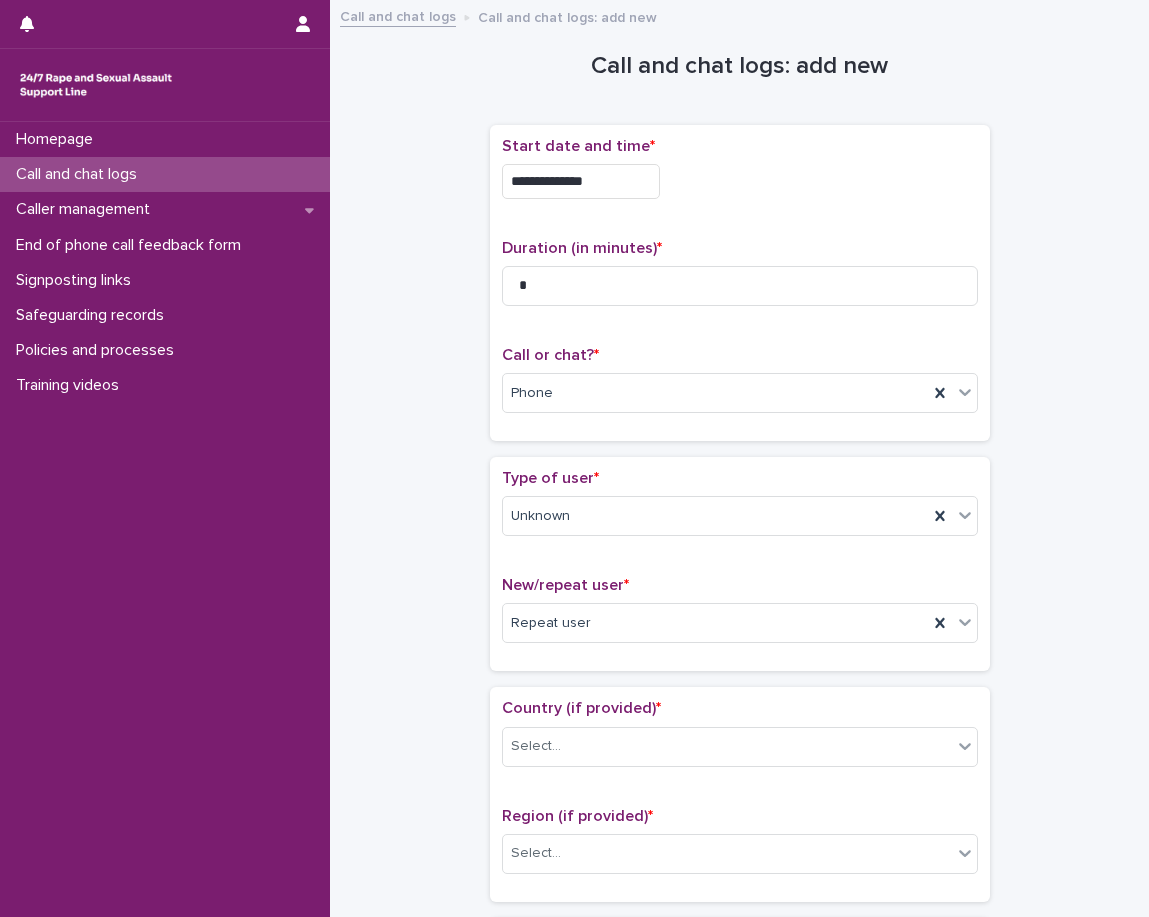 click on "Loading... Saving… Type of user * Unknown New/repeat user * Repeat user" at bounding box center (740, 572) 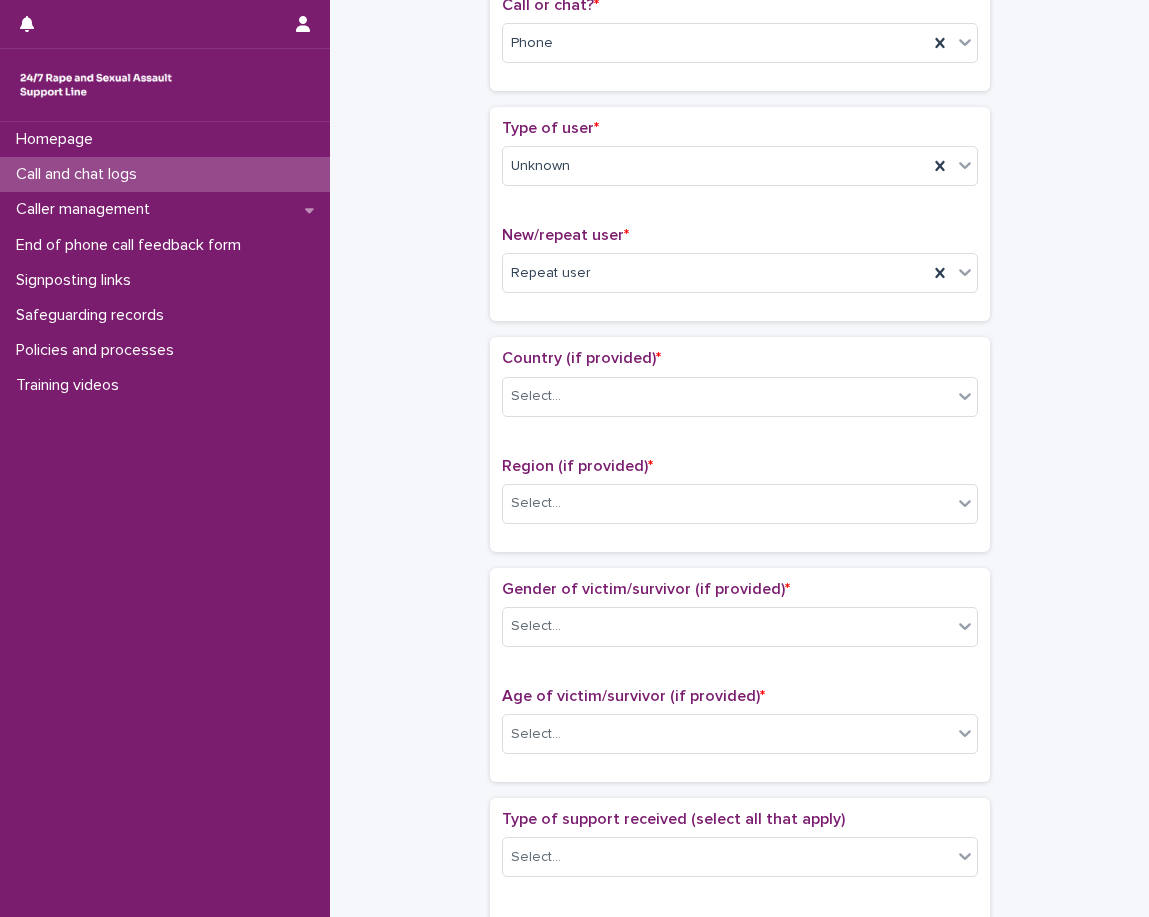 scroll, scrollTop: 500, scrollLeft: 0, axis: vertical 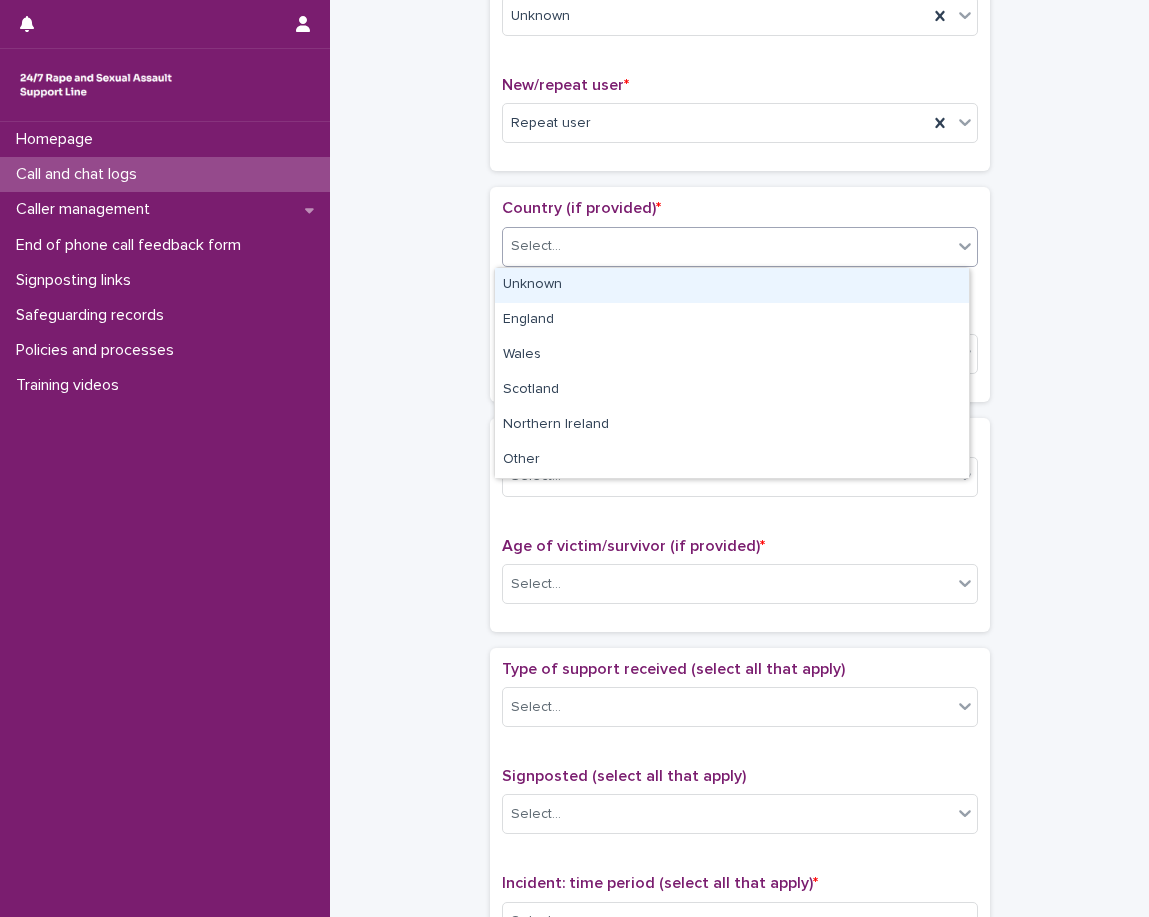 click on "Select..." at bounding box center [727, 246] 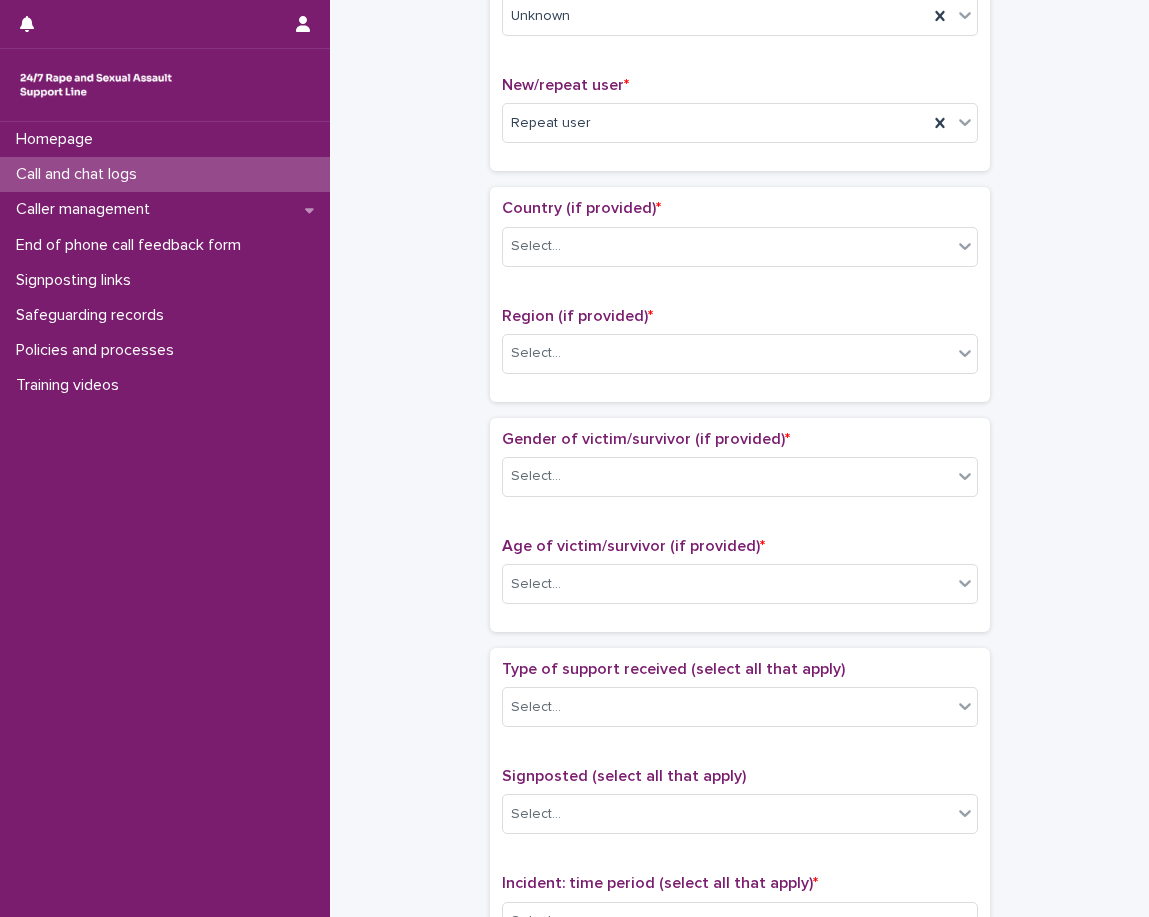 click on "Region (if provided) * Select..." at bounding box center (740, 348) 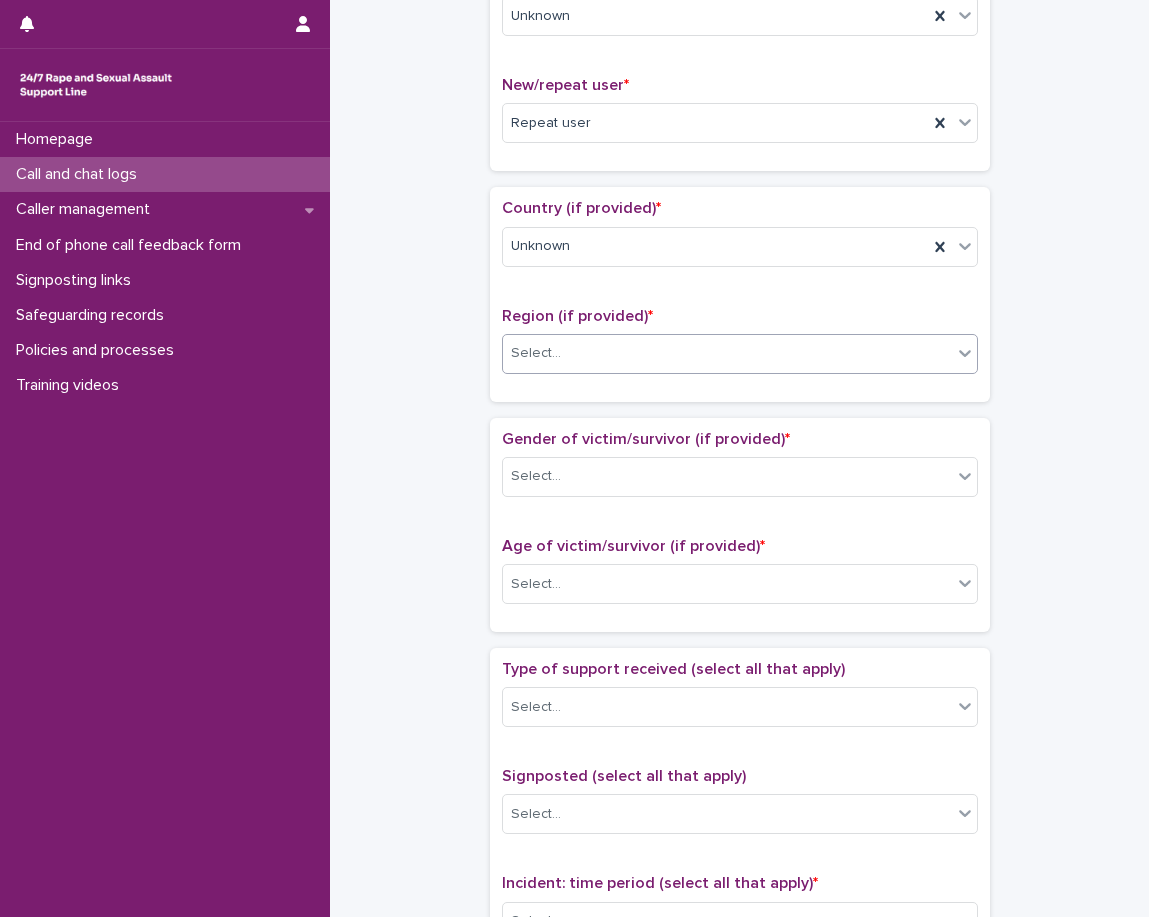 click on "Select..." at bounding box center [727, 353] 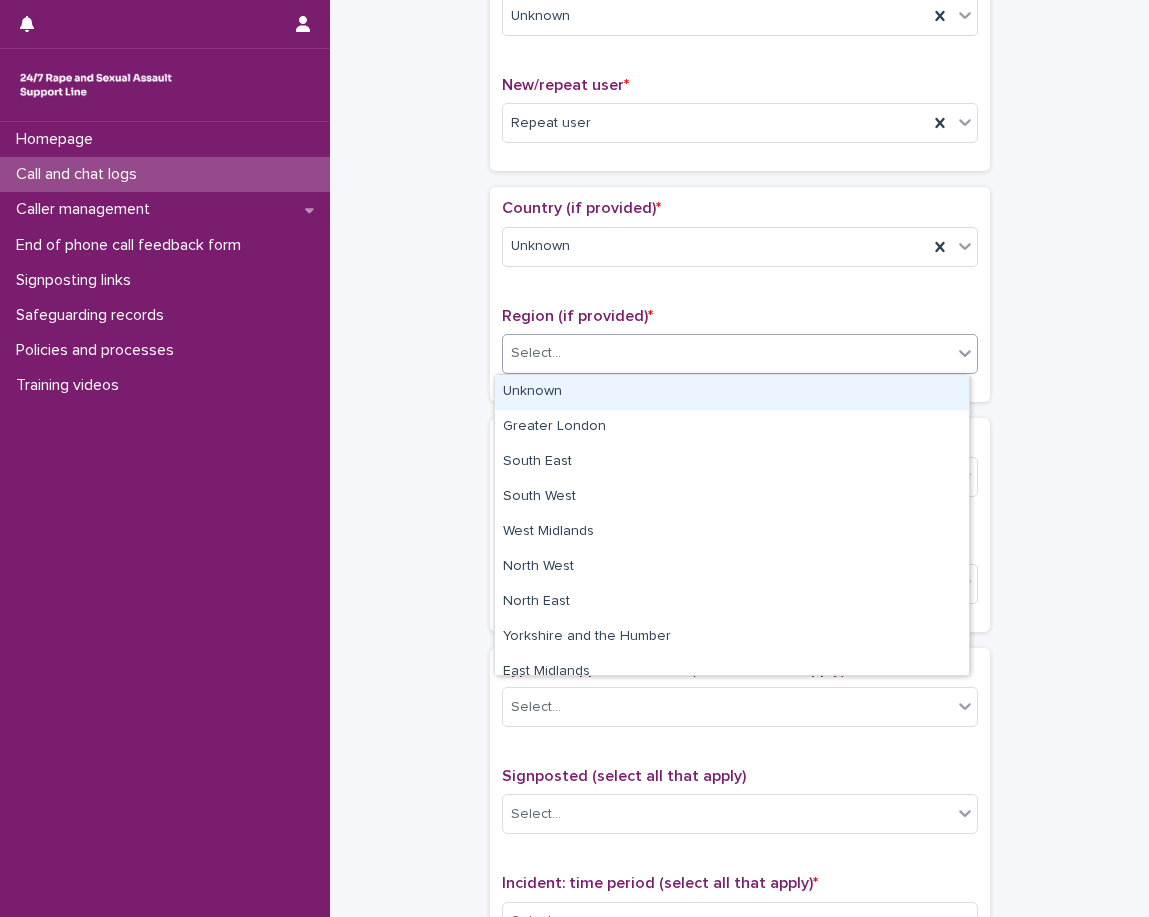 click on "Unknown" at bounding box center (732, 392) 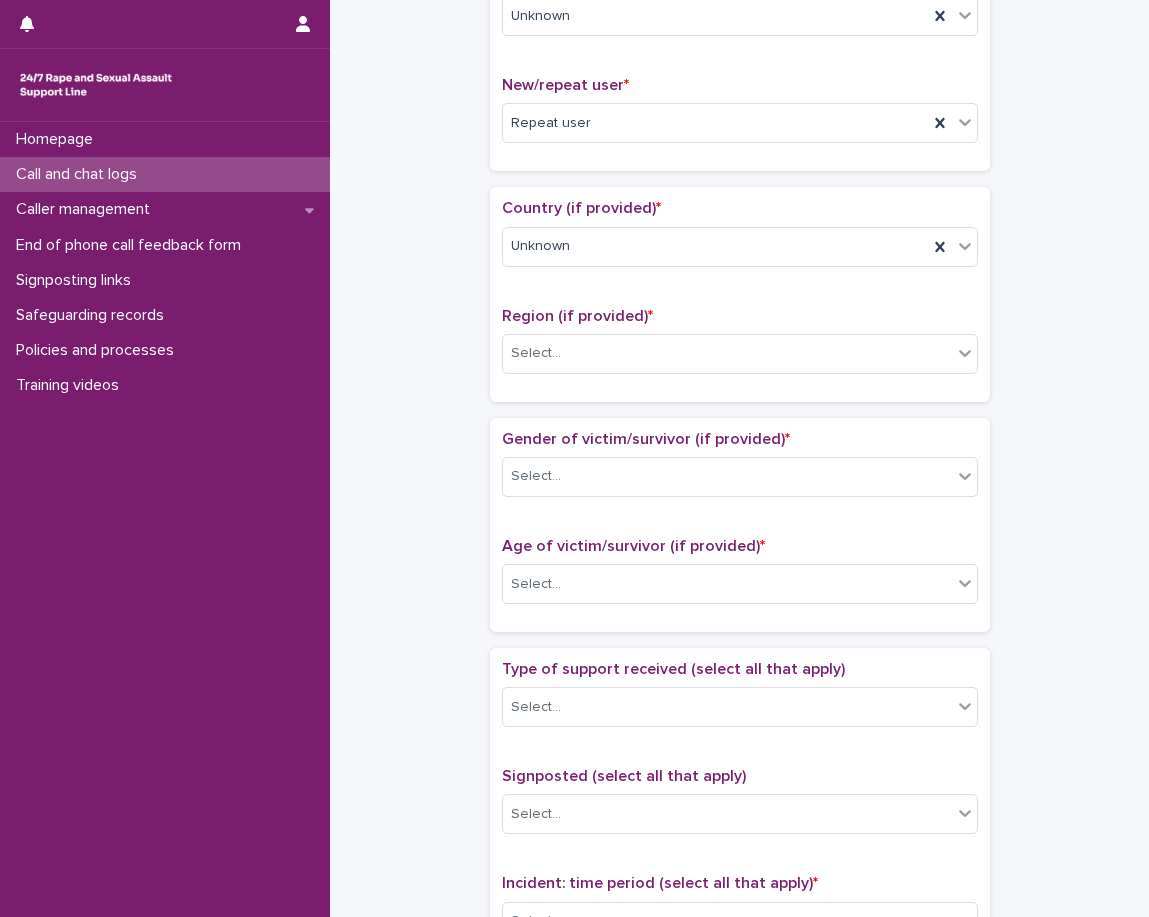 click on "Loading... Saving… Country (if provided) * Unknown Region (if provided) * Select..." at bounding box center [740, 302] 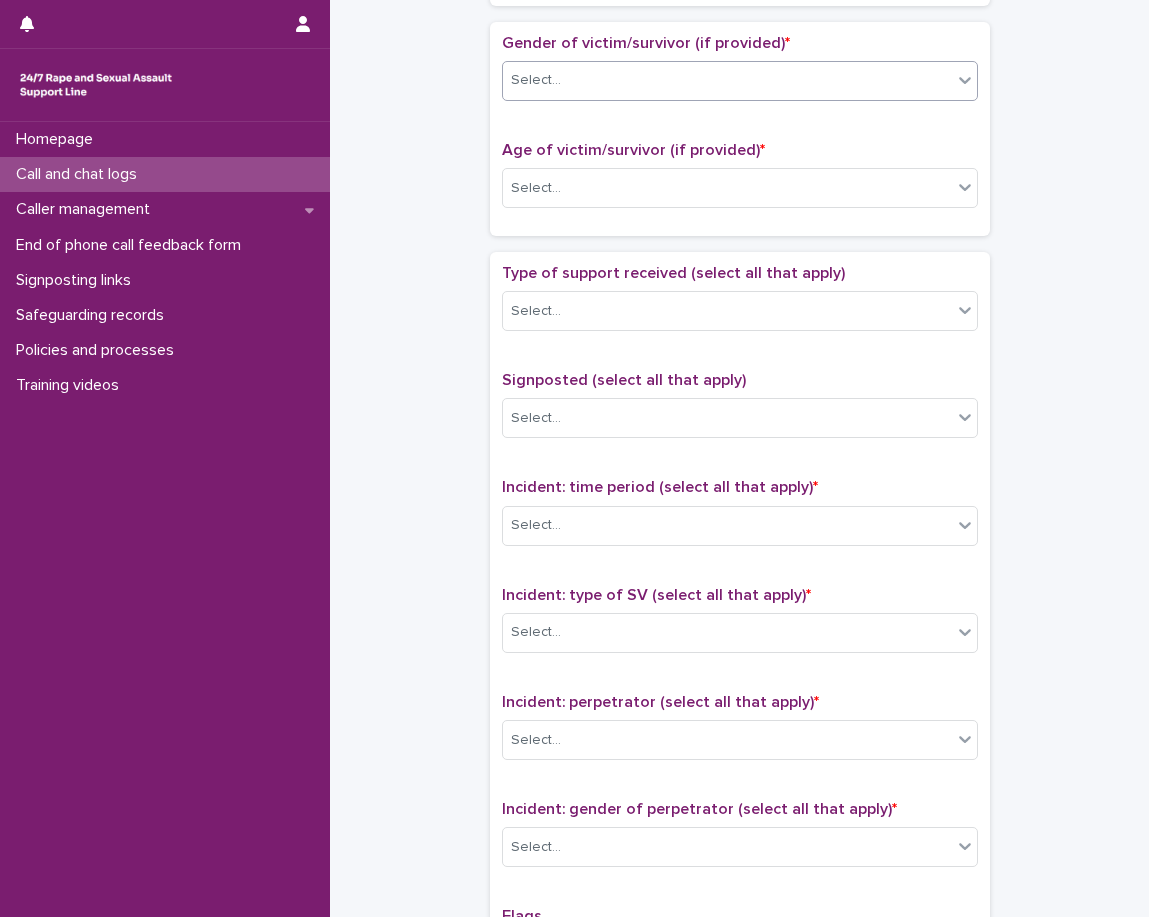 scroll, scrollTop: 900, scrollLeft: 0, axis: vertical 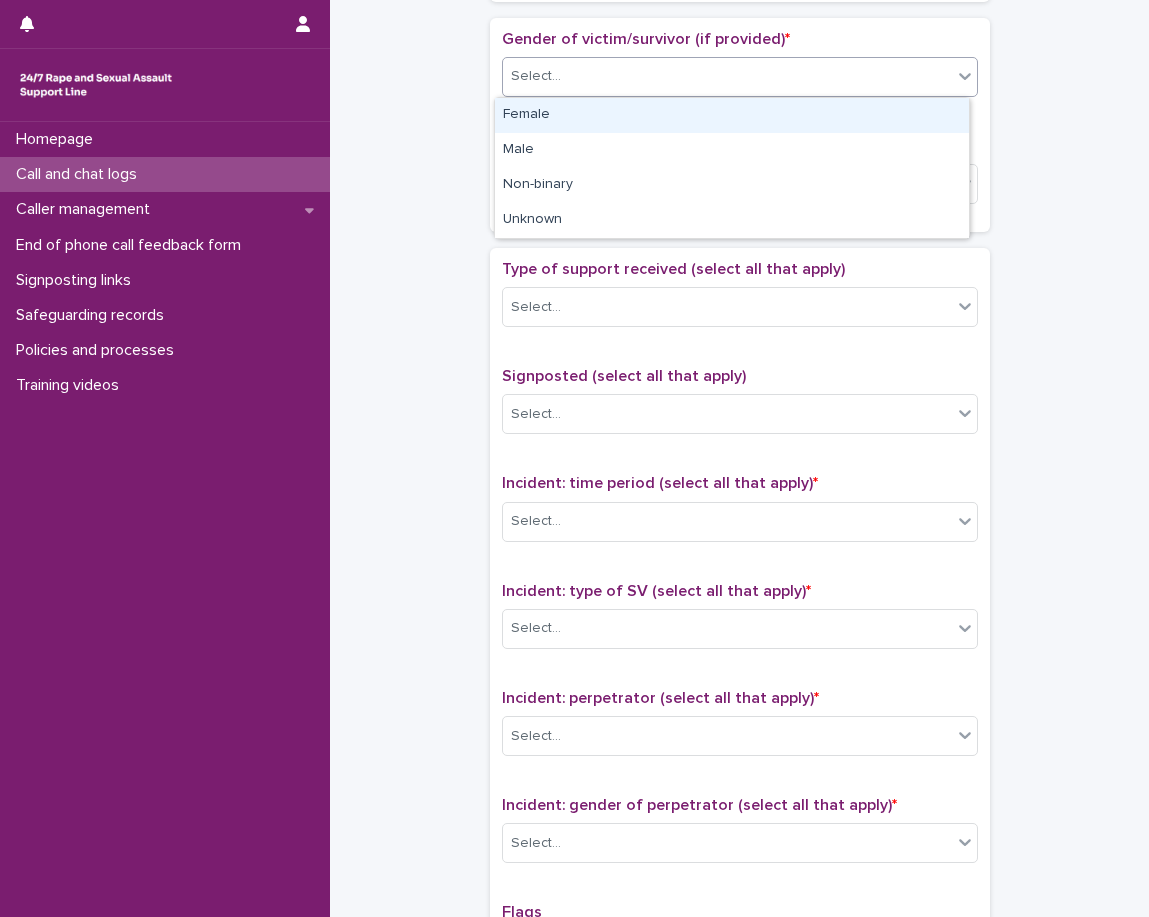 click on "Select..." at bounding box center (727, 76) 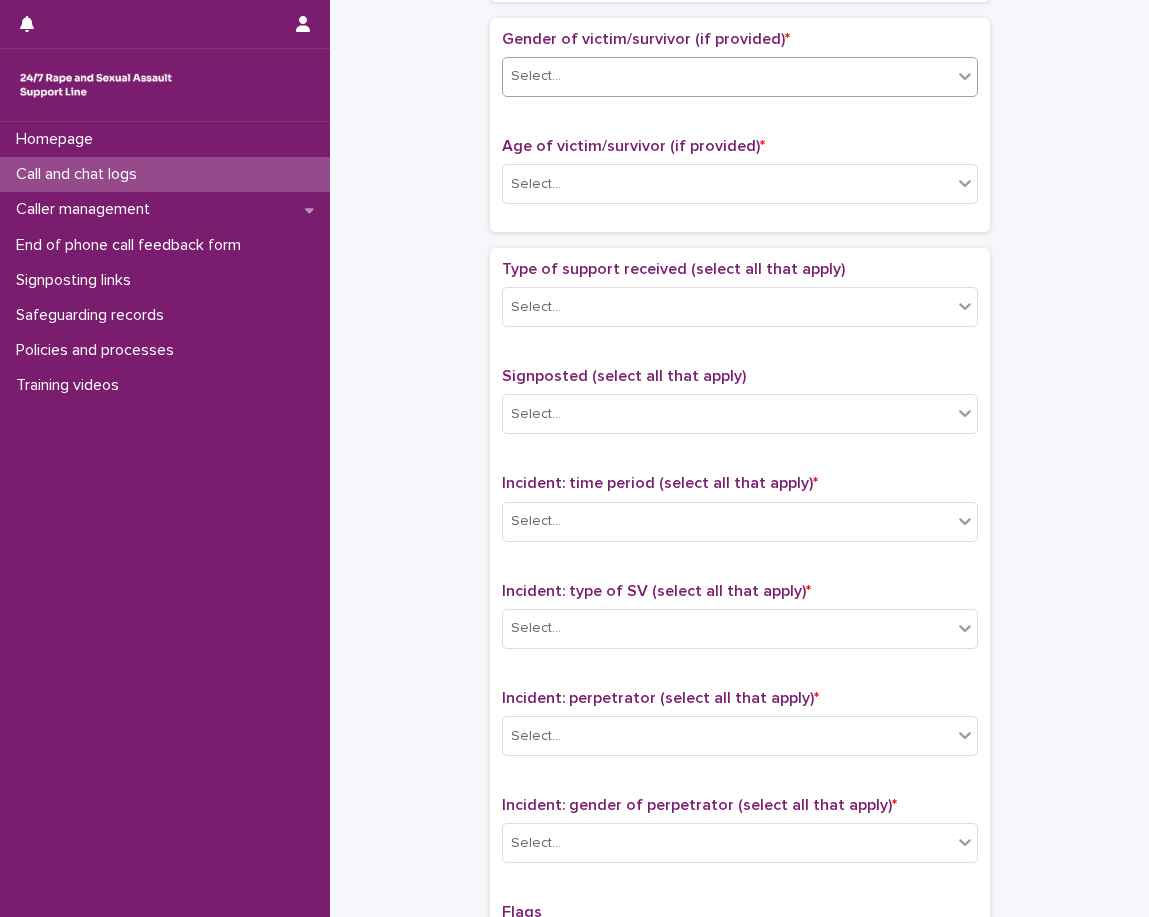 click on "Select..." at bounding box center (727, 76) 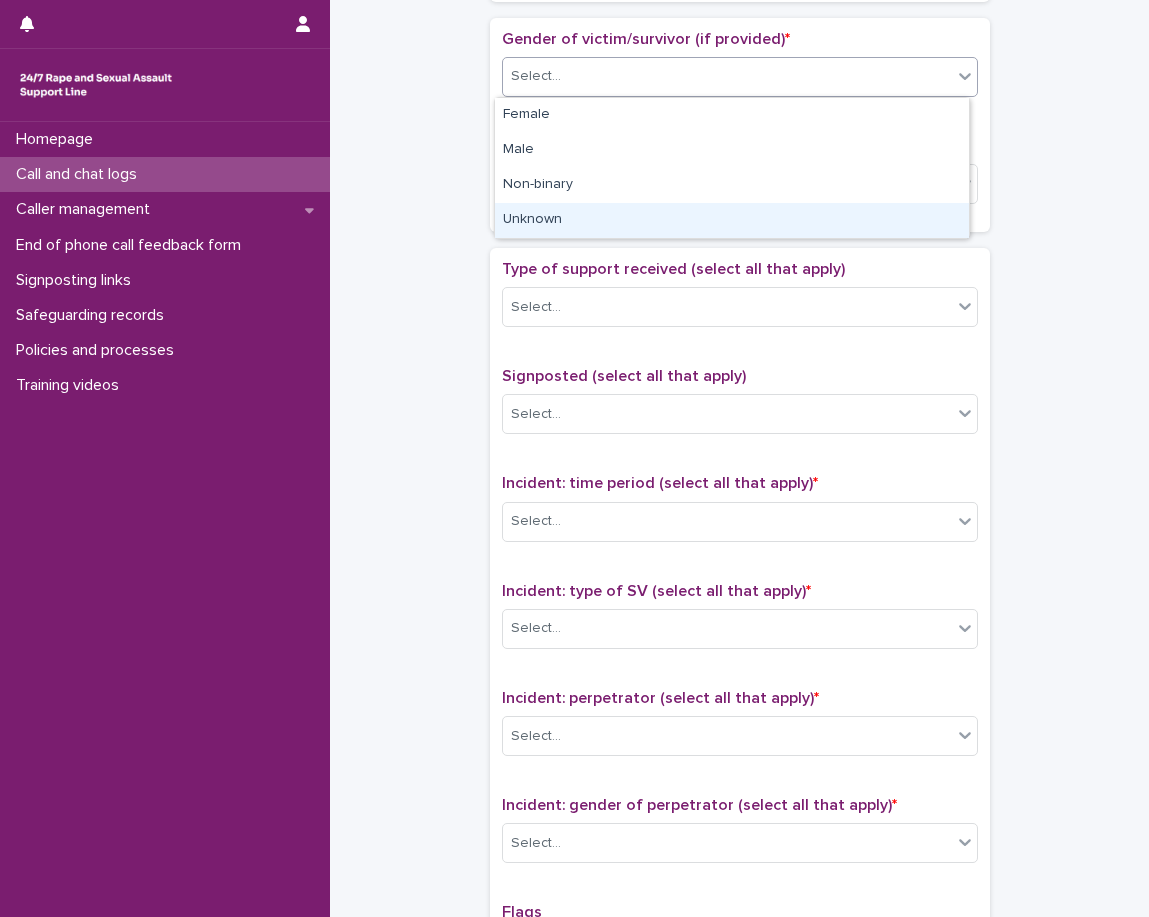 click on "Unknown" at bounding box center (732, 220) 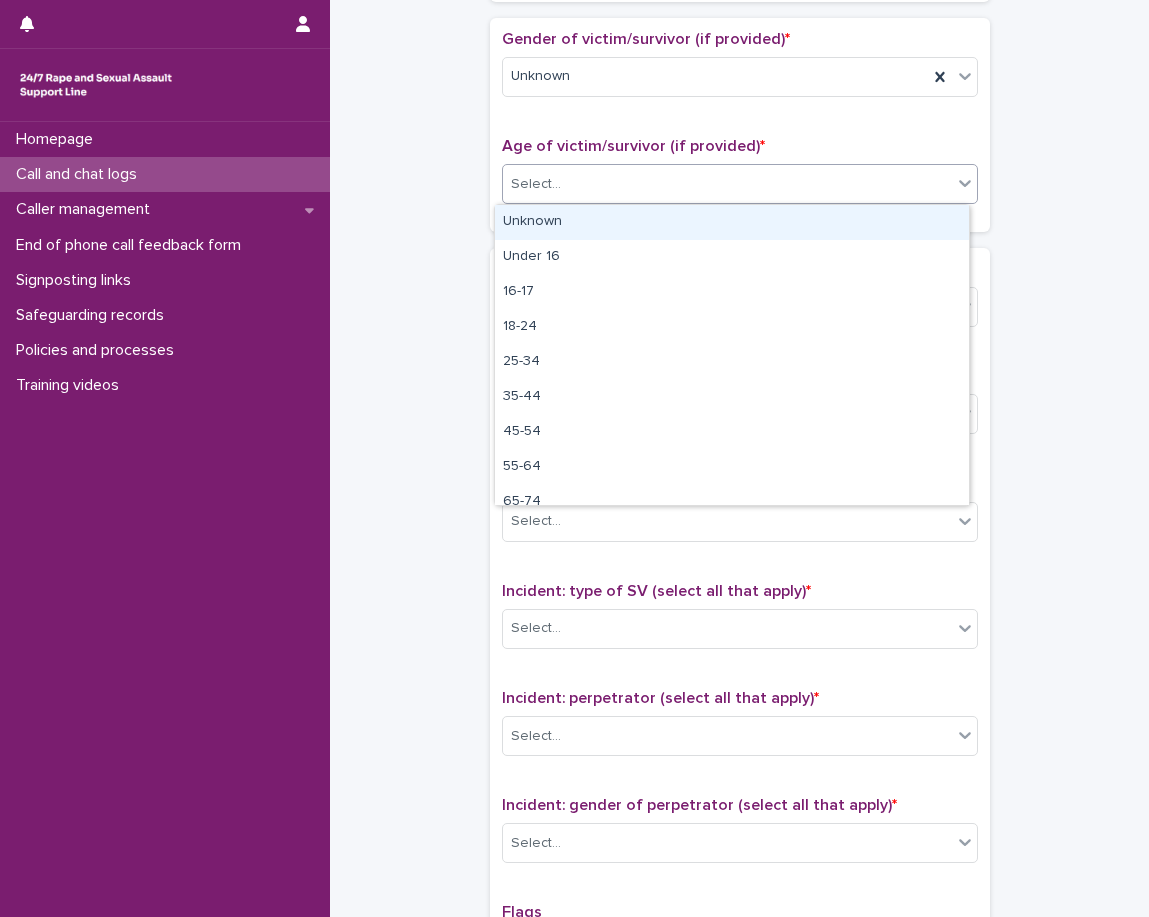 click on "Select..." at bounding box center [727, 184] 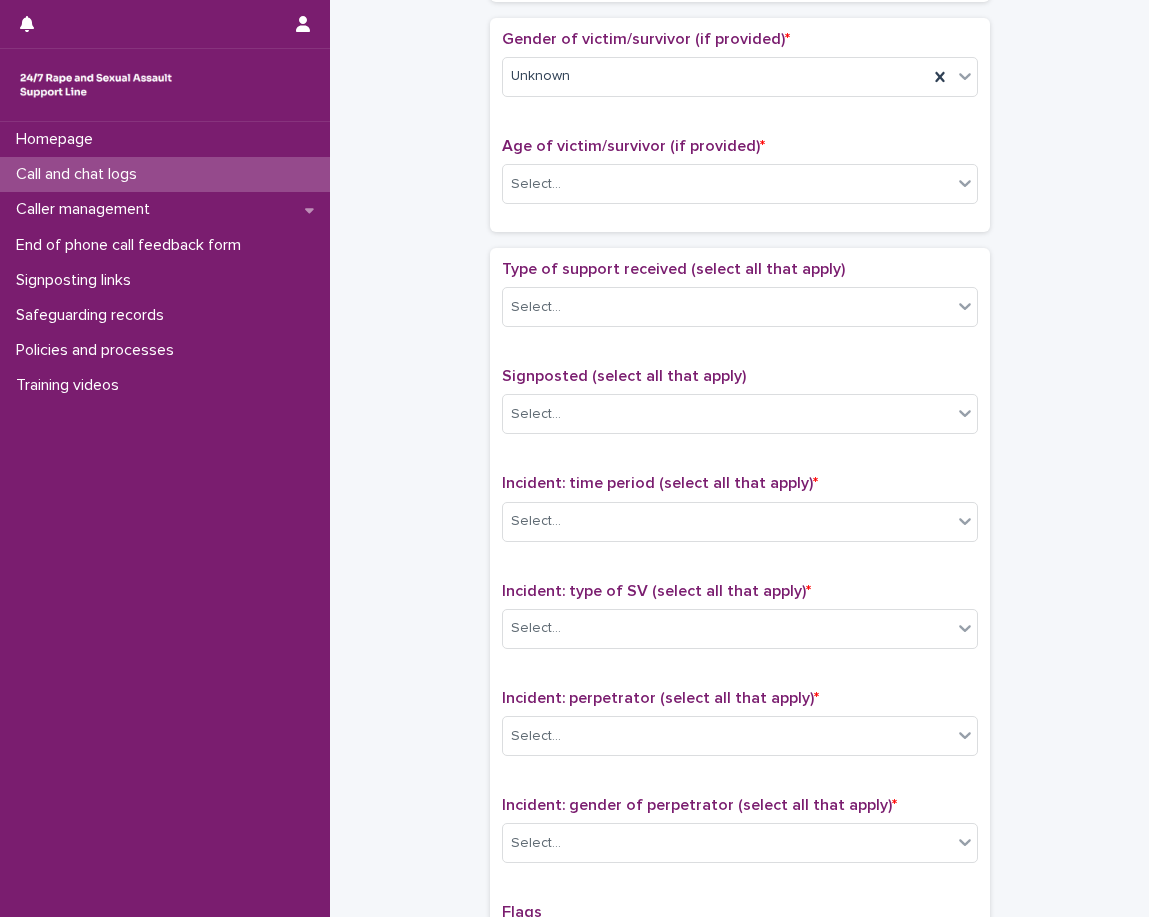 click on "Loading... Saving… Gender of victim/survivor (if provided) * Unknown Age of victim/survivor (if provided) * Select..." at bounding box center [740, 133] 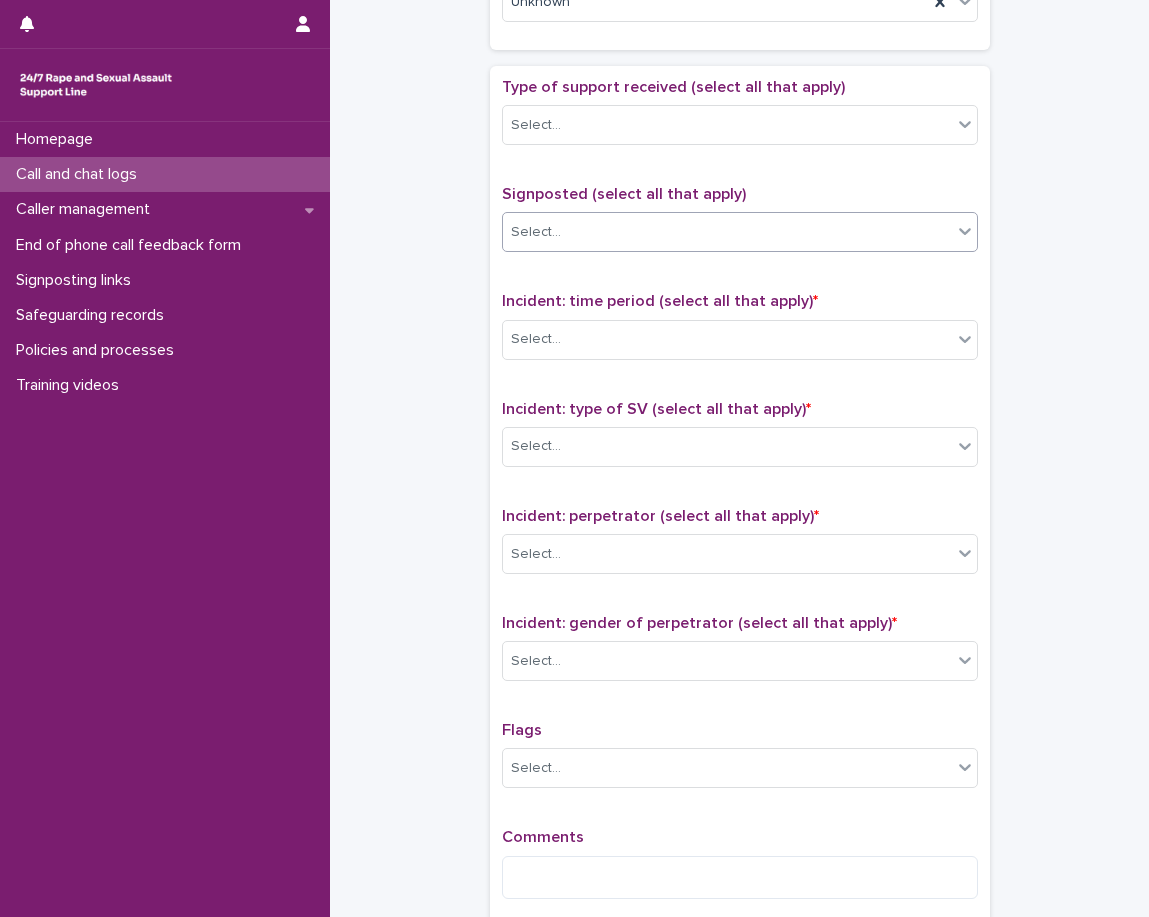 scroll, scrollTop: 1100, scrollLeft: 0, axis: vertical 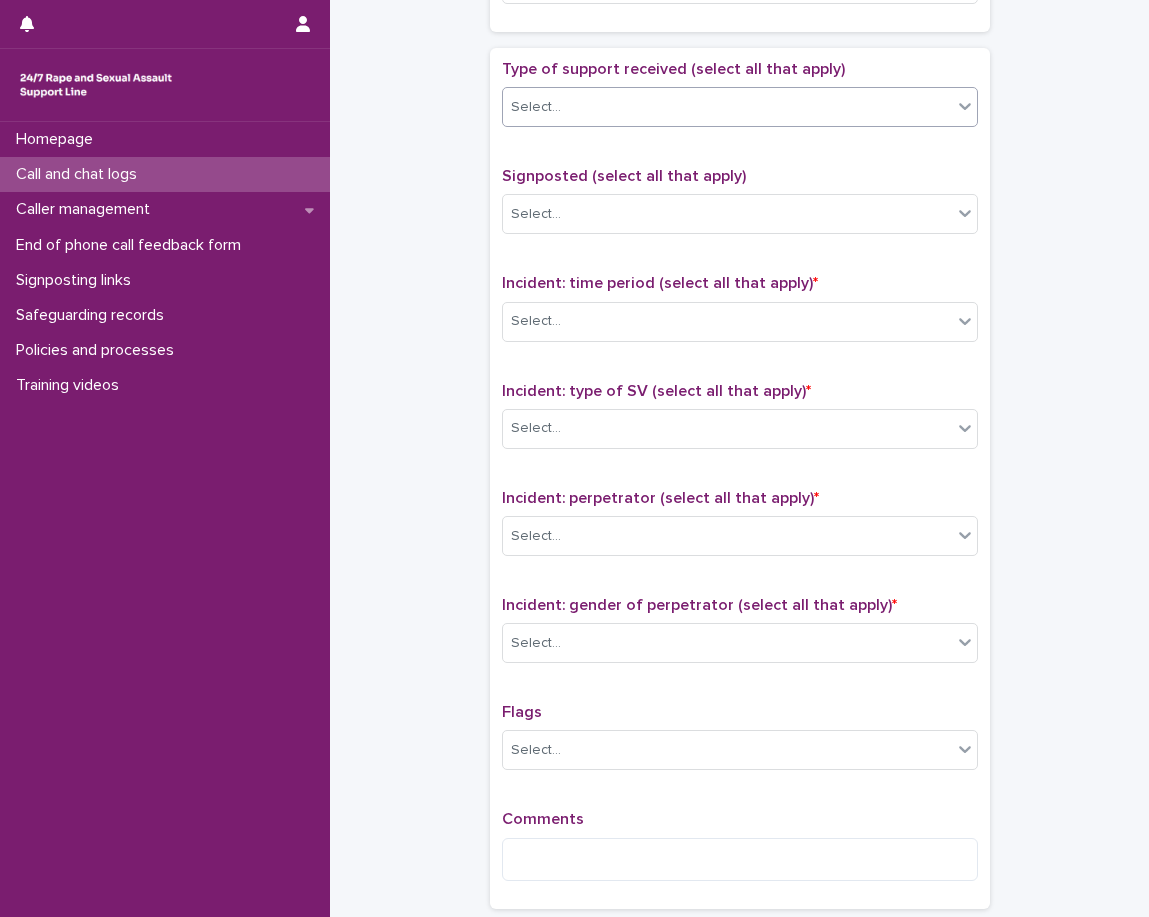 click on "Select..." at bounding box center (727, 107) 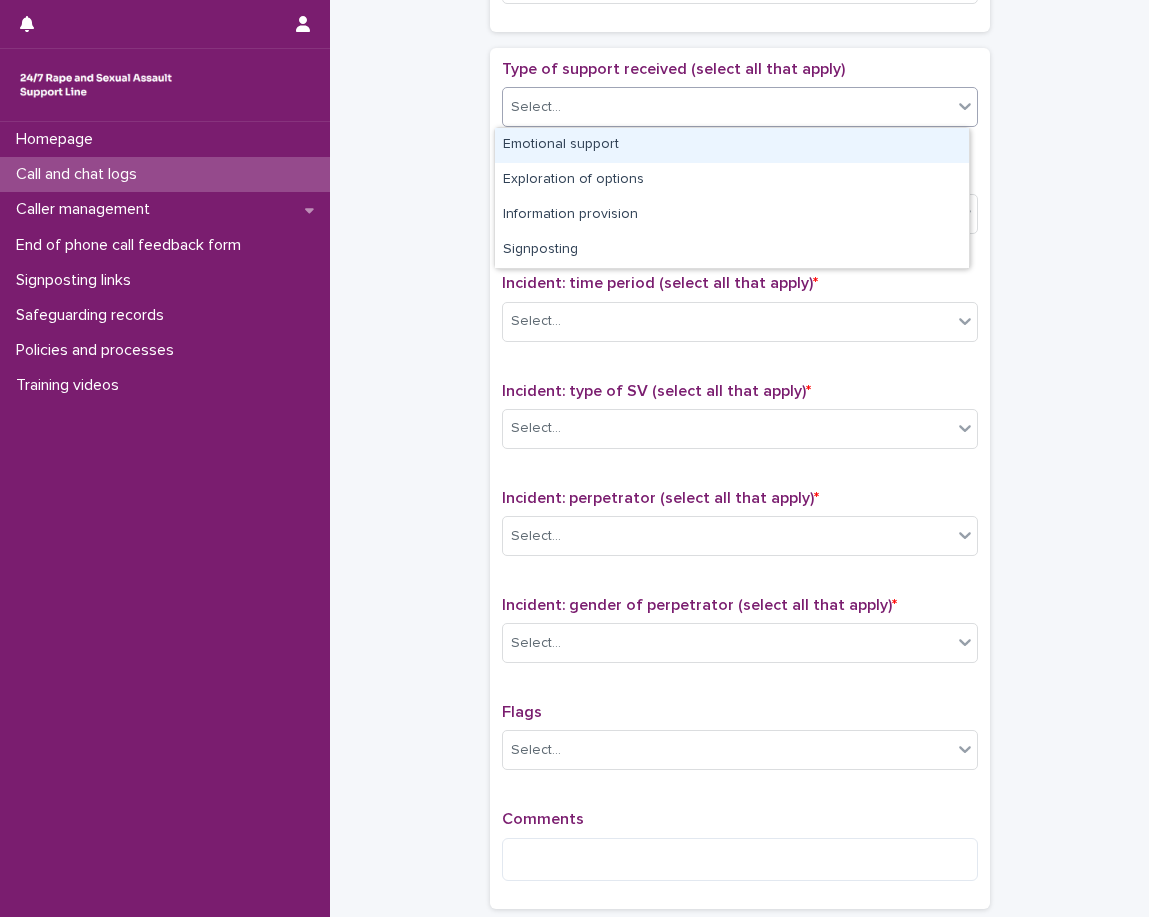 click on "Emotional support" at bounding box center (732, 145) 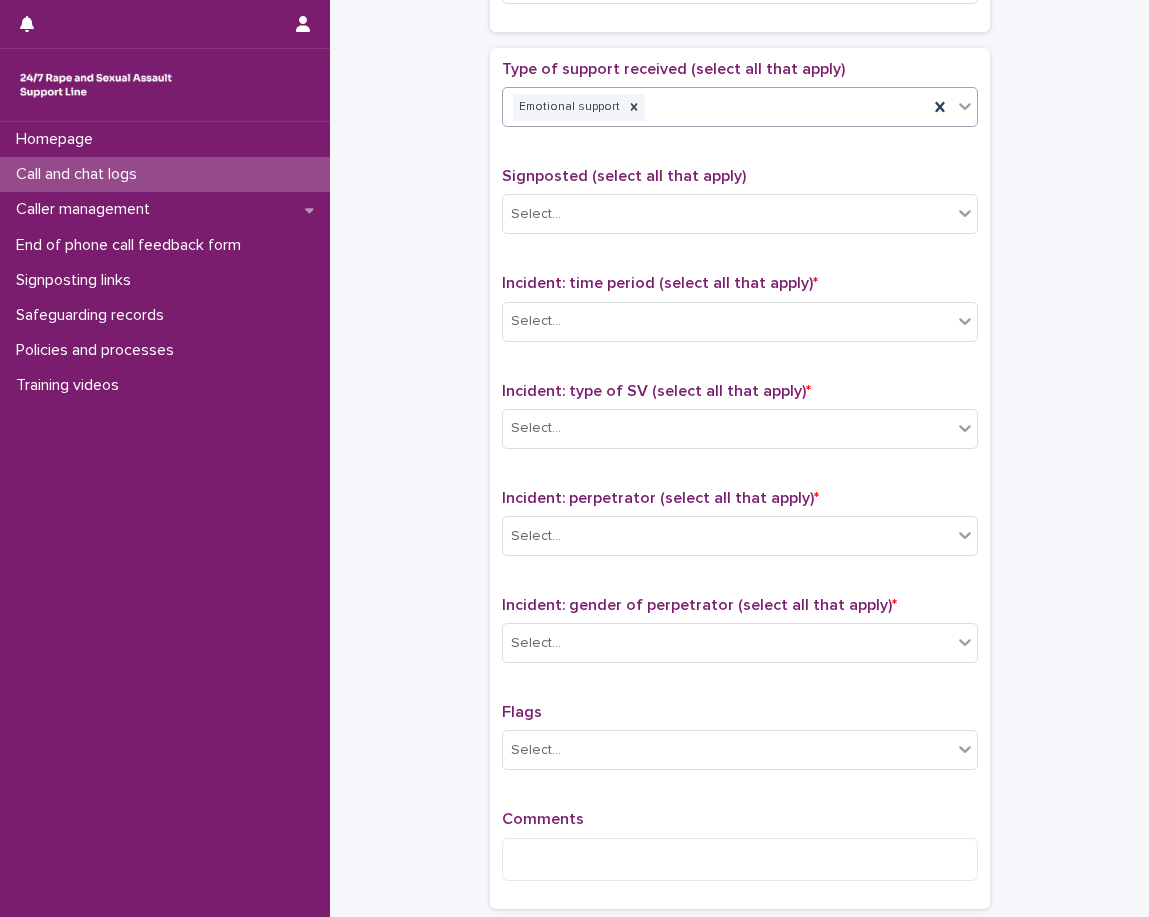 click on "Emotional support" at bounding box center [715, 107] 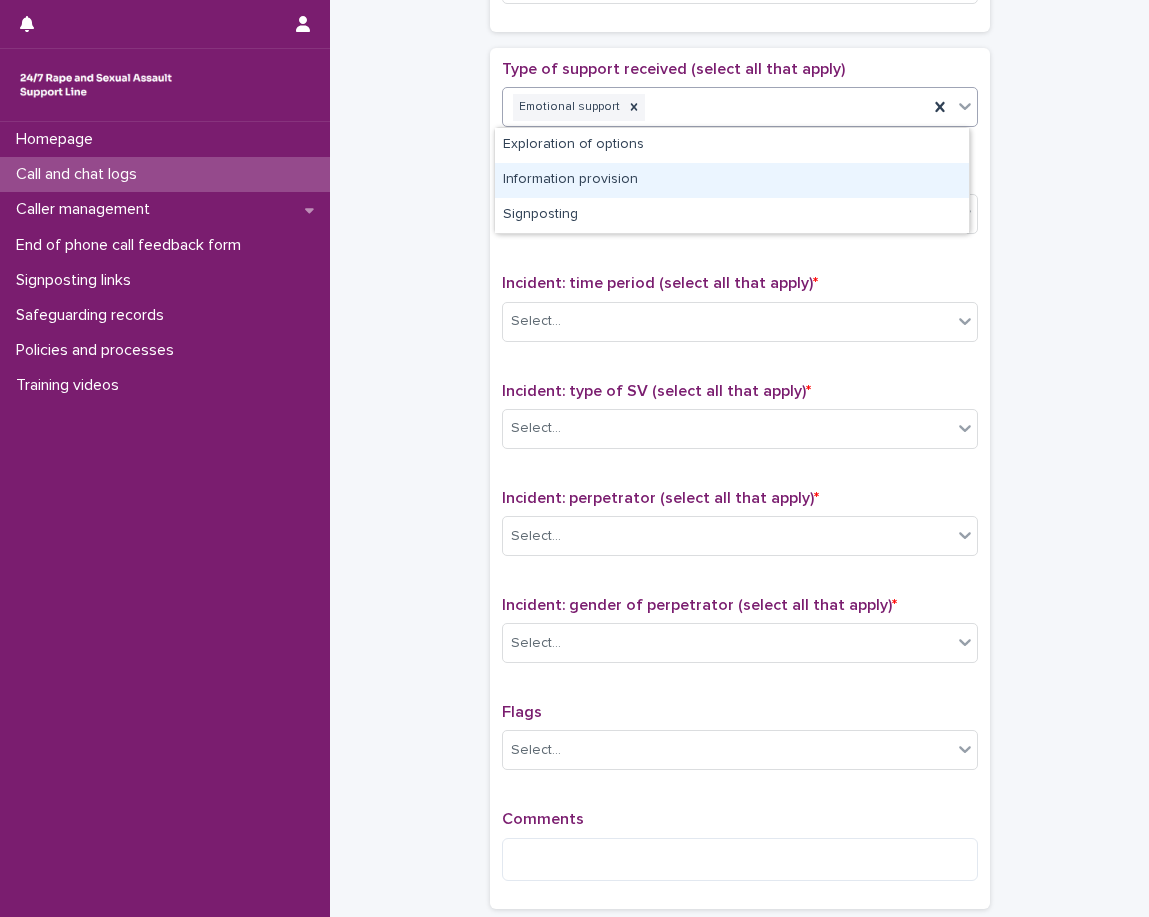 click on "**********" at bounding box center (739, -66) 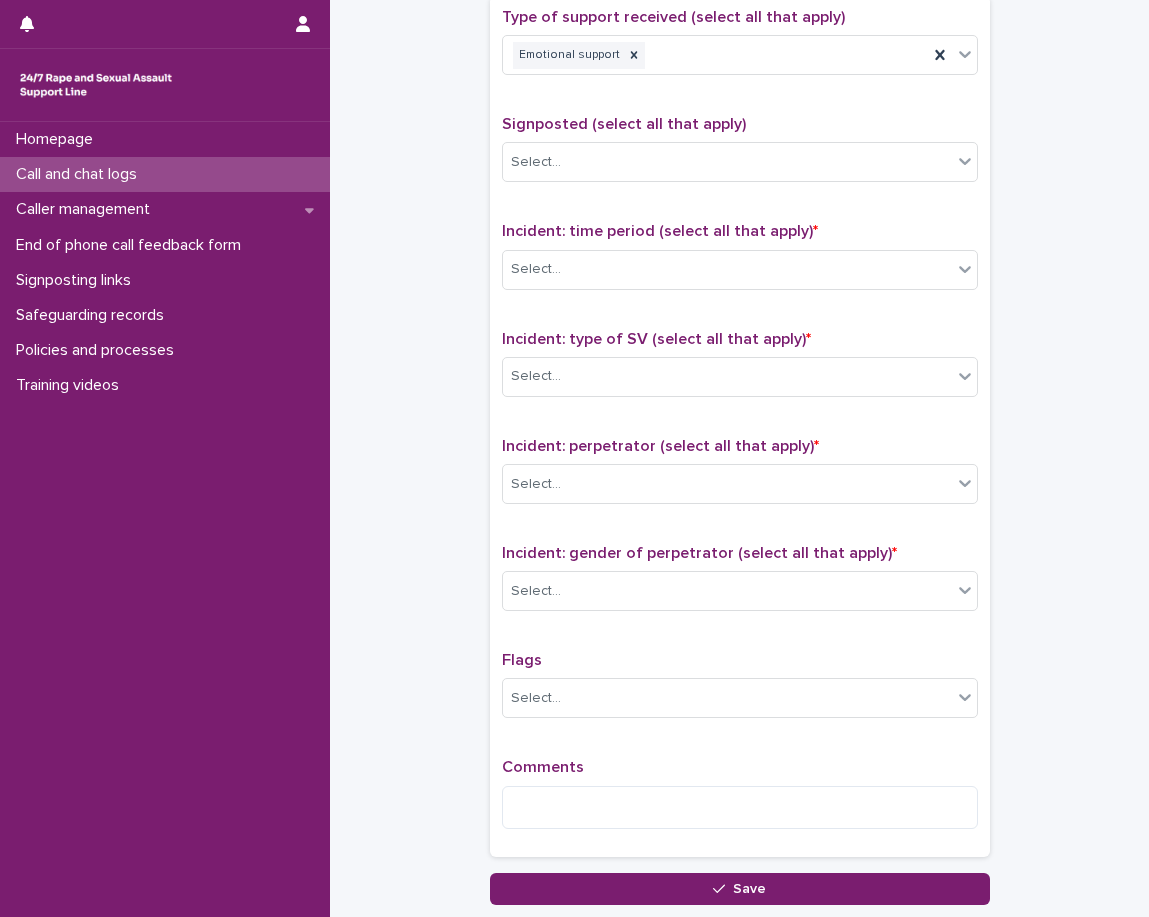 scroll, scrollTop: 1200, scrollLeft: 0, axis: vertical 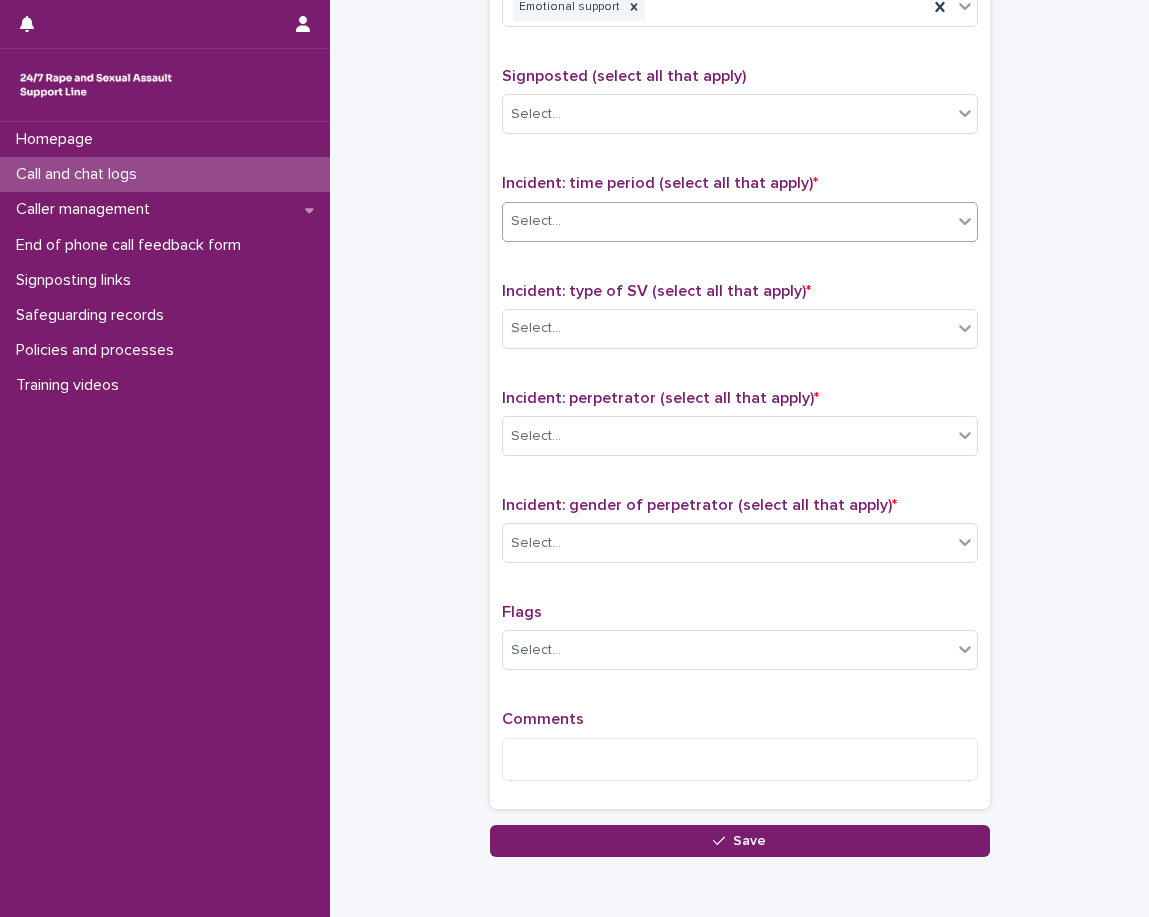 click on "Select..." at bounding box center [727, 221] 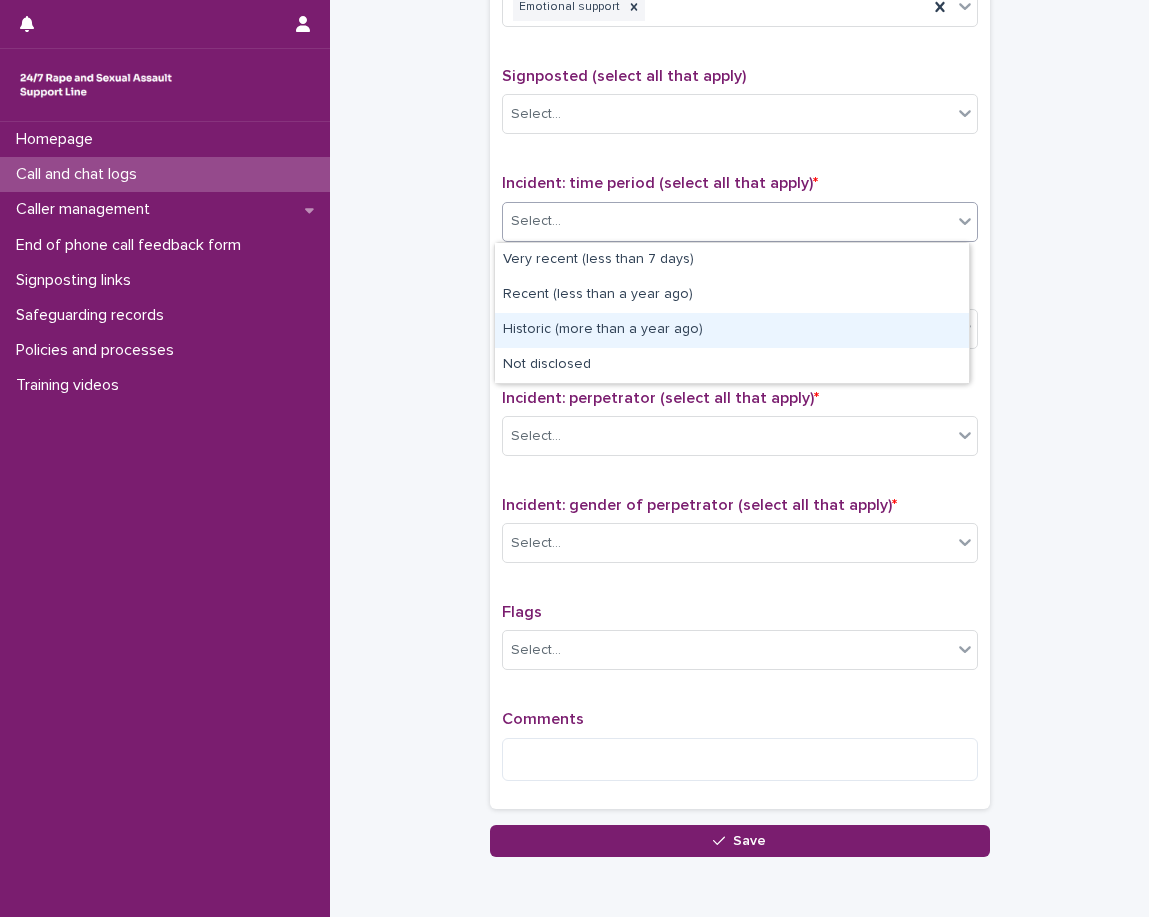 click on "Historic (more than a year ago)" at bounding box center (732, 330) 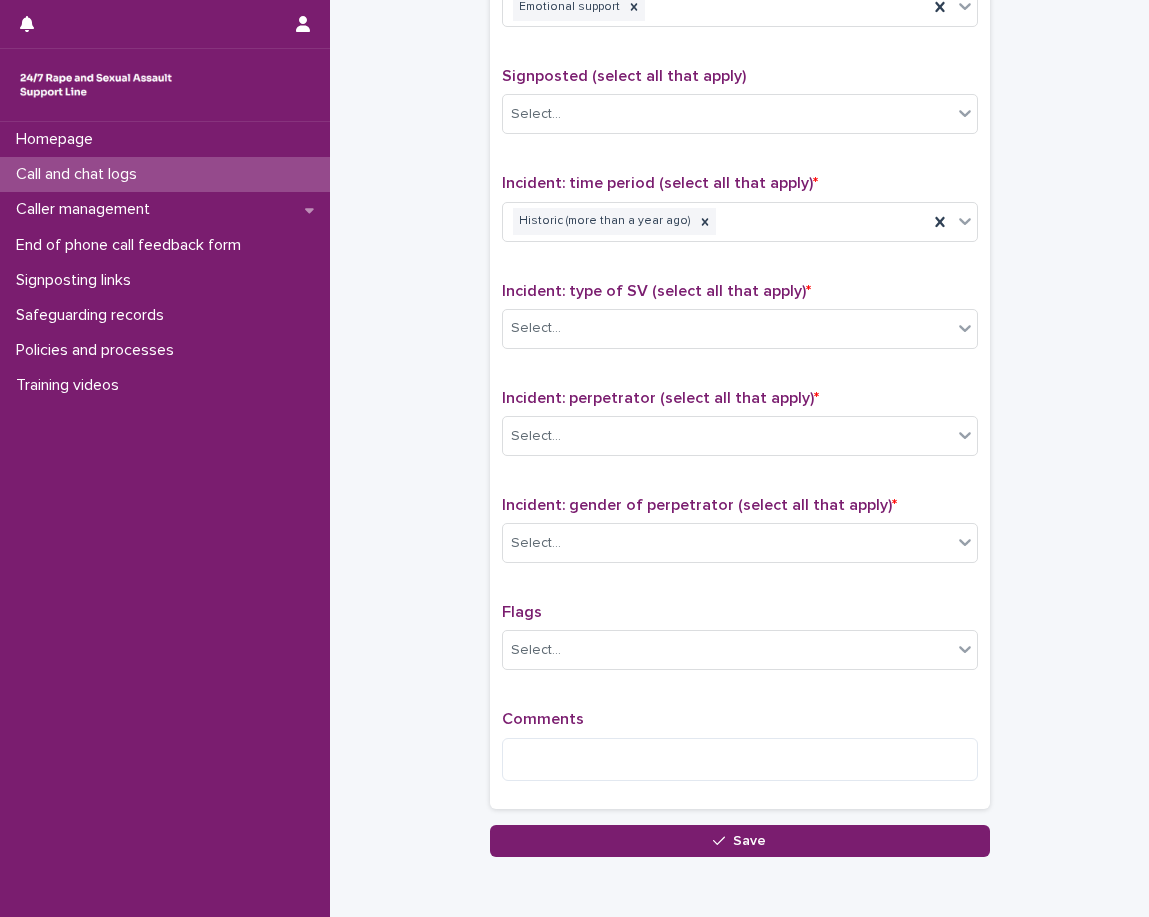 click on "Type of support received (select all that apply) Emotional support Signposted (select all that apply) Select... Incident: time period (select all that apply) * Historic (more than a year ago) Incident: type of SV (select all that apply) * Select... Incident: perpetrator (select all that apply) * Select... Incident: gender of perpetrator (select all that apply) * Select... Flags Select... Comments" at bounding box center [740, 378] 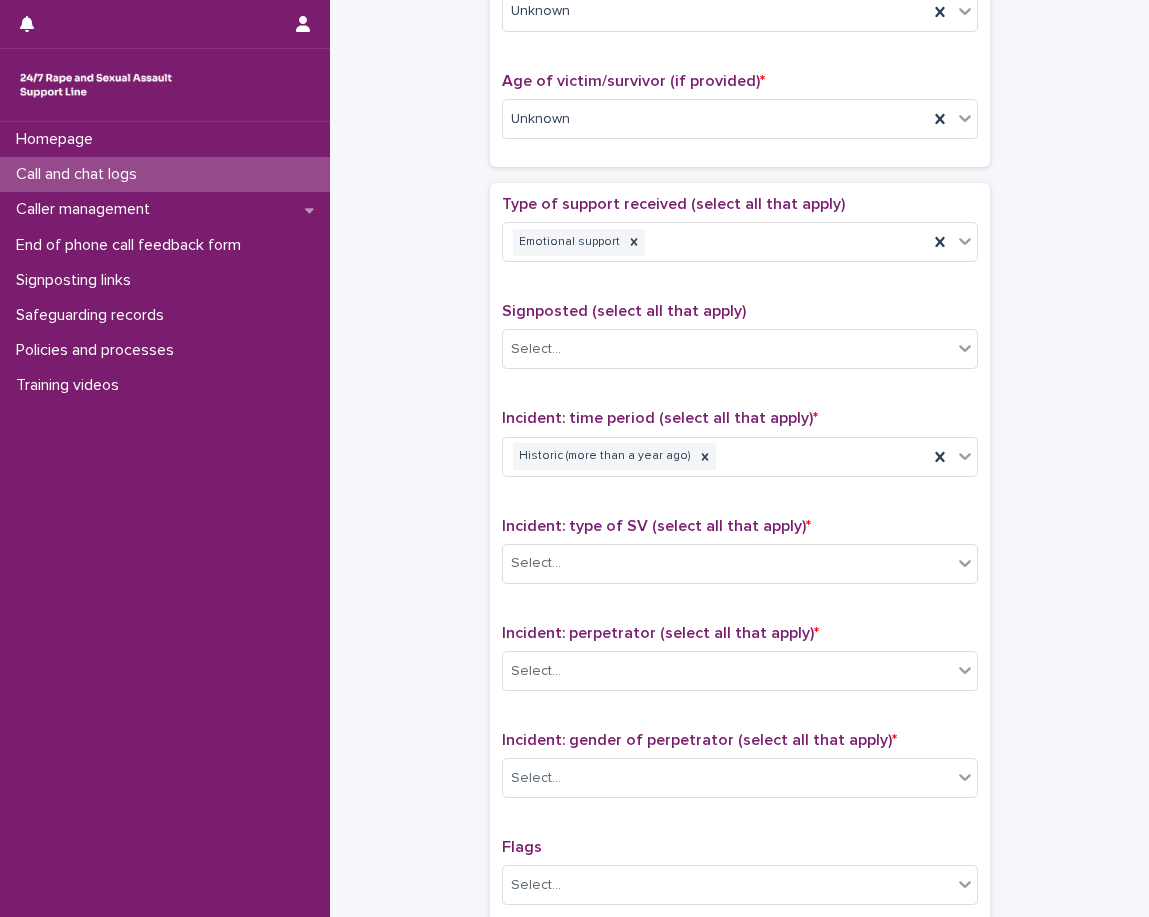 scroll, scrollTop: 1200, scrollLeft: 0, axis: vertical 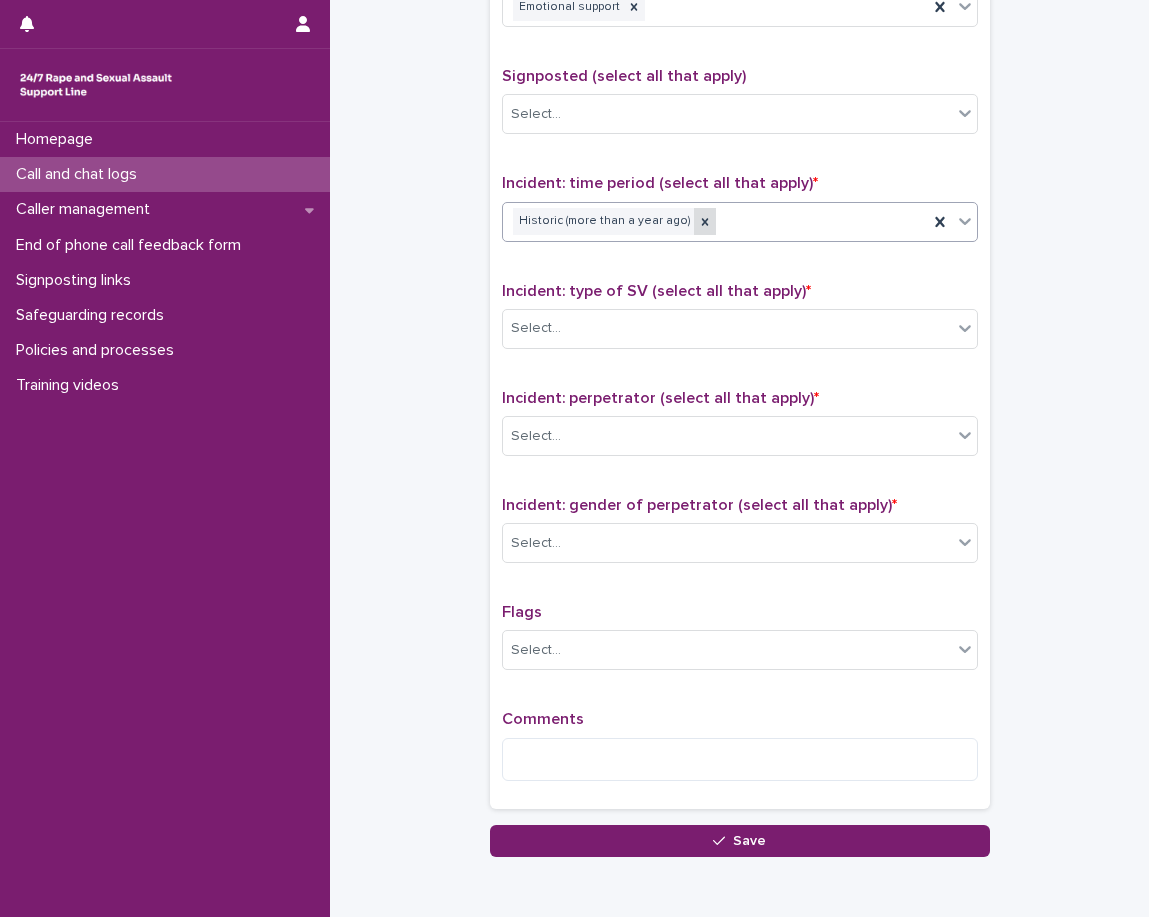 click 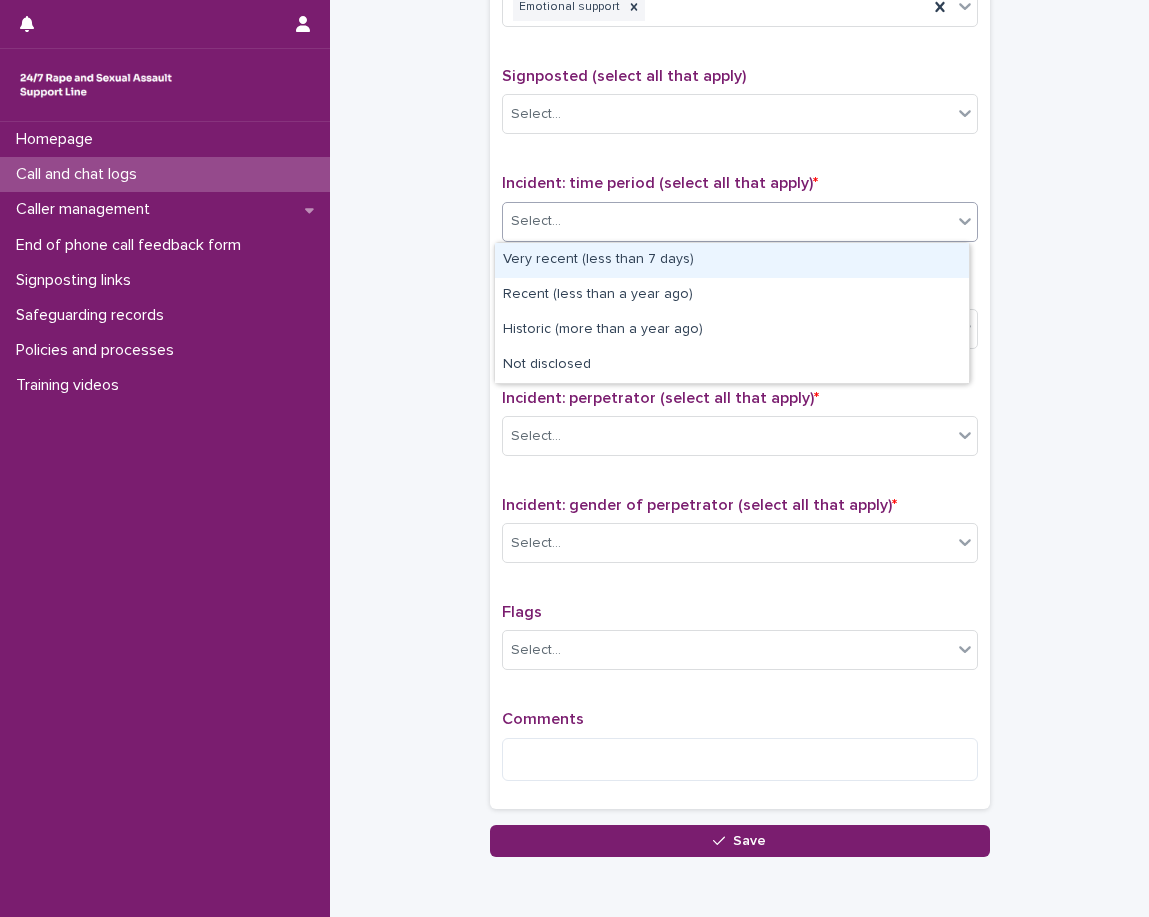 click on "Select..." at bounding box center (727, 221) 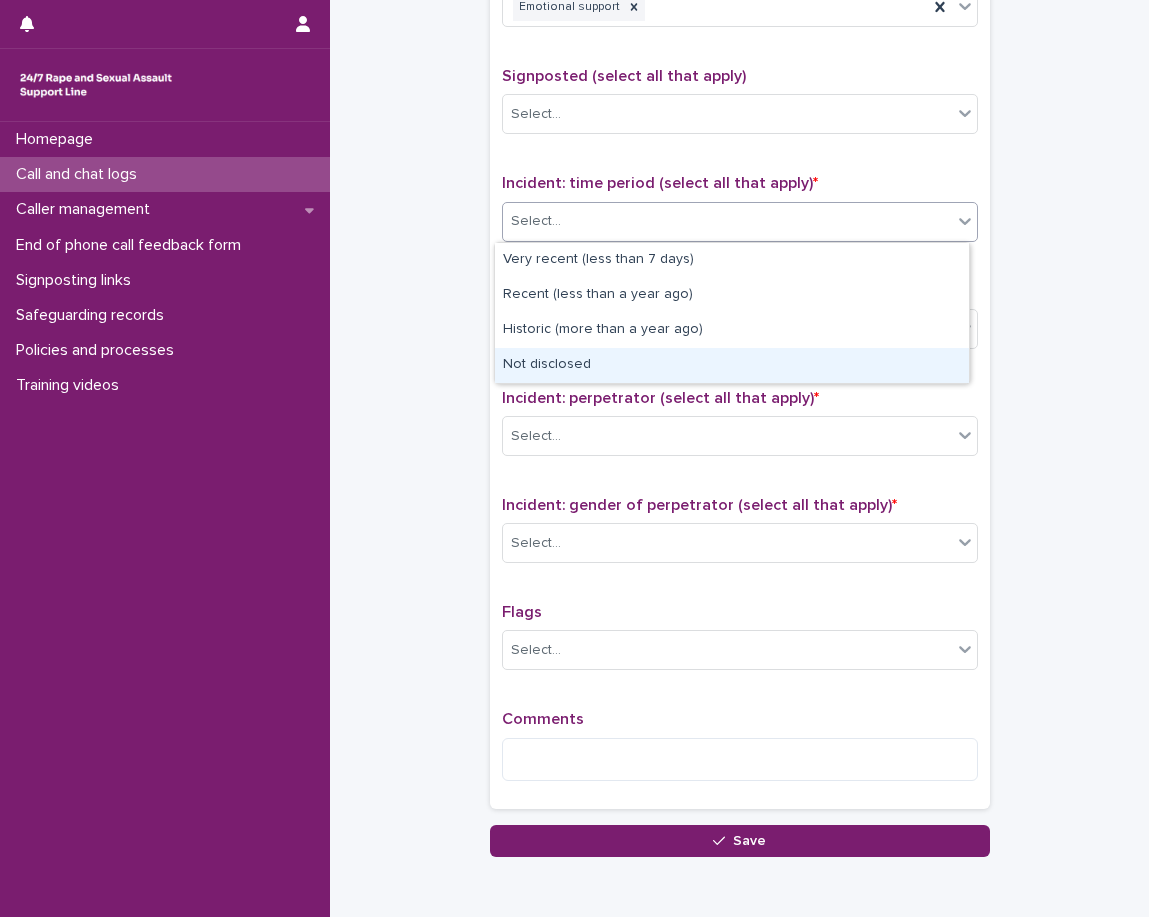 click on "Not disclosed" at bounding box center [732, 365] 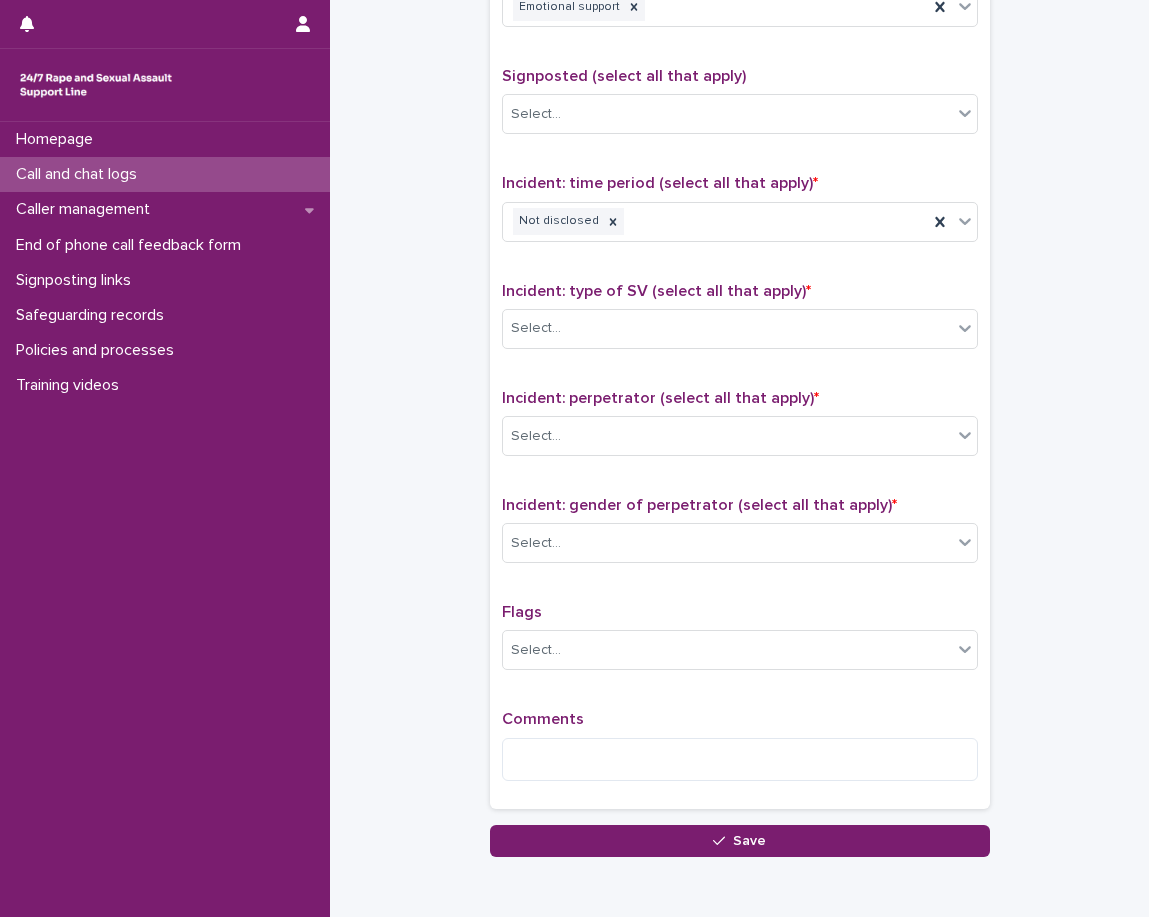 click on "Incident: type of SV (select all that apply) *" at bounding box center (656, 291) 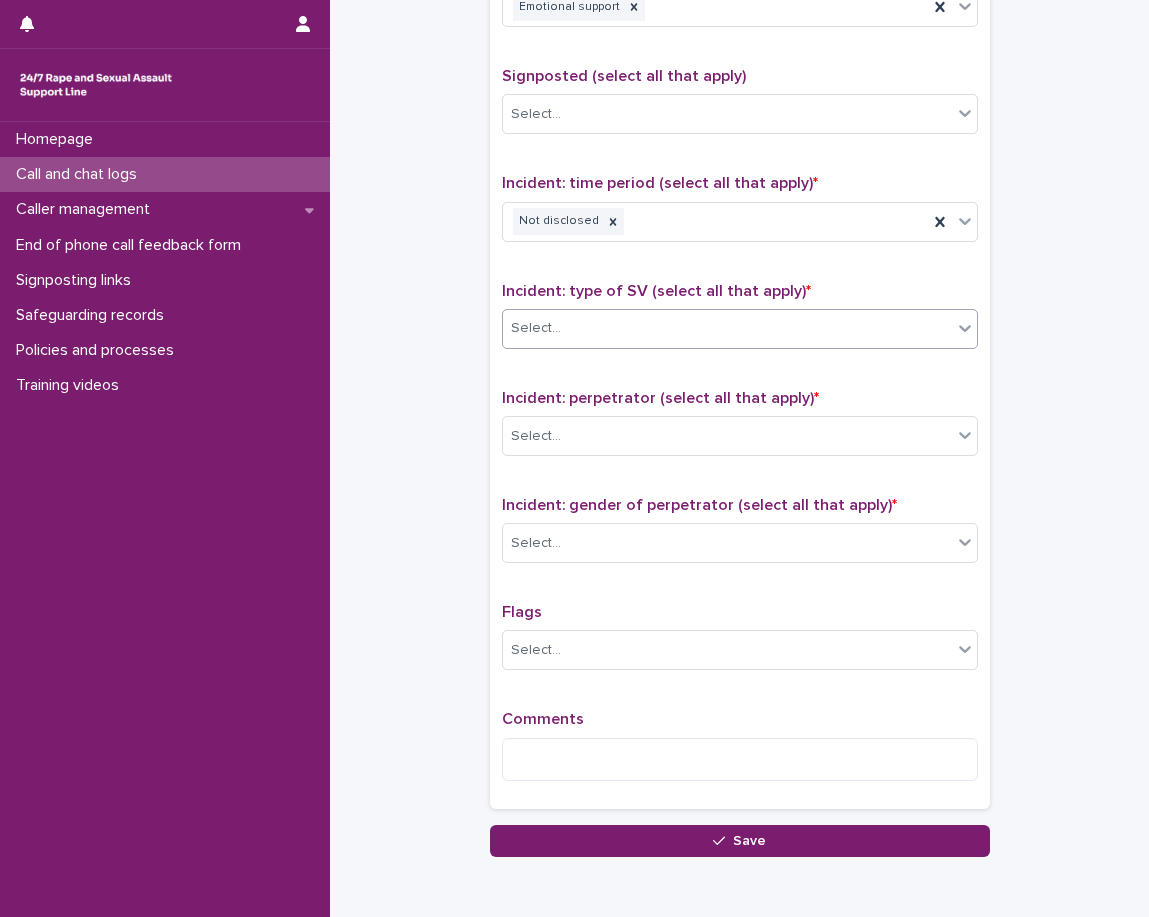 click on "Select..." at bounding box center [727, 328] 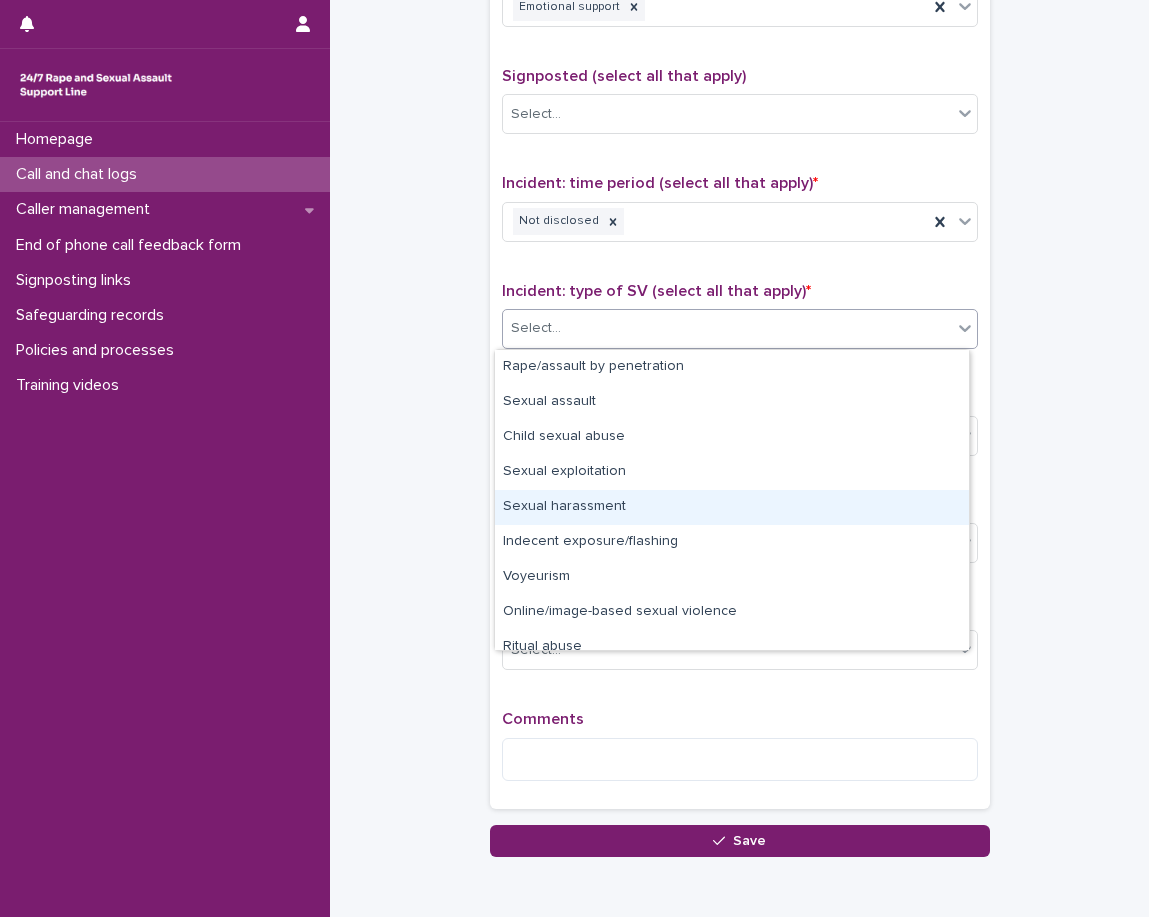 scroll, scrollTop: 50, scrollLeft: 0, axis: vertical 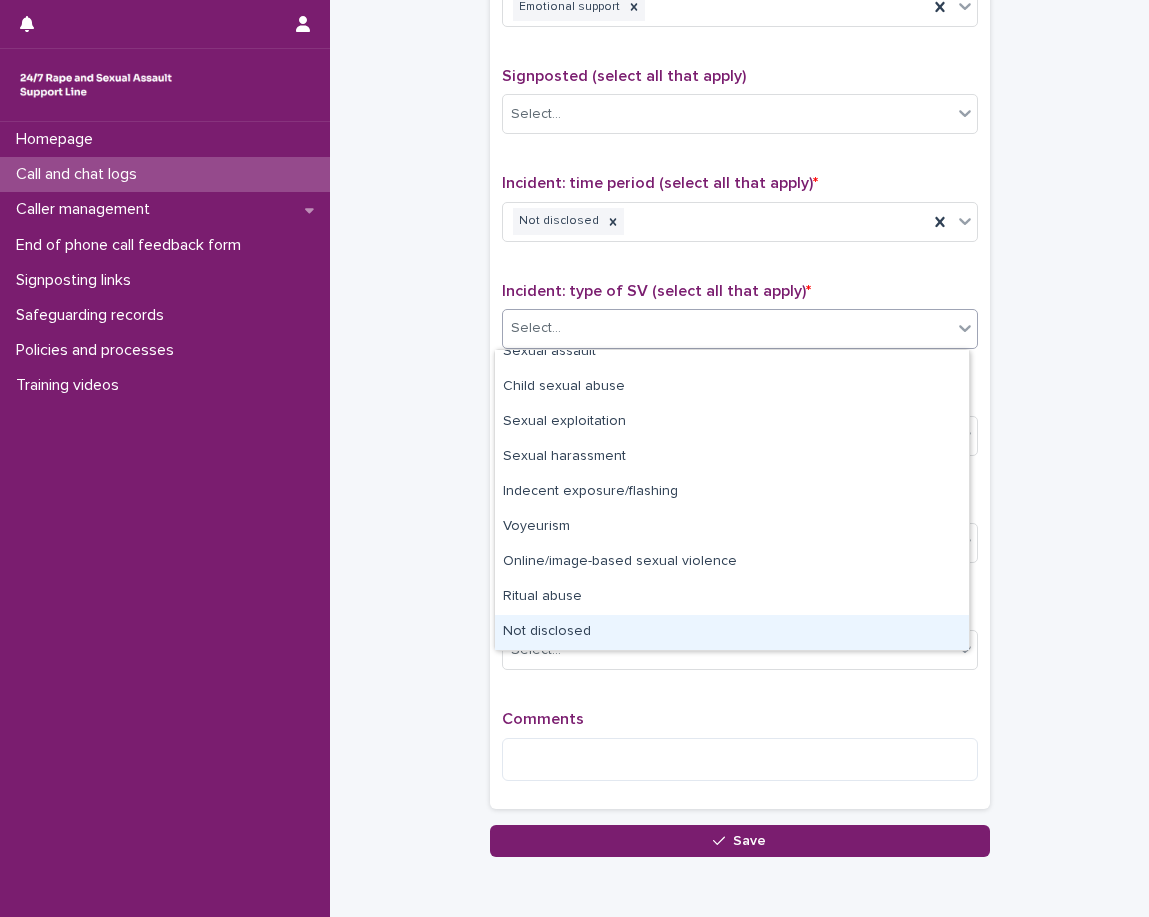 click on "Not disclosed" at bounding box center (732, 632) 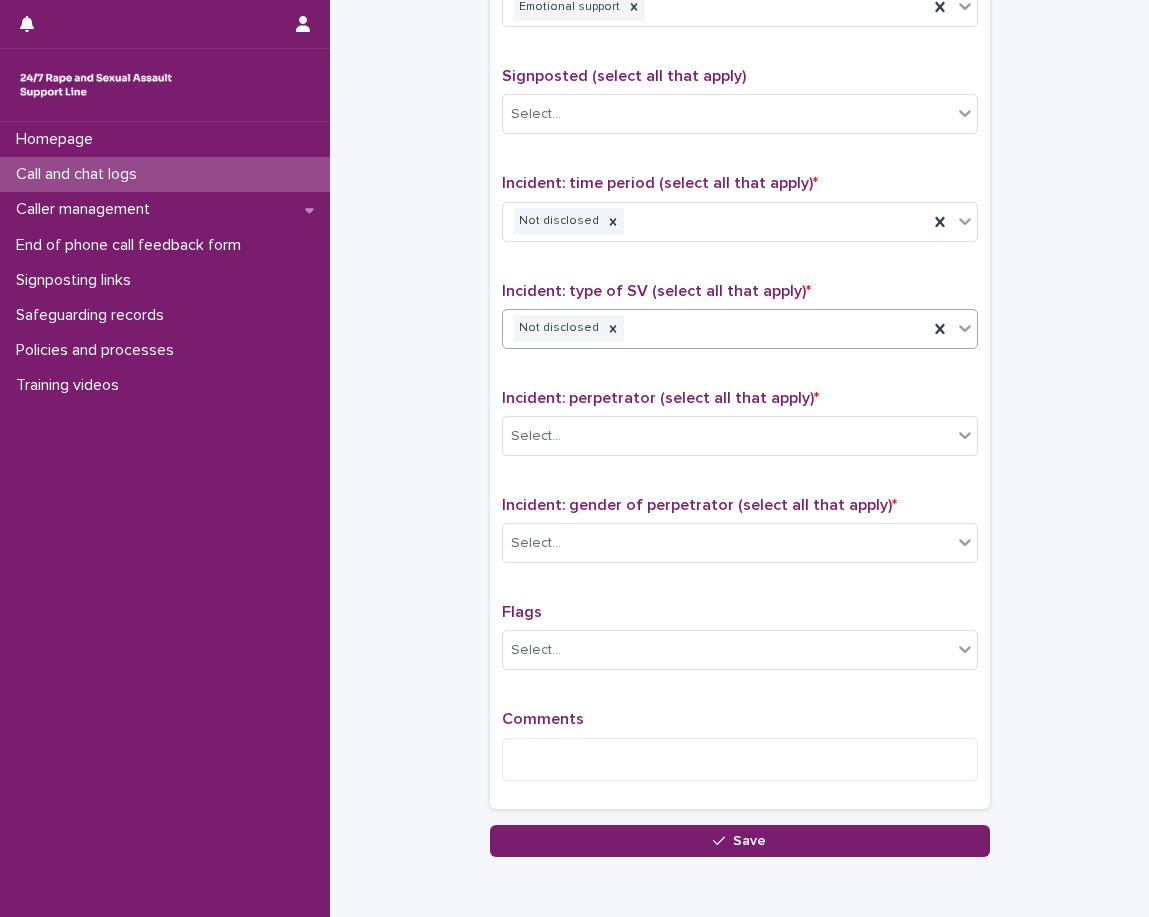 click on "Incident: perpetrator (select all that apply) *" at bounding box center (660, 398) 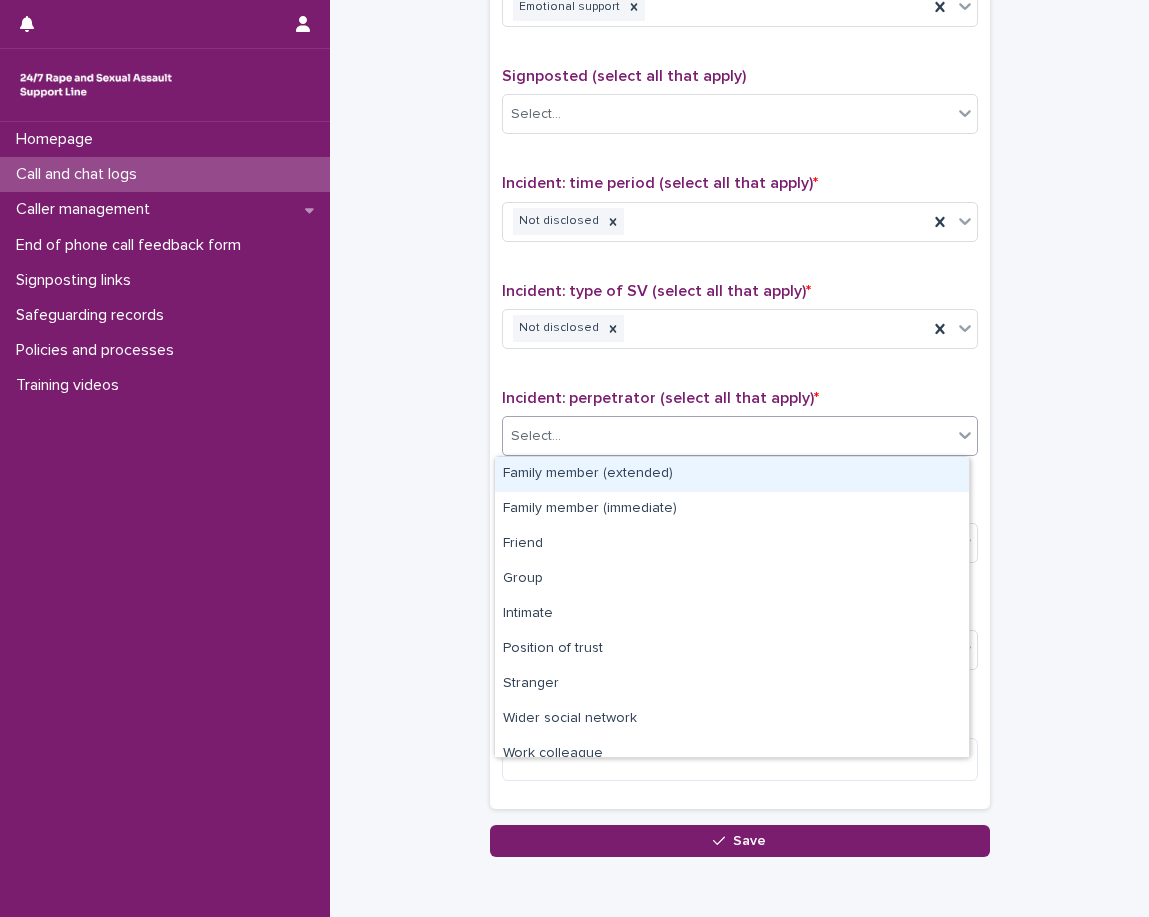click on "Select..." at bounding box center (740, 436) 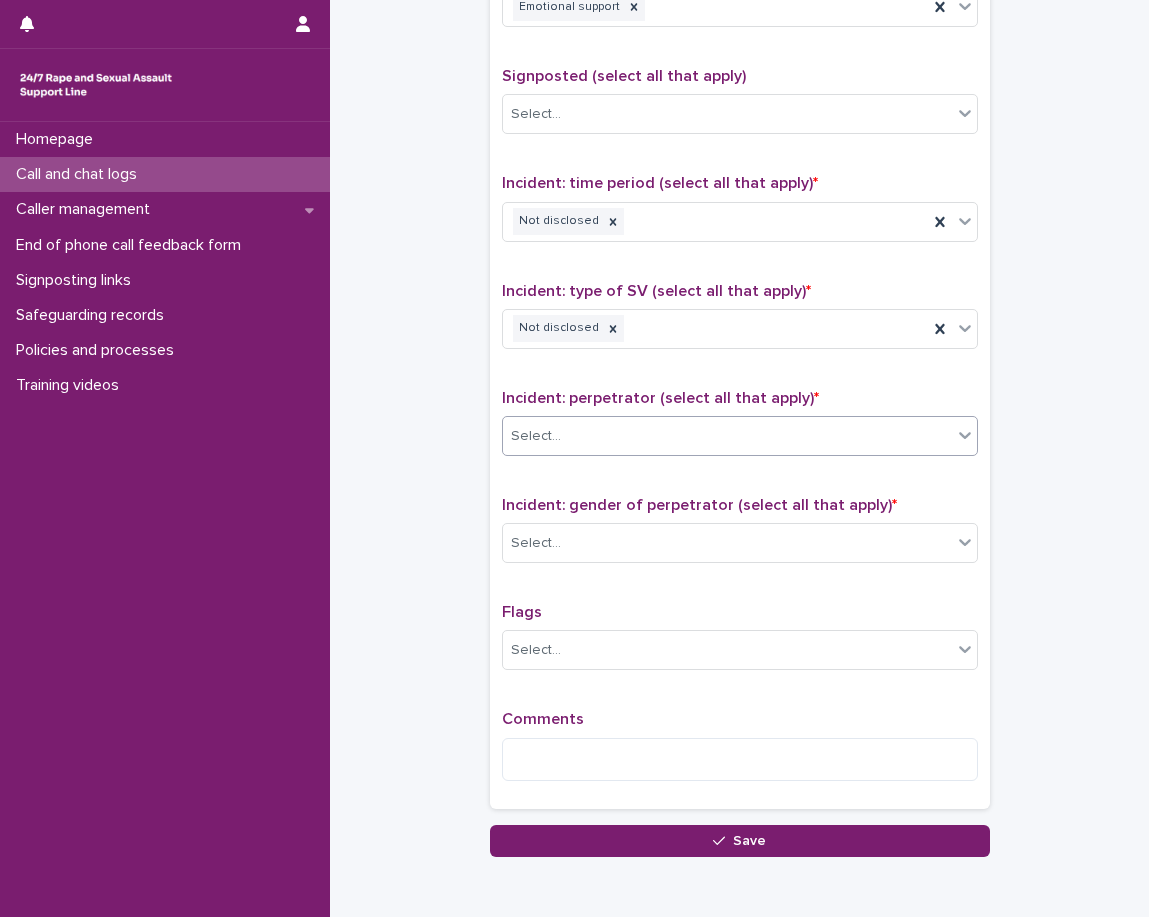 click on "Select..." at bounding box center (727, 436) 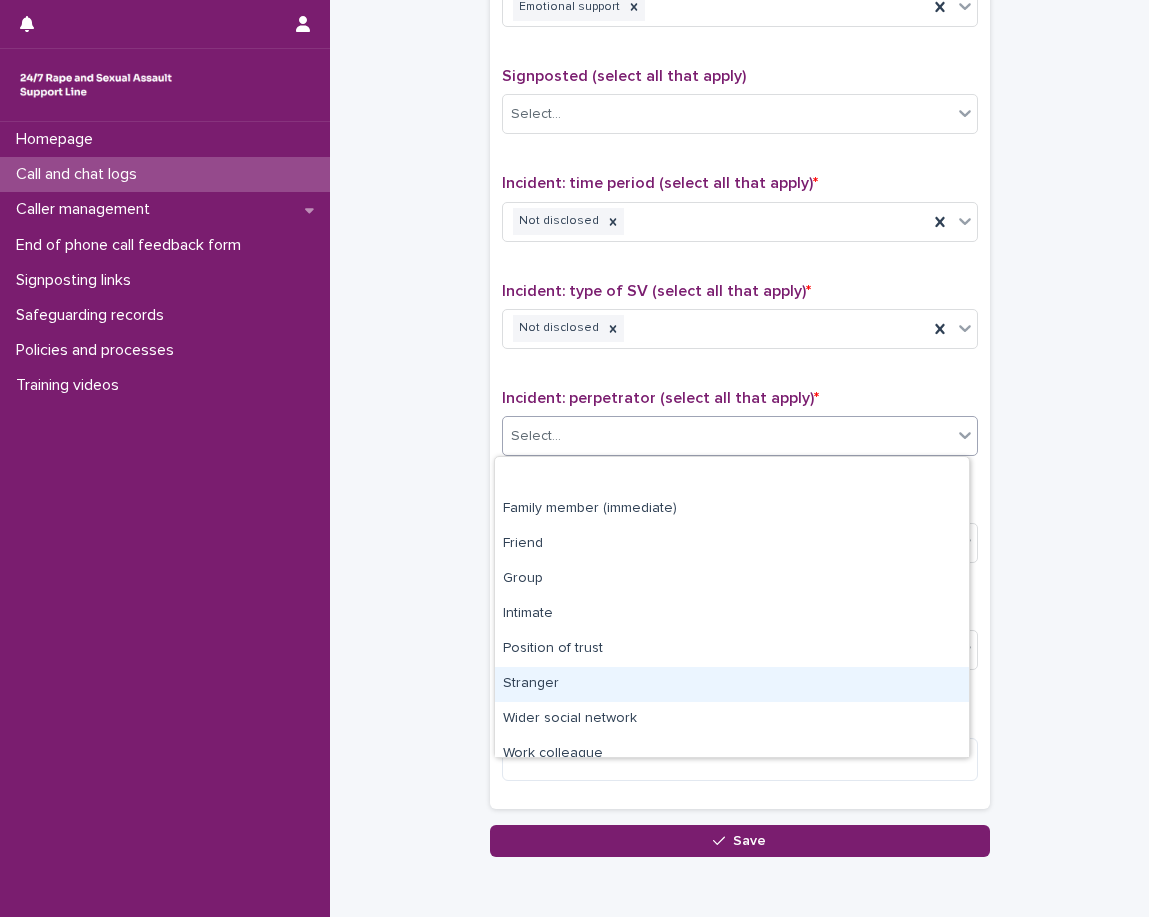 scroll, scrollTop: 85, scrollLeft: 0, axis: vertical 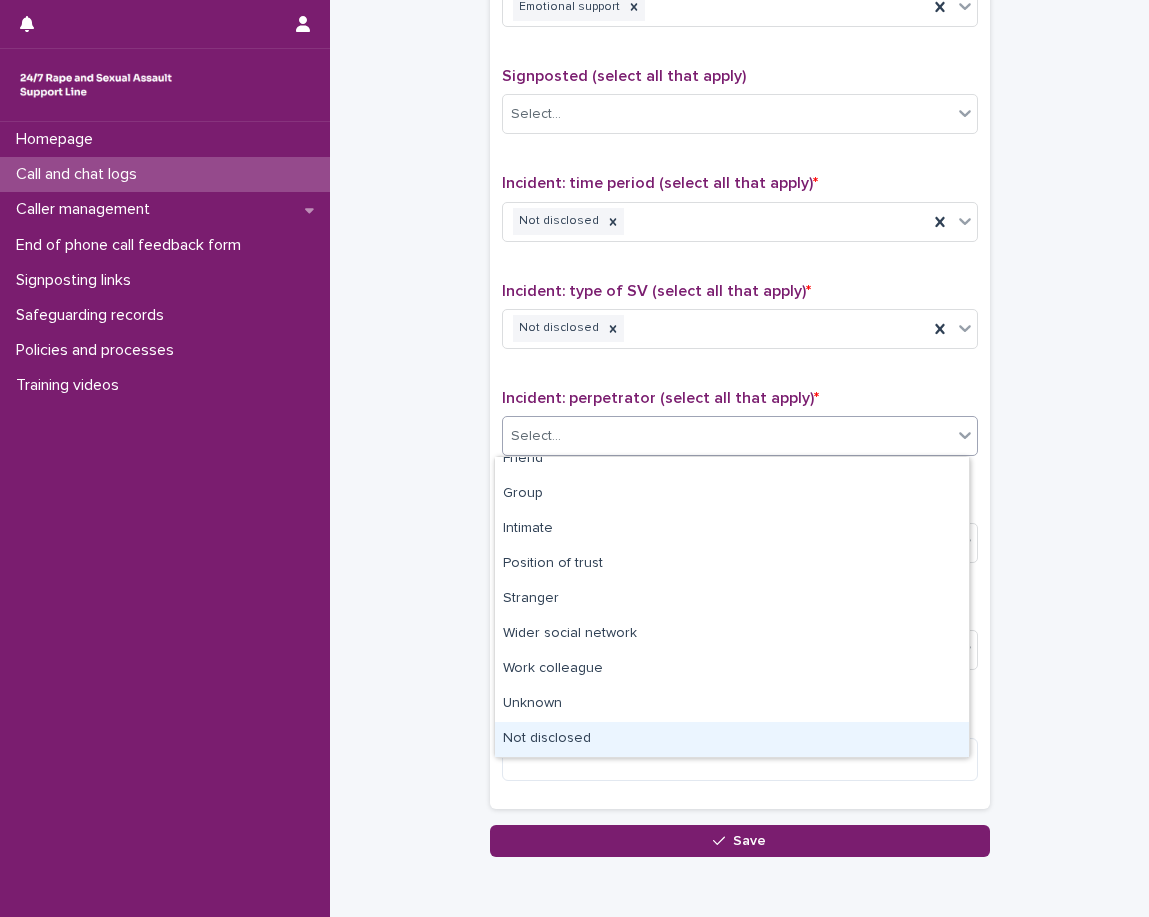 click on "Not disclosed" at bounding box center [732, 739] 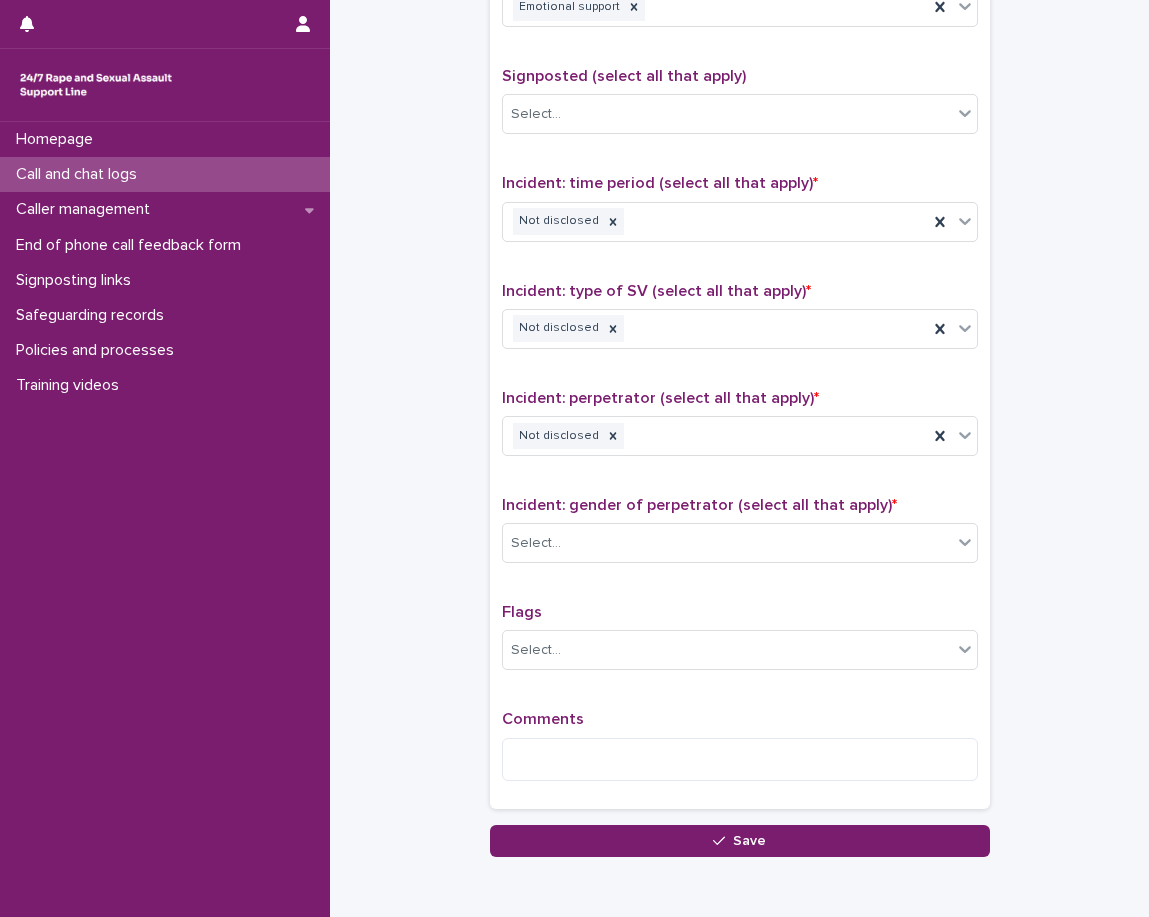 click on "Type of support received (select all that apply) Emotional support Signposted (select all that apply) Select... Incident: time period (select all that apply) * Not disclosed Incident: type of SV (select all that apply) * Not disclosed Incident: perpetrator (select all that apply) * Not disclosed Incident: gender of perpetrator (select all that apply) * Select... Flags Select... Comments" at bounding box center [740, 378] 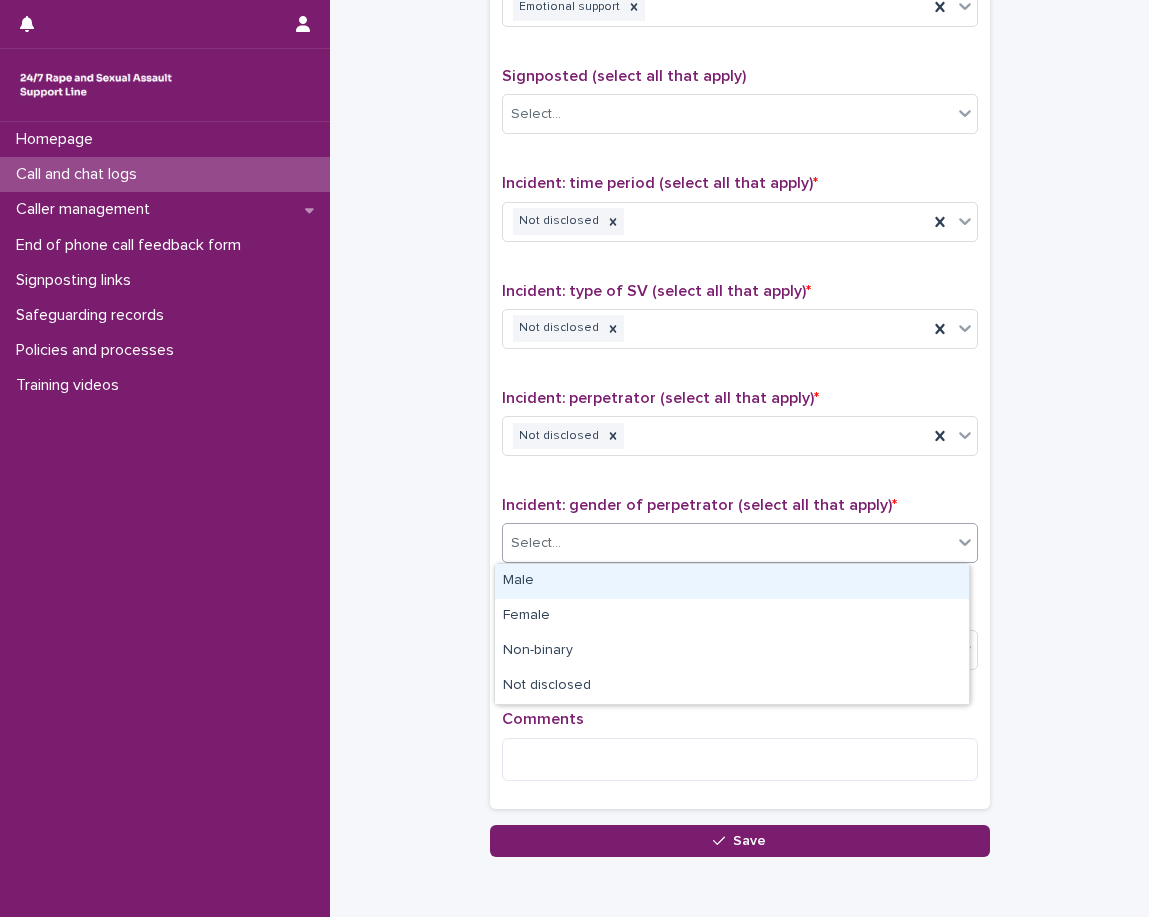drag, startPoint x: 630, startPoint y: 530, endPoint x: 643, endPoint y: 582, distance: 53.600372 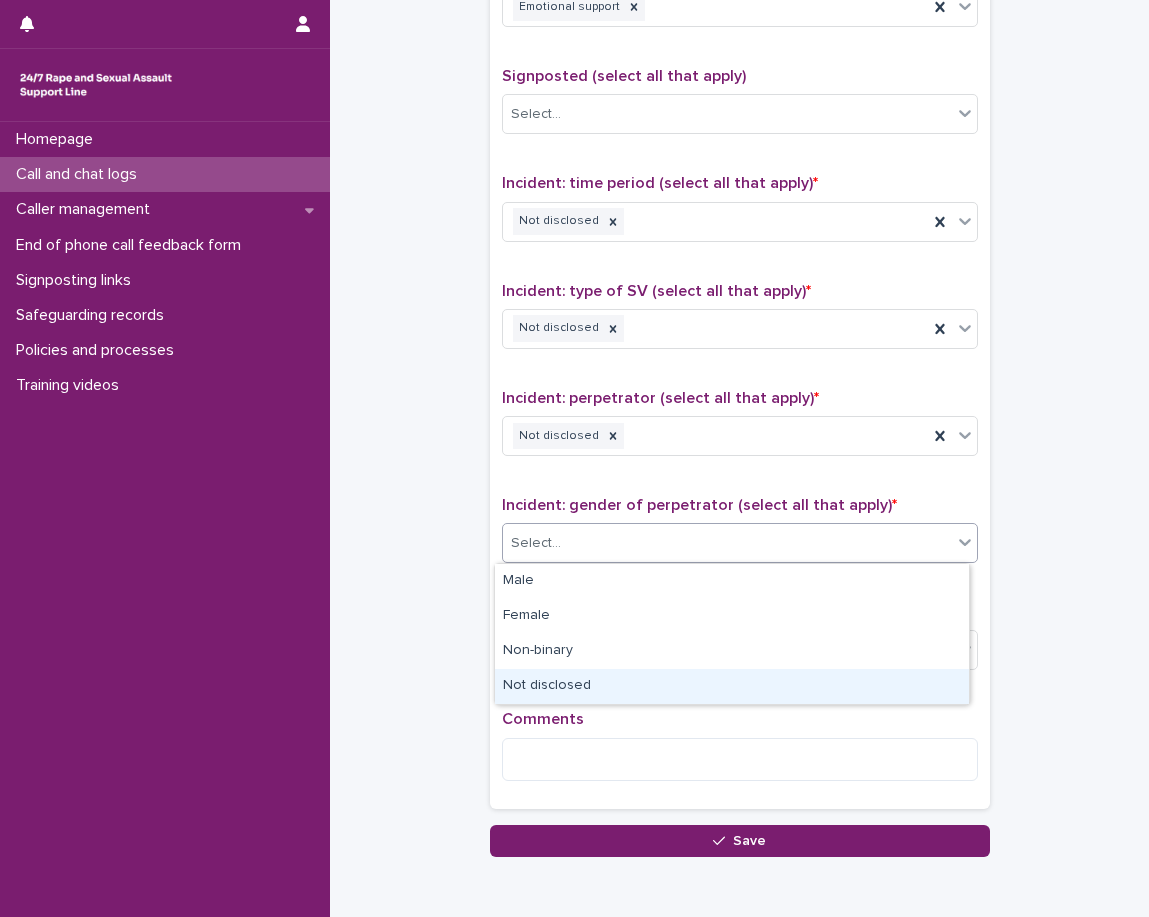 click on "Not disclosed" at bounding box center [732, 686] 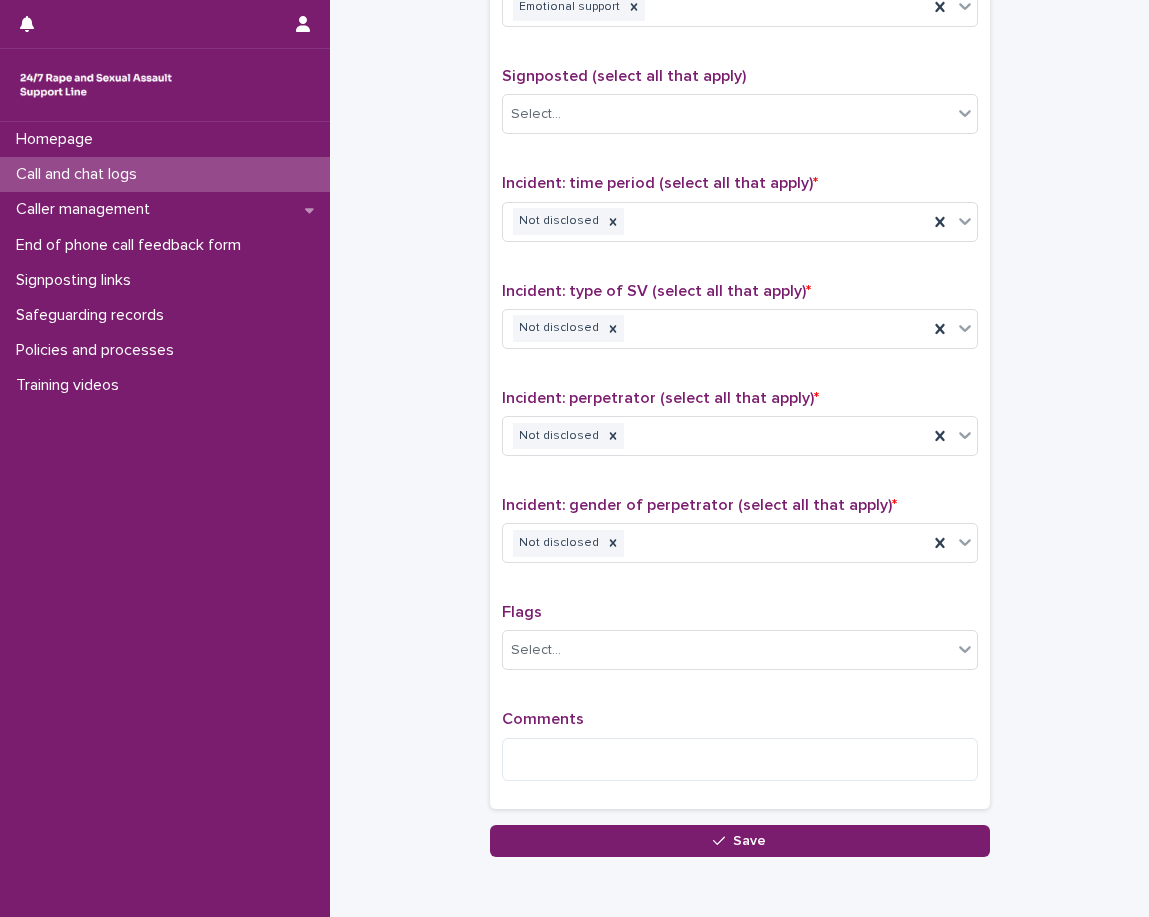 click on "Flags" at bounding box center [740, 612] 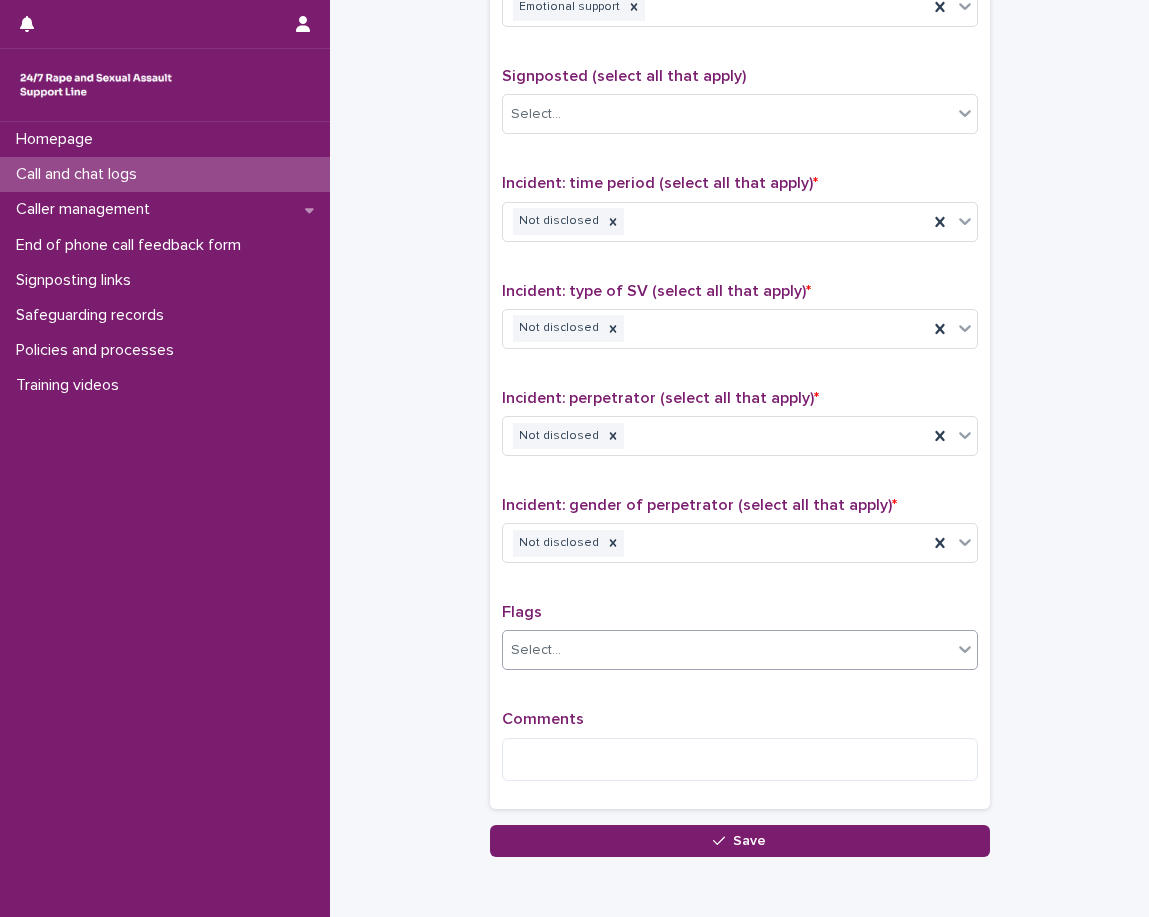 click on "Select..." at bounding box center [727, 650] 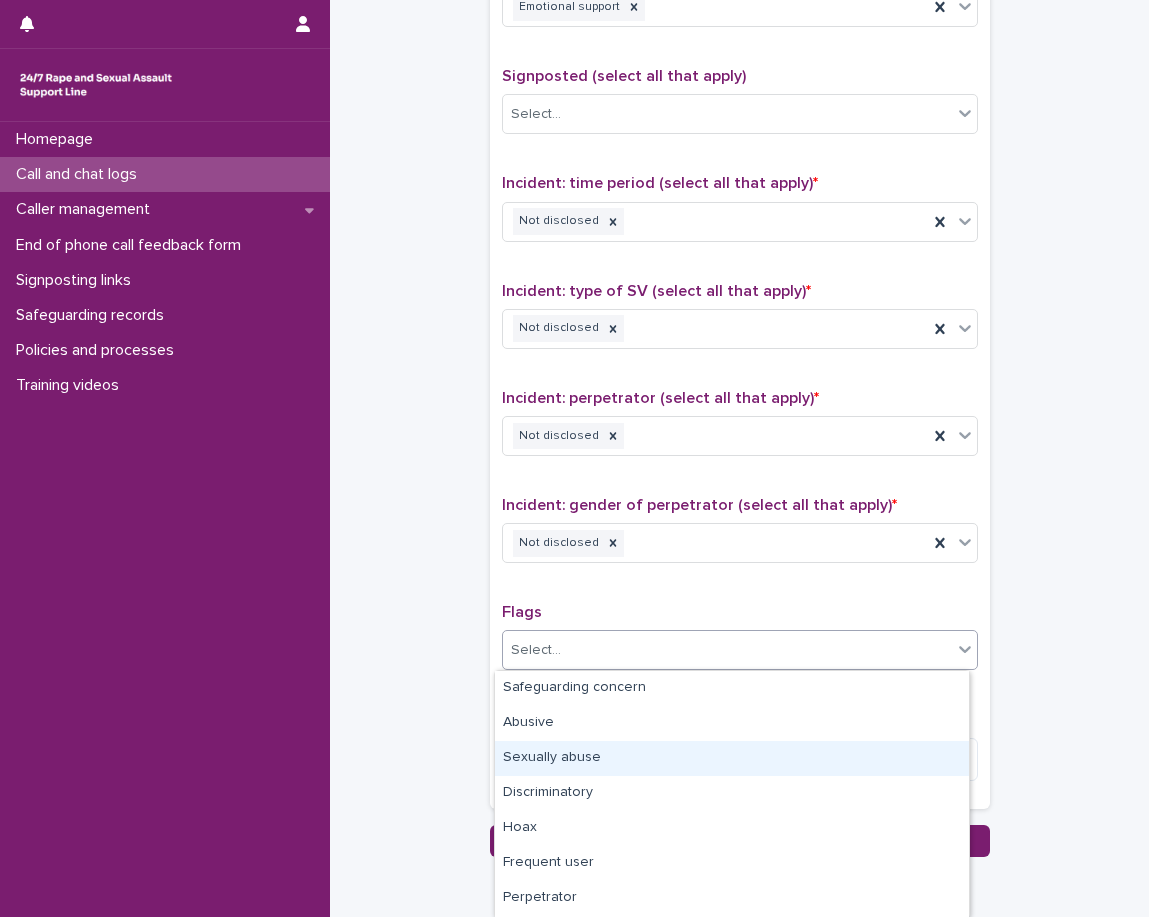 scroll, scrollTop: 173, scrollLeft: 0, axis: vertical 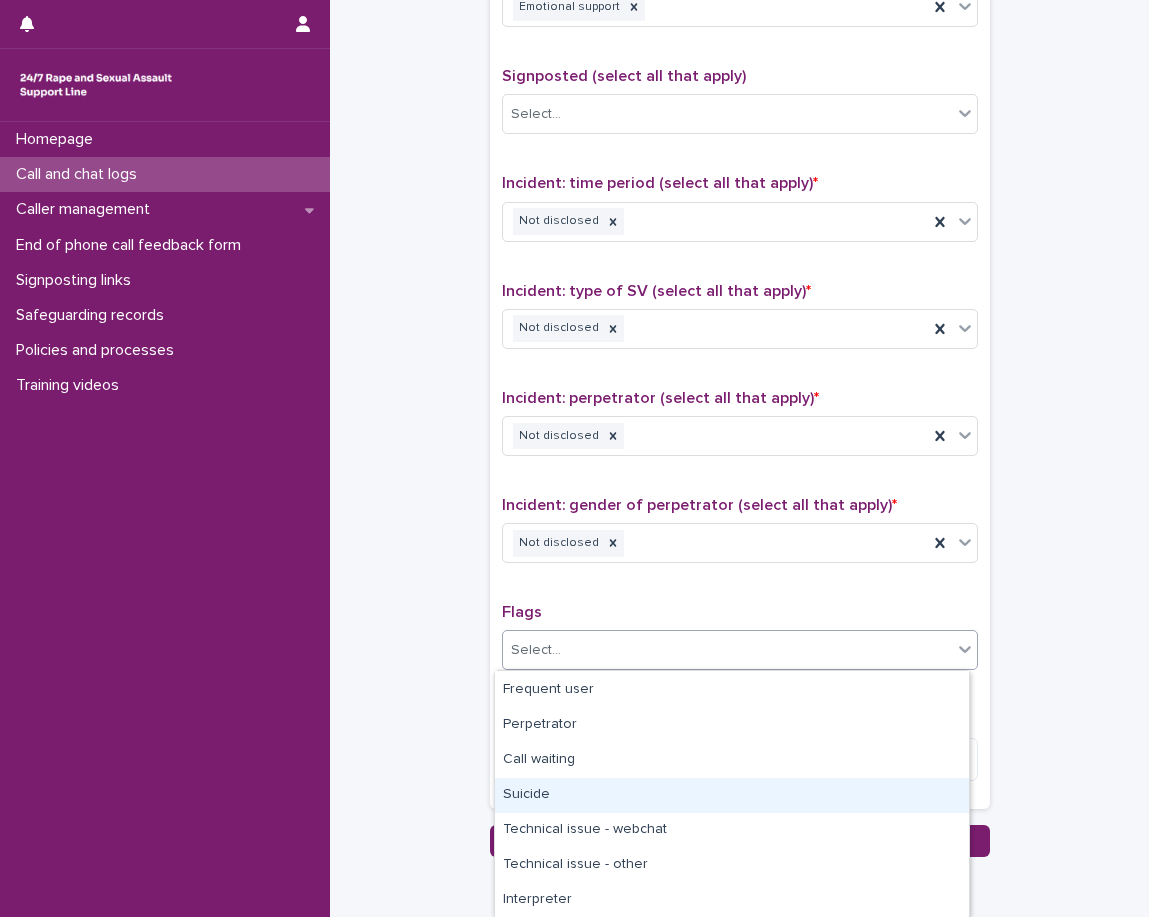 click on "Suicide" at bounding box center [732, 795] 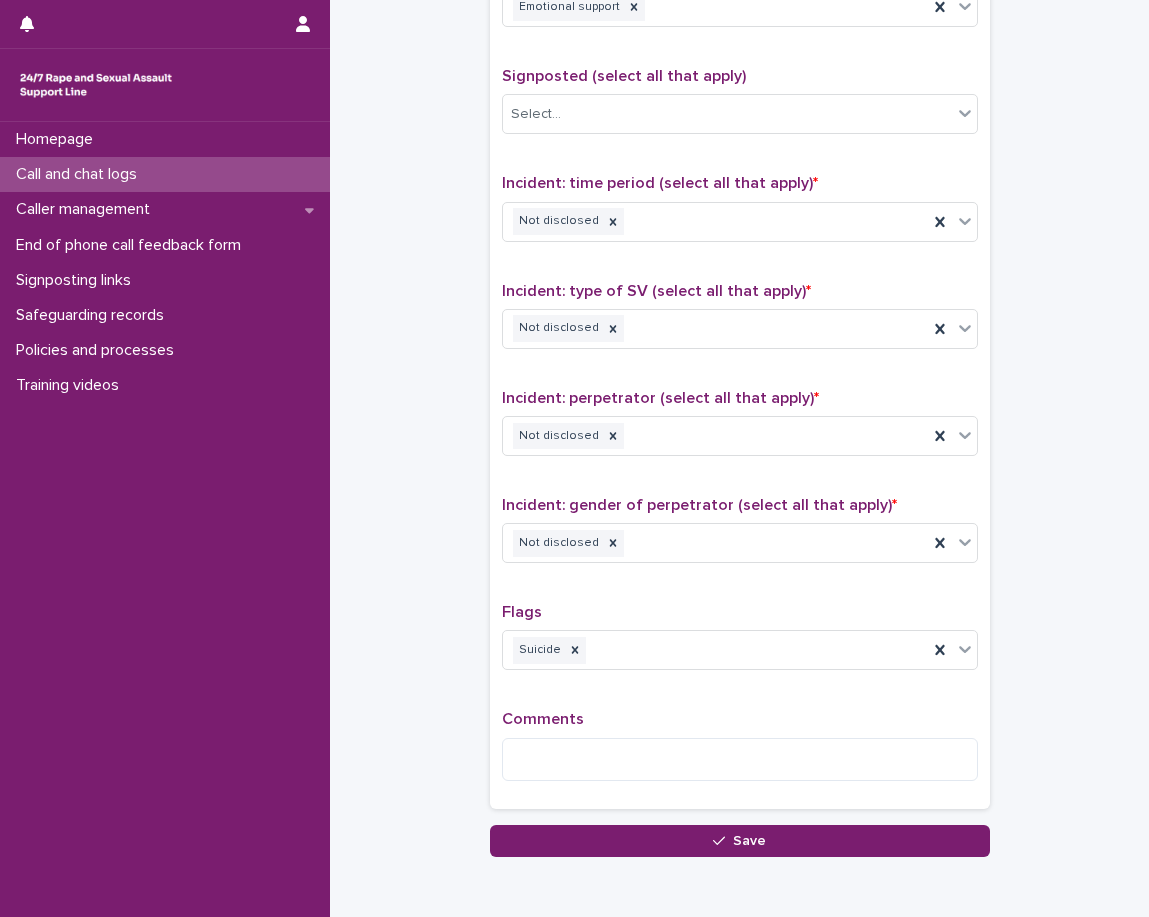 click on "Comments" at bounding box center (740, 719) 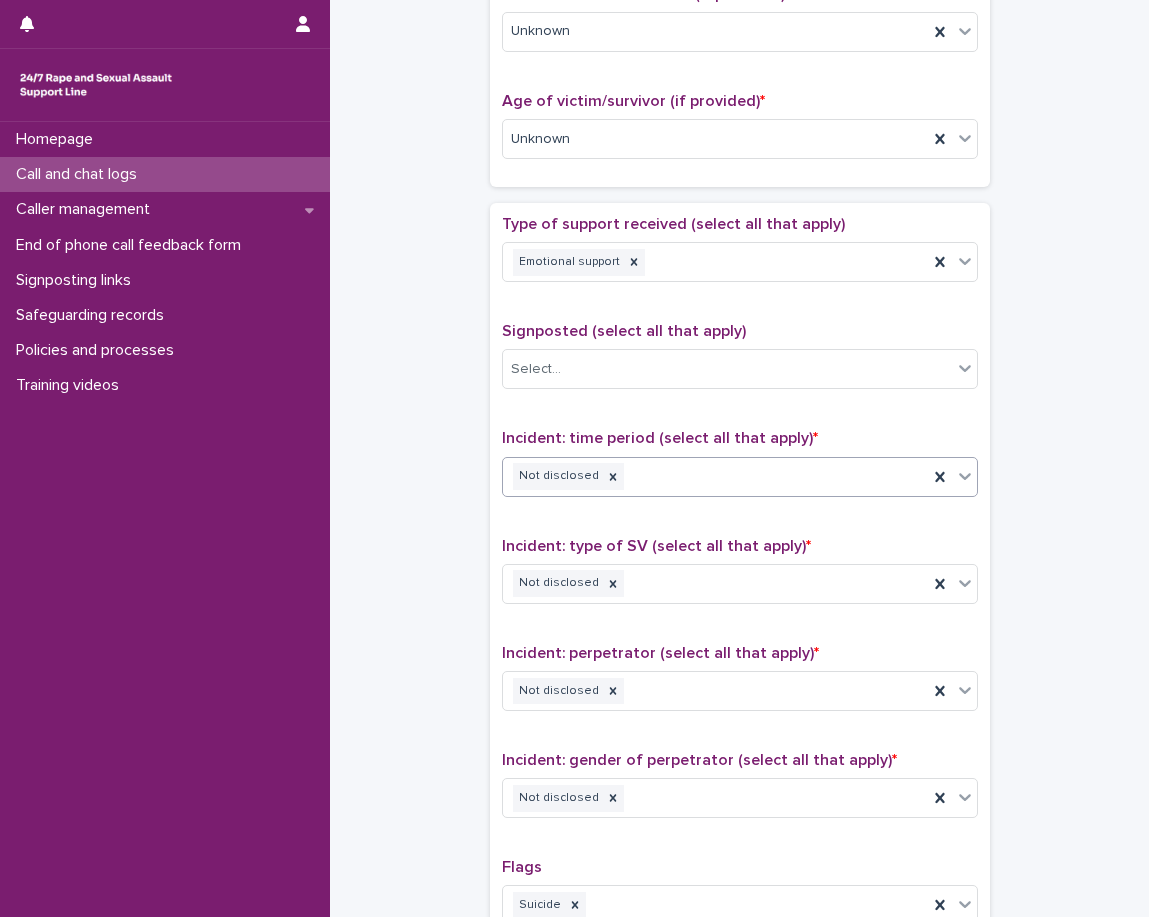 scroll, scrollTop: 900, scrollLeft: 0, axis: vertical 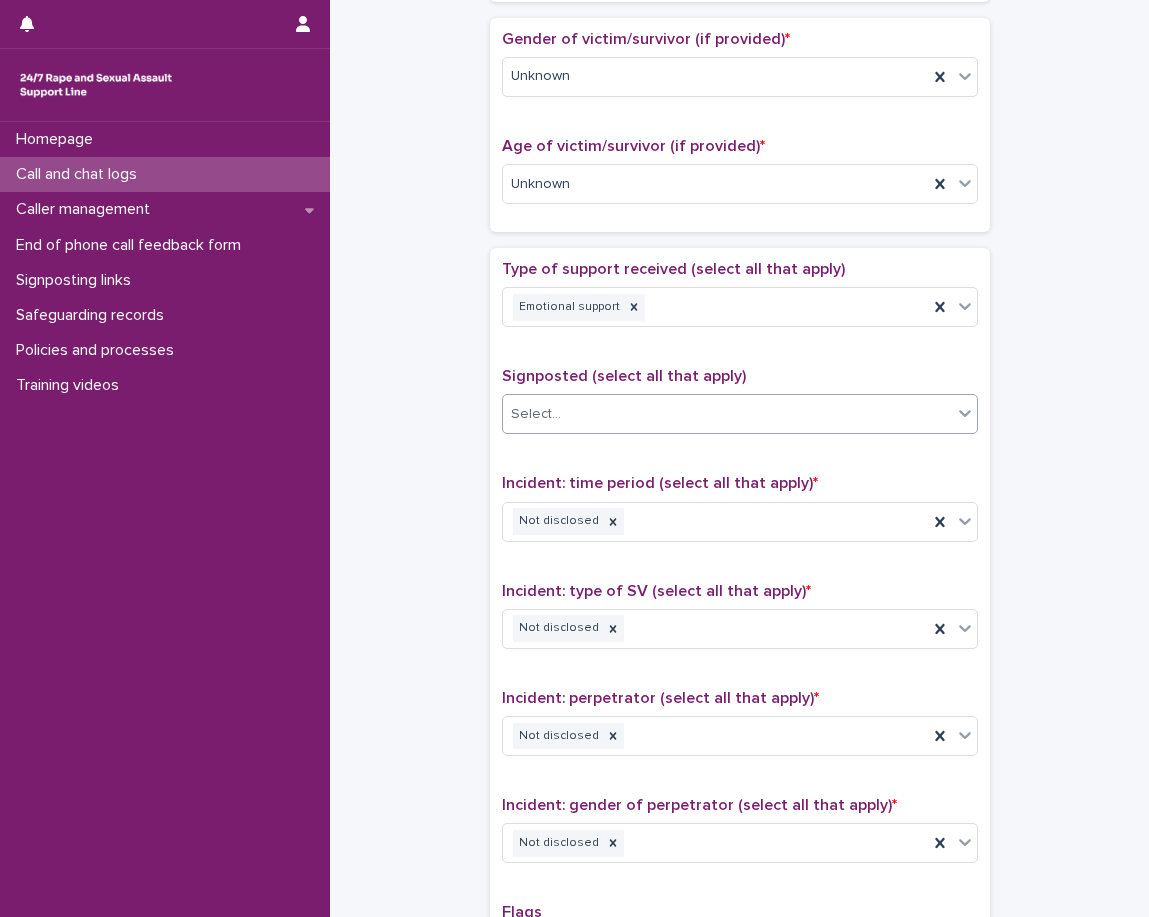 click on "Select..." at bounding box center [727, 414] 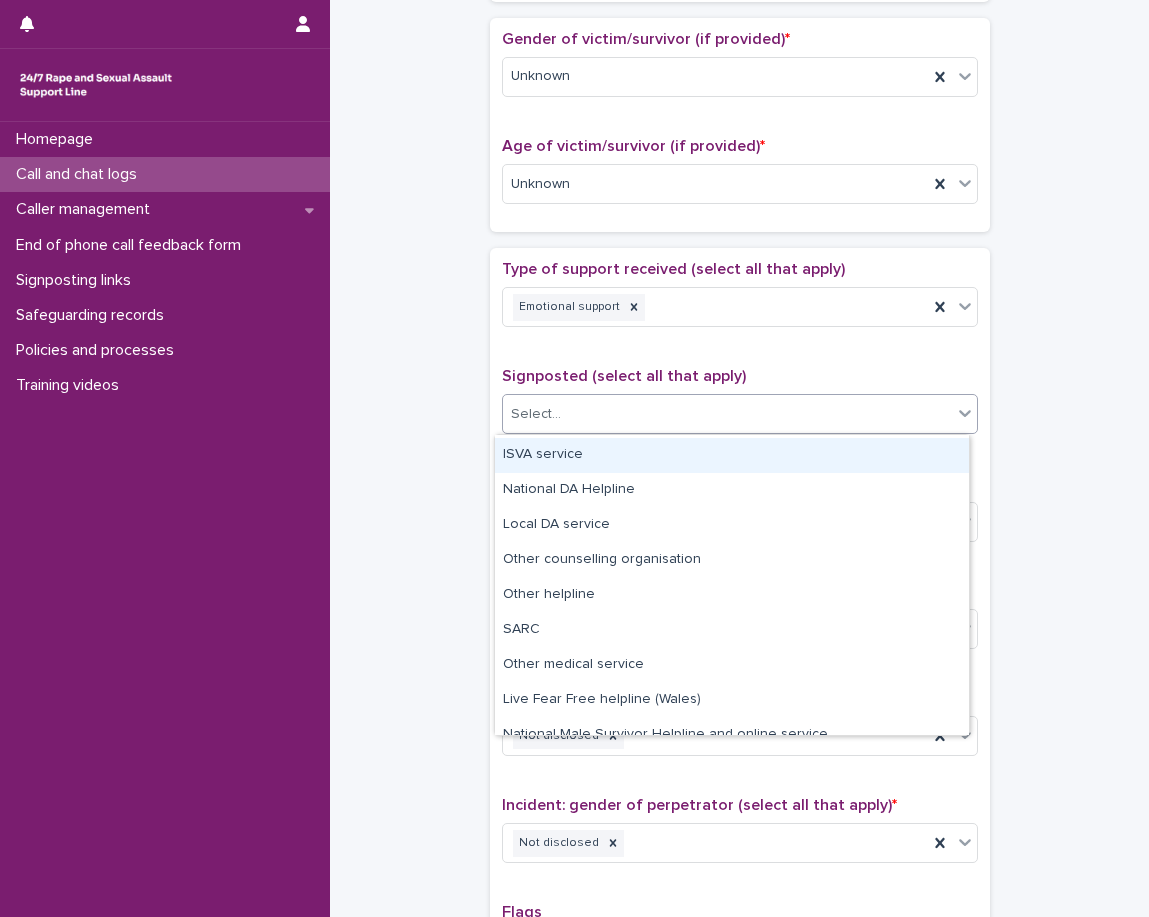 scroll, scrollTop: 120, scrollLeft: 0, axis: vertical 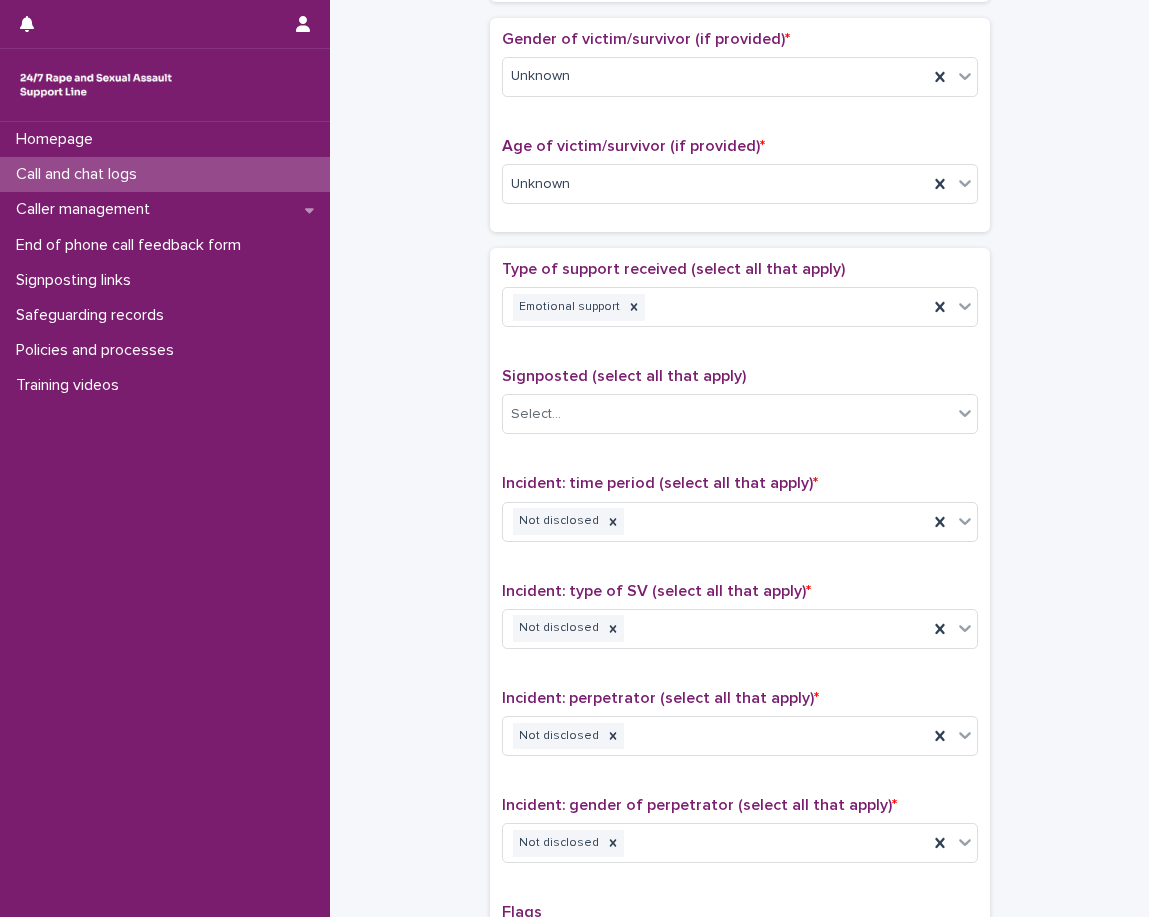 click on "**********" at bounding box center (739, 134) 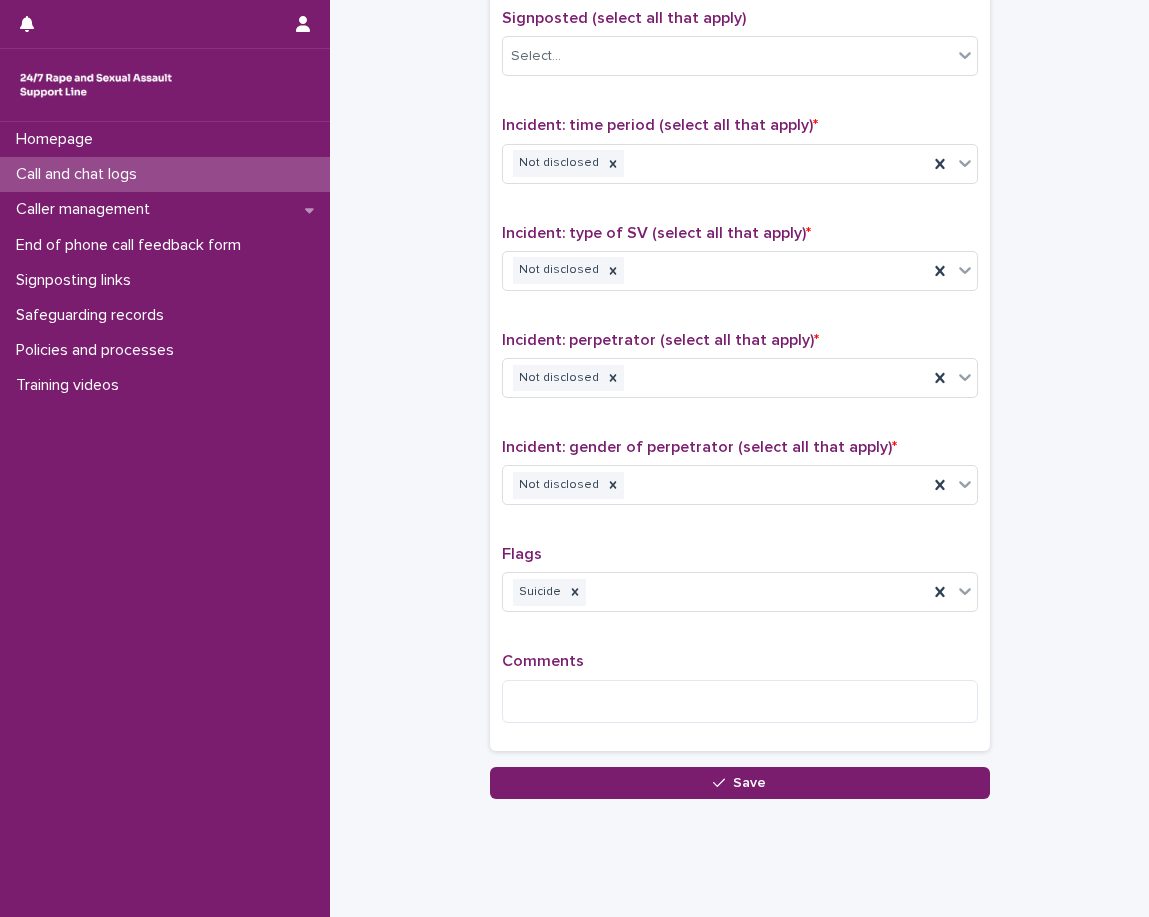scroll, scrollTop: 1296, scrollLeft: 0, axis: vertical 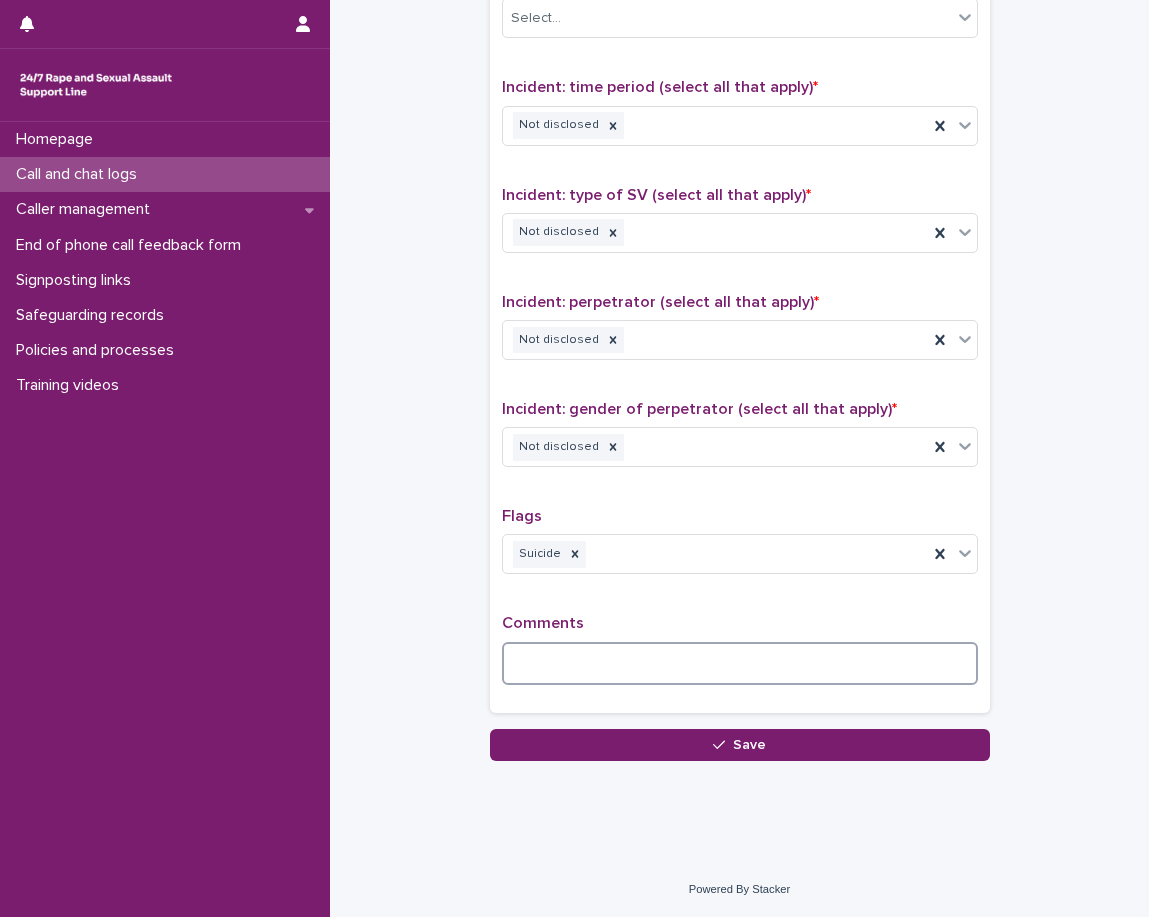 click at bounding box center [740, 663] 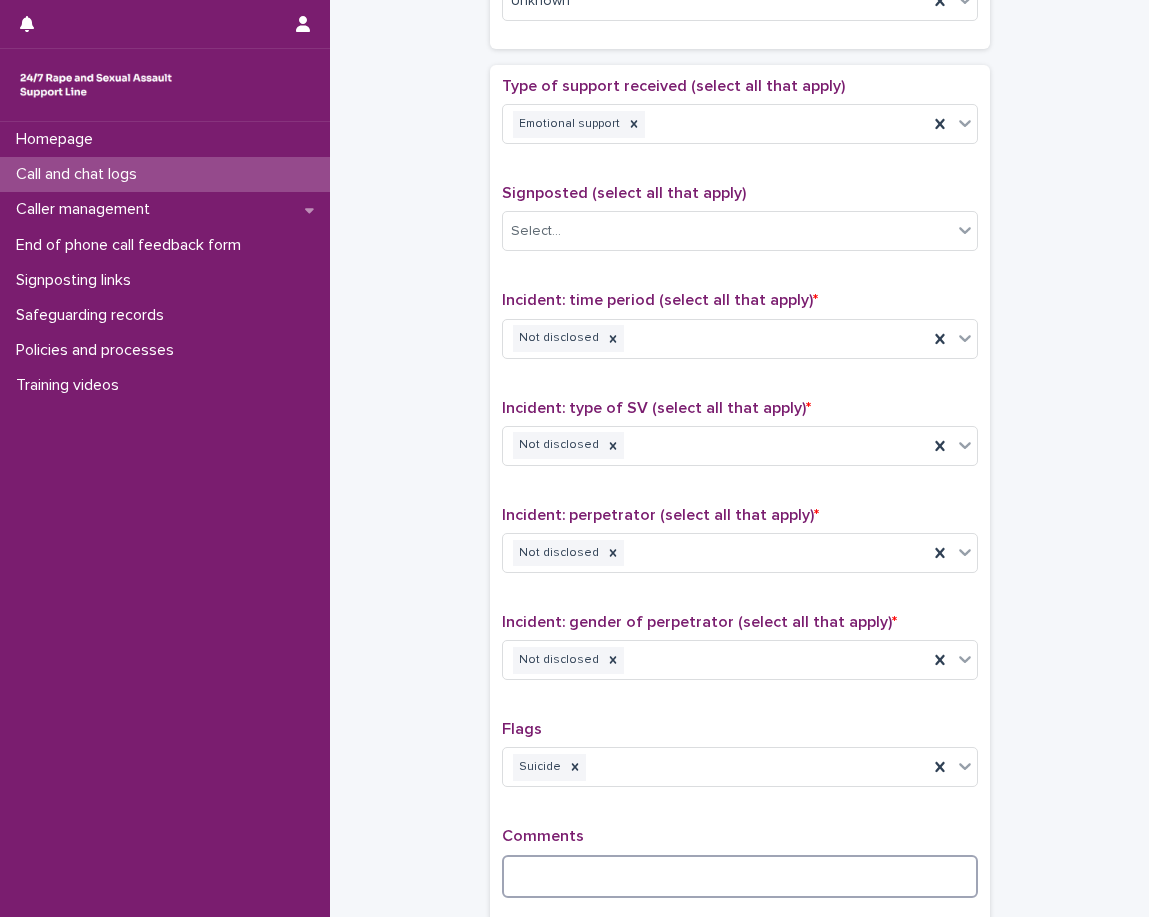 scroll, scrollTop: 1296, scrollLeft: 0, axis: vertical 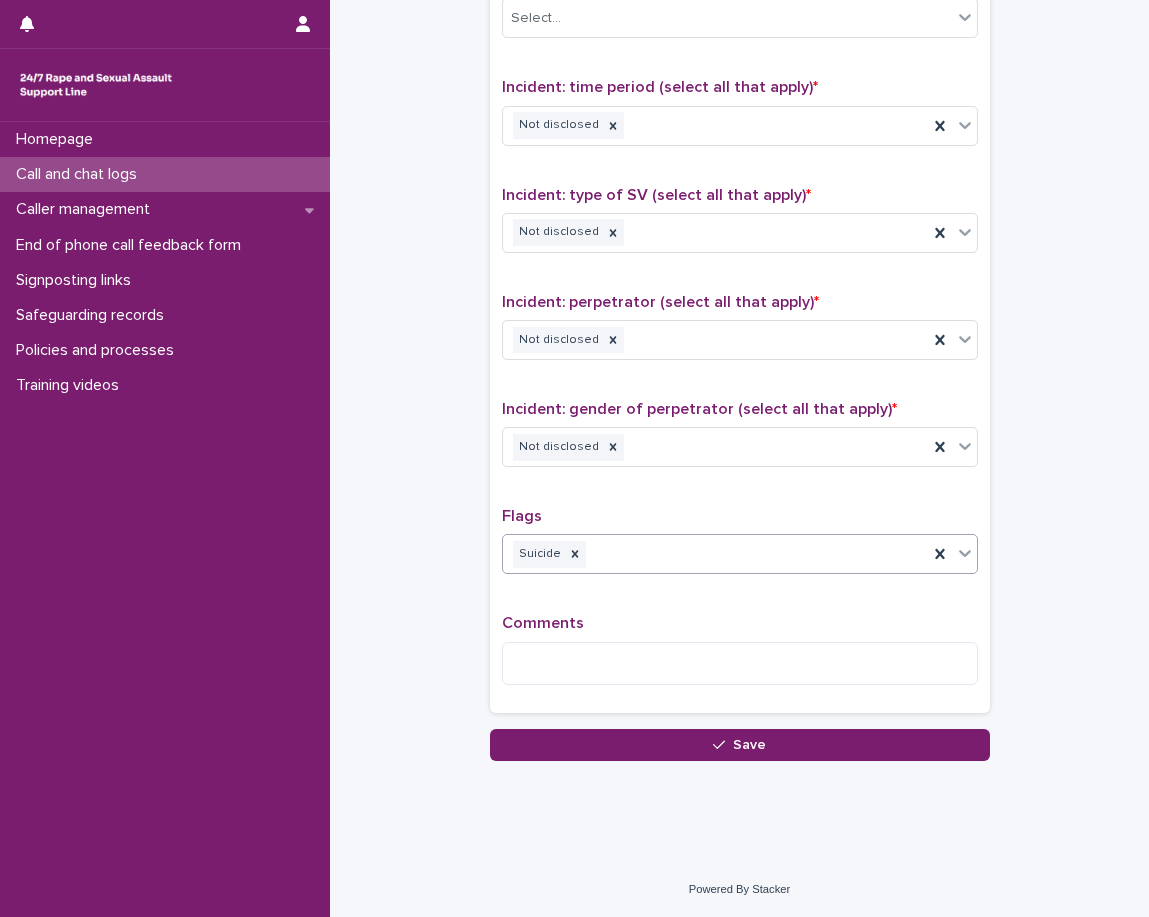 click on "Suicide" at bounding box center [715, 554] 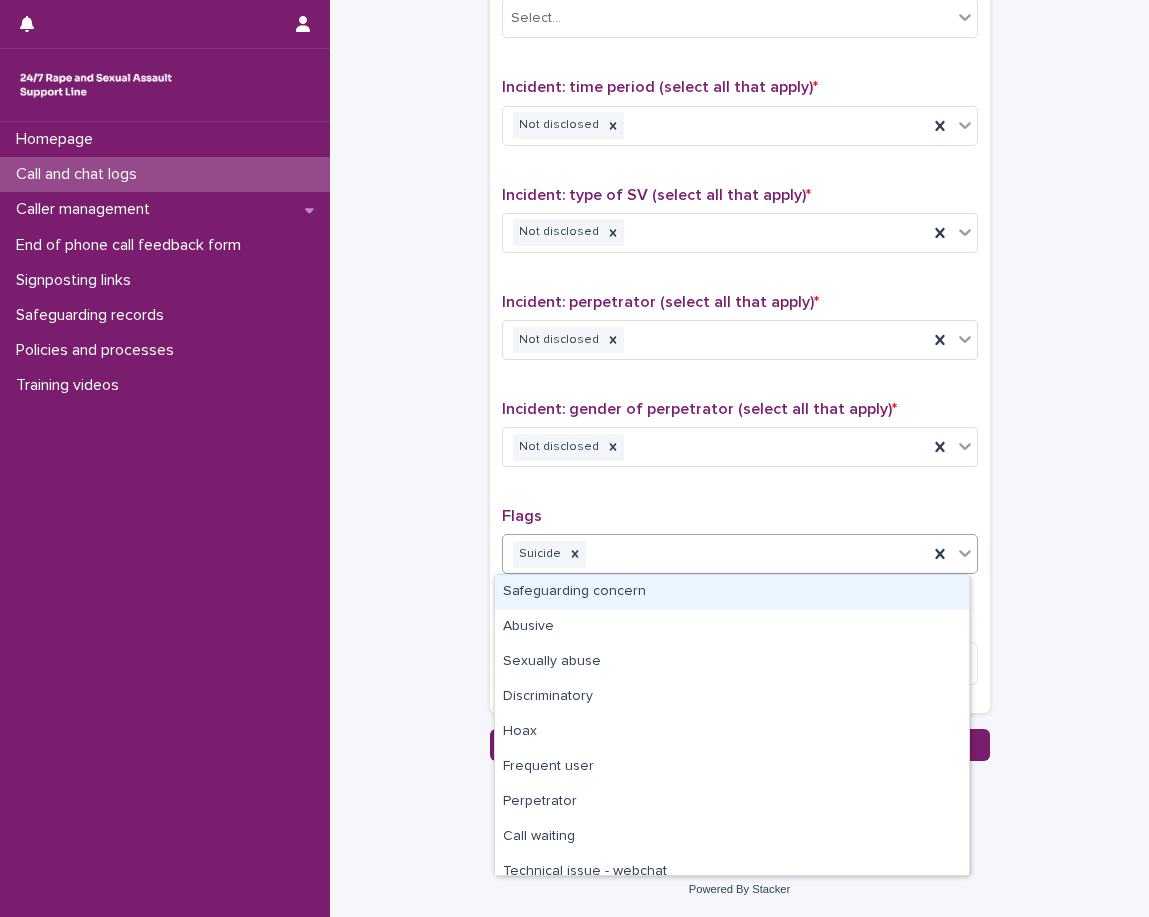 click on "Flags" at bounding box center [740, 516] 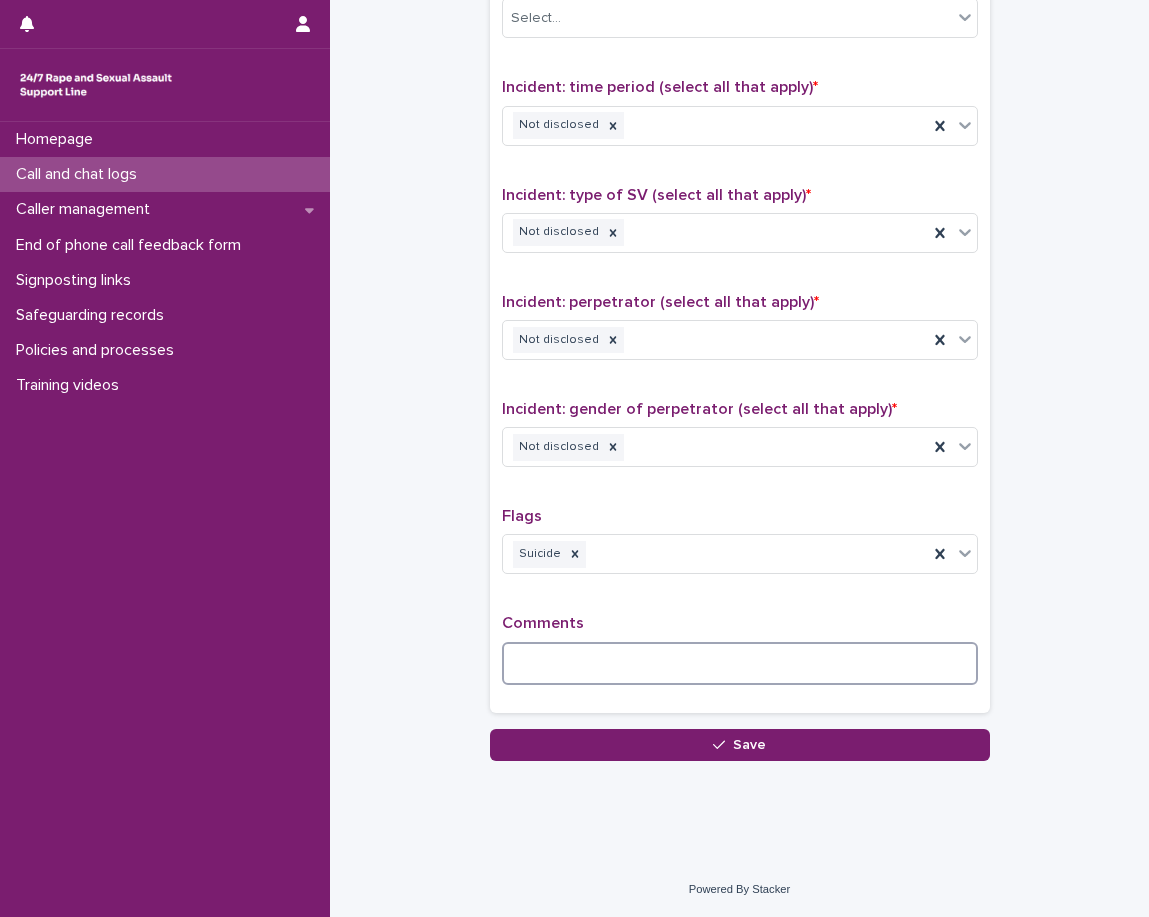 click at bounding box center (740, 663) 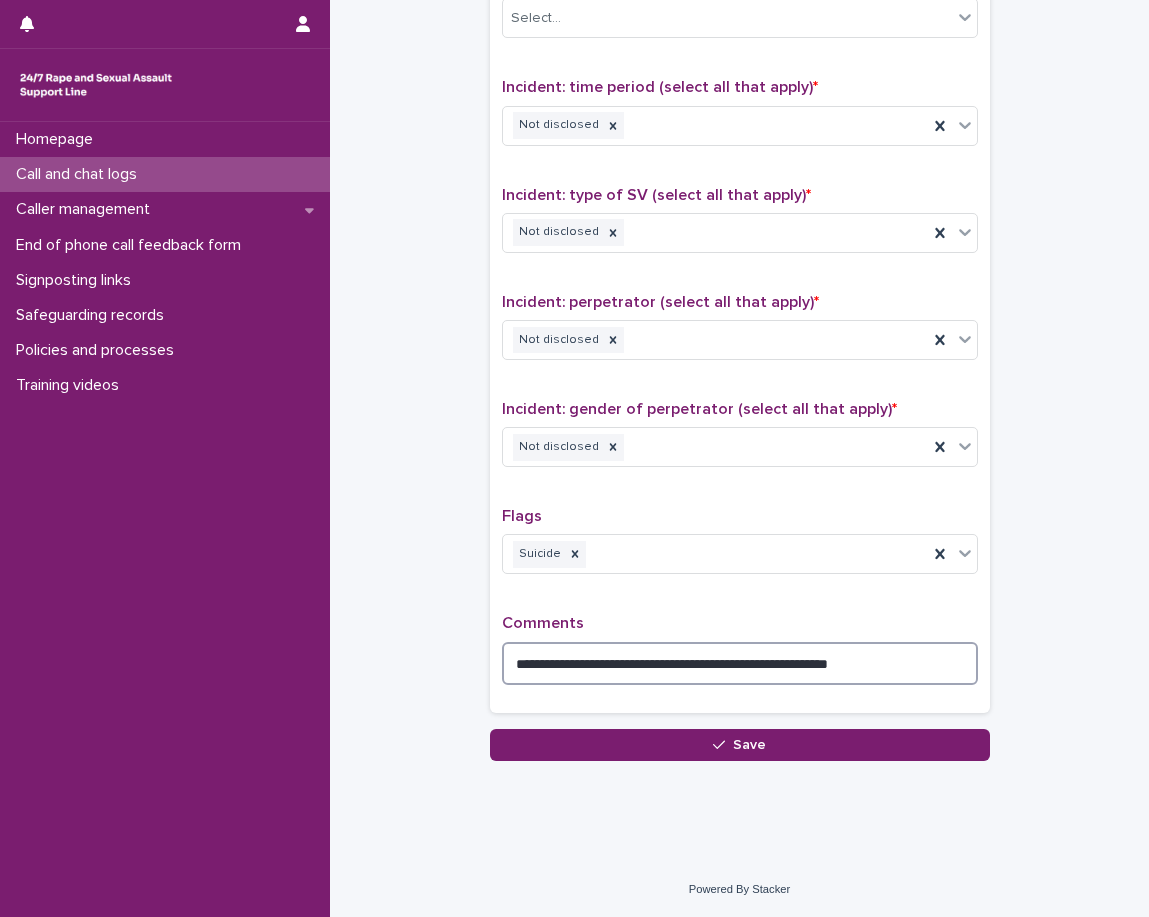 click on "**********" at bounding box center (740, 663) 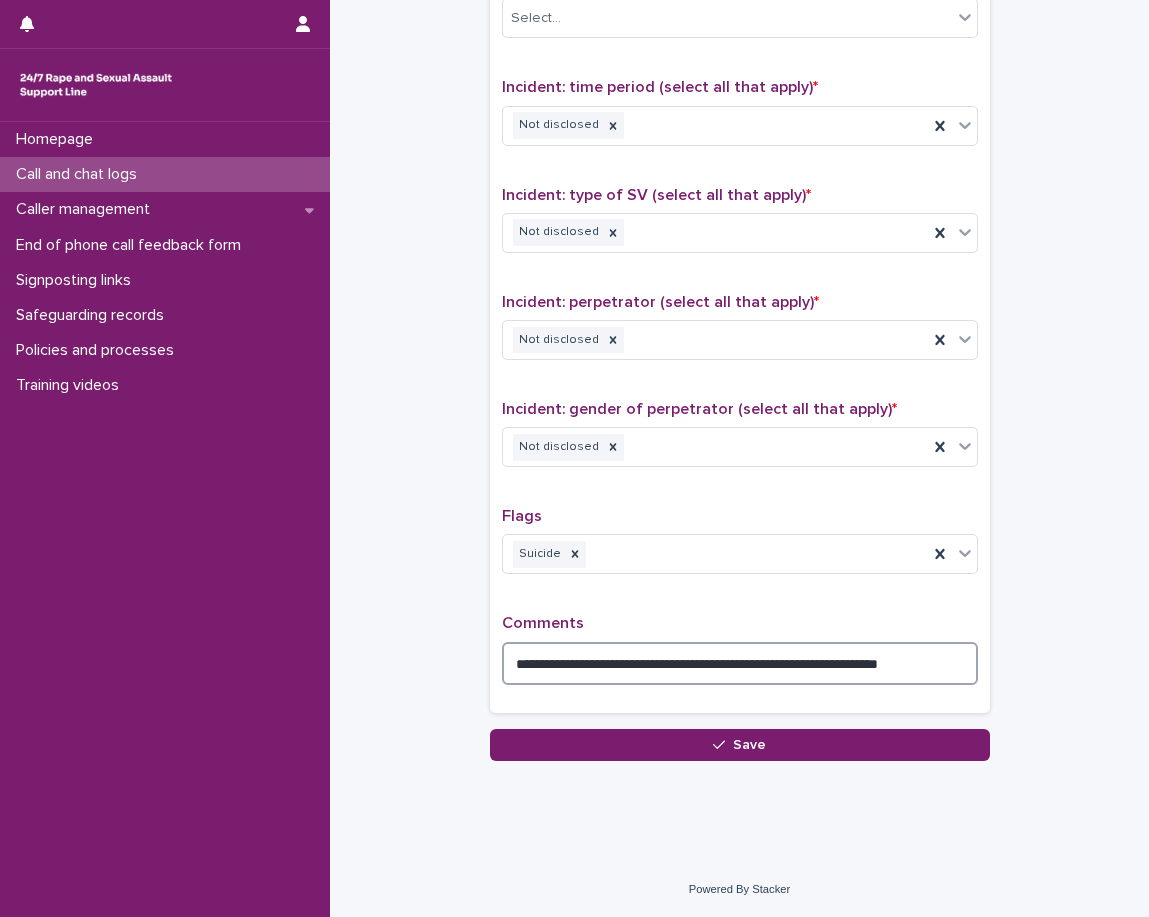 click on "**********" at bounding box center (740, 663) 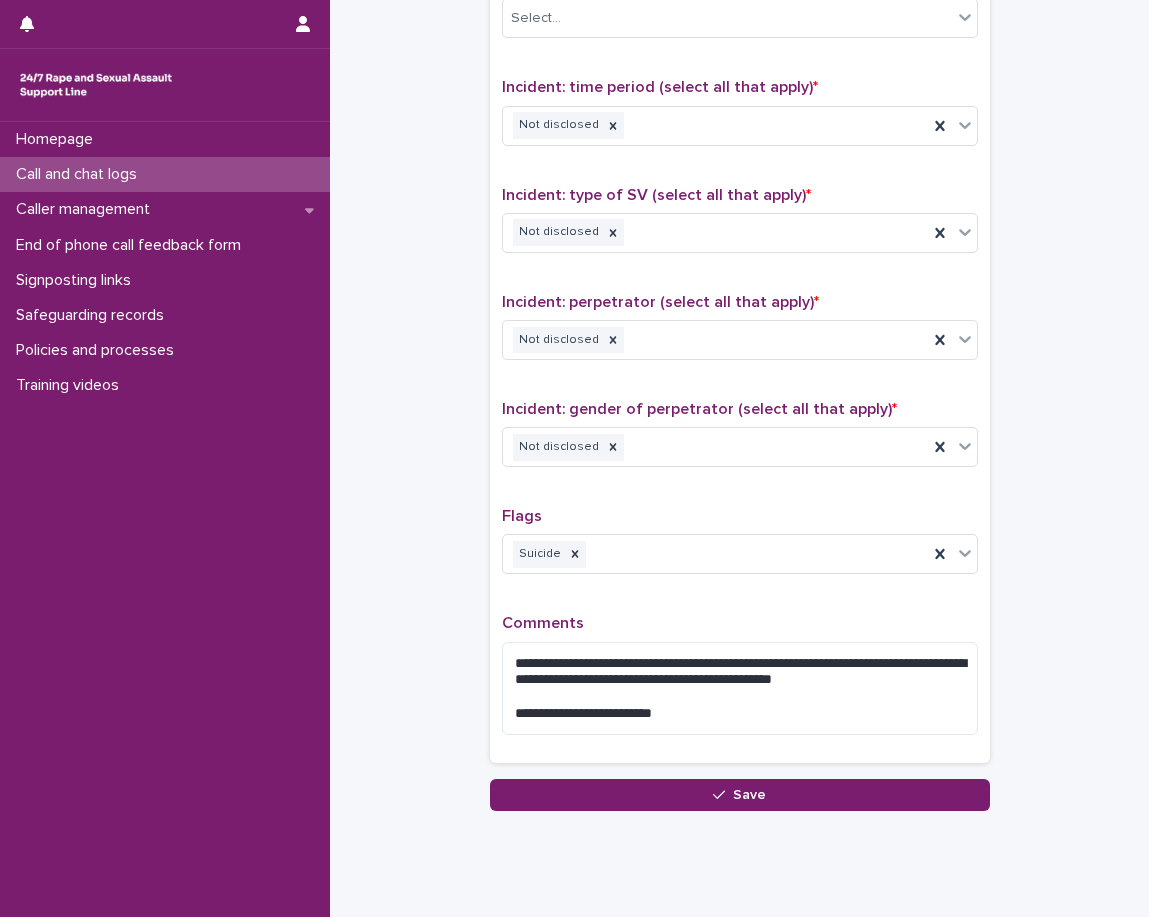 click on "**********" at bounding box center [740, 682] 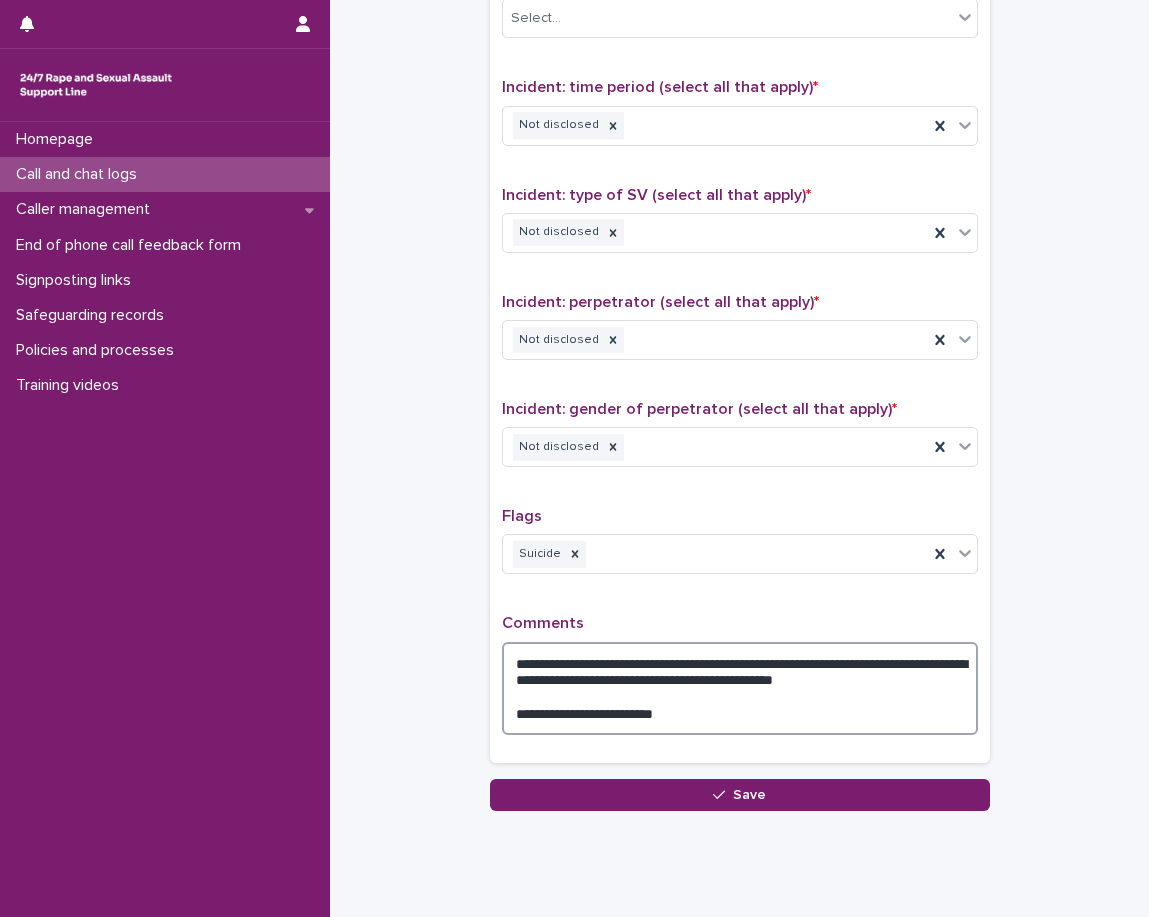 click on "**********" at bounding box center (740, 688) 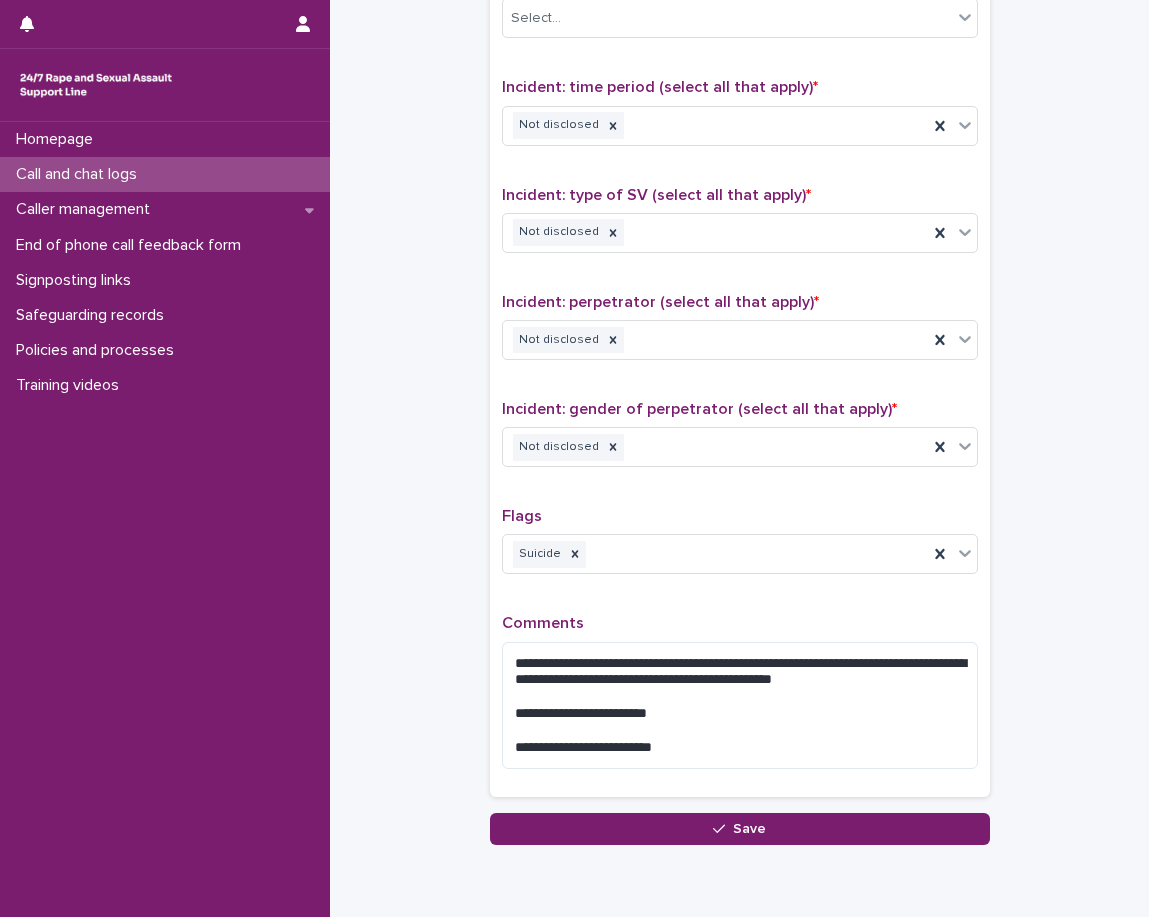 click on "**********" at bounding box center (739, -220) 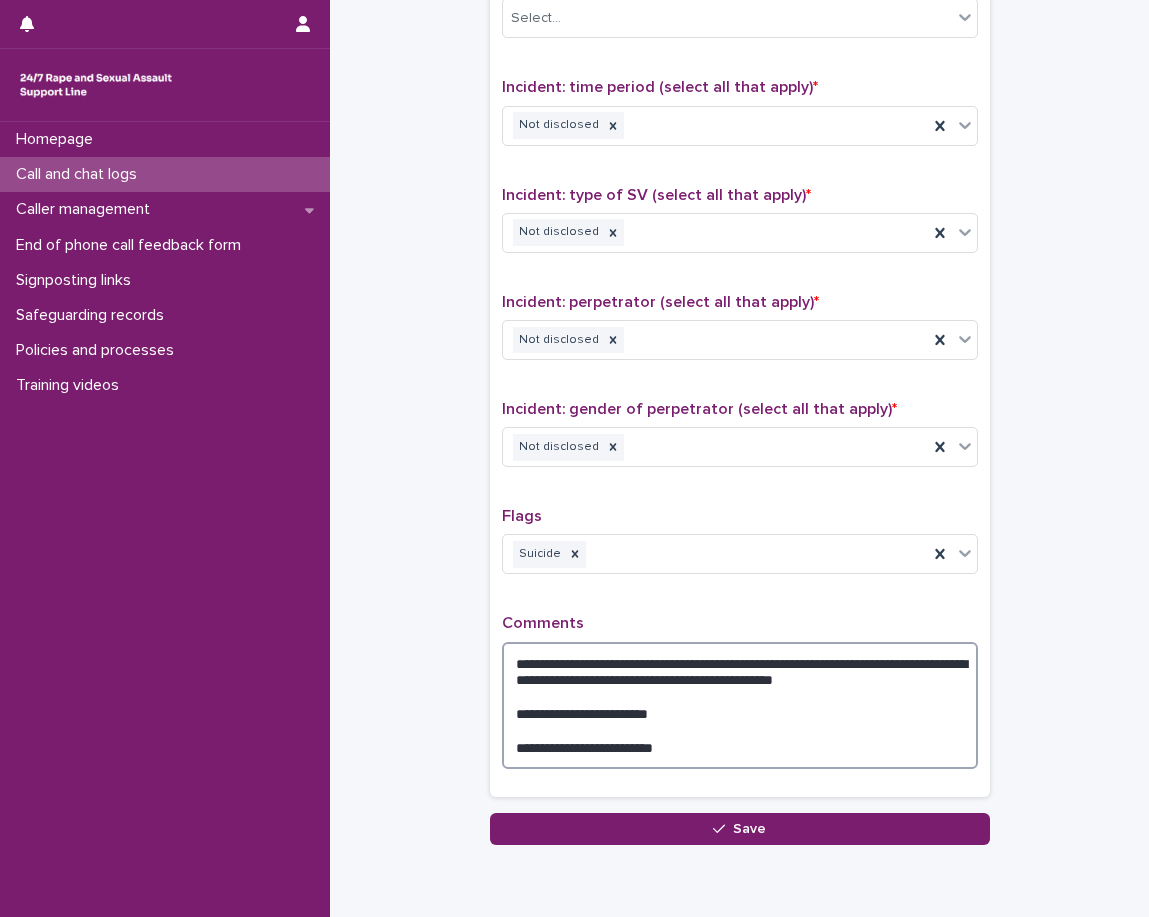 click on "**********" at bounding box center [740, 705] 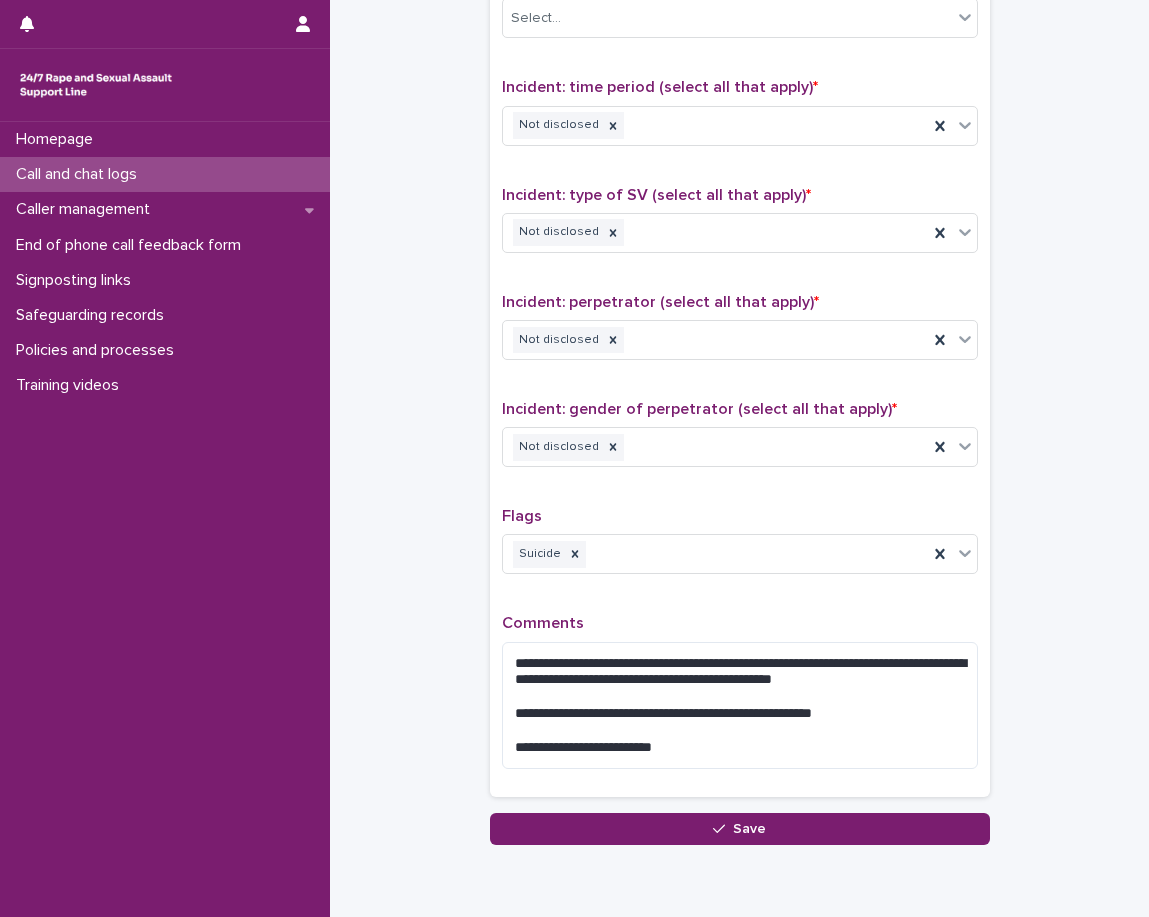 click on "Comments" at bounding box center (740, 623) 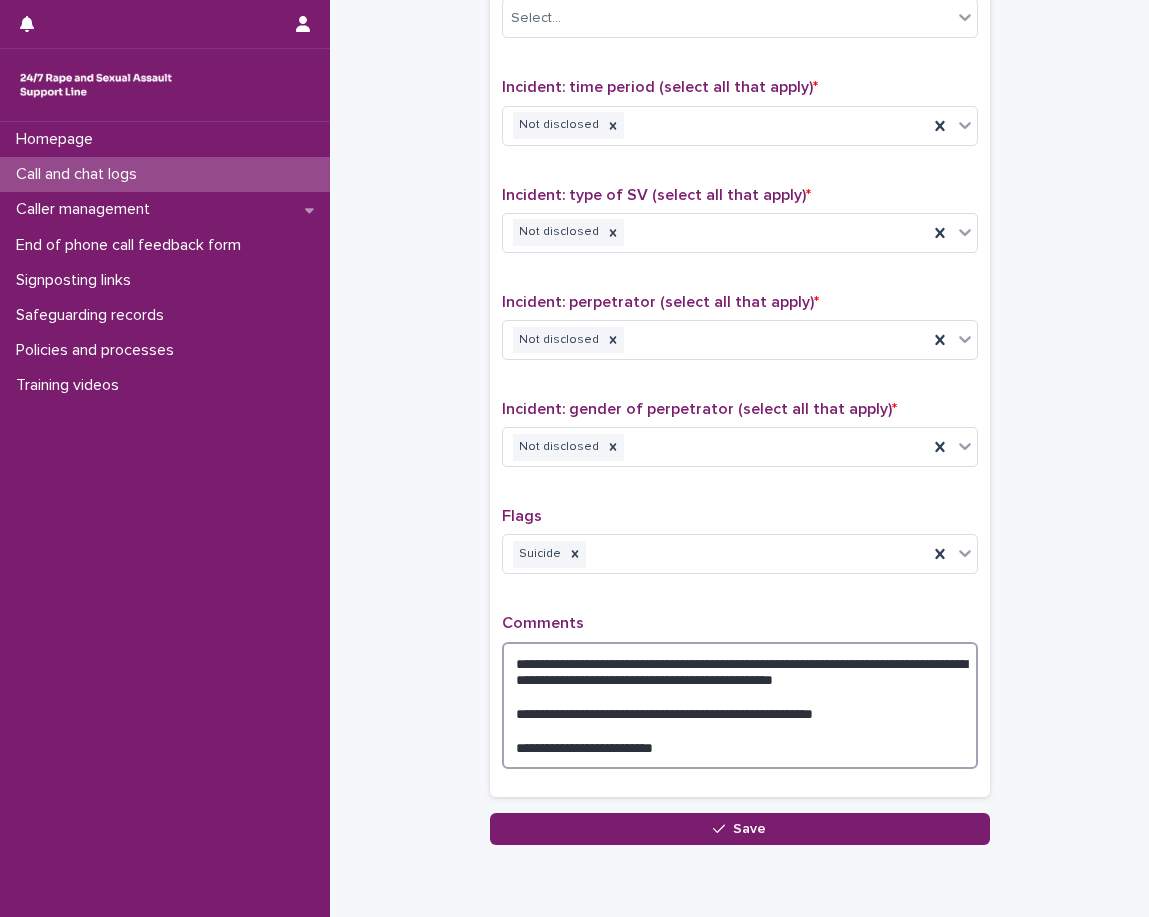 click on "**********" at bounding box center [740, 705] 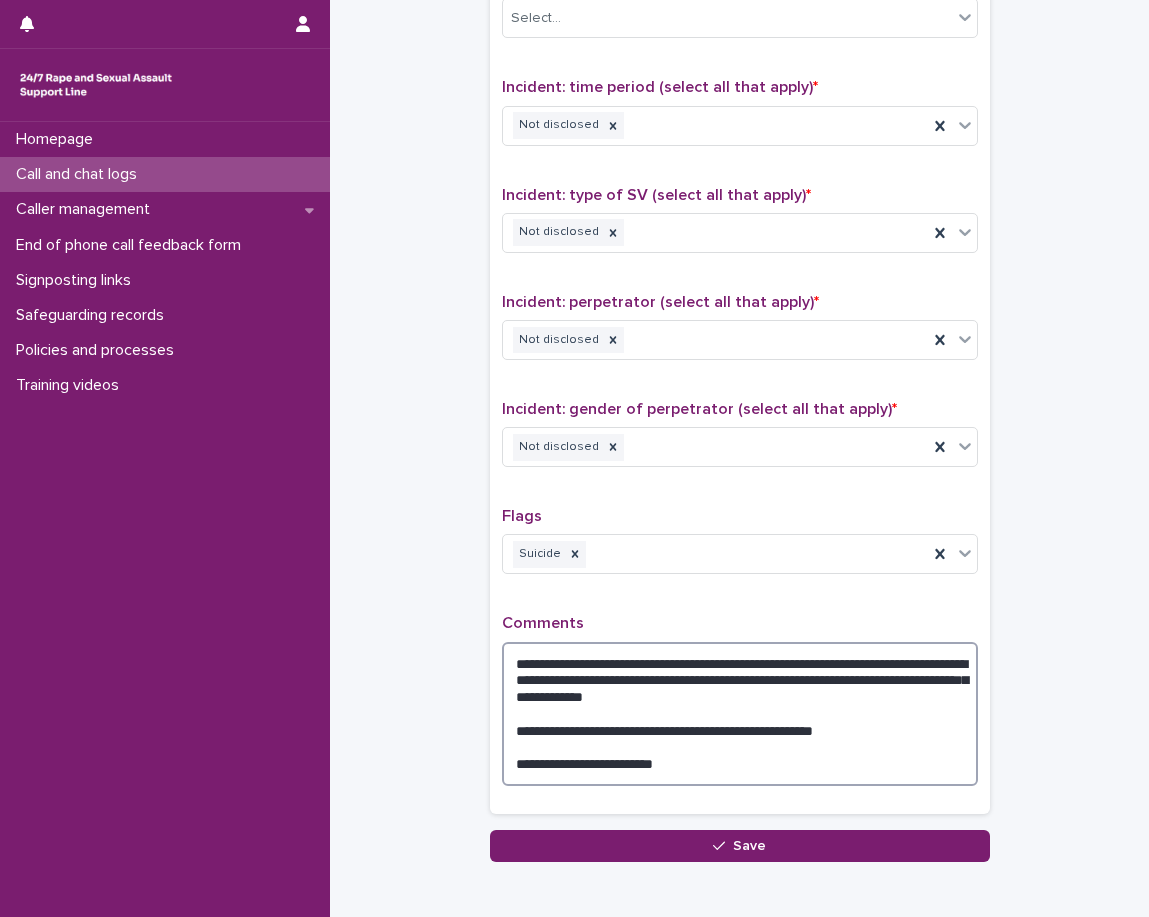 click on "**********" at bounding box center (740, 714) 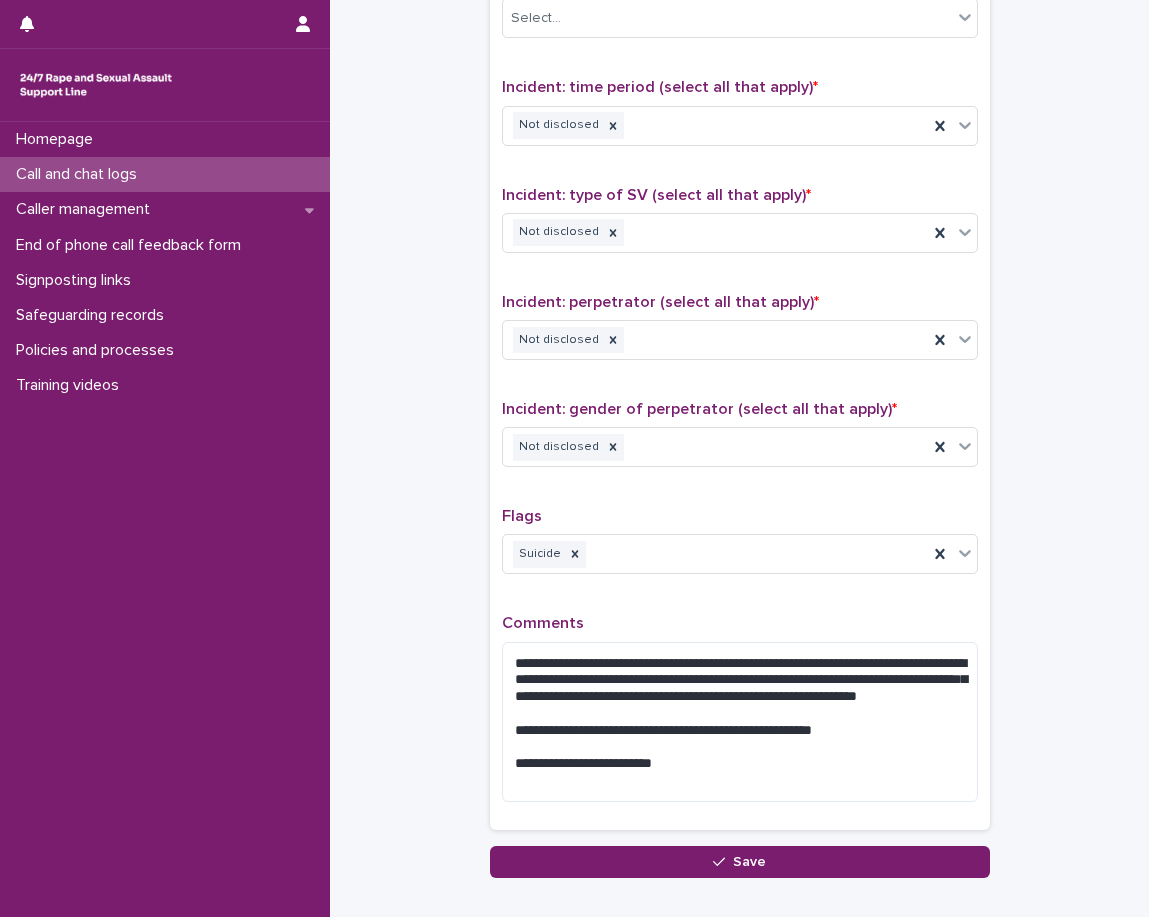 click on "**********" at bounding box center (739, -203) 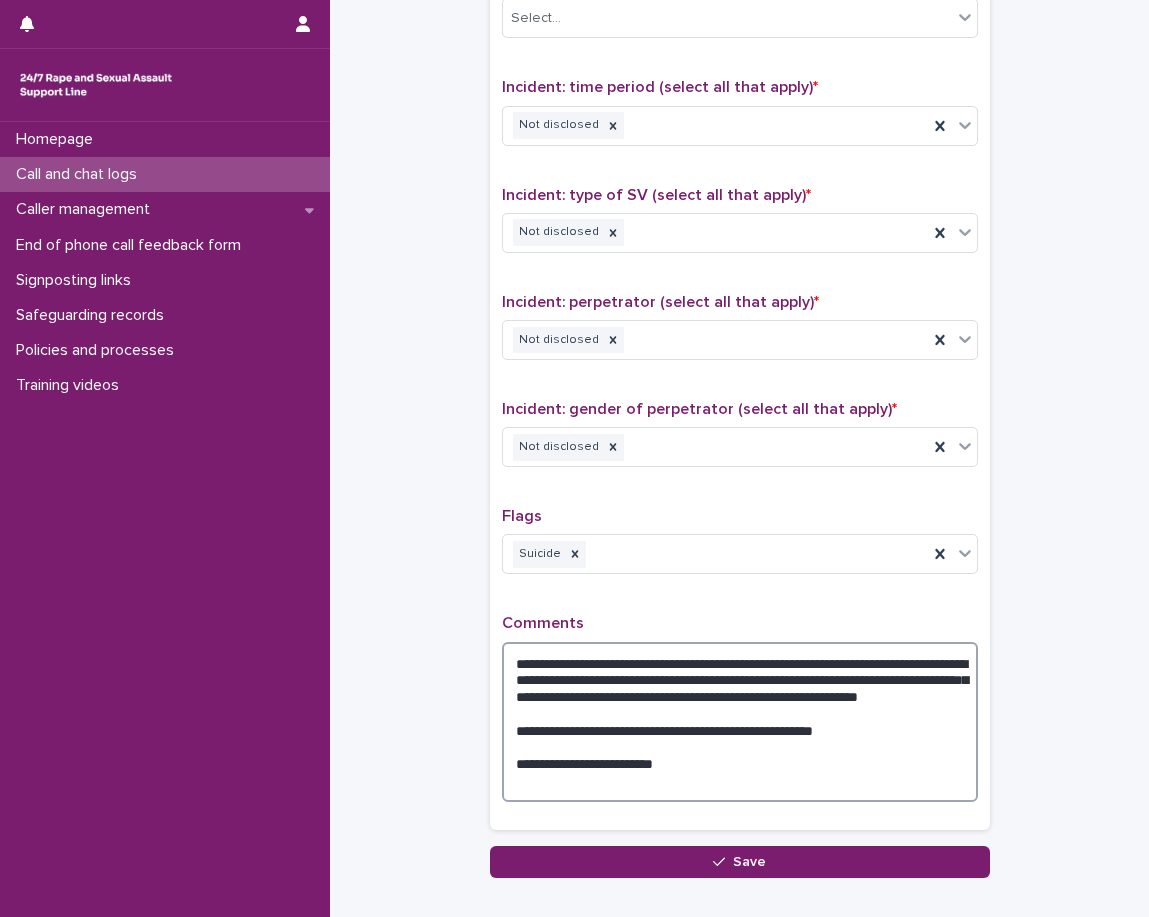 click on "**********" at bounding box center (740, 722) 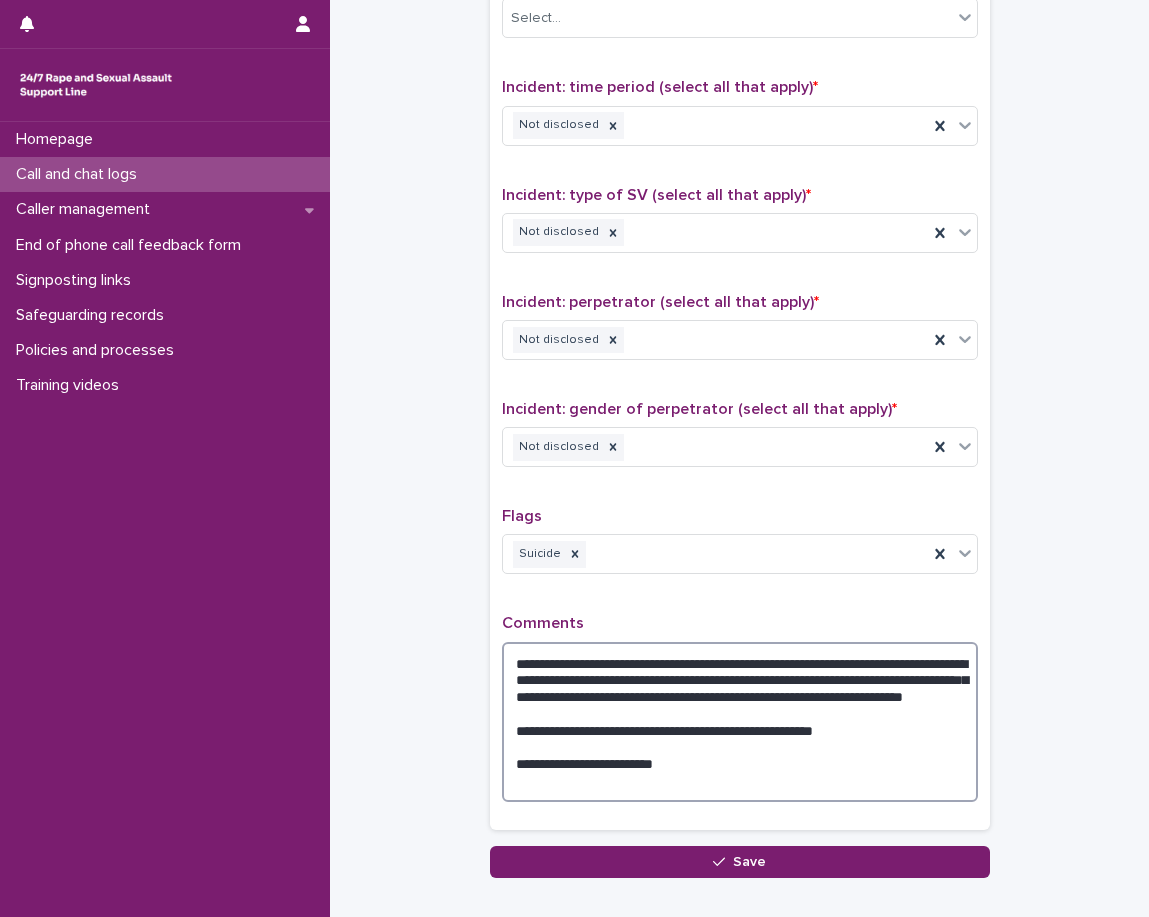 type on "**********" 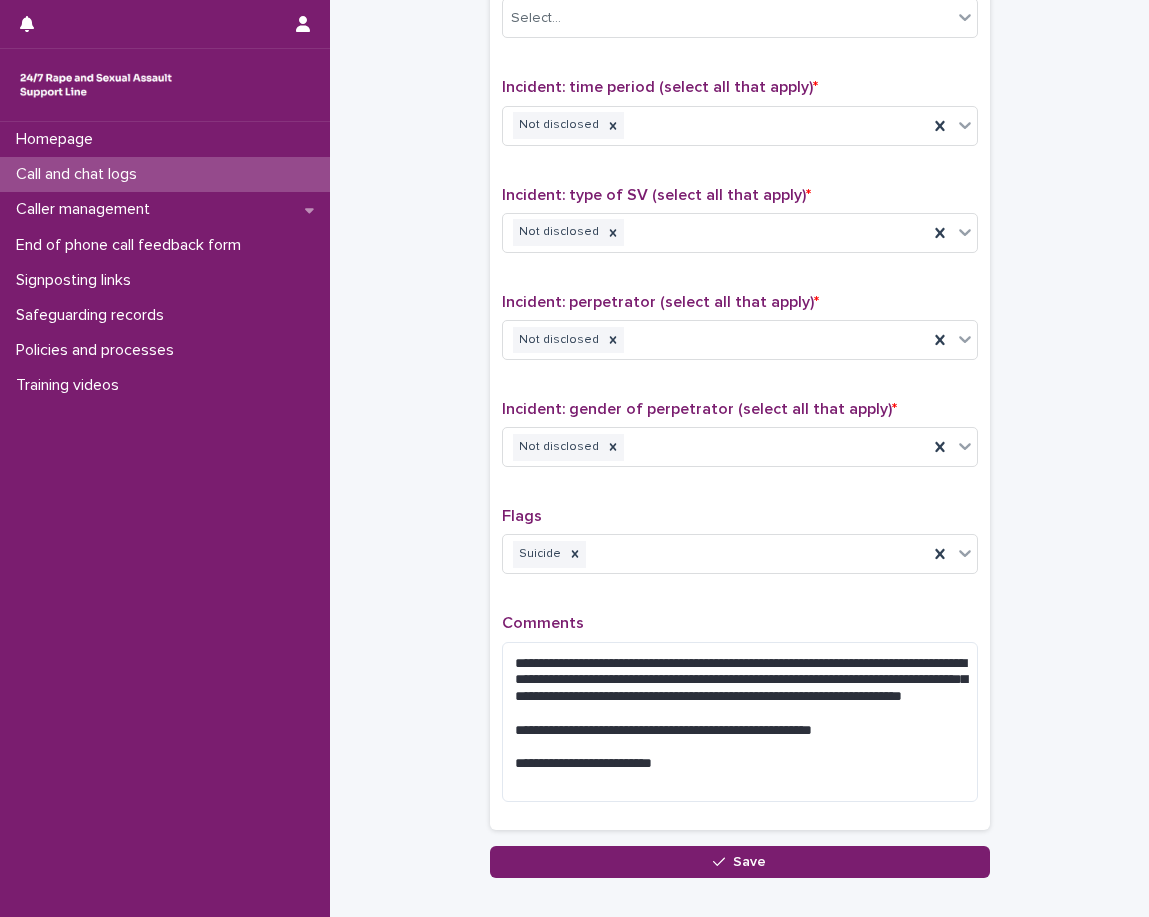 click on "**********" at bounding box center (739, -203) 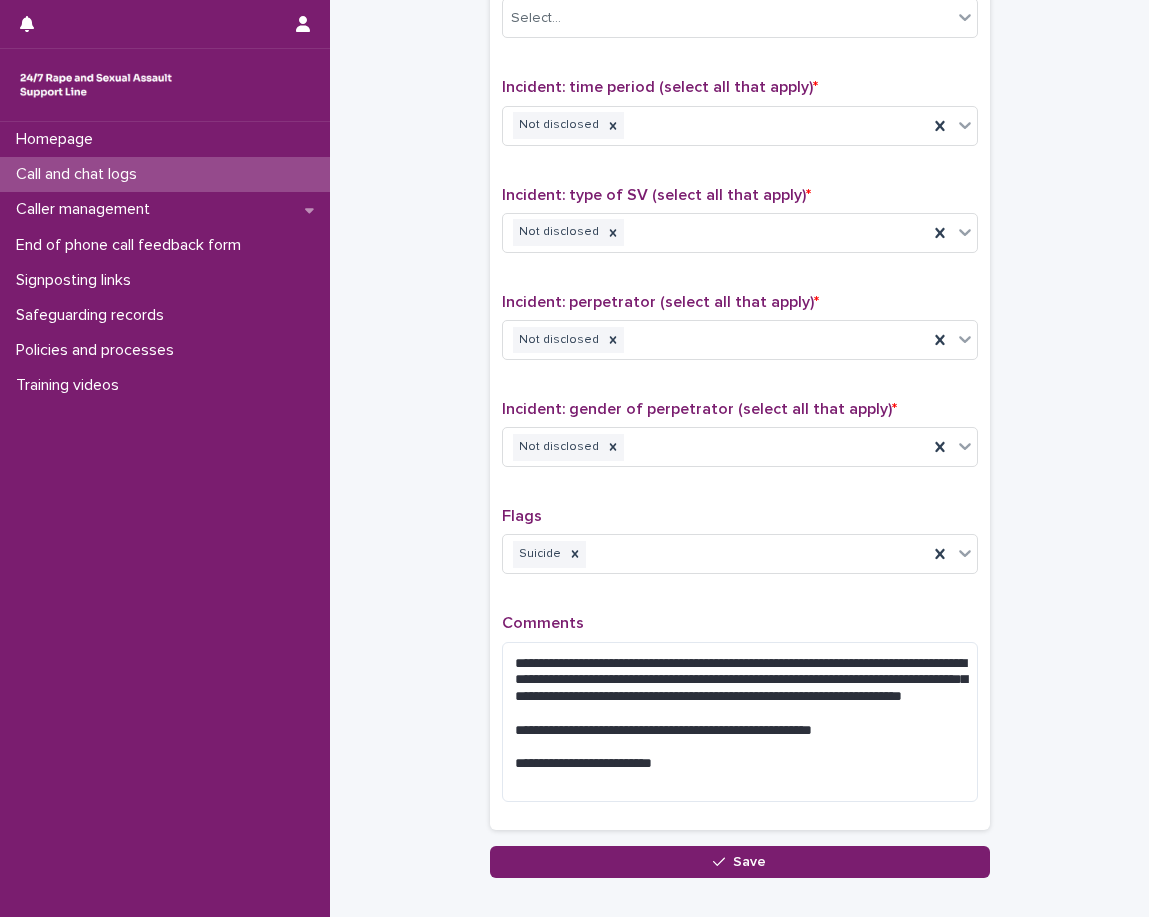 click on "**********" at bounding box center (739, -203) 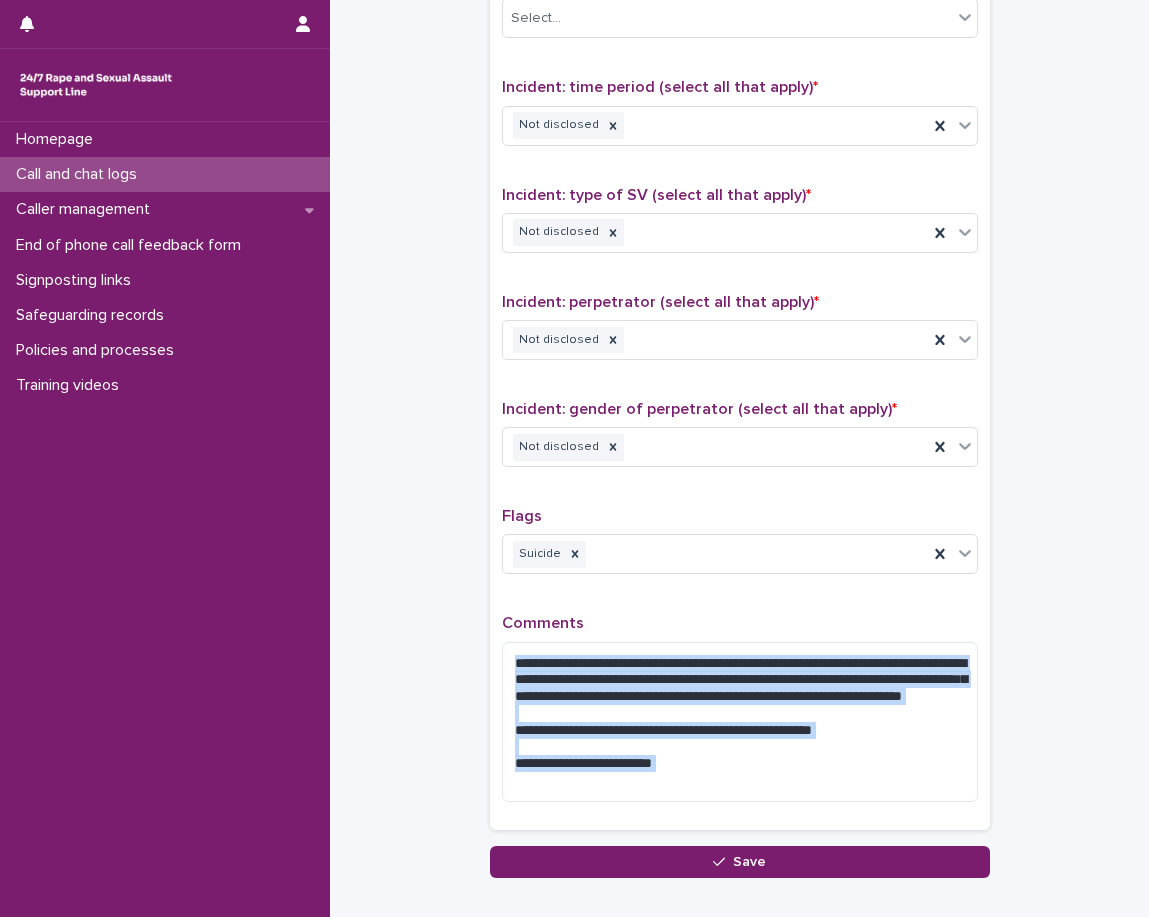 click on "**********" at bounding box center (739, -203) 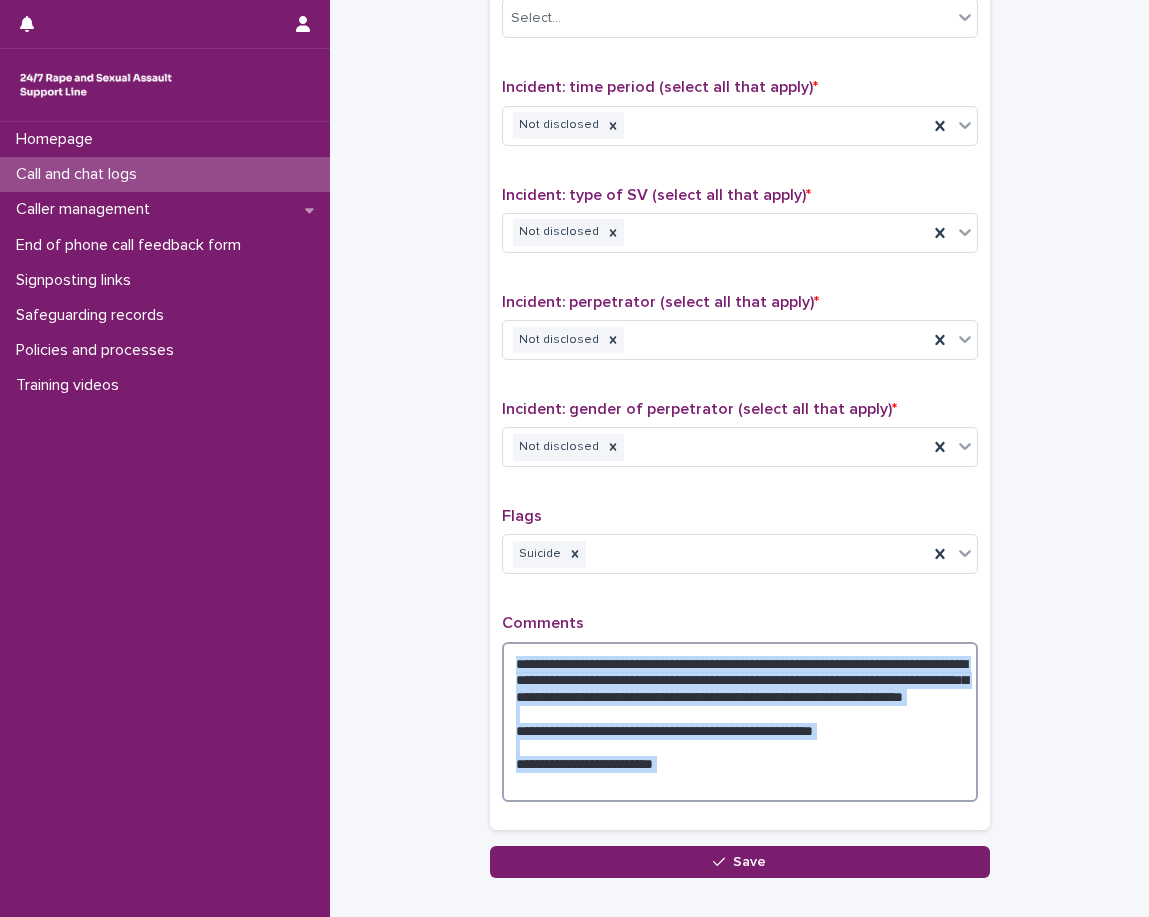 click on "**********" at bounding box center [740, 722] 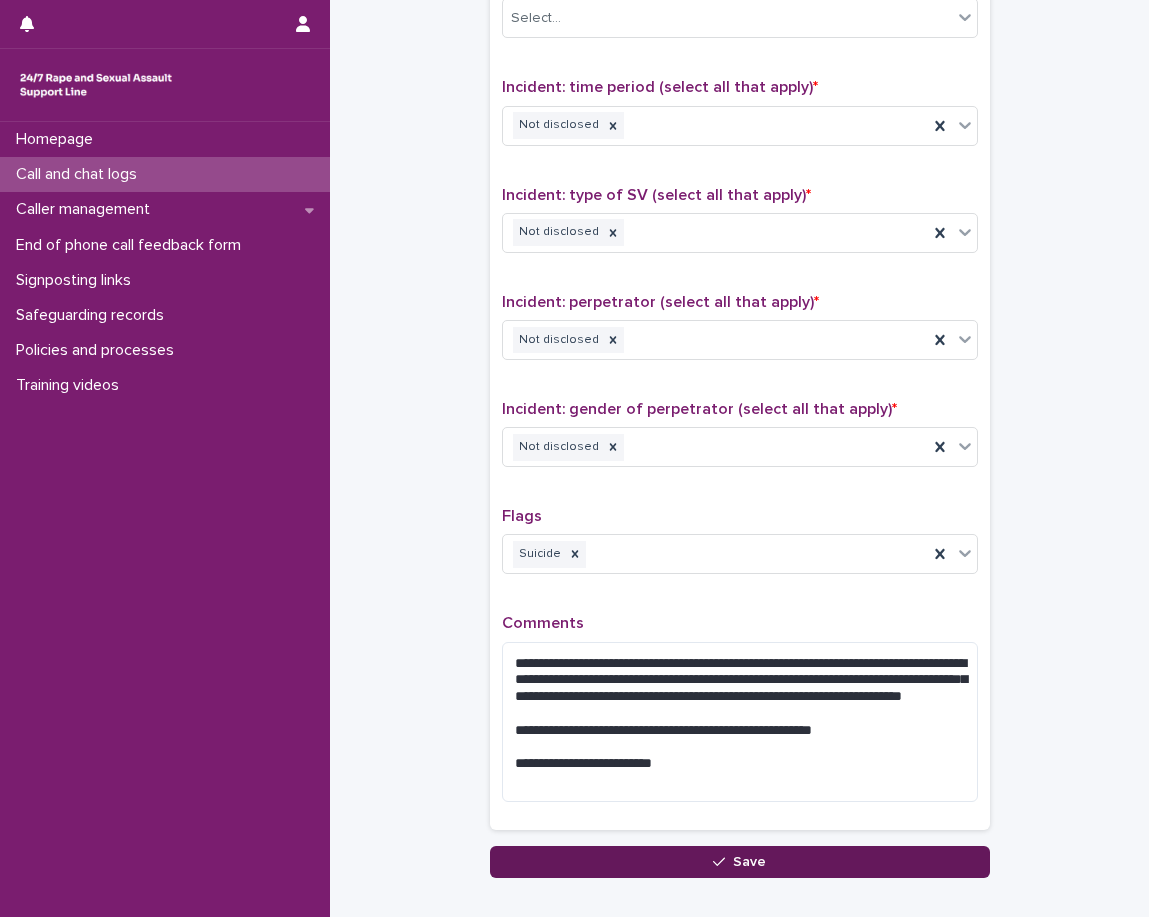click on "Save" at bounding box center [740, 862] 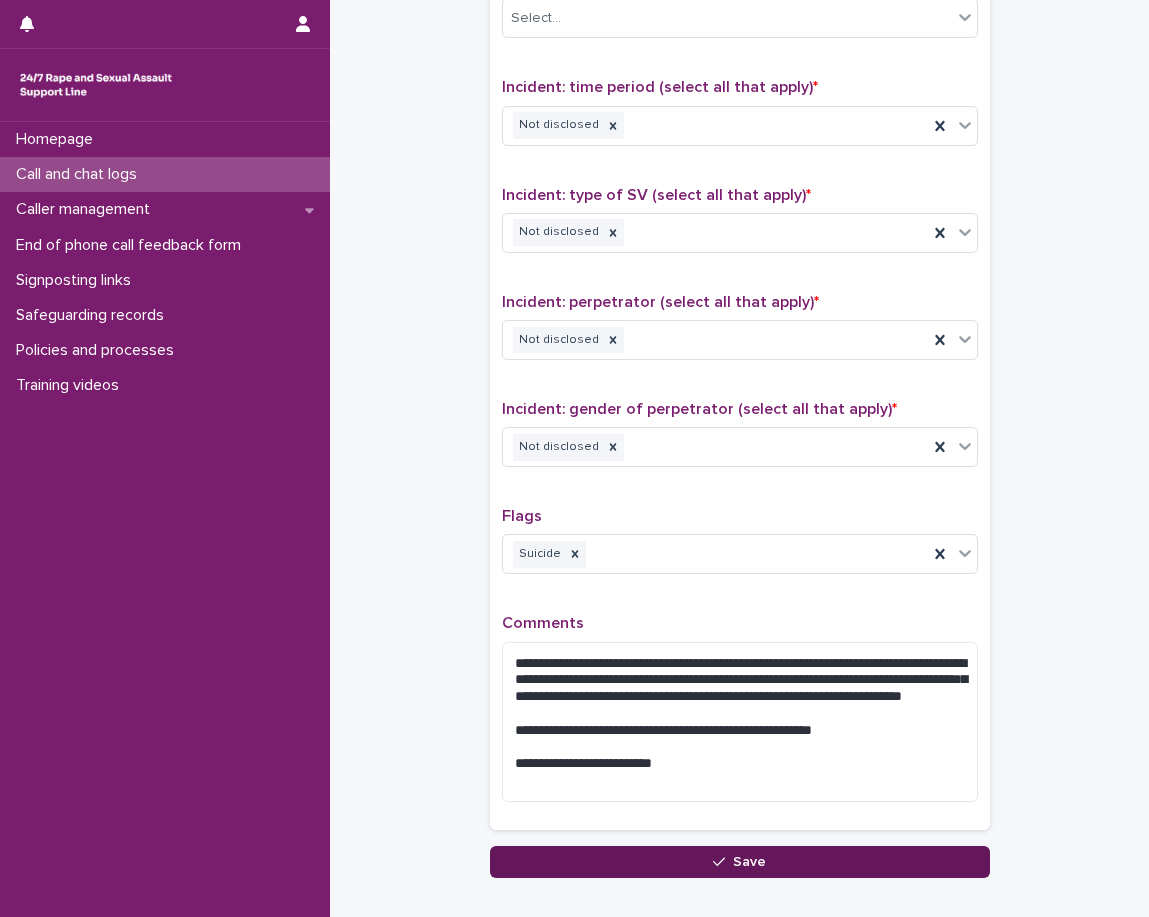 click on "Loading... Saving…" at bounding box center [740, -143] 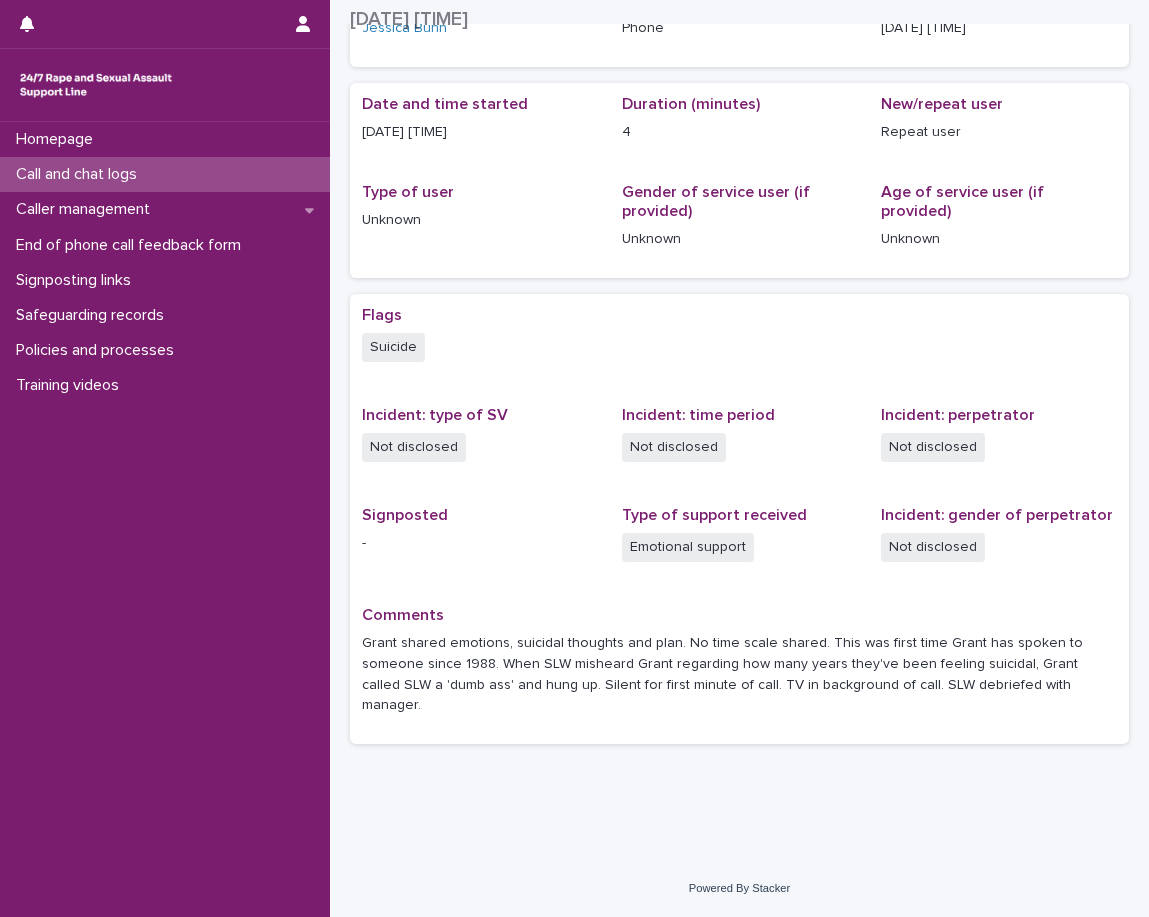 scroll, scrollTop: 203, scrollLeft: 0, axis: vertical 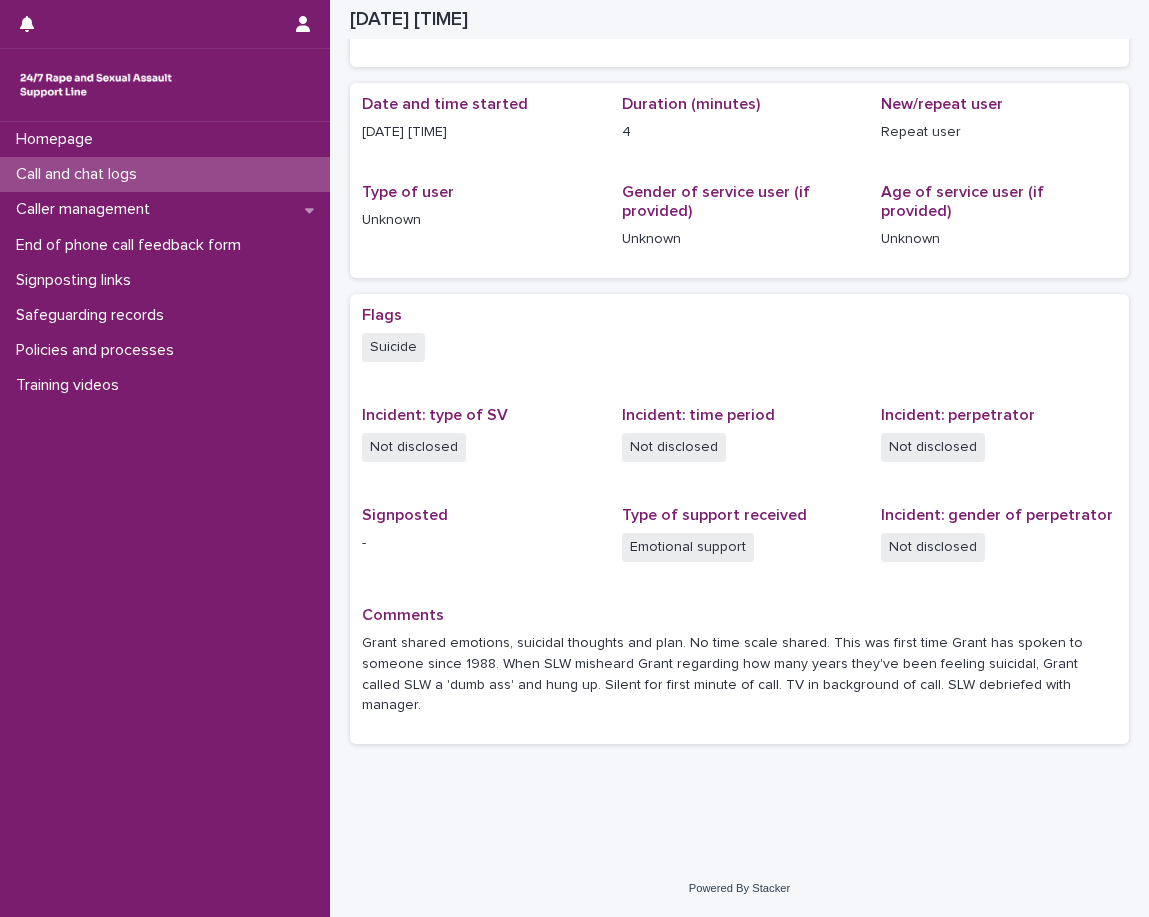 click on "Call and chat logs" at bounding box center (165, 174) 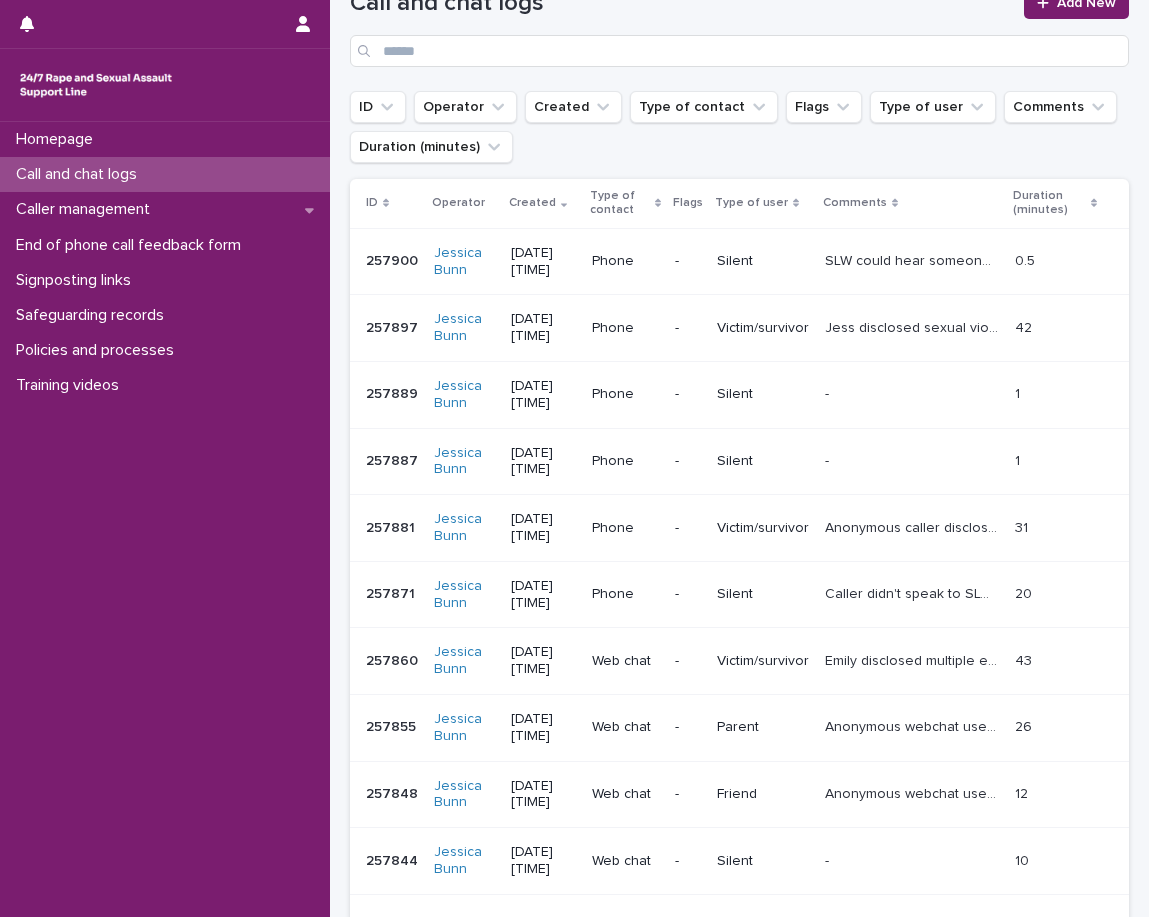 scroll, scrollTop: 0, scrollLeft: 0, axis: both 